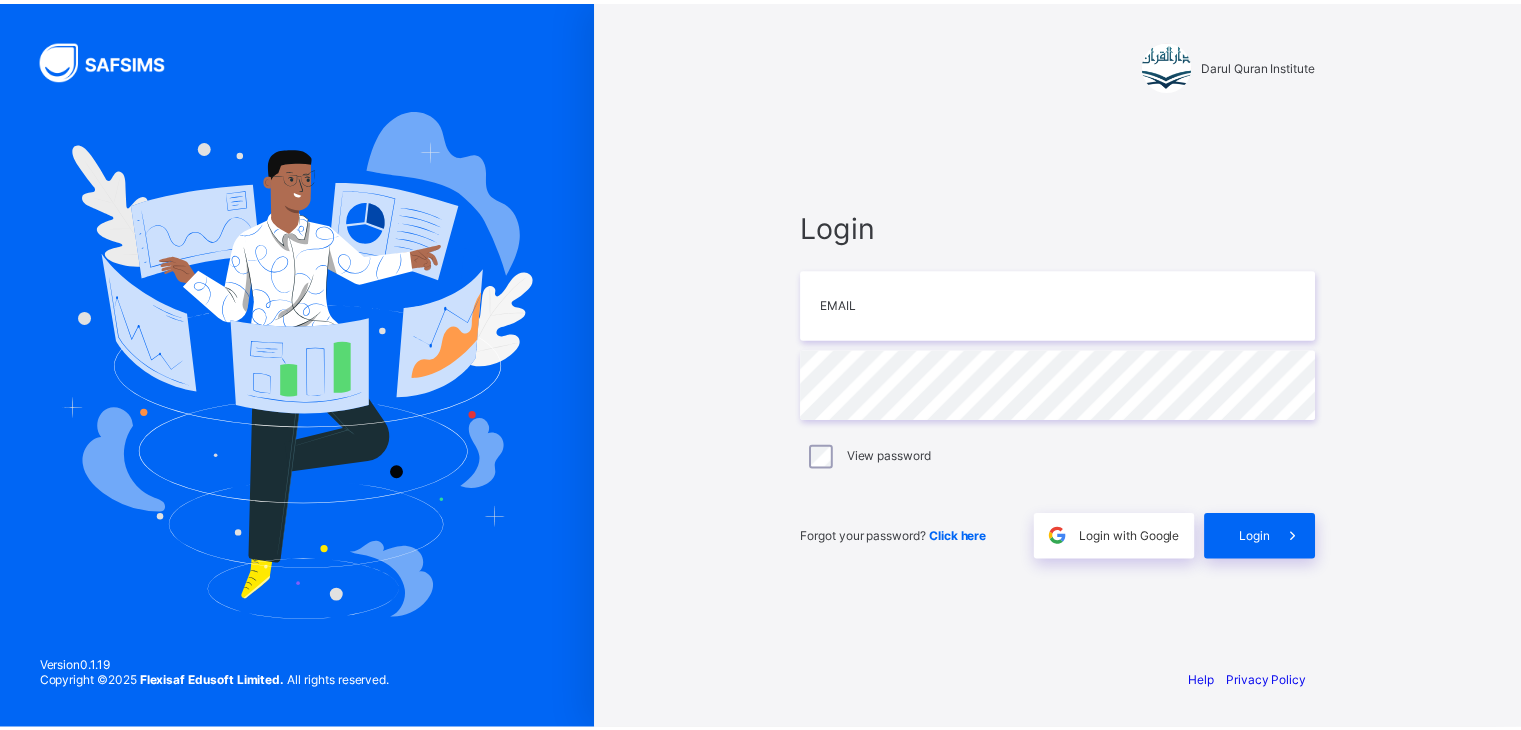 scroll, scrollTop: 0, scrollLeft: 0, axis: both 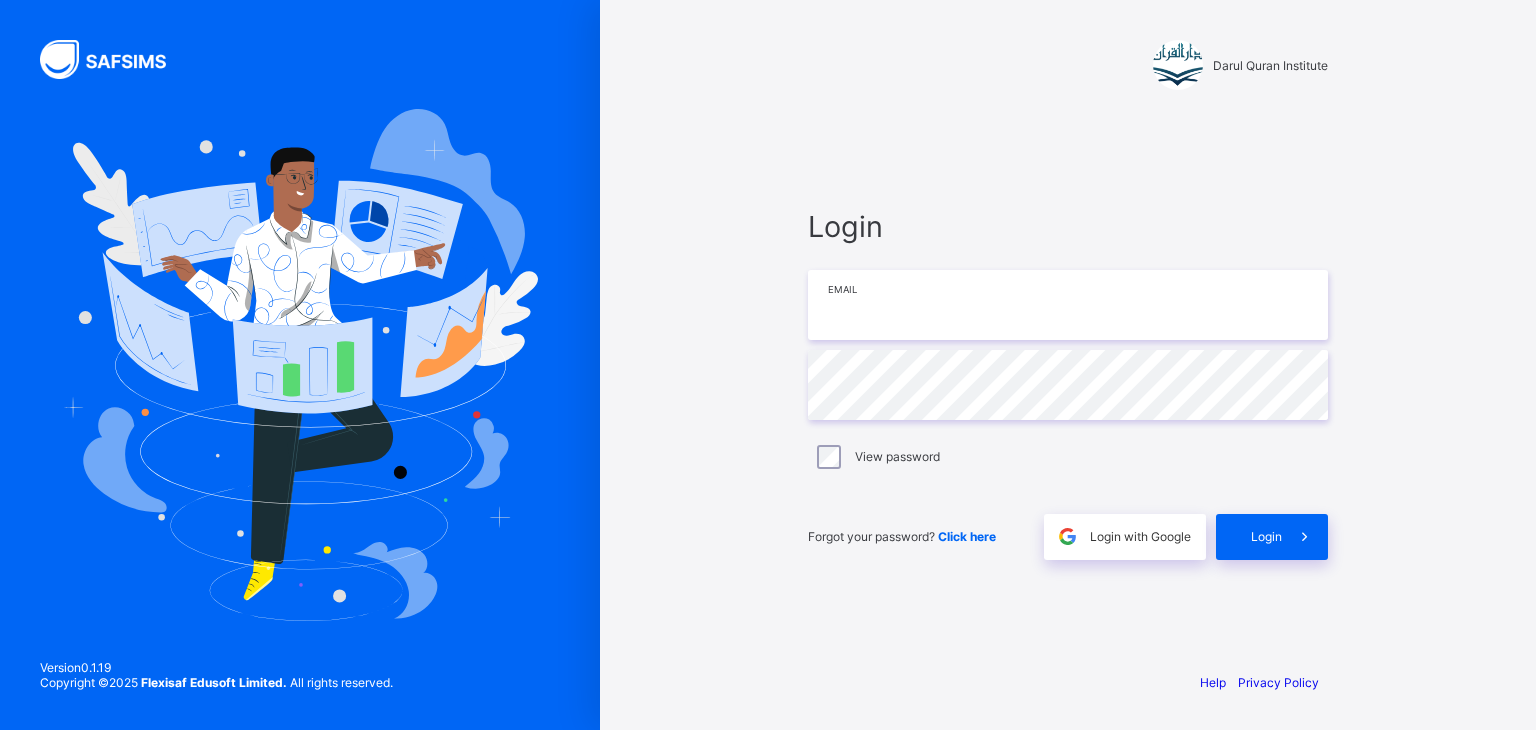click at bounding box center [1068, 305] 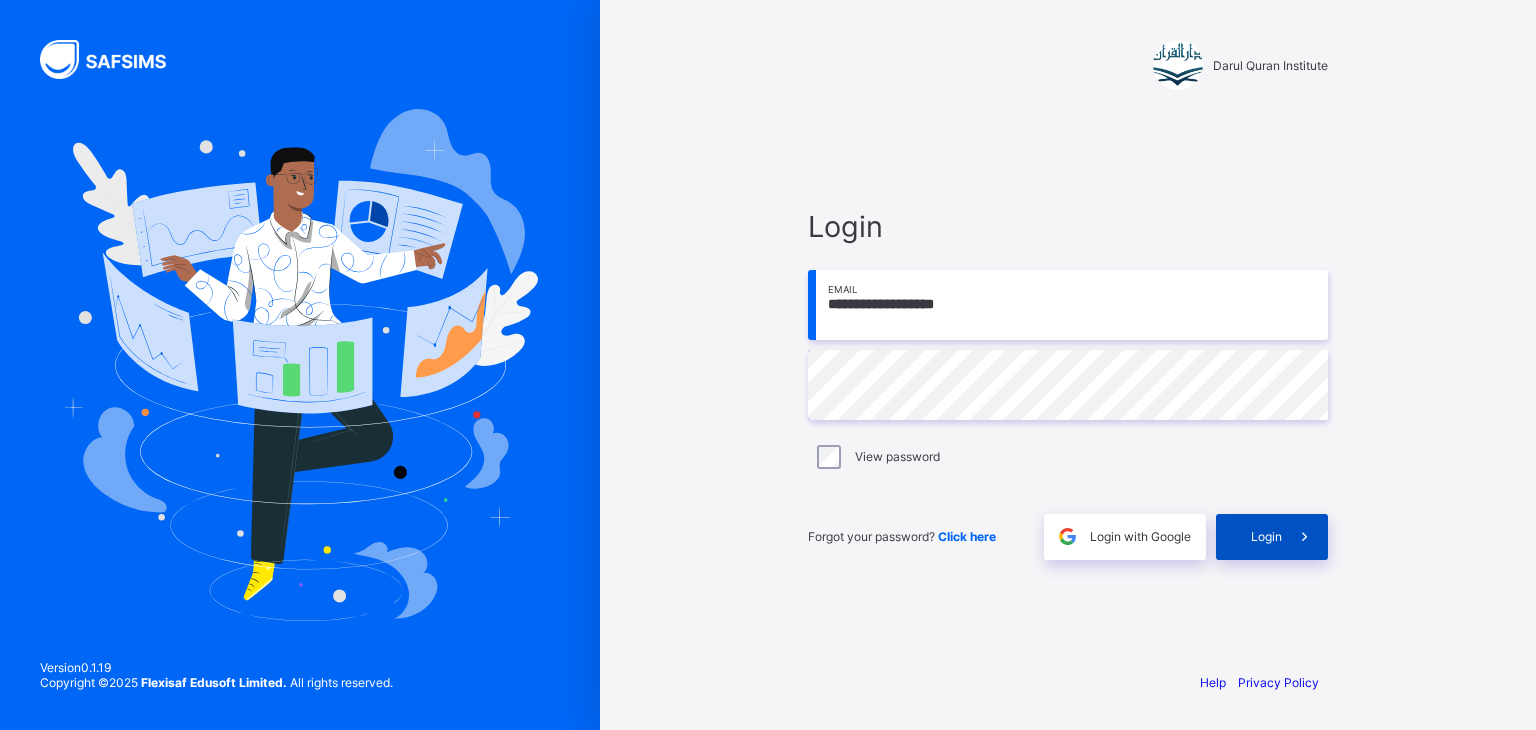 click on "Login" at bounding box center [1272, 537] 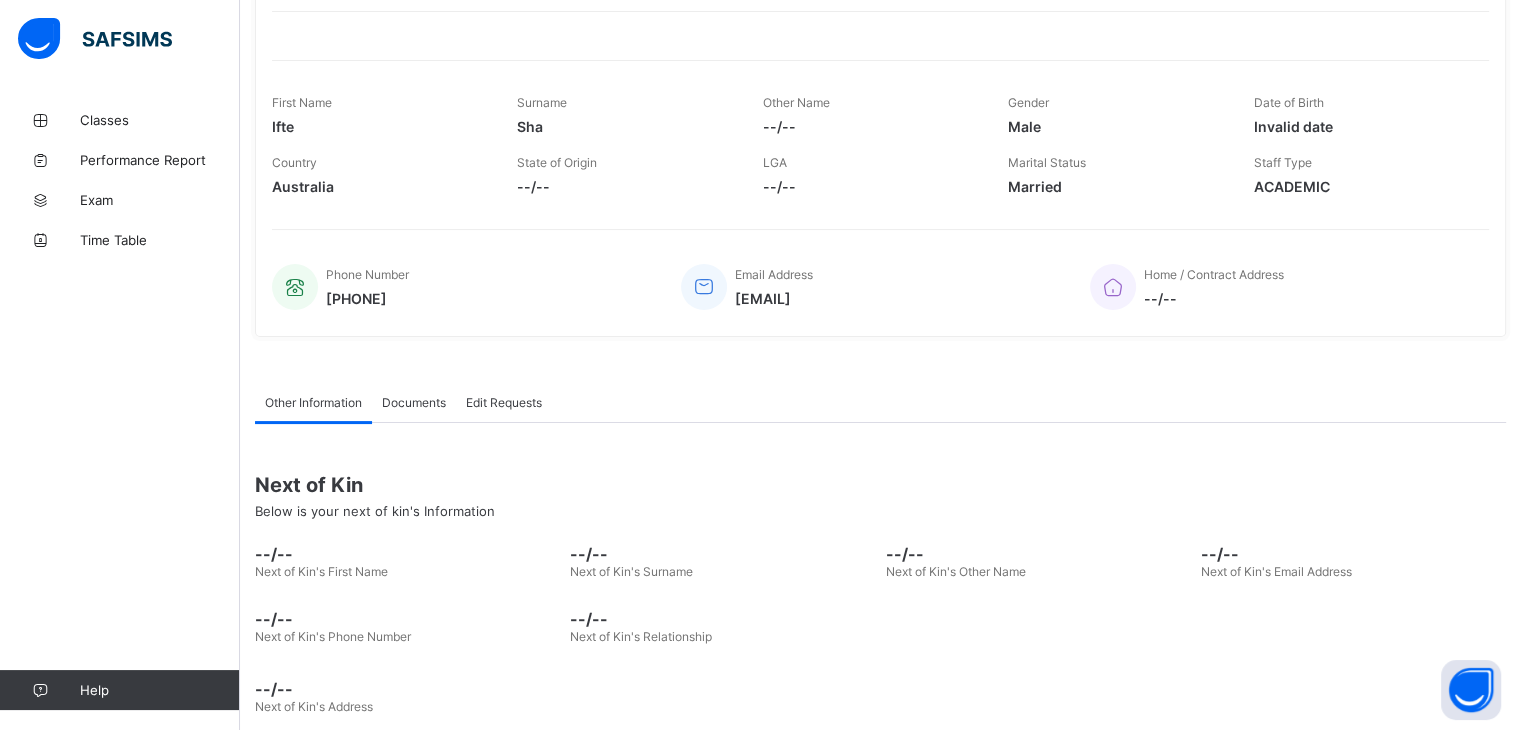 scroll, scrollTop: 268, scrollLeft: 0, axis: vertical 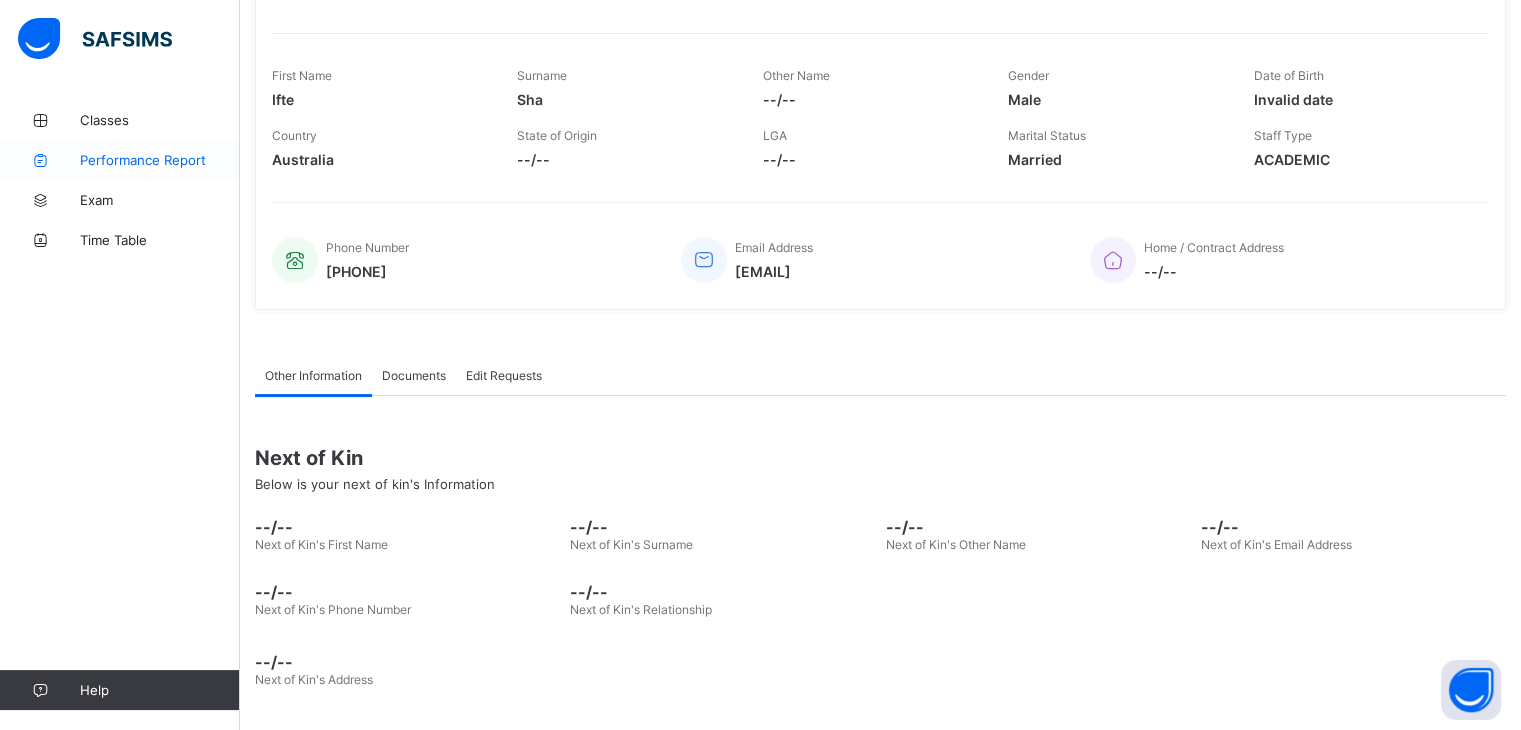 click on "Performance Report" at bounding box center [120, 160] 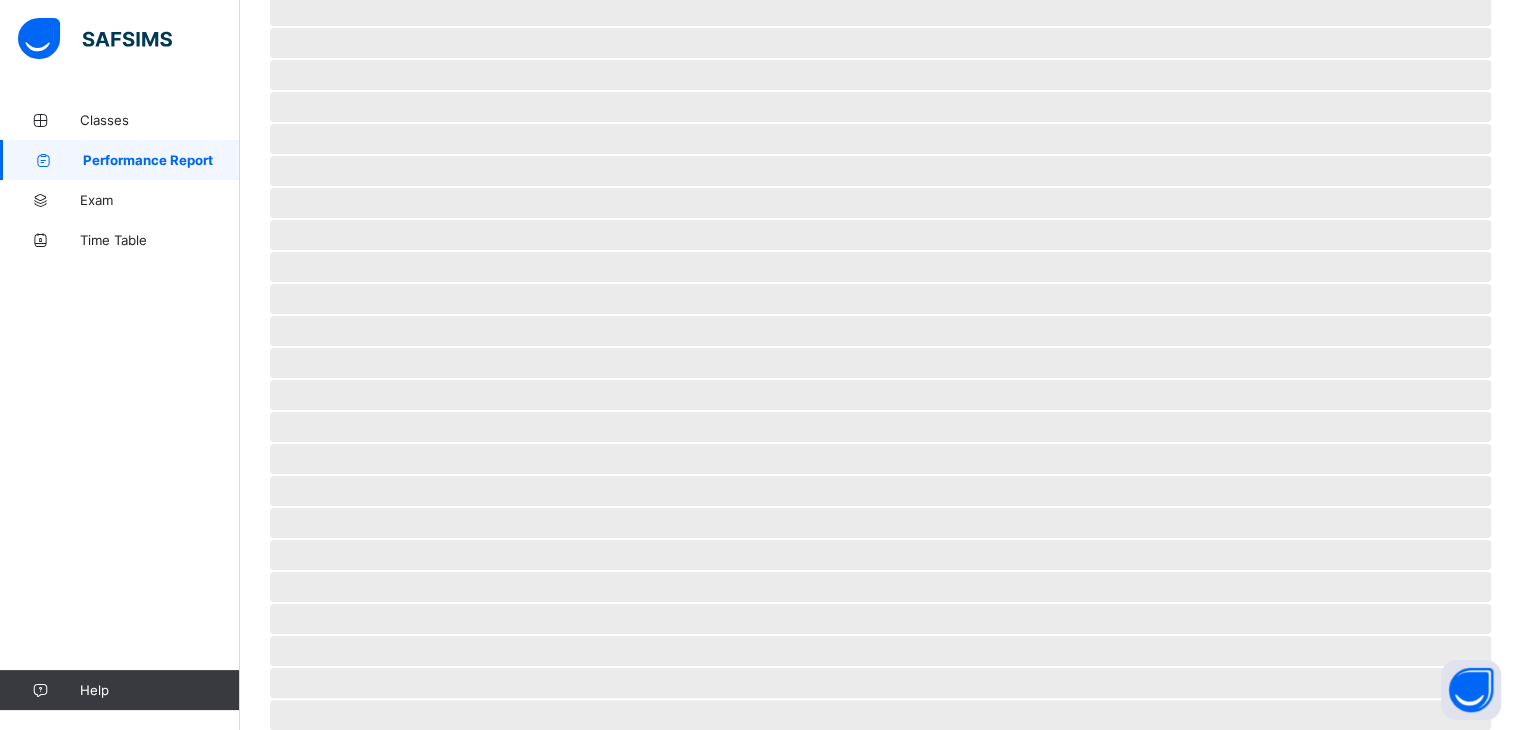 scroll, scrollTop: 0, scrollLeft: 0, axis: both 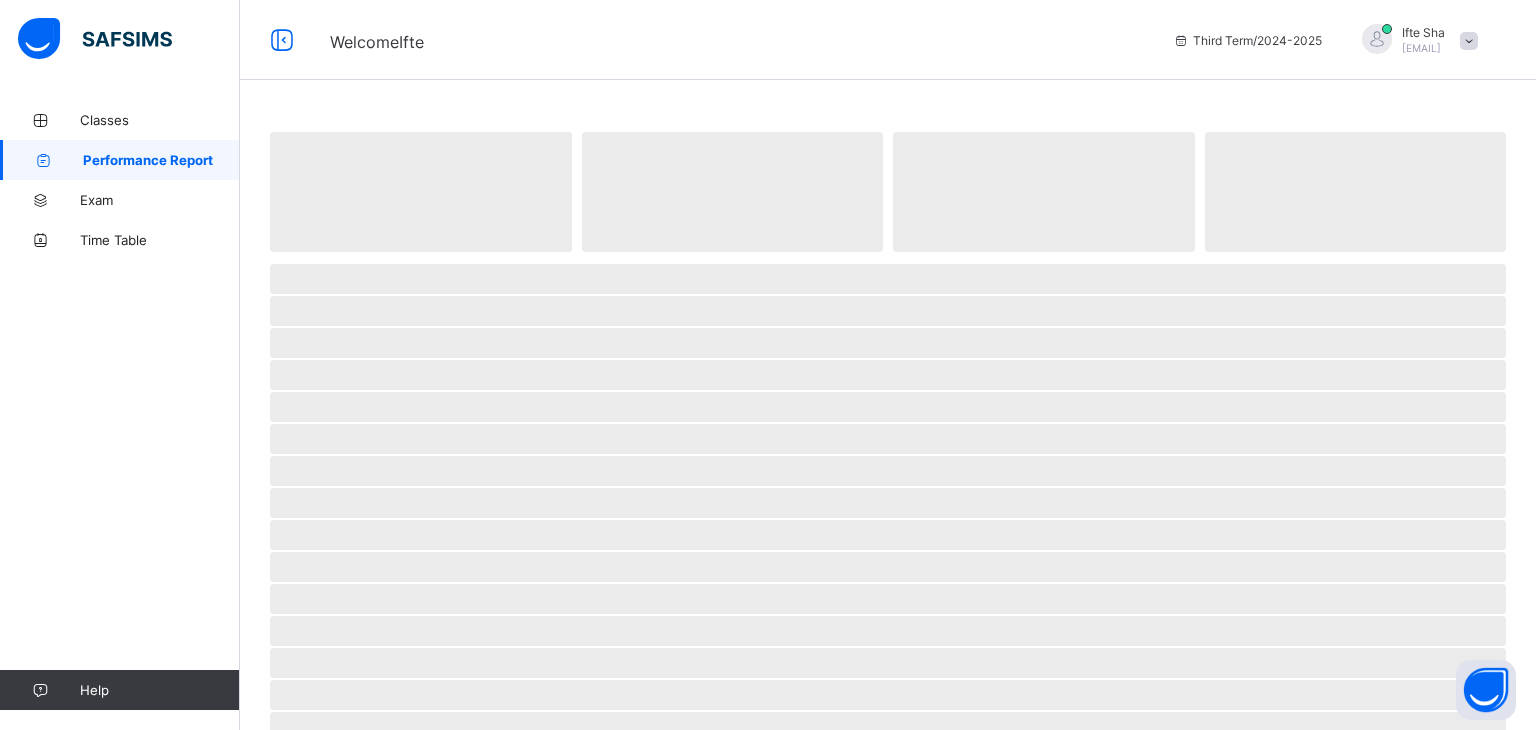select on "****" 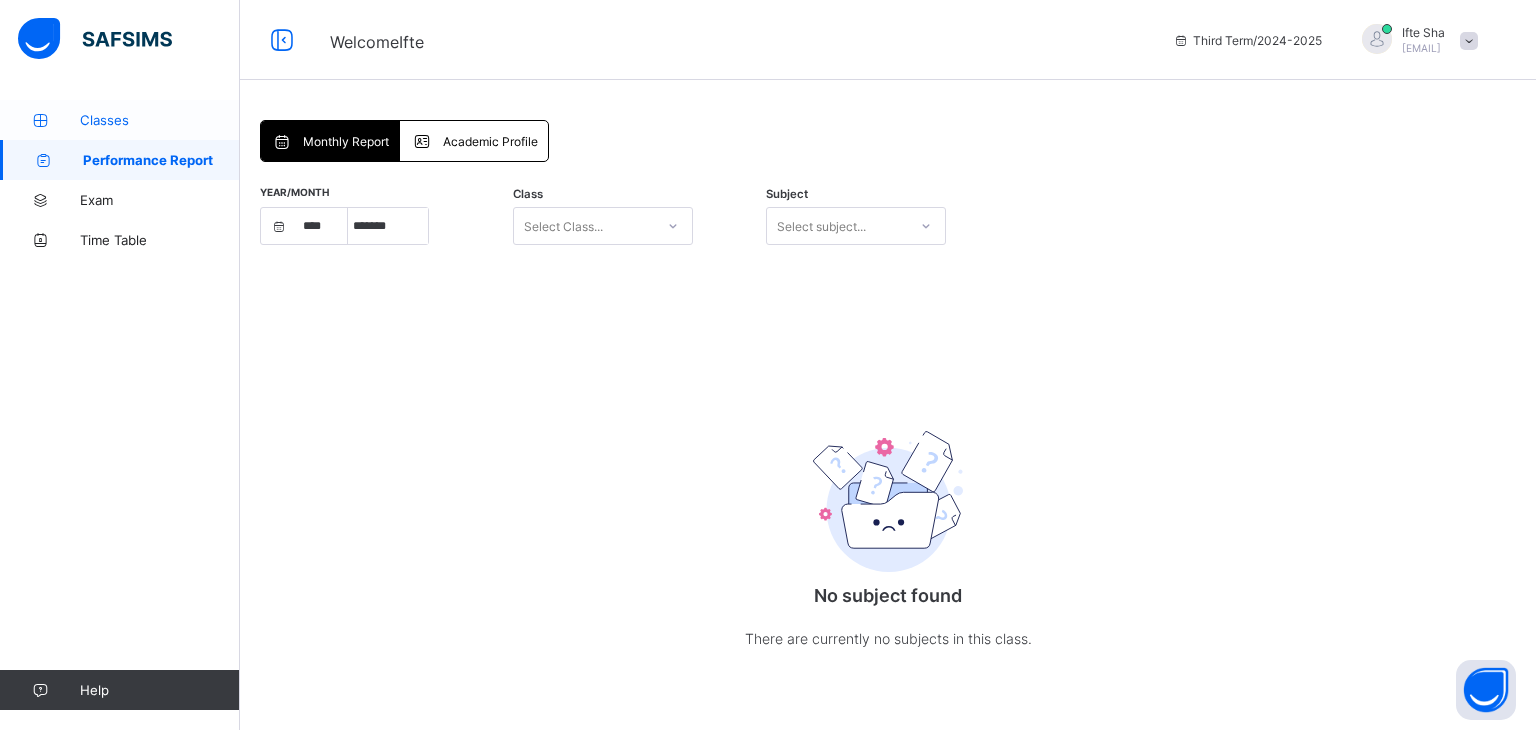 click on "Classes" at bounding box center (120, 120) 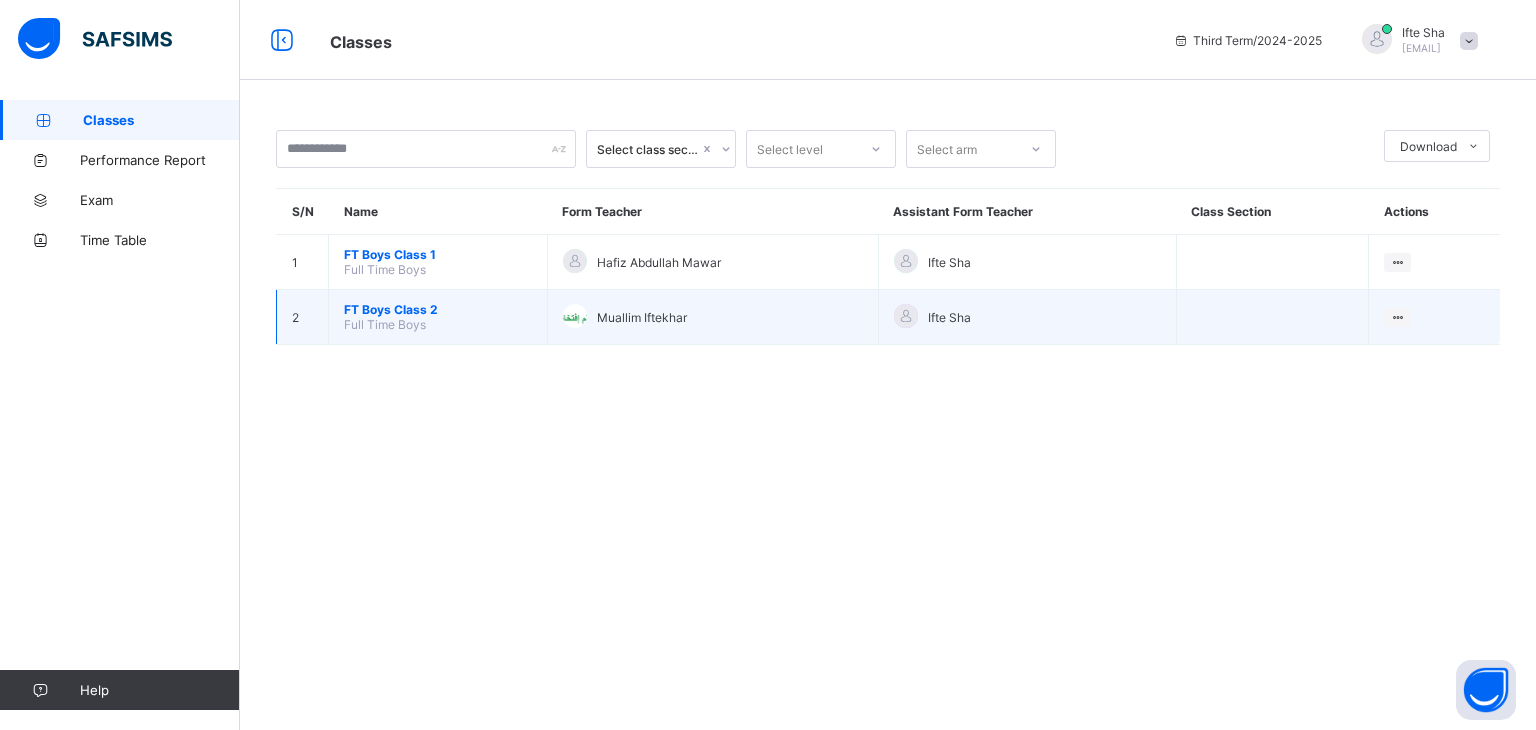 click on "FT Boys   Class 2" at bounding box center (438, 309) 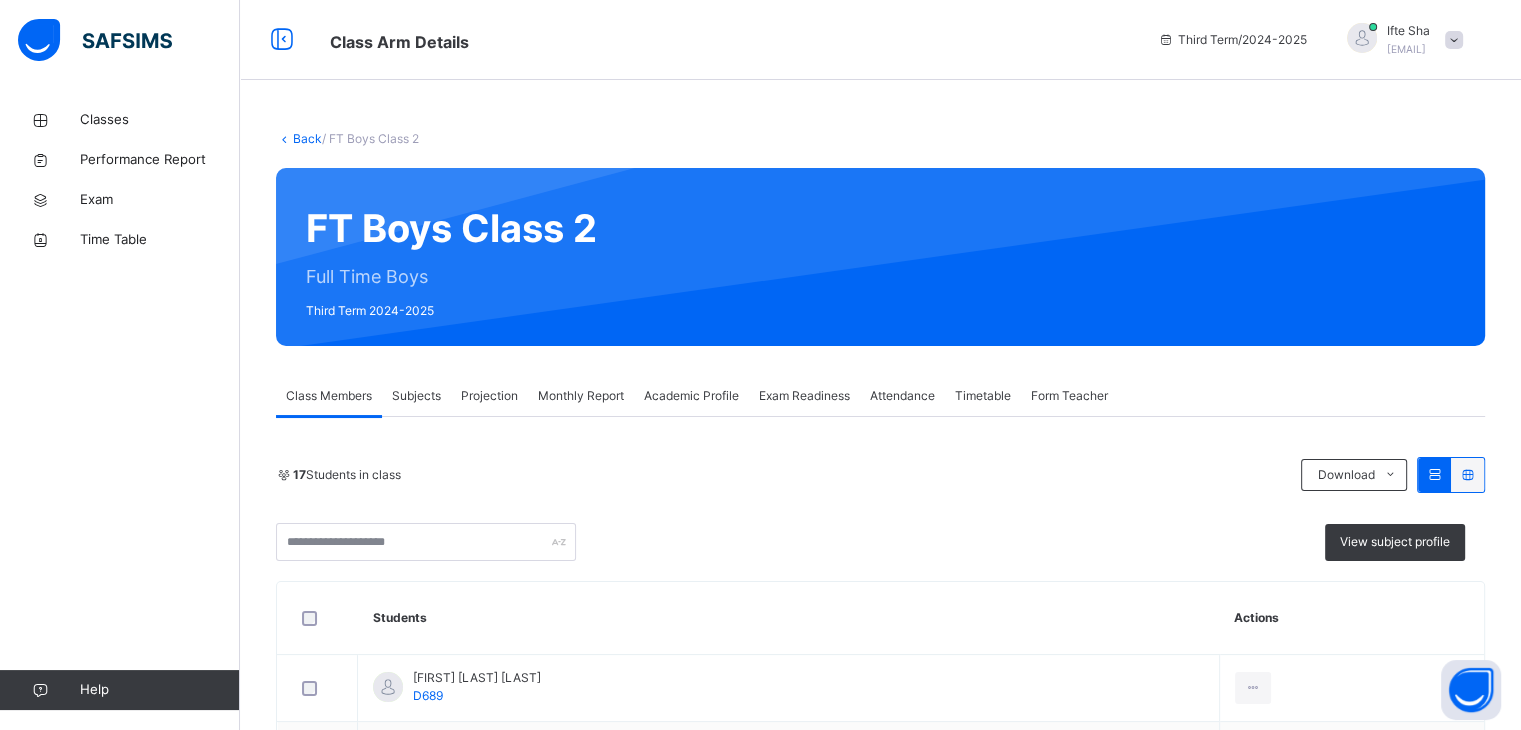 click on "Projection" at bounding box center [489, 396] 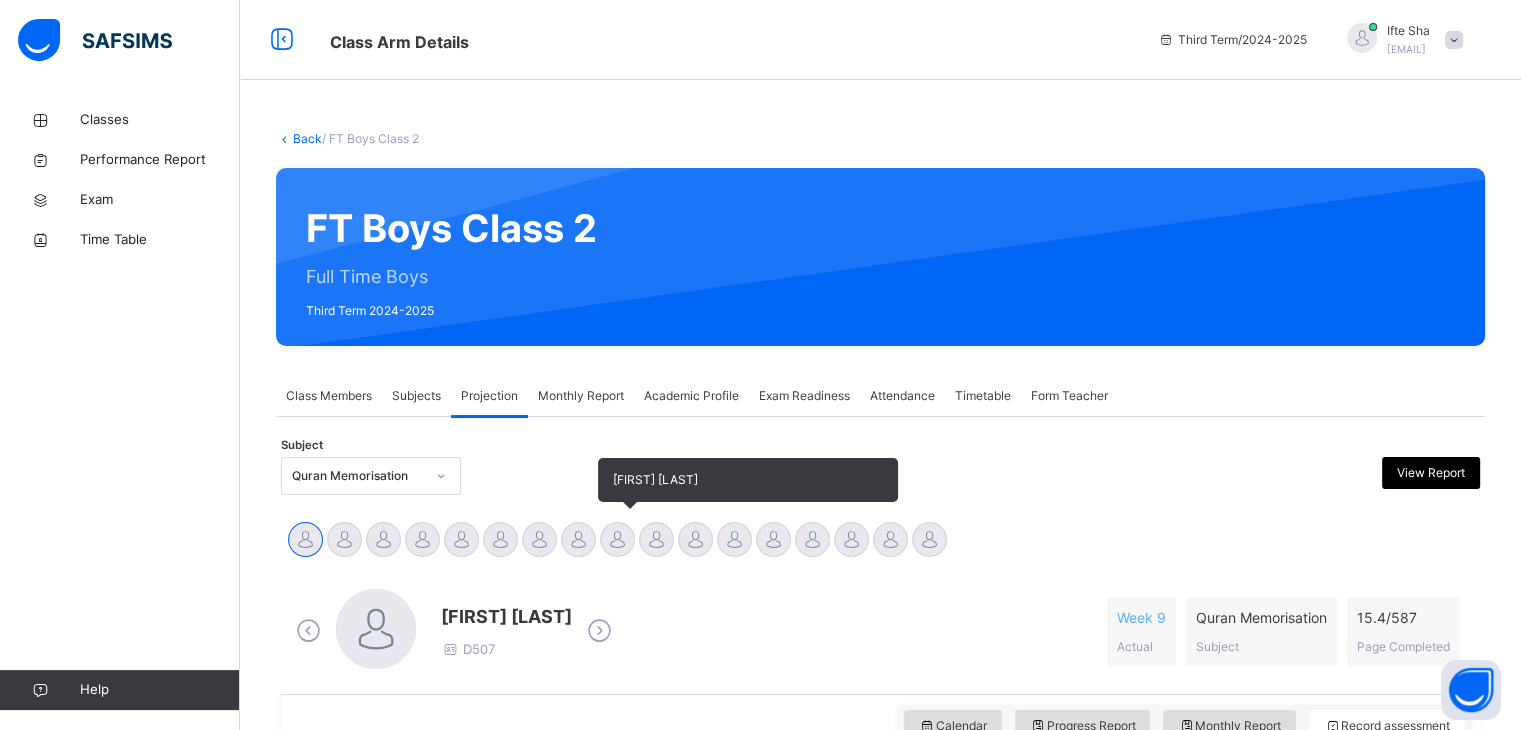 click at bounding box center [617, 539] 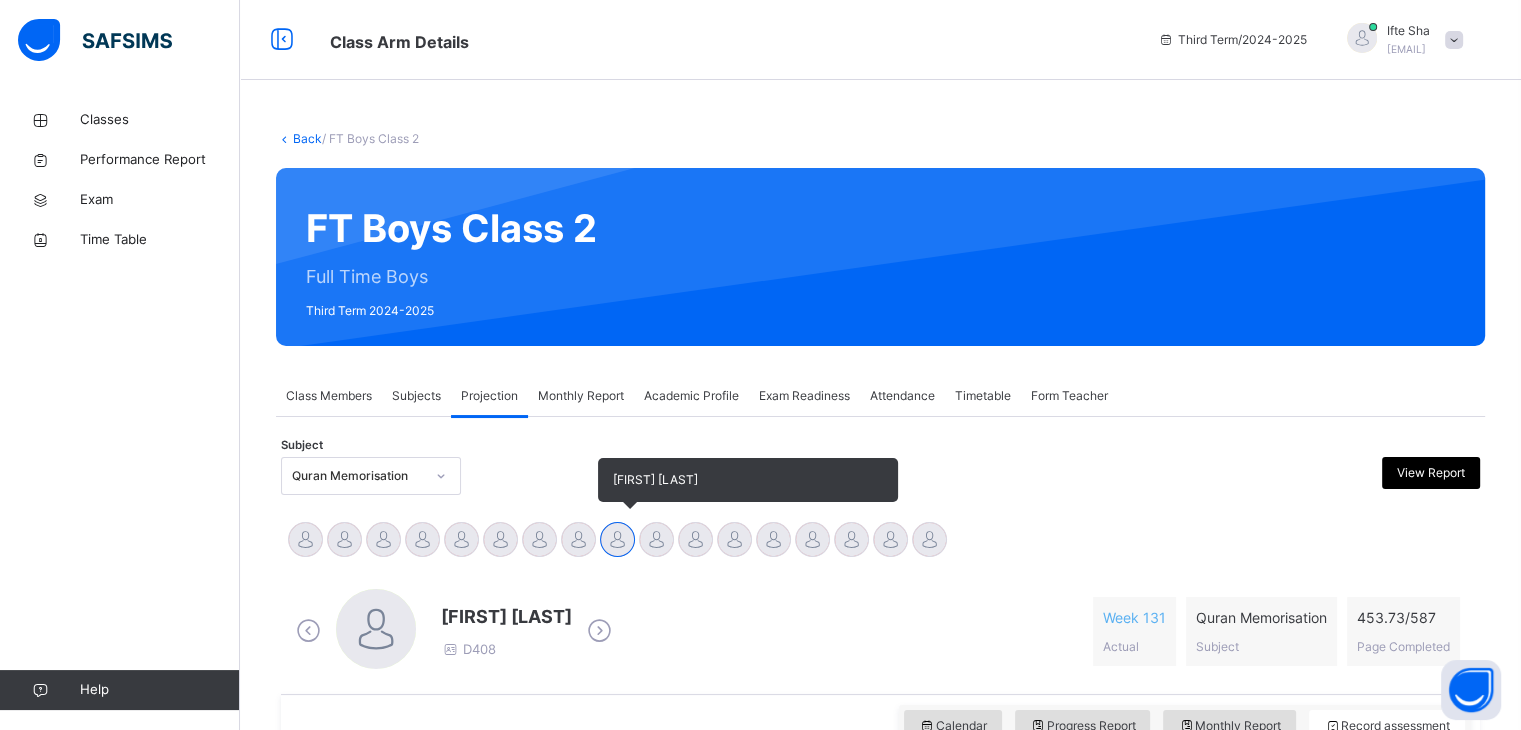 scroll, scrollTop: 319, scrollLeft: 0, axis: vertical 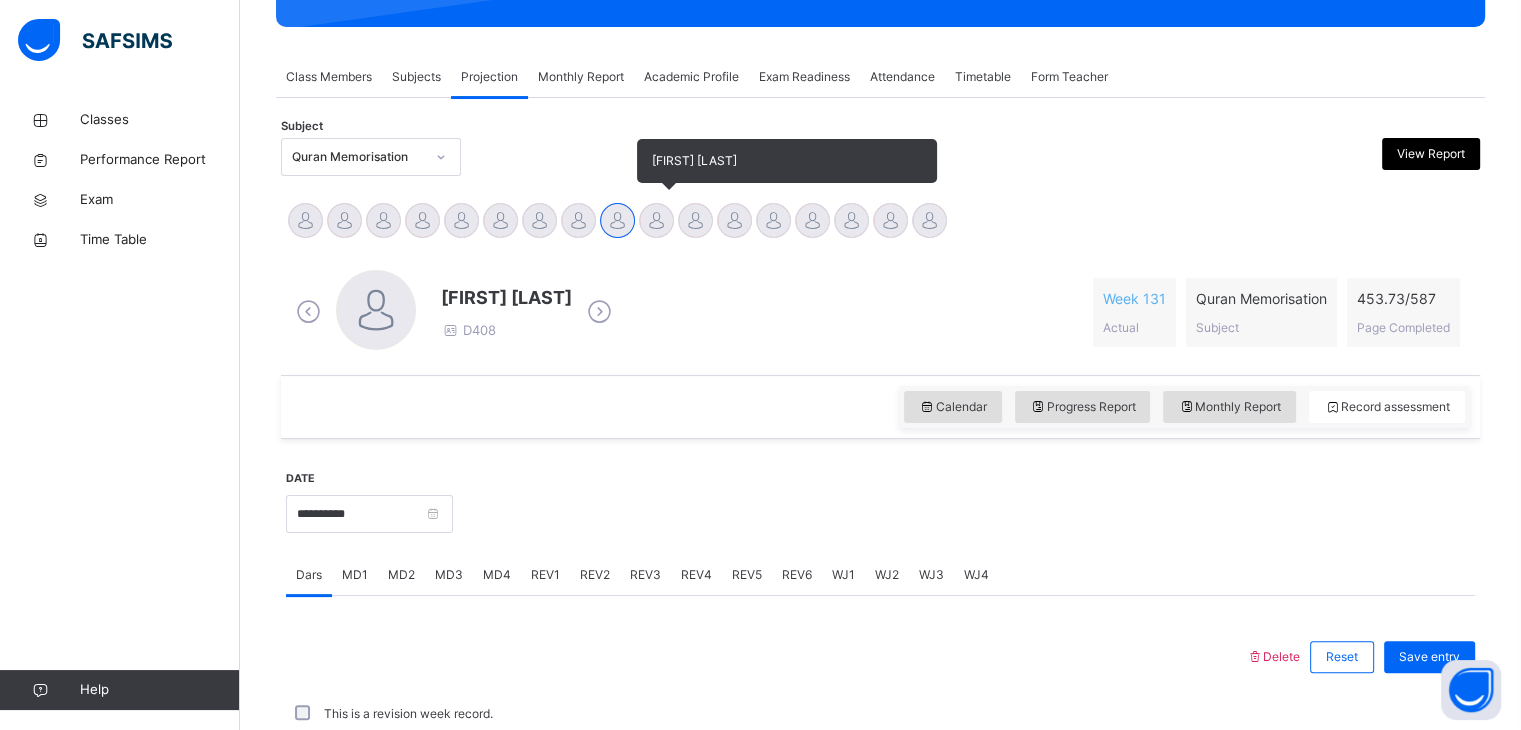 click at bounding box center (656, 220) 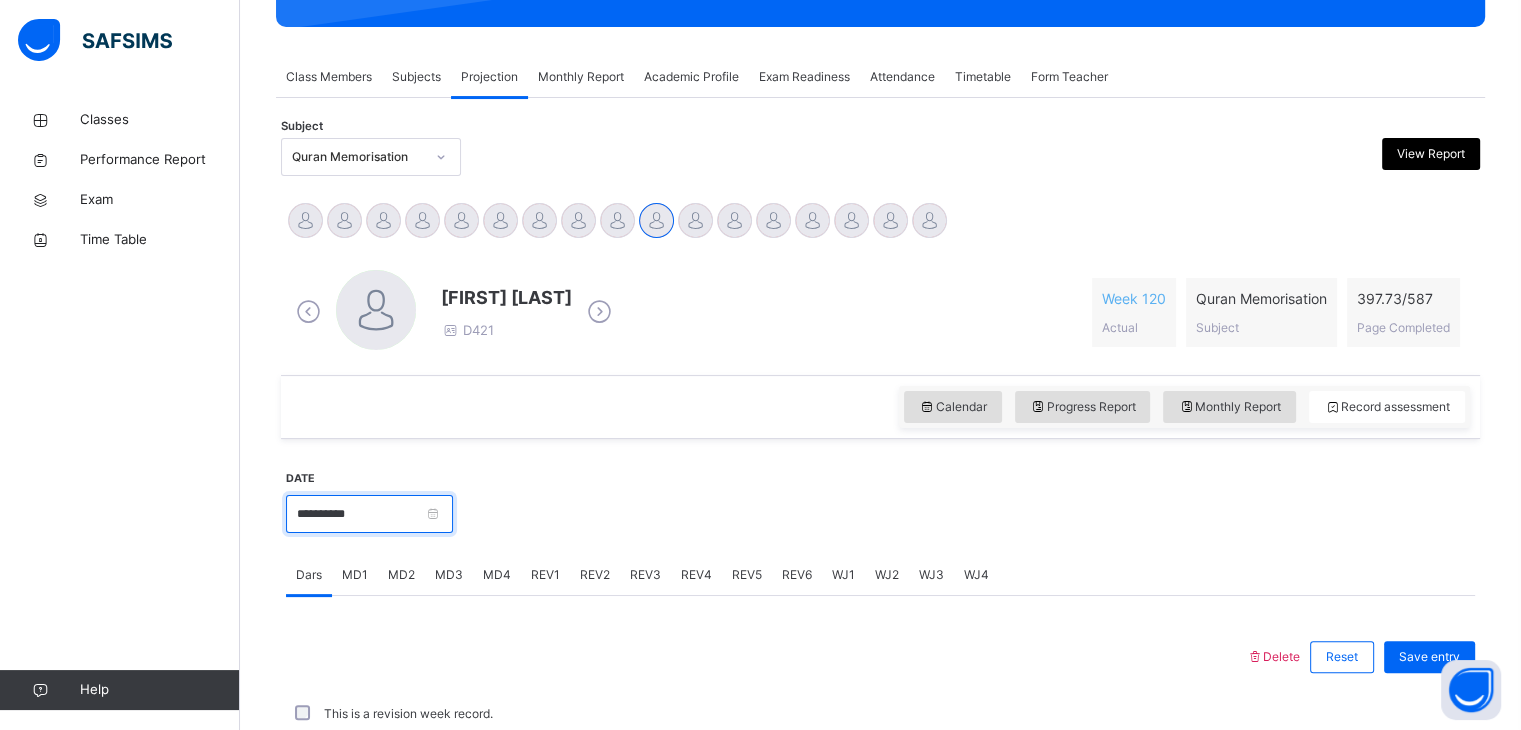 click on "**********" at bounding box center [369, 514] 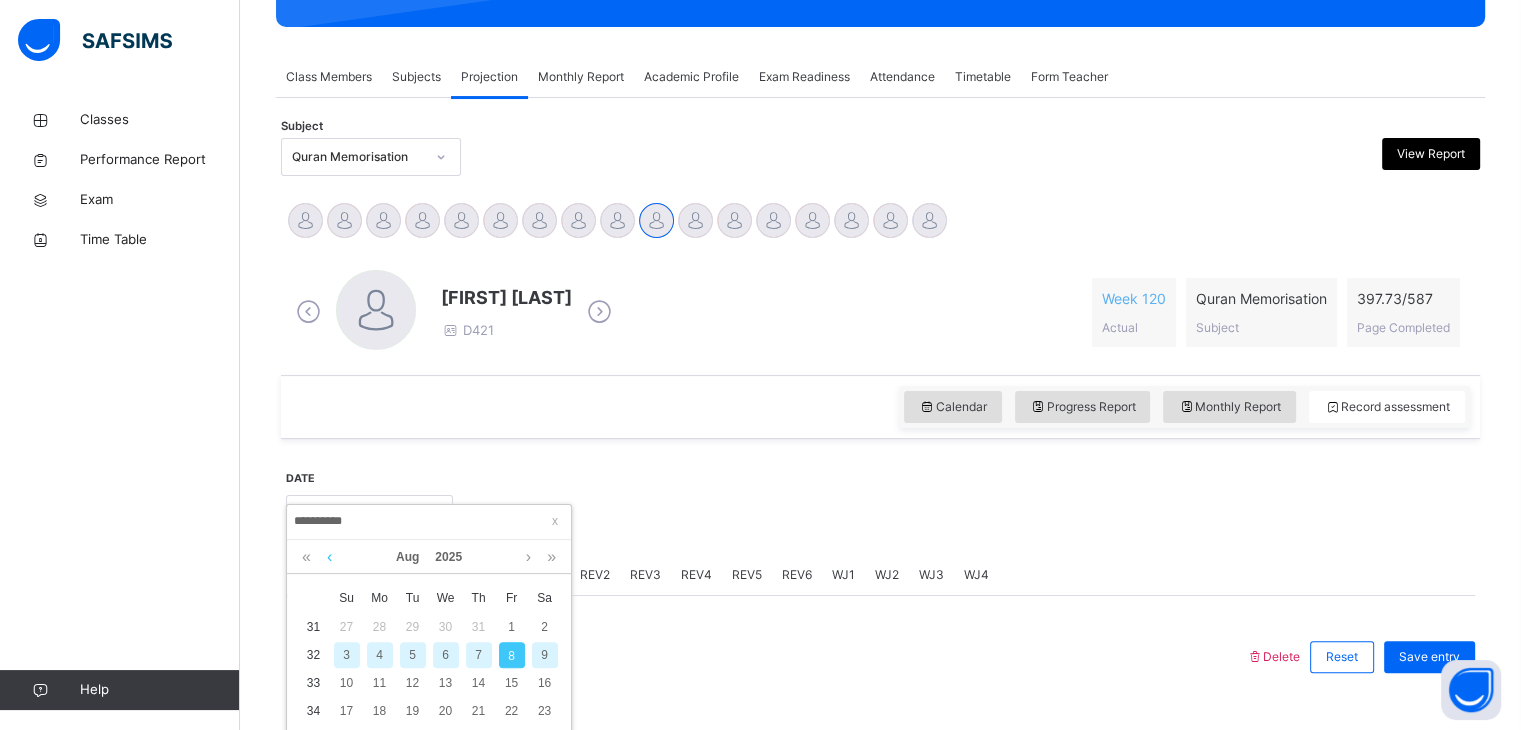 click at bounding box center [329, 557] 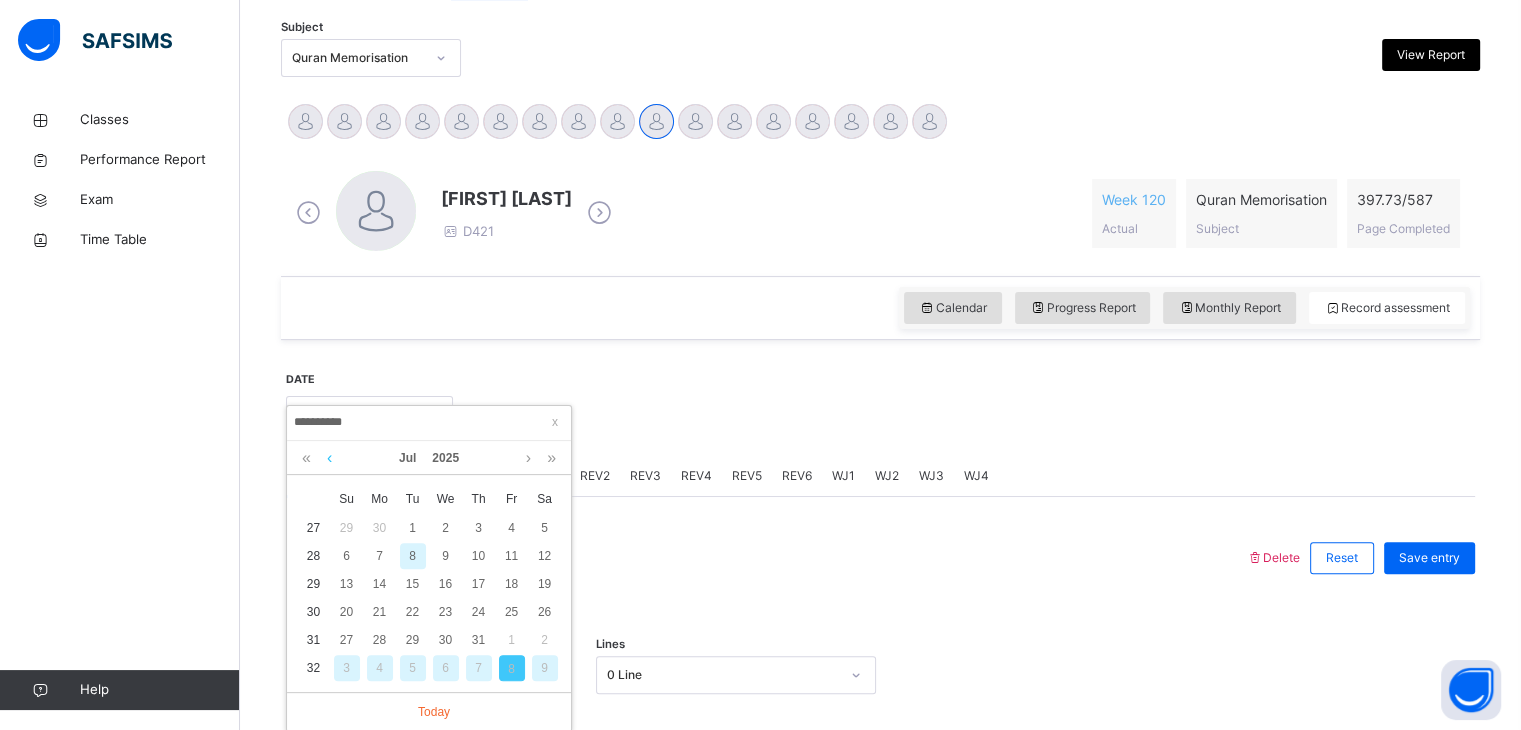 scroll, scrollTop: 419, scrollLeft: 0, axis: vertical 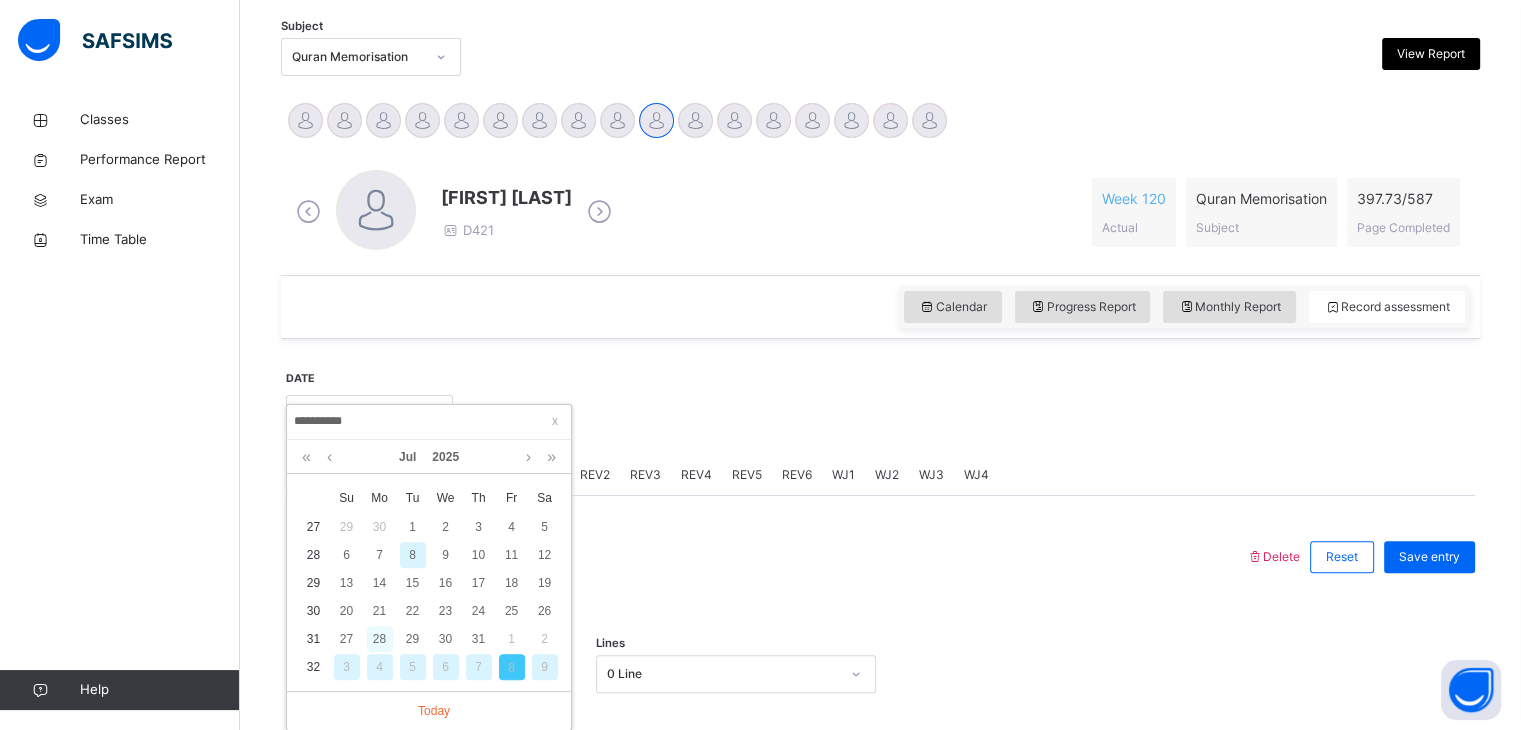 click on "28" at bounding box center [380, 639] 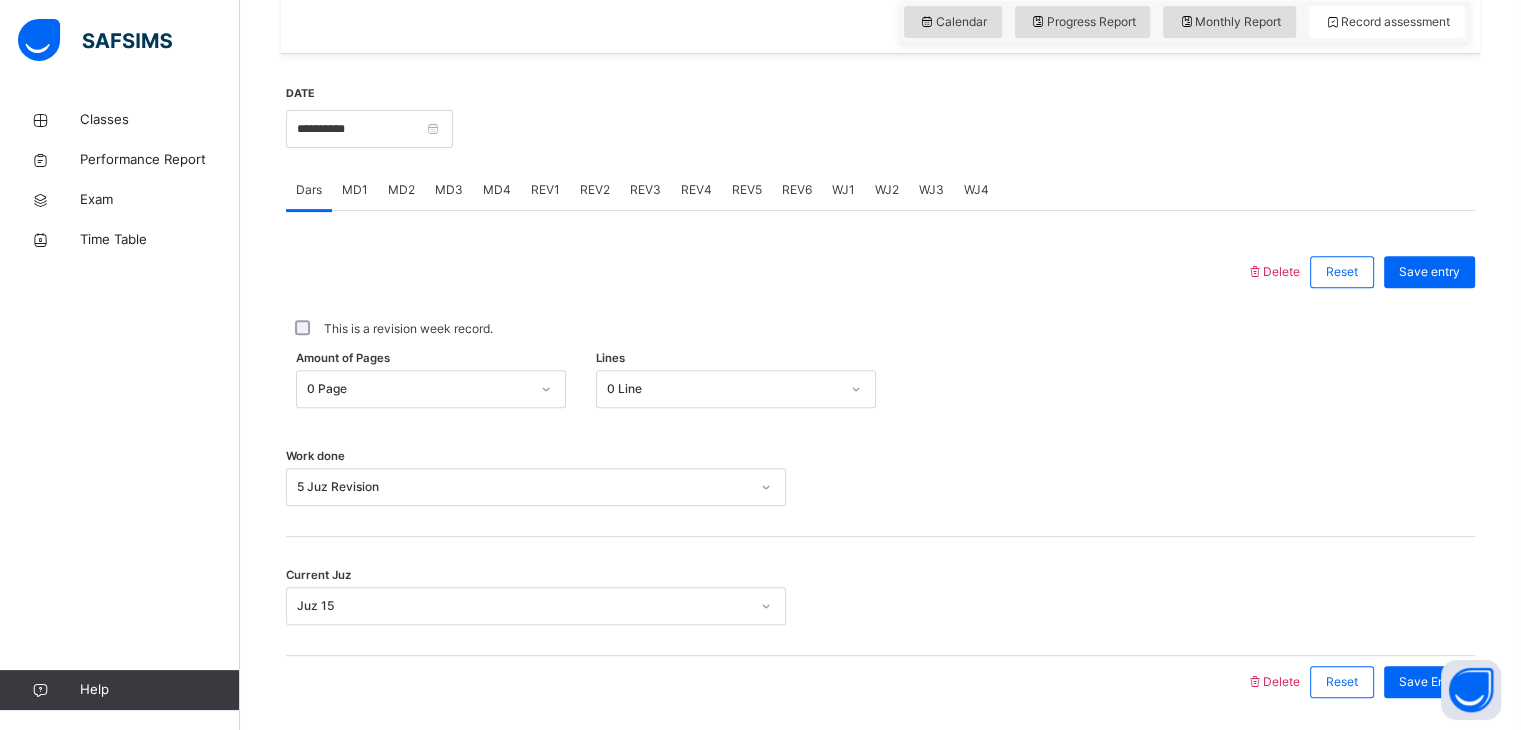 scroll, scrollTop: 707, scrollLeft: 0, axis: vertical 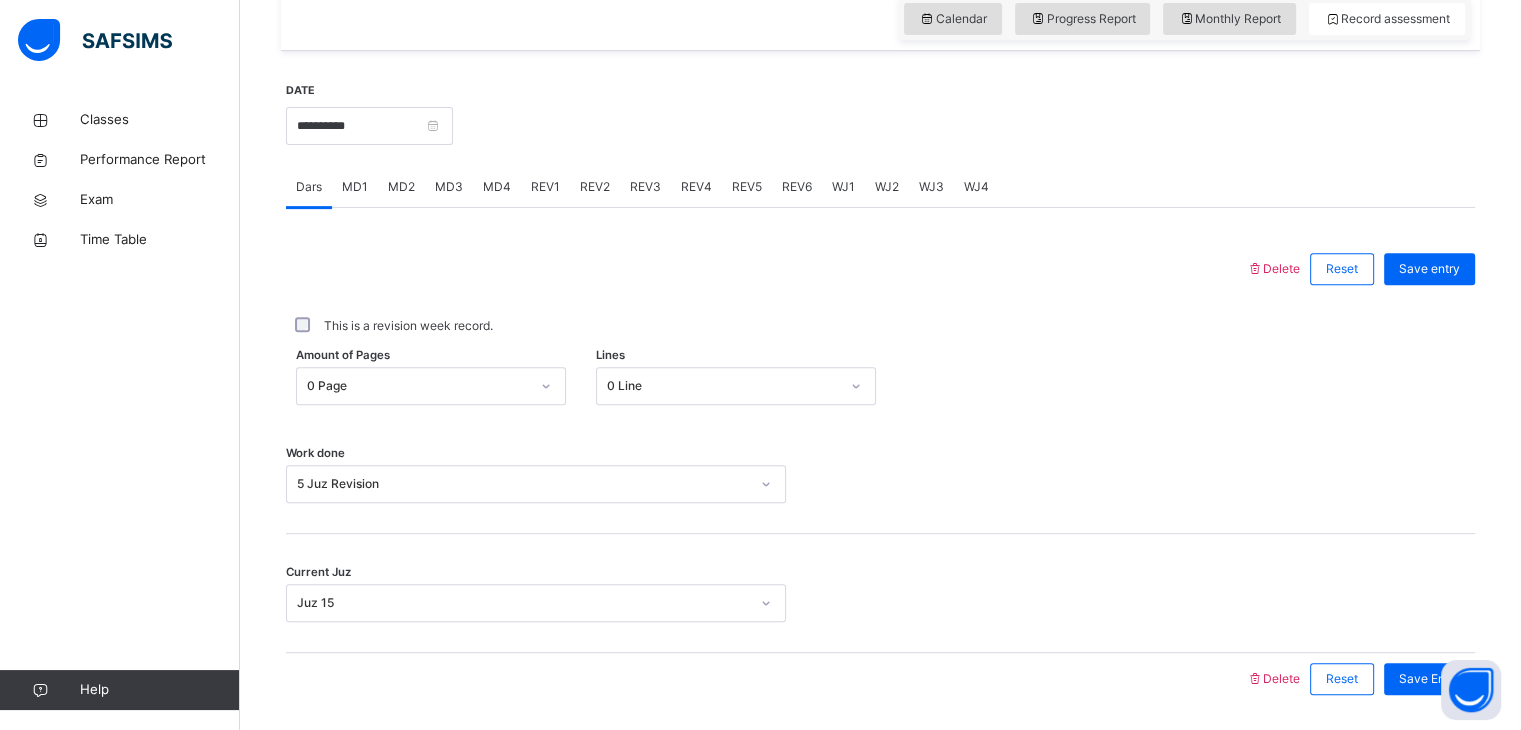 click on "REV4" at bounding box center [696, 187] 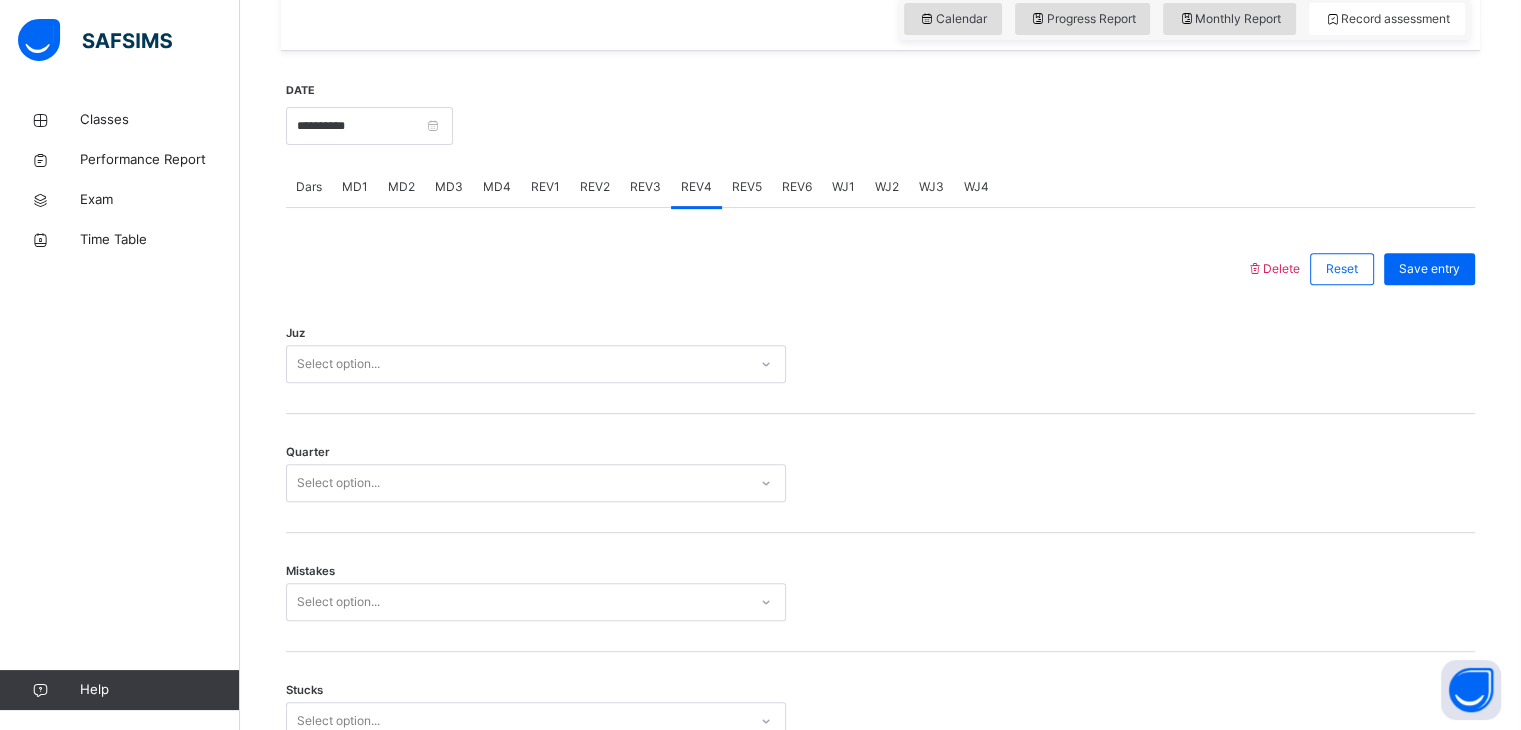 click on "REV3" at bounding box center [645, 187] 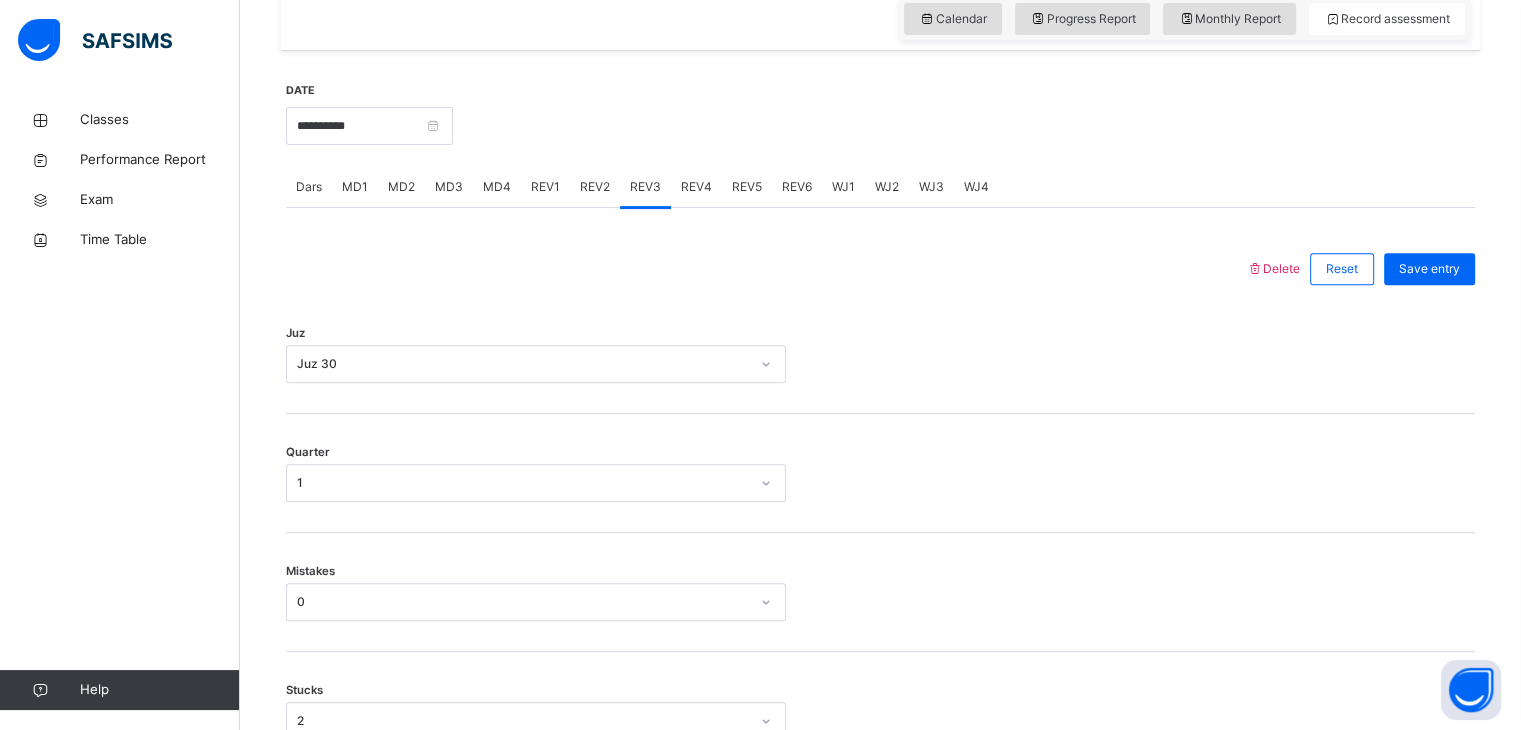 click on "REV4" at bounding box center [696, 187] 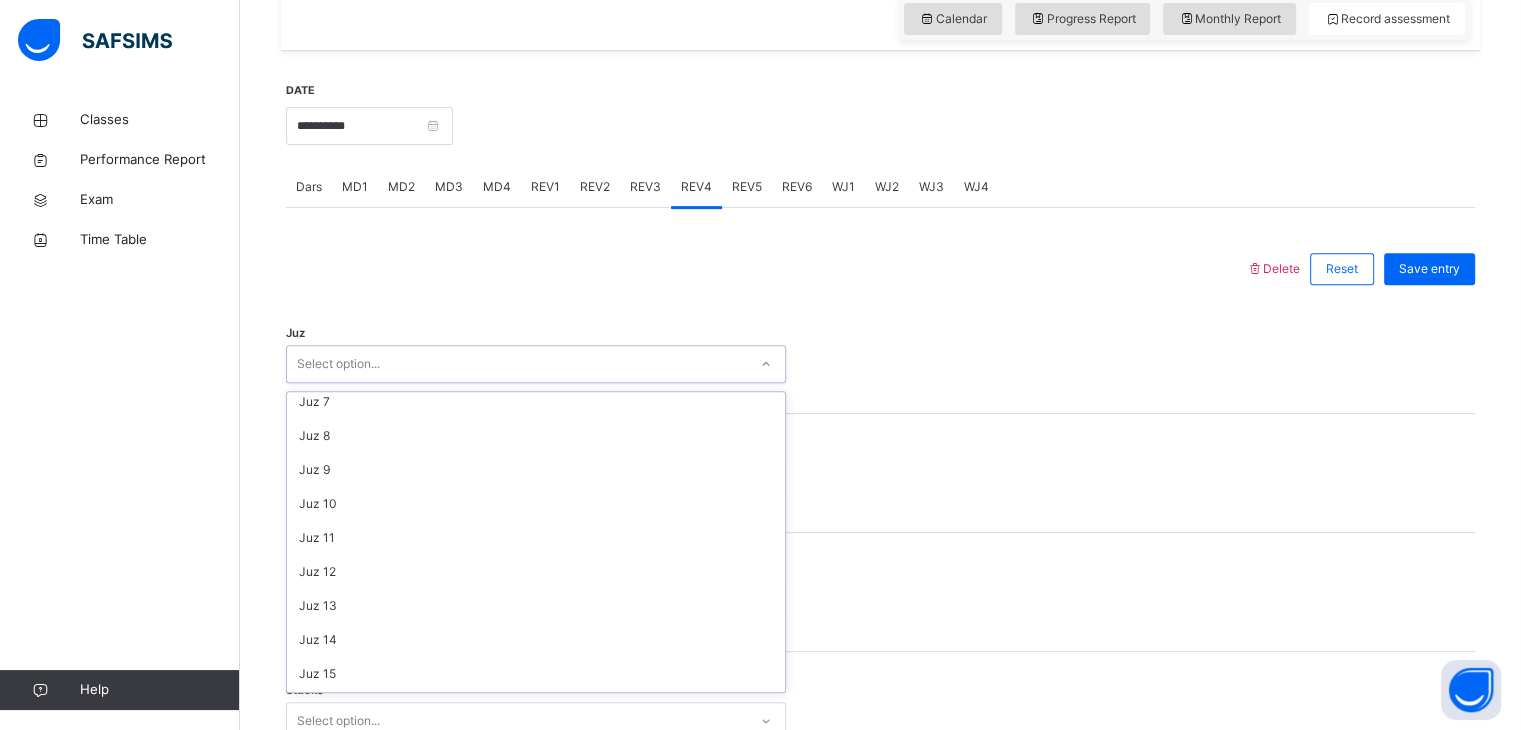 scroll, scrollTop: 720, scrollLeft: 0, axis: vertical 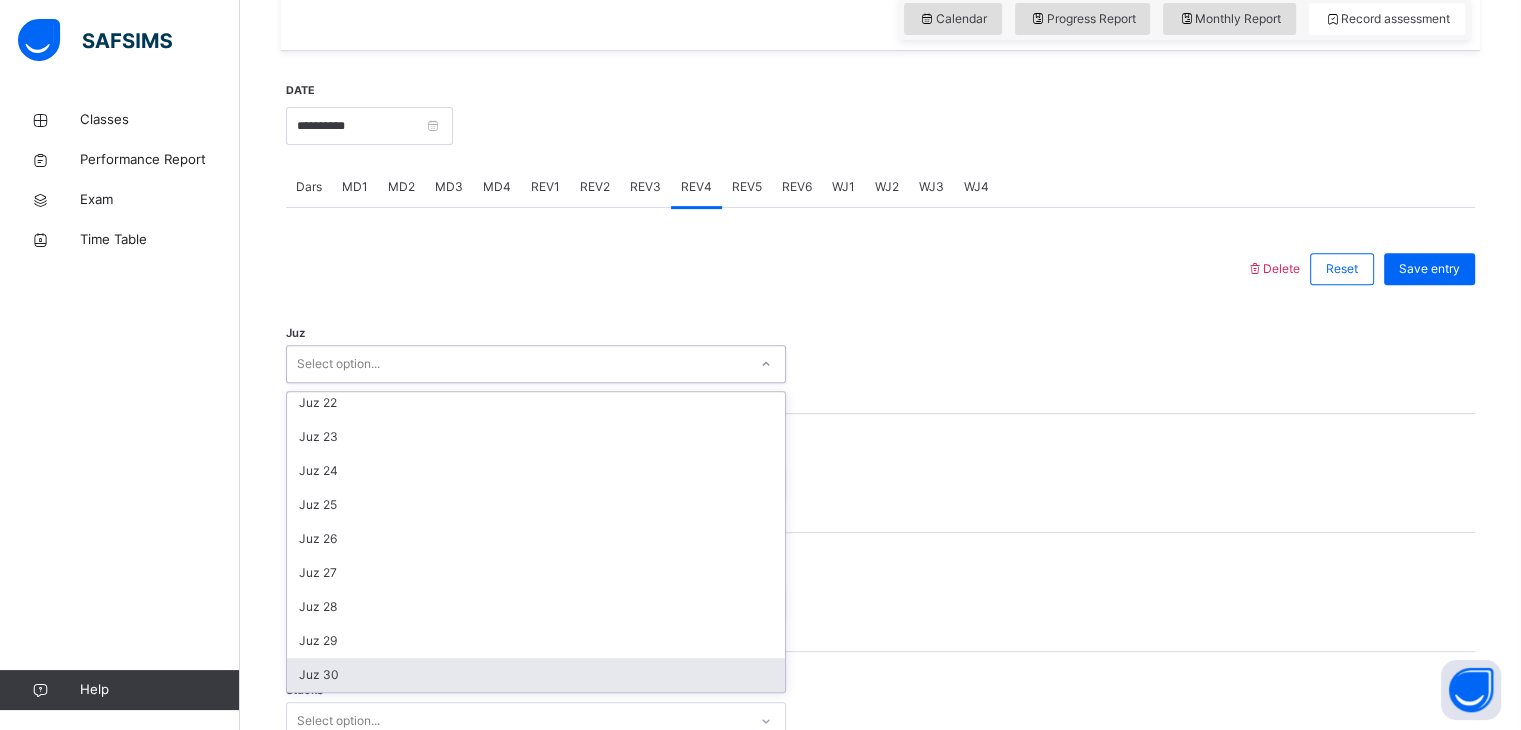 click on "Juz 30" at bounding box center (536, 675) 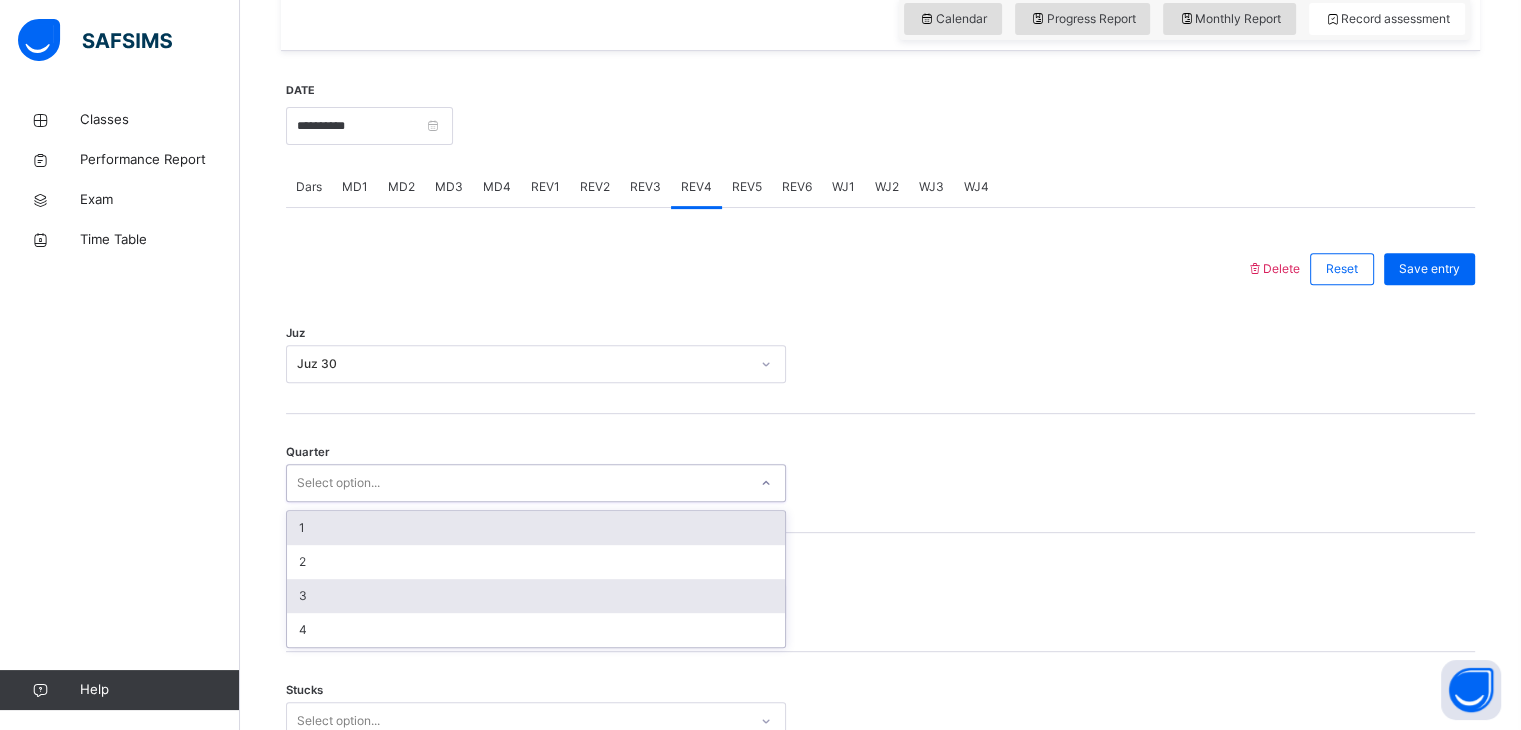 click on "3" at bounding box center (536, 596) 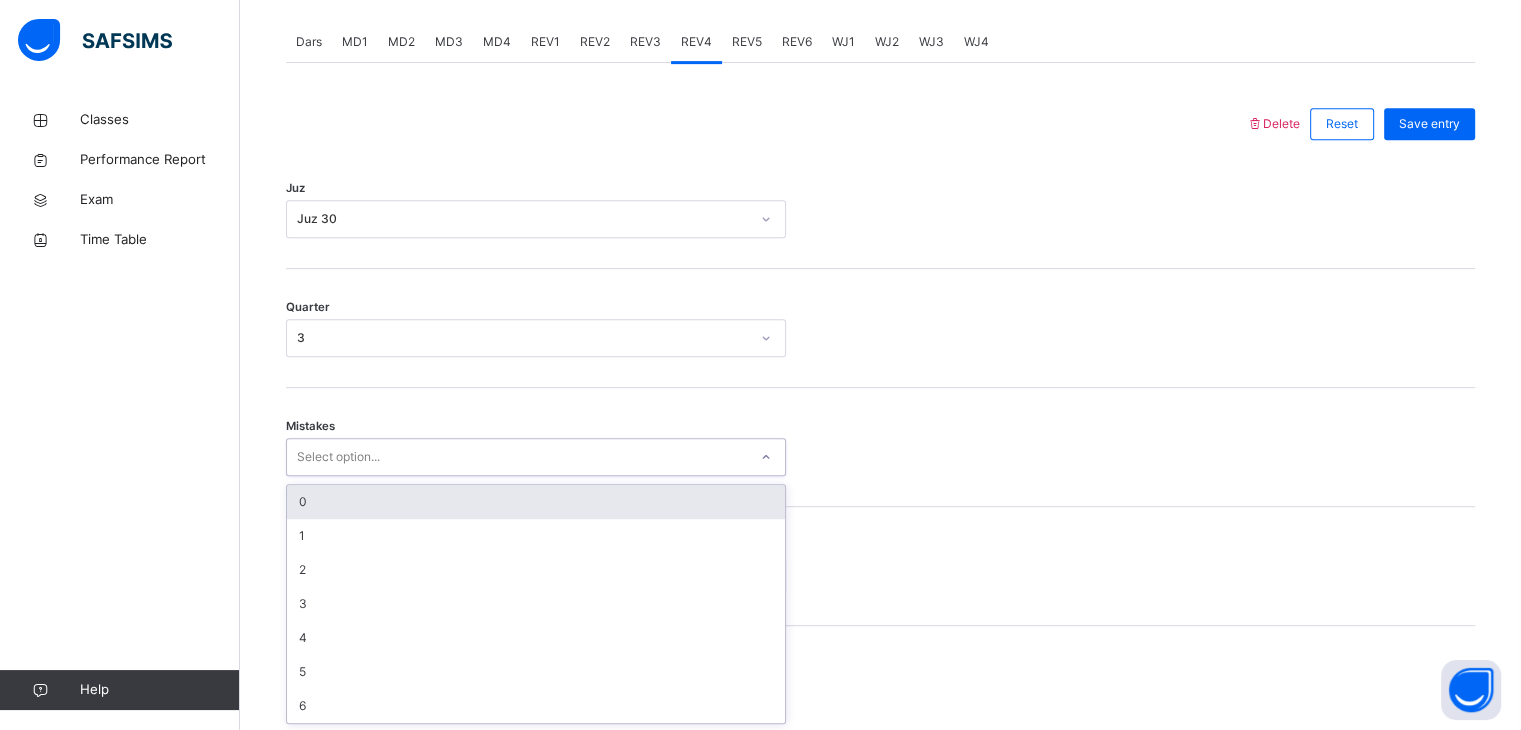 click on "0" at bounding box center [536, 502] 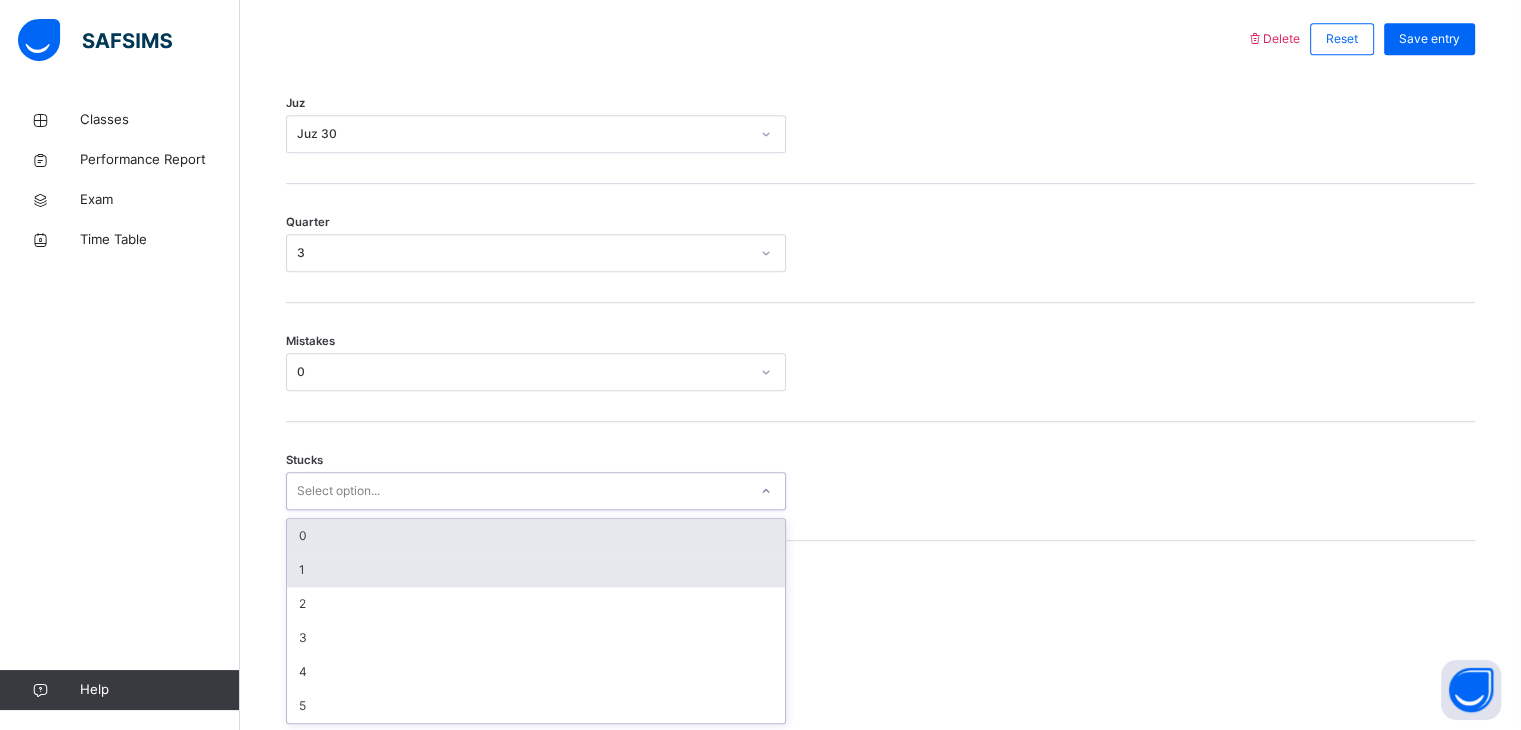 click on "1" at bounding box center [536, 570] 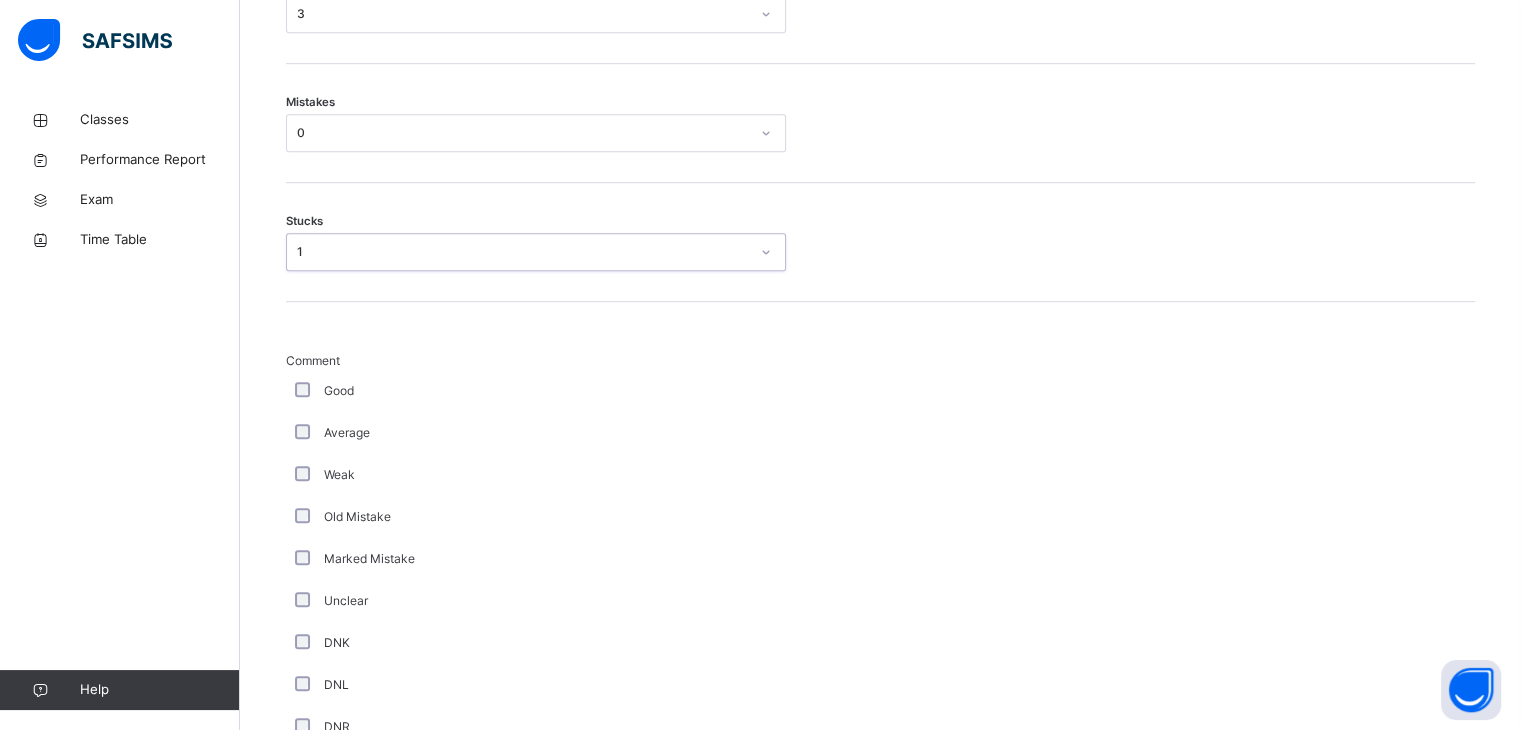 click on "Good" at bounding box center [339, 391] 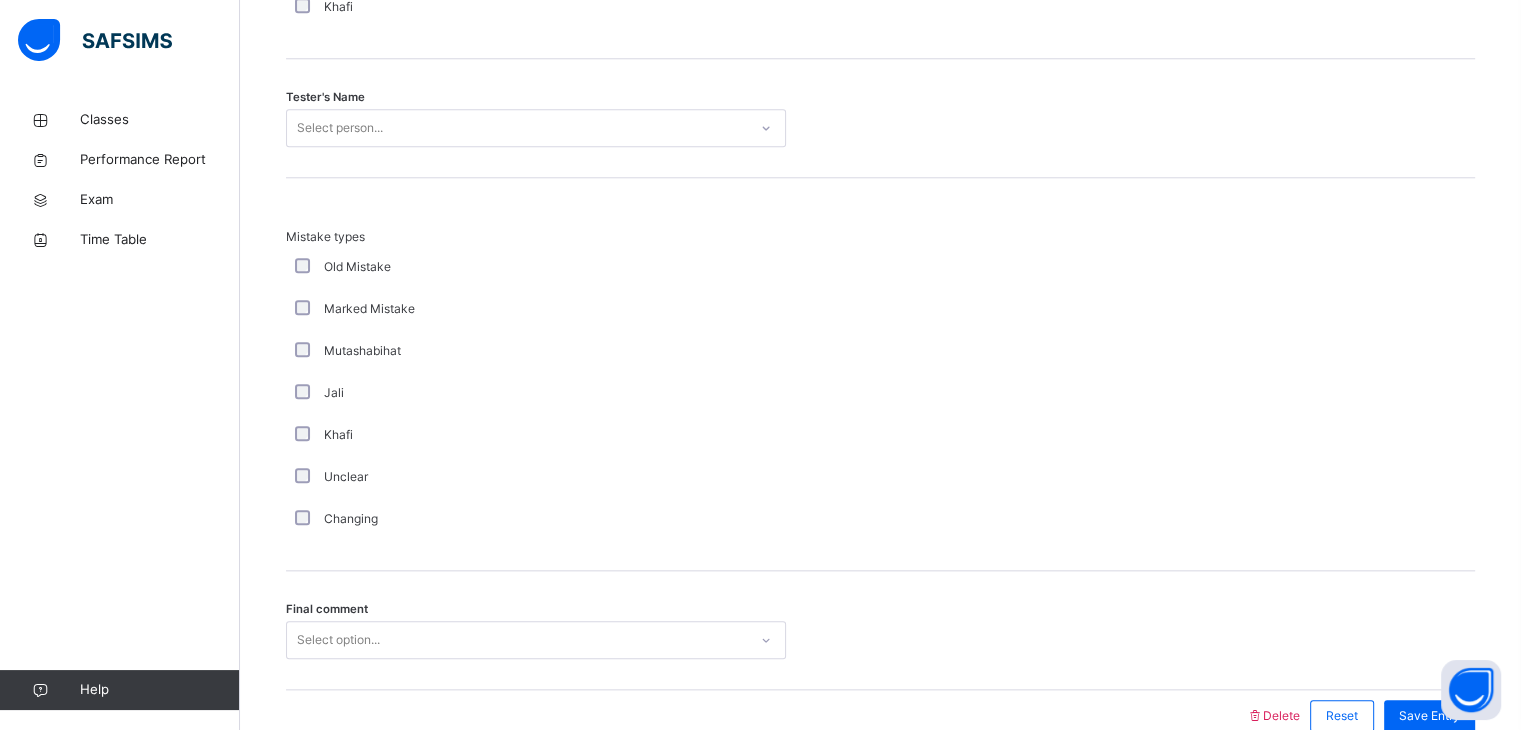 scroll, scrollTop: 2069, scrollLeft: 0, axis: vertical 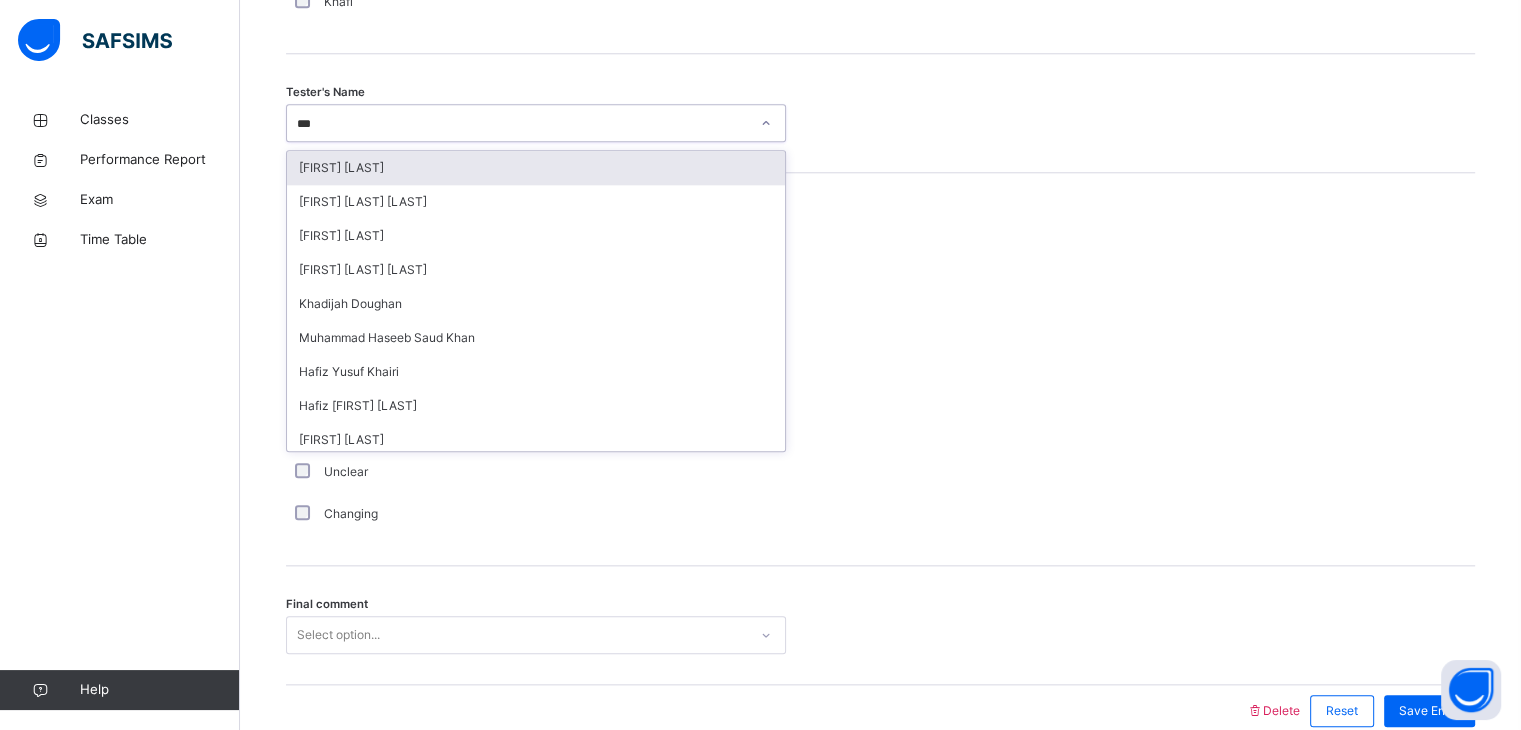 type on "****" 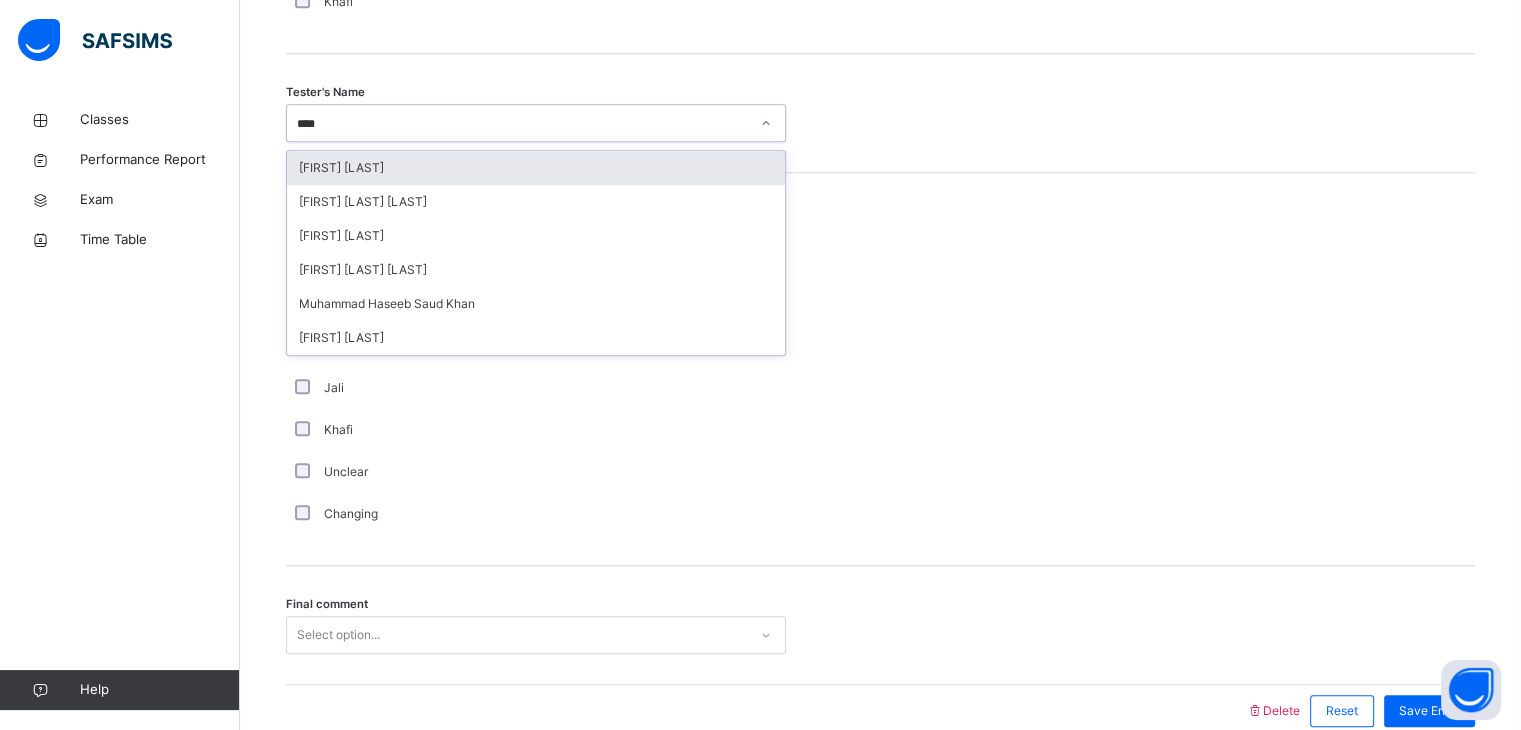 type 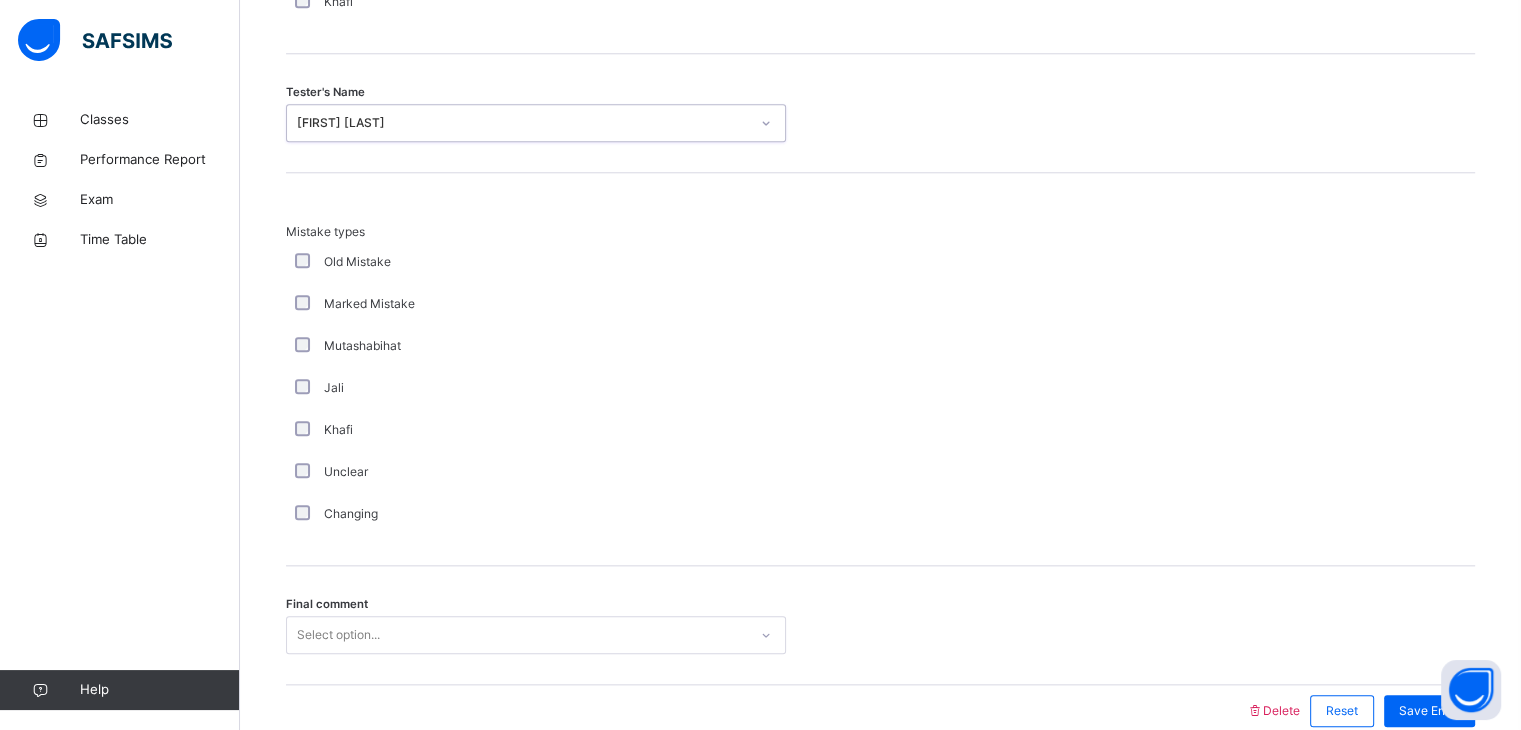 scroll, scrollTop: 2164, scrollLeft: 0, axis: vertical 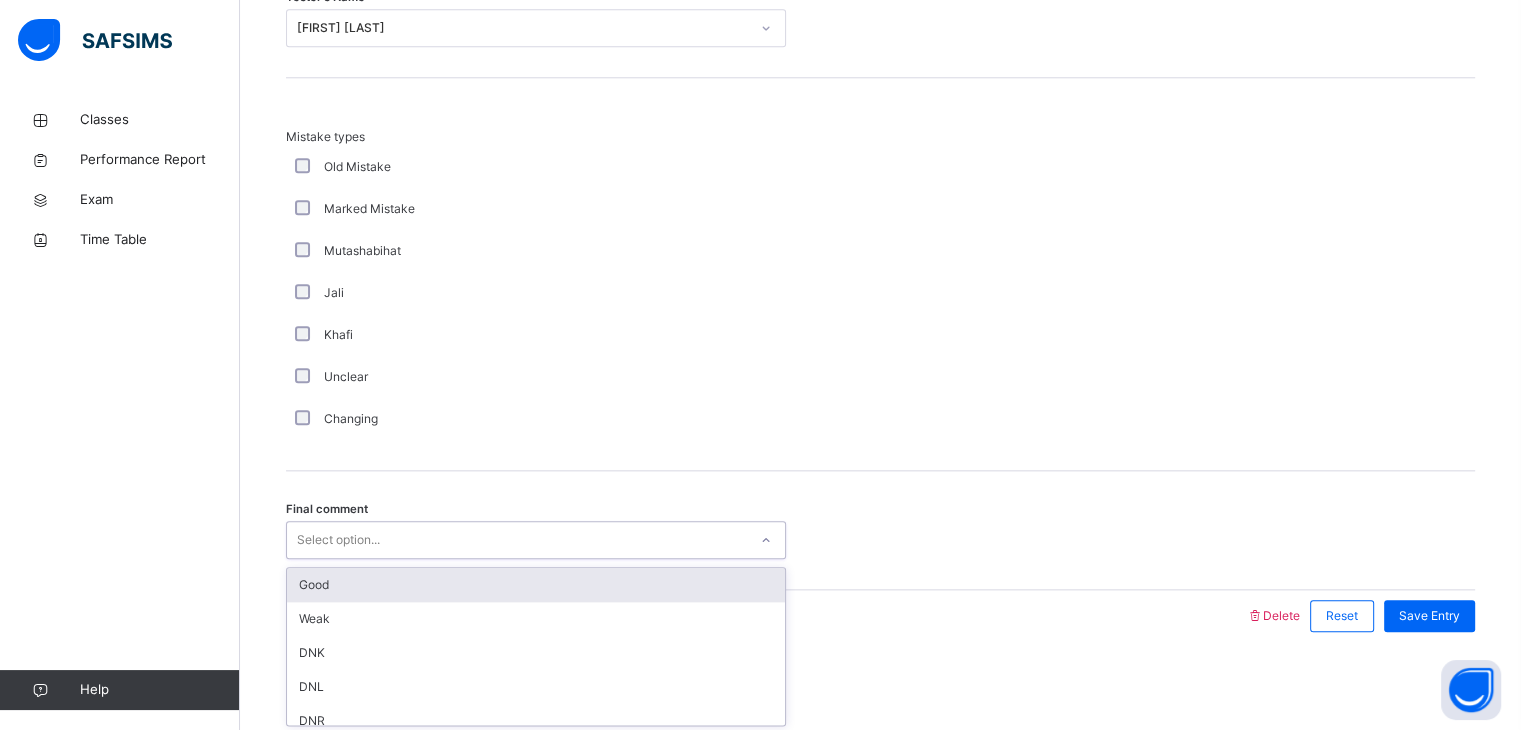 click on "Good" at bounding box center [536, 585] 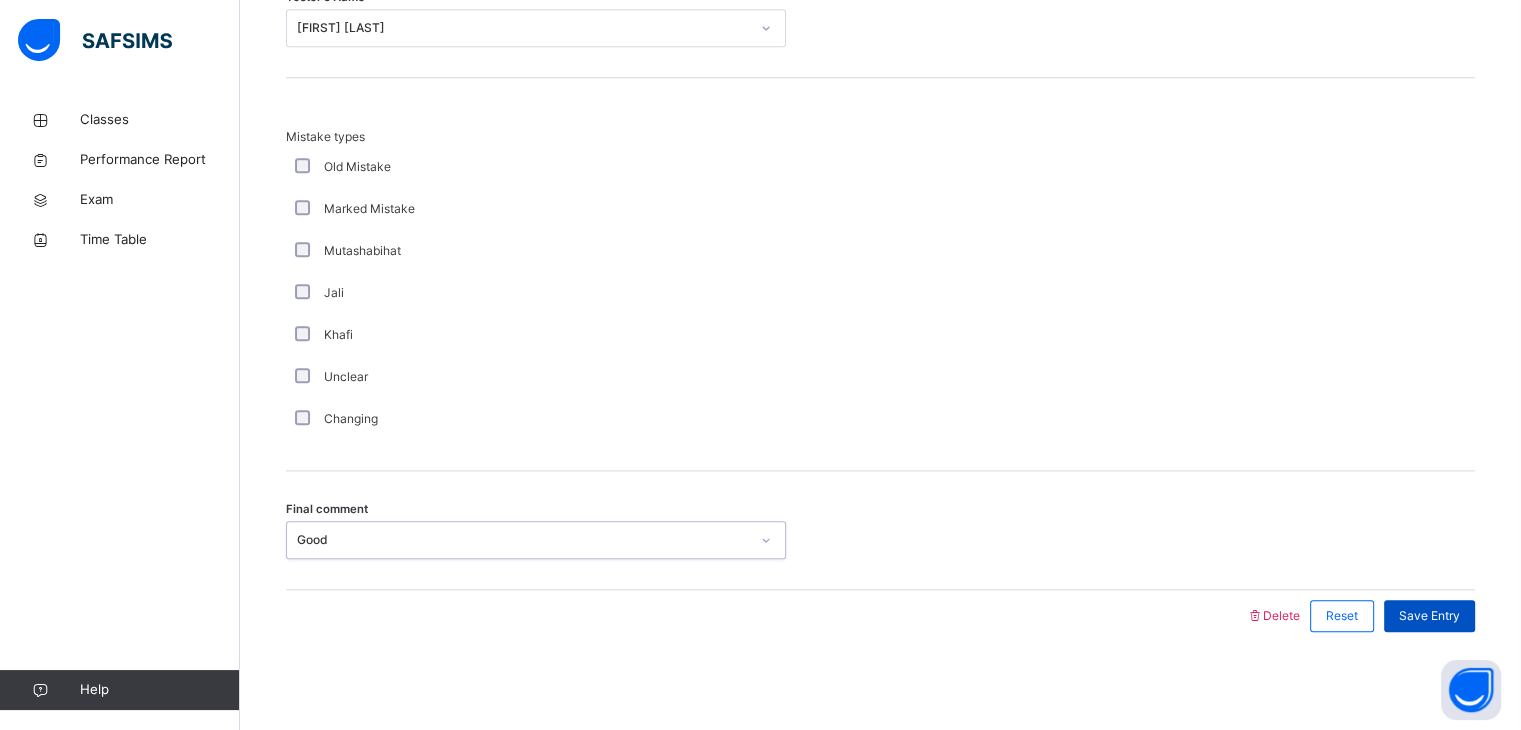 click on "Save Entry" at bounding box center [1429, 616] 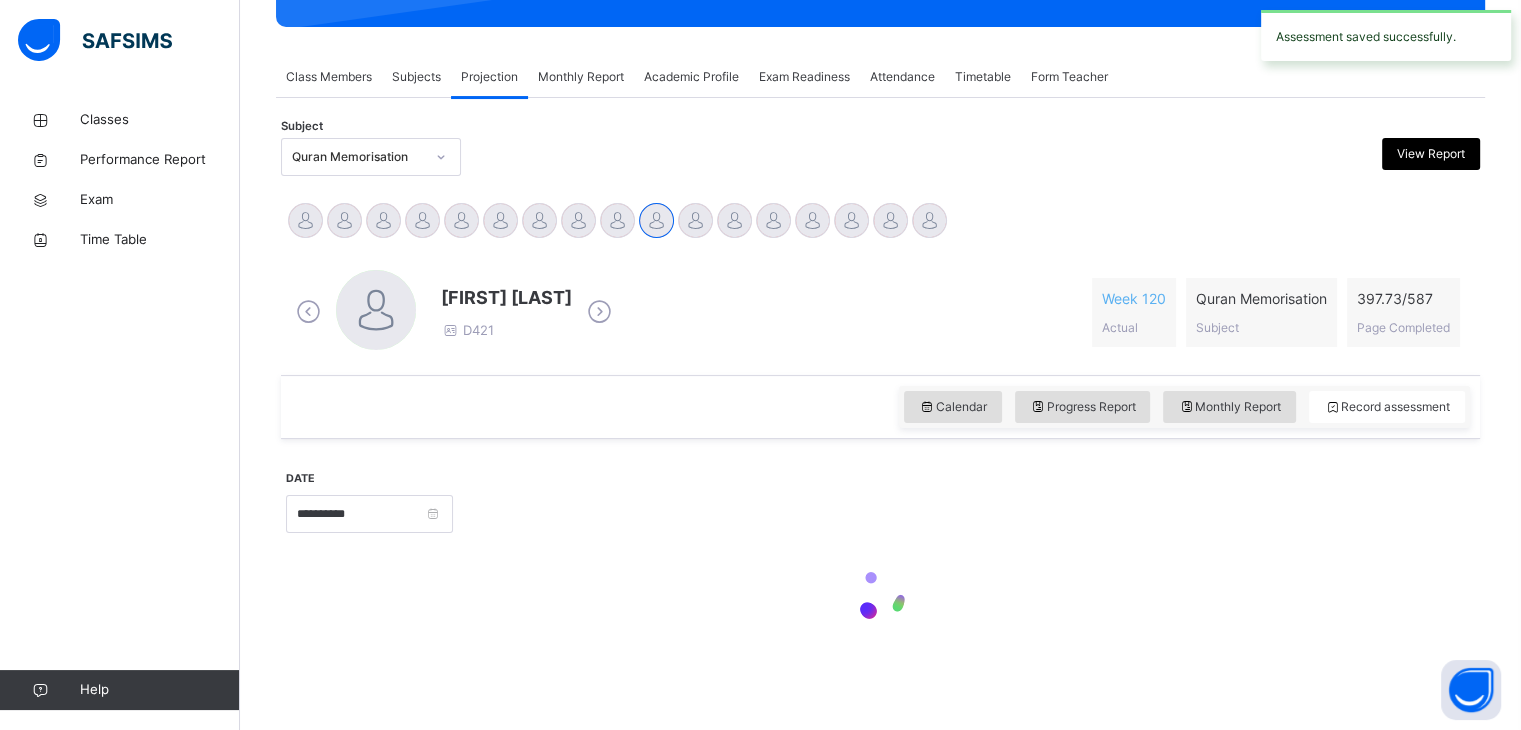 scroll, scrollTop: 319, scrollLeft: 0, axis: vertical 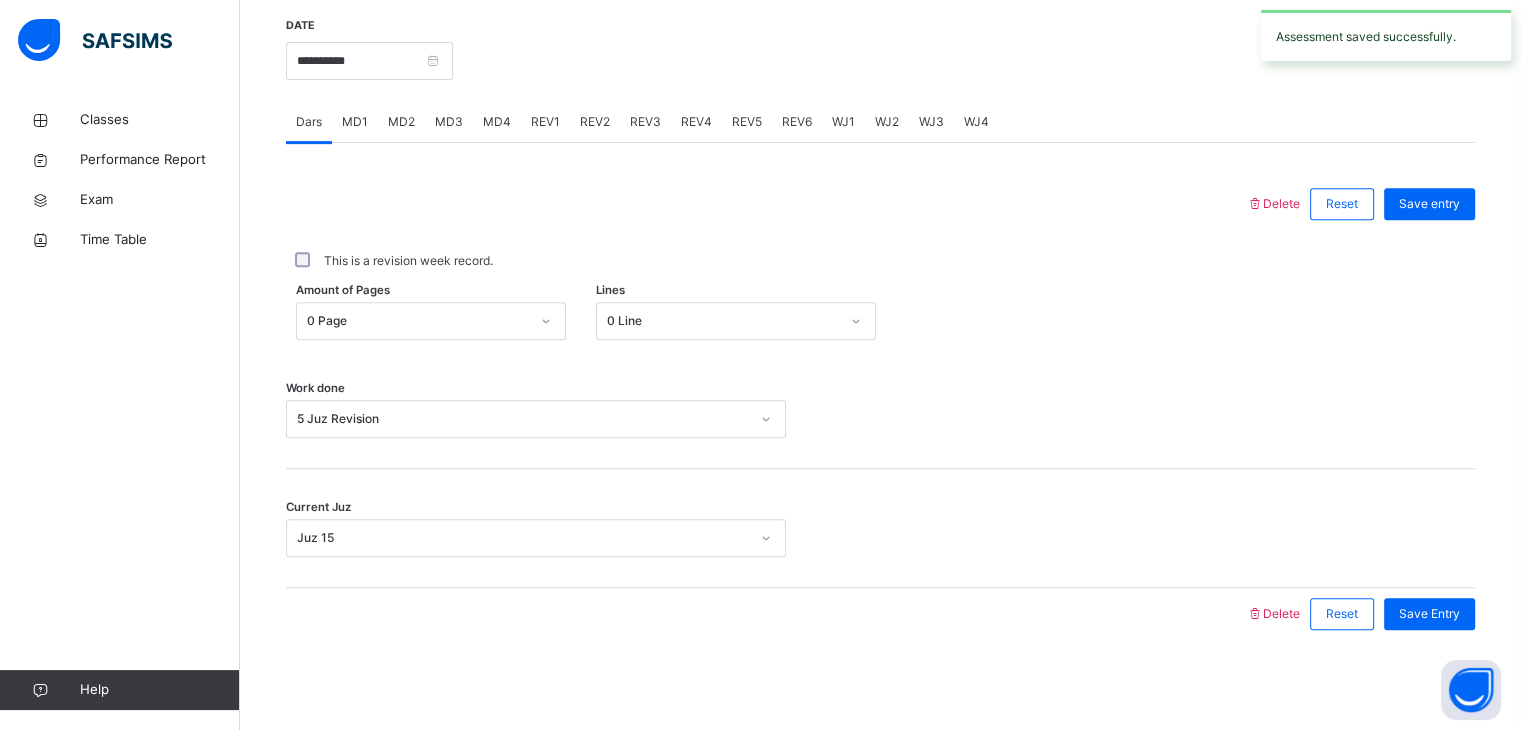 click on "WJ4" at bounding box center [976, 122] 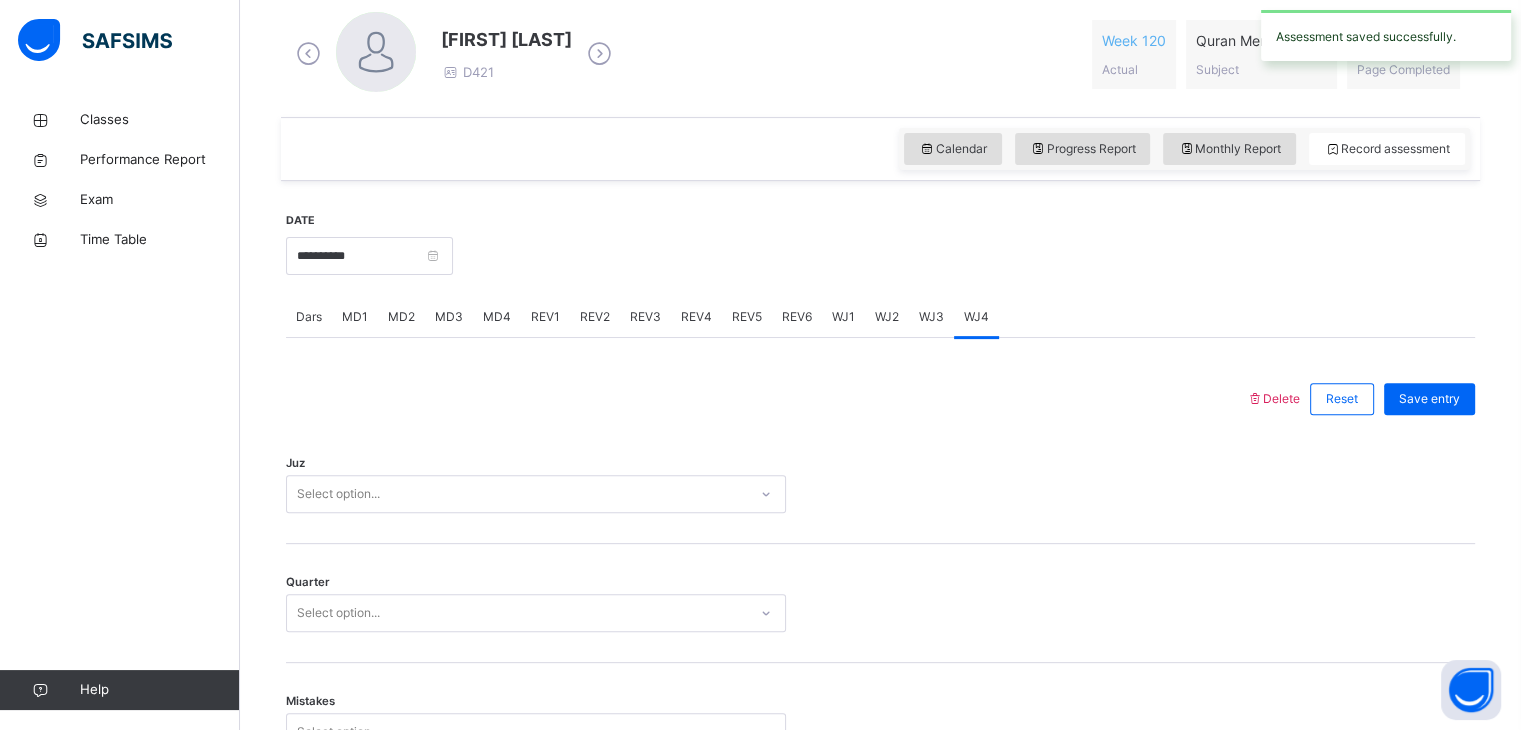 scroll, scrollTop: 601, scrollLeft: 0, axis: vertical 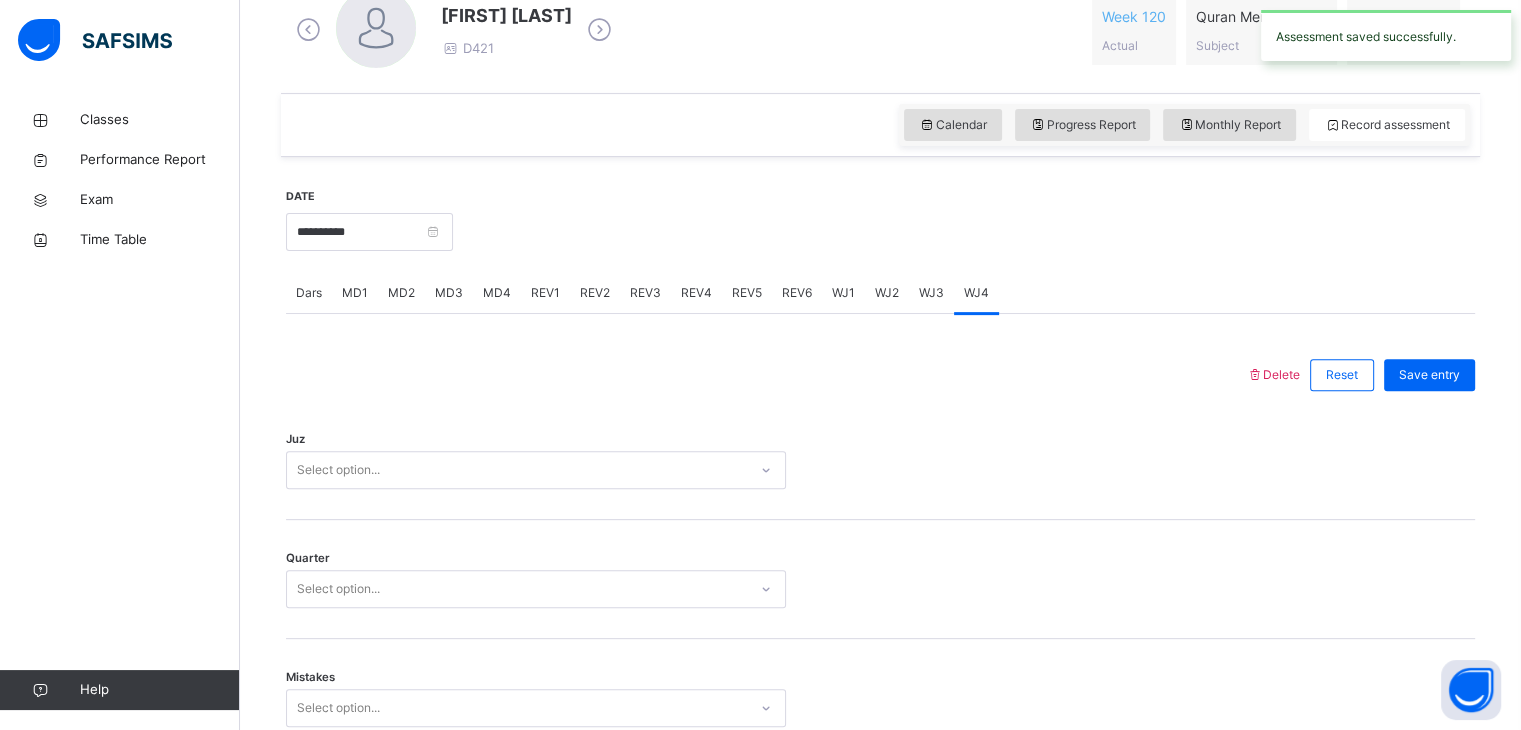 click on "REV4" at bounding box center [696, 293] 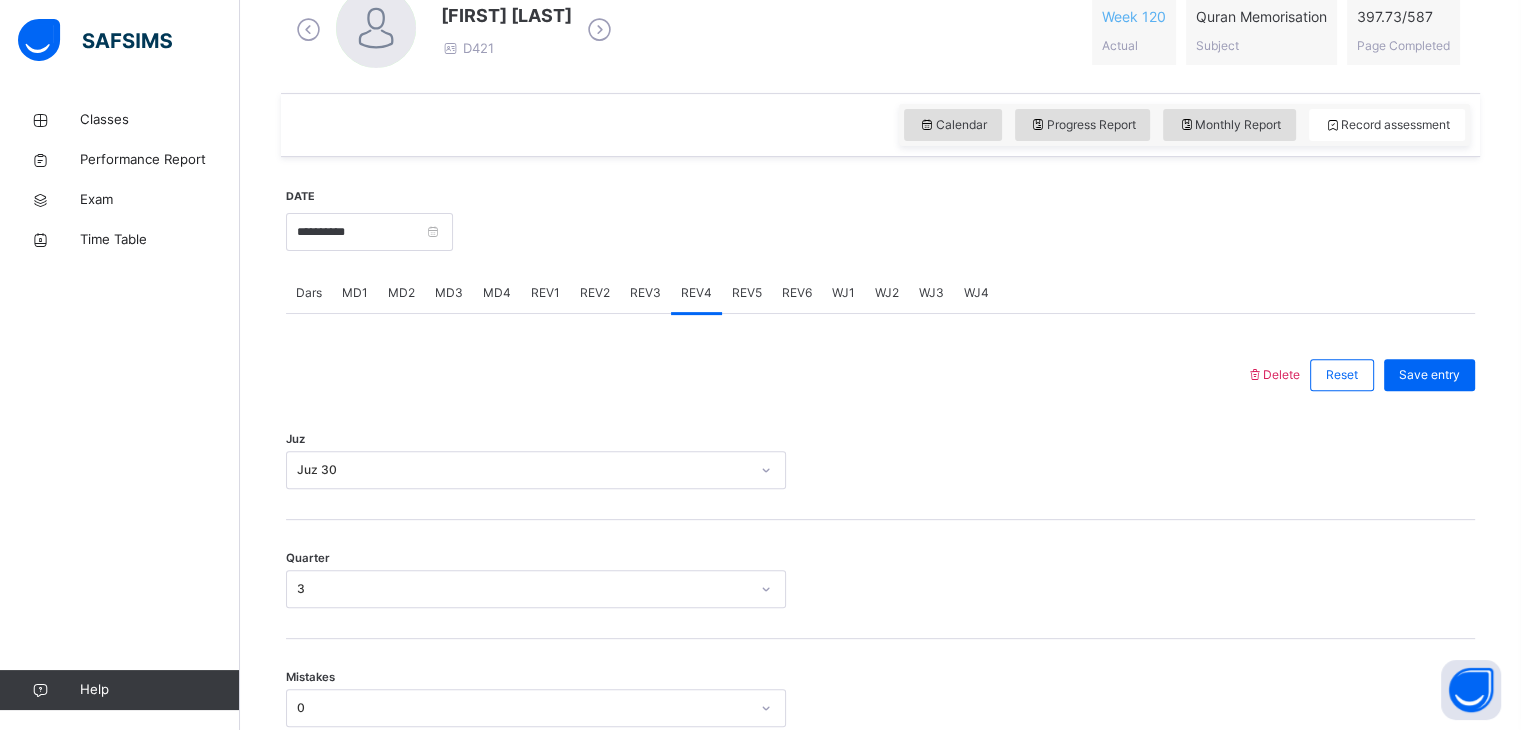 click on "REV5" at bounding box center [747, 293] 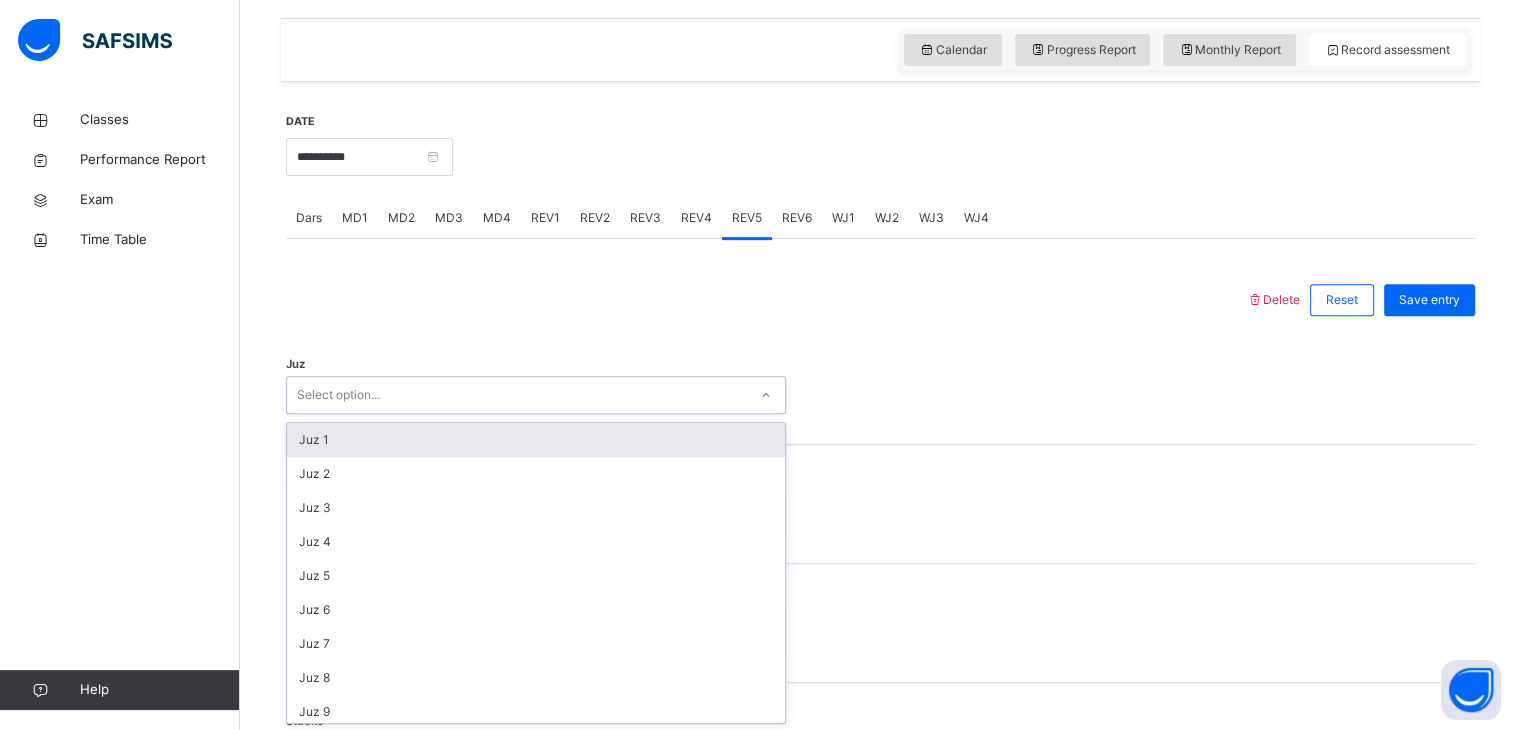 scroll, scrollTop: 676, scrollLeft: 0, axis: vertical 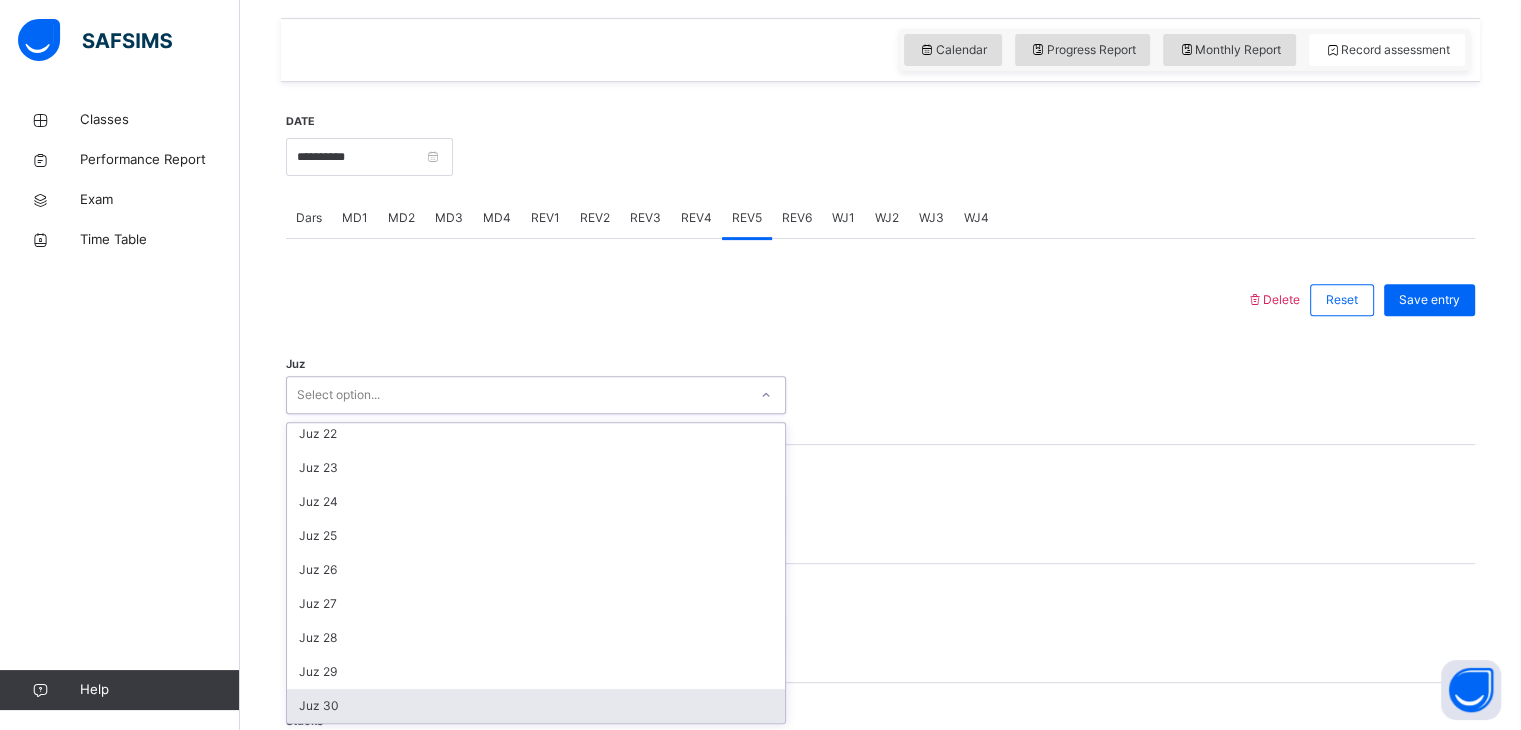click on "Juz 30" at bounding box center (536, 706) 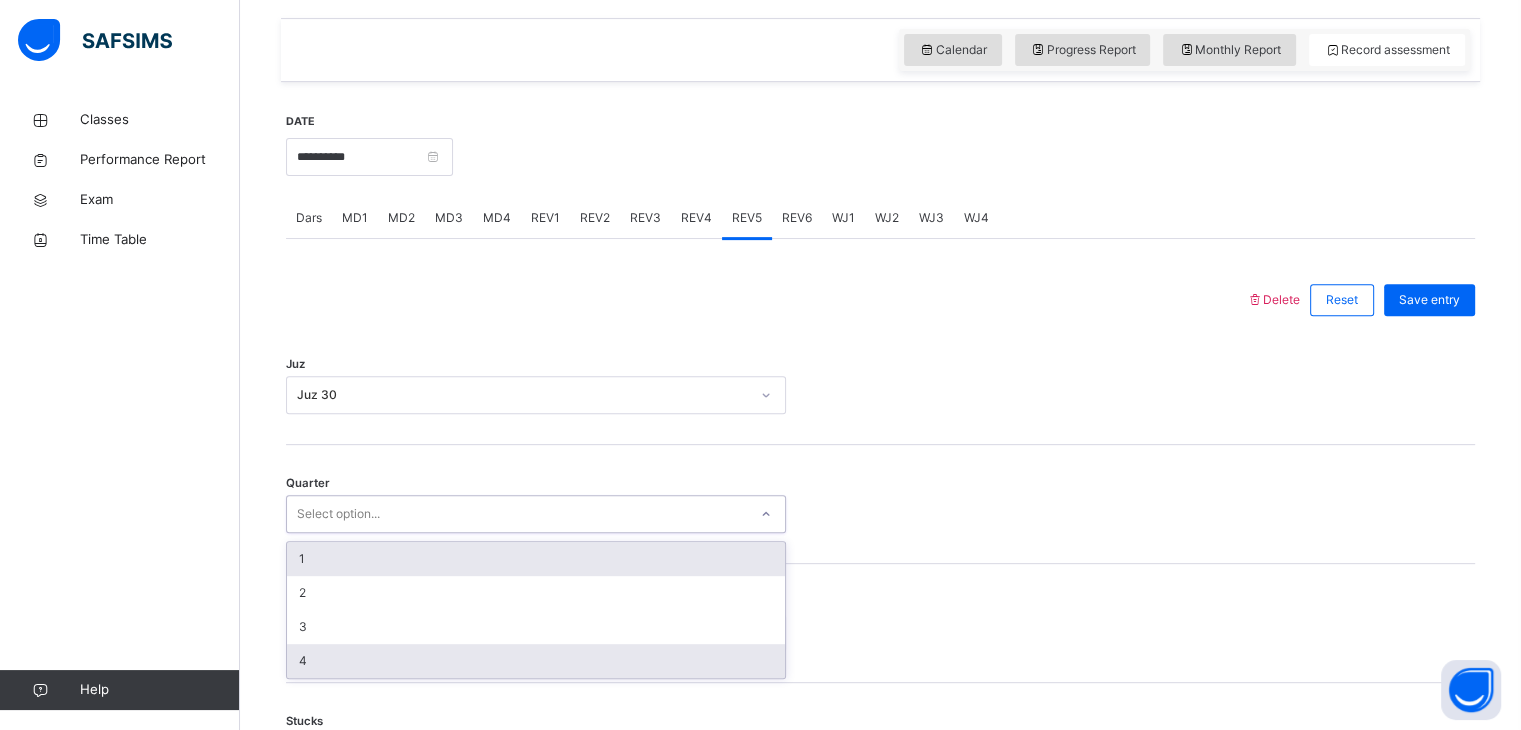click on "4" at bounding box center (536, 661) 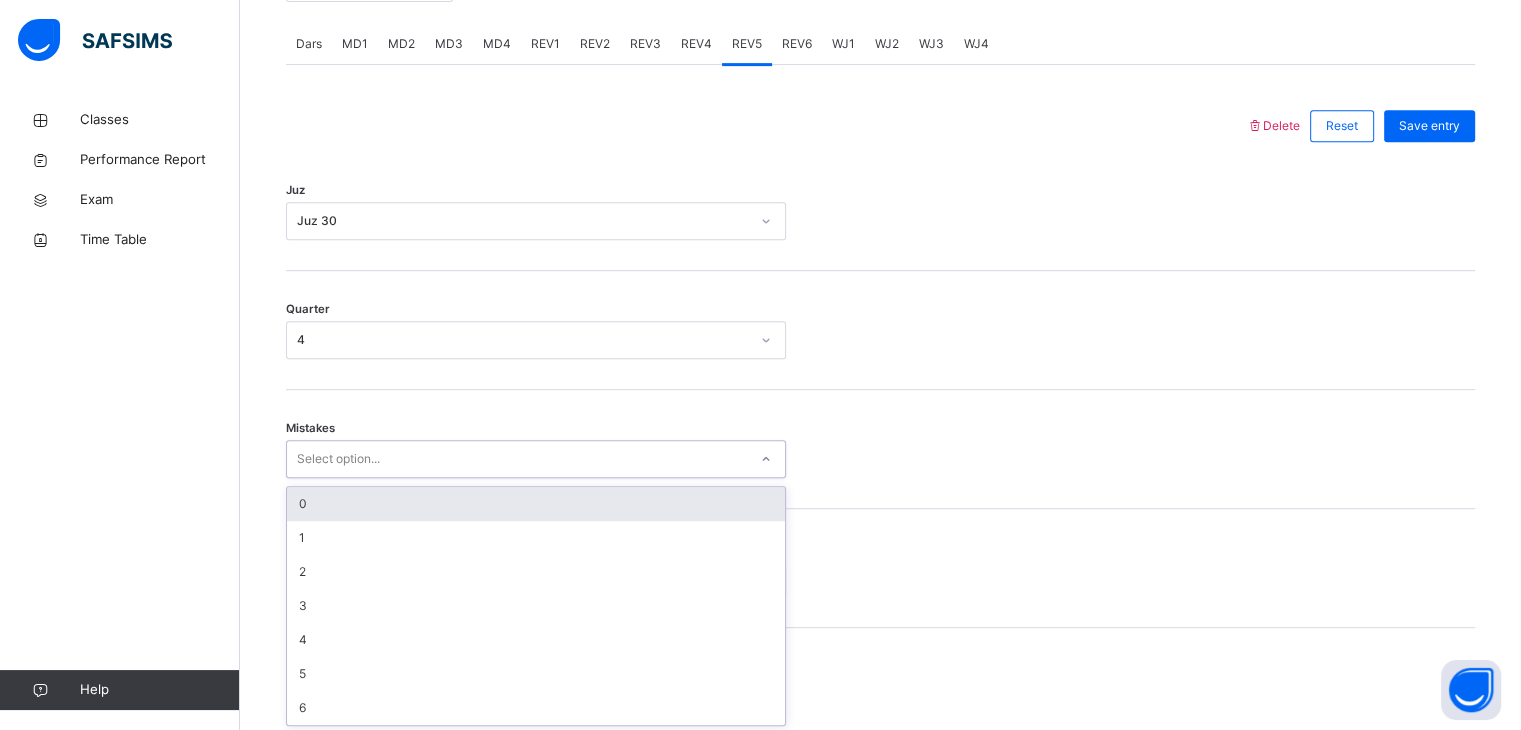 scroll, scrollTop: 852, scrollLeft: 0, axis: vertical 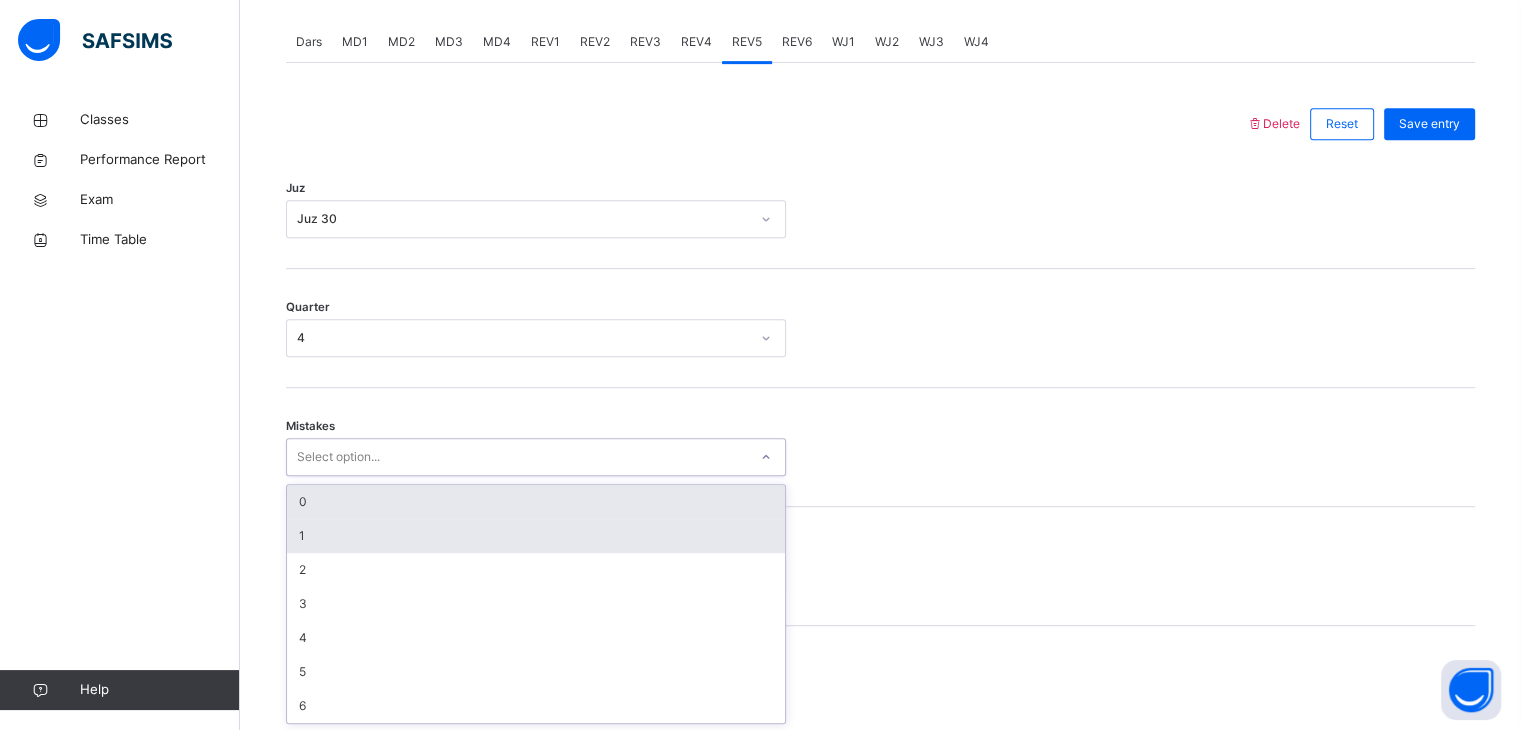 click on "1" at bounding box center [536, 536] 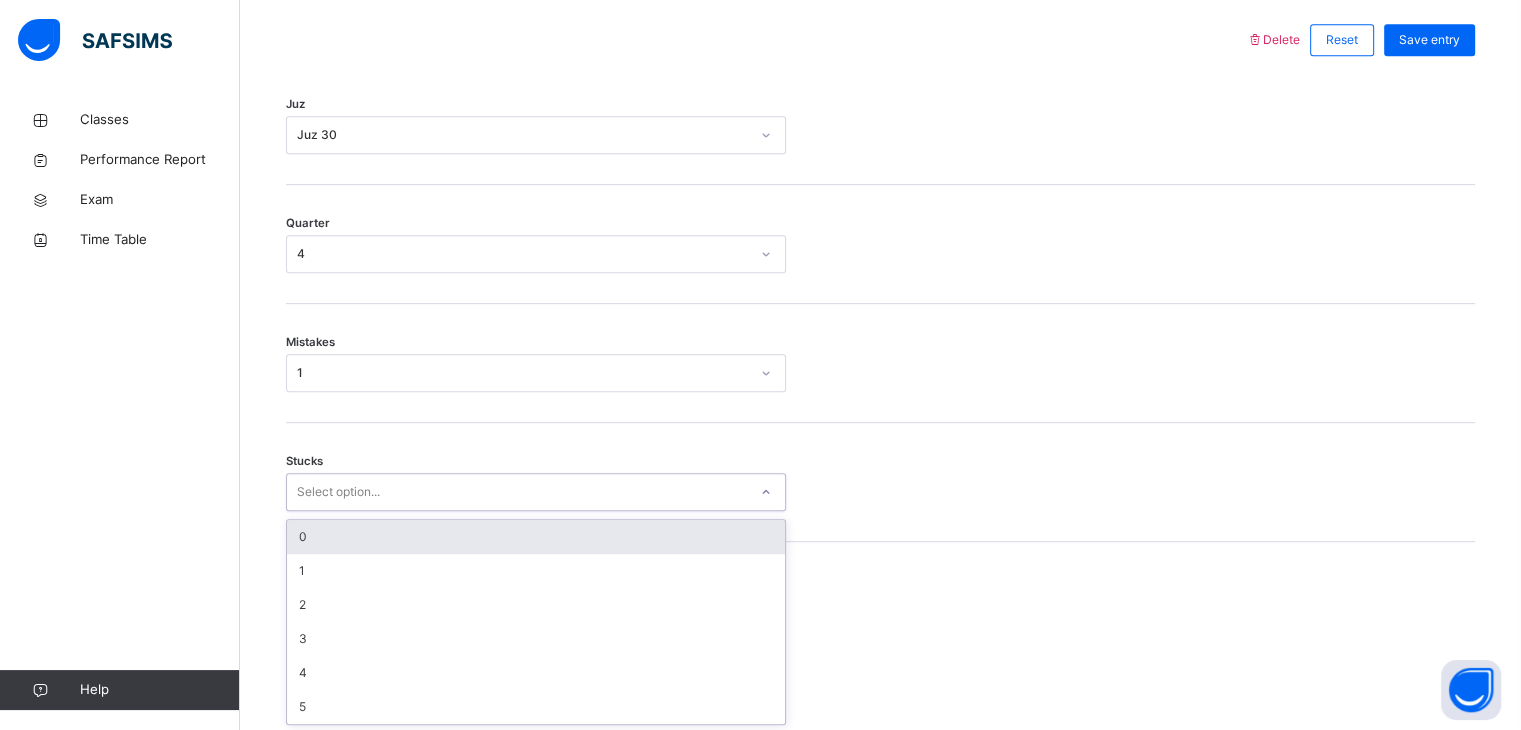 scroll, scrollTop: 937, scrollLeft: 0, axis: vertical 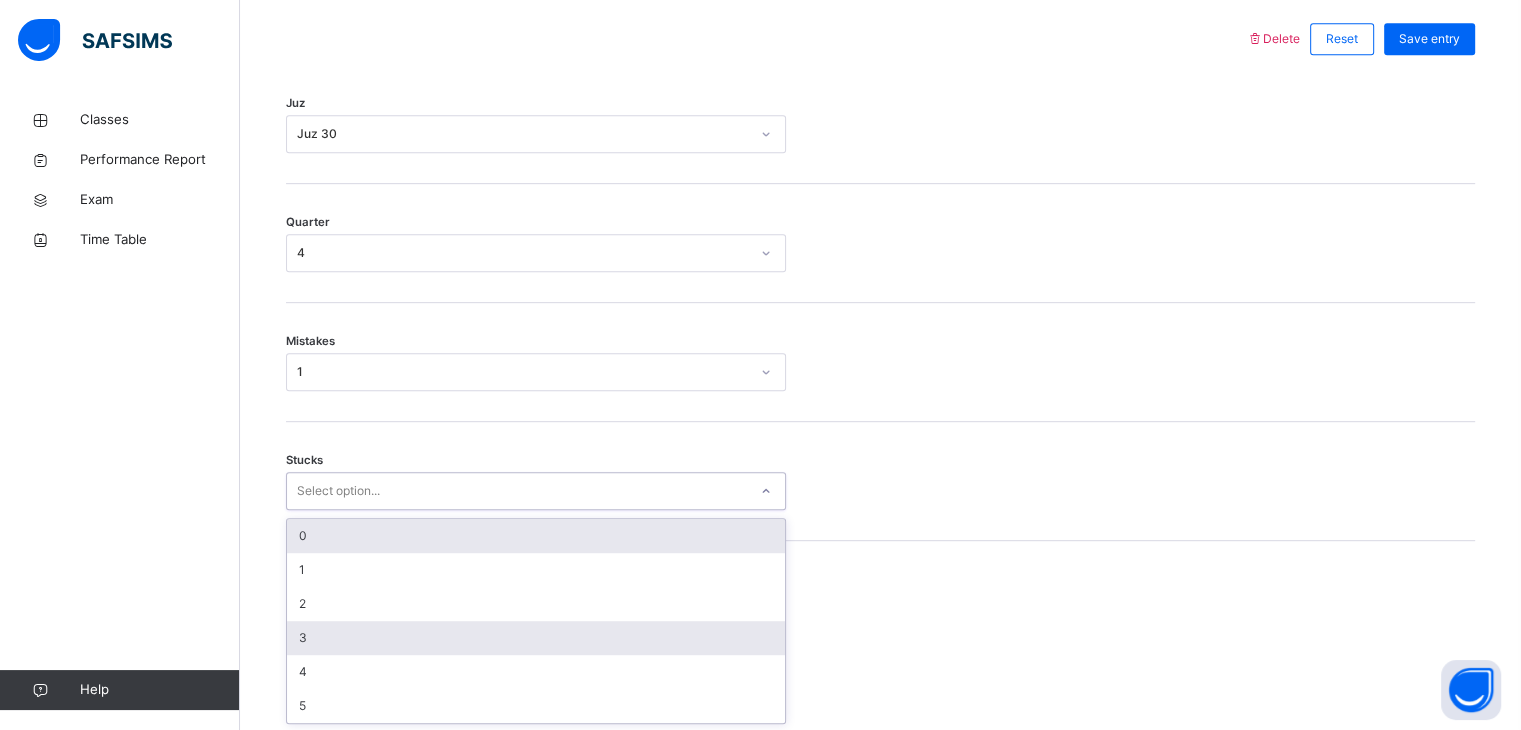 click on "3" at bounding box center (536, 638) 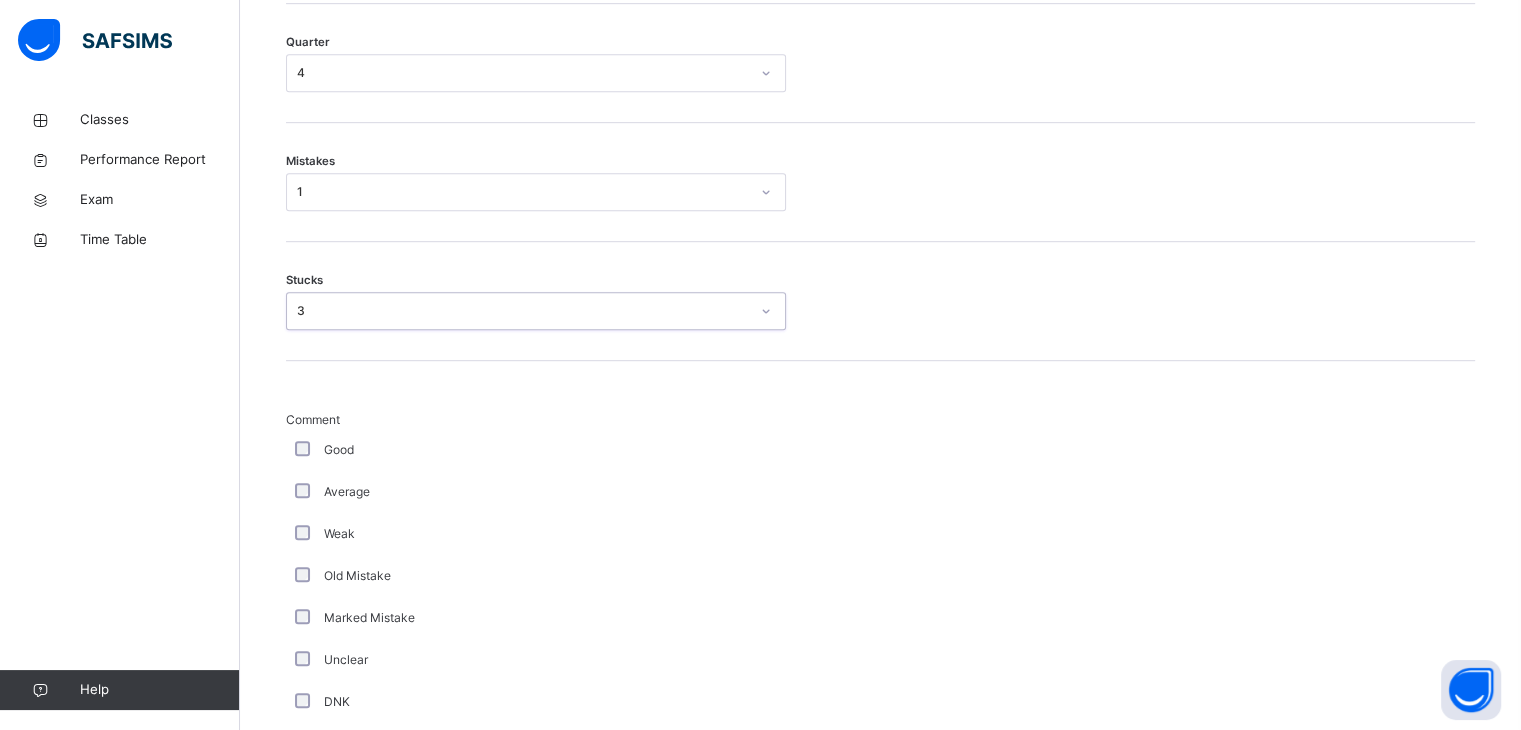 scroll, scrollTop: 1272, scrollLeft: 0, axis: vertical 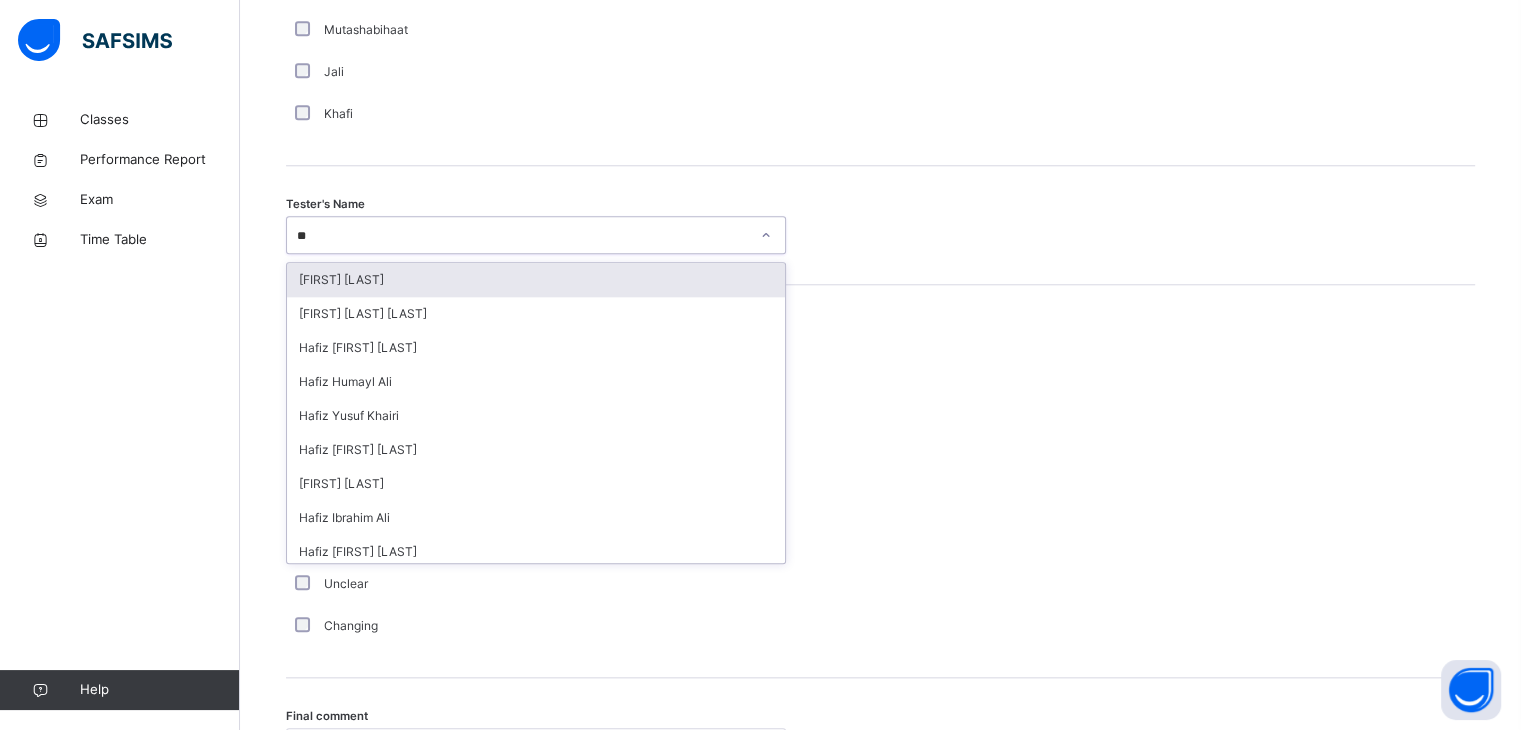 type on "***" 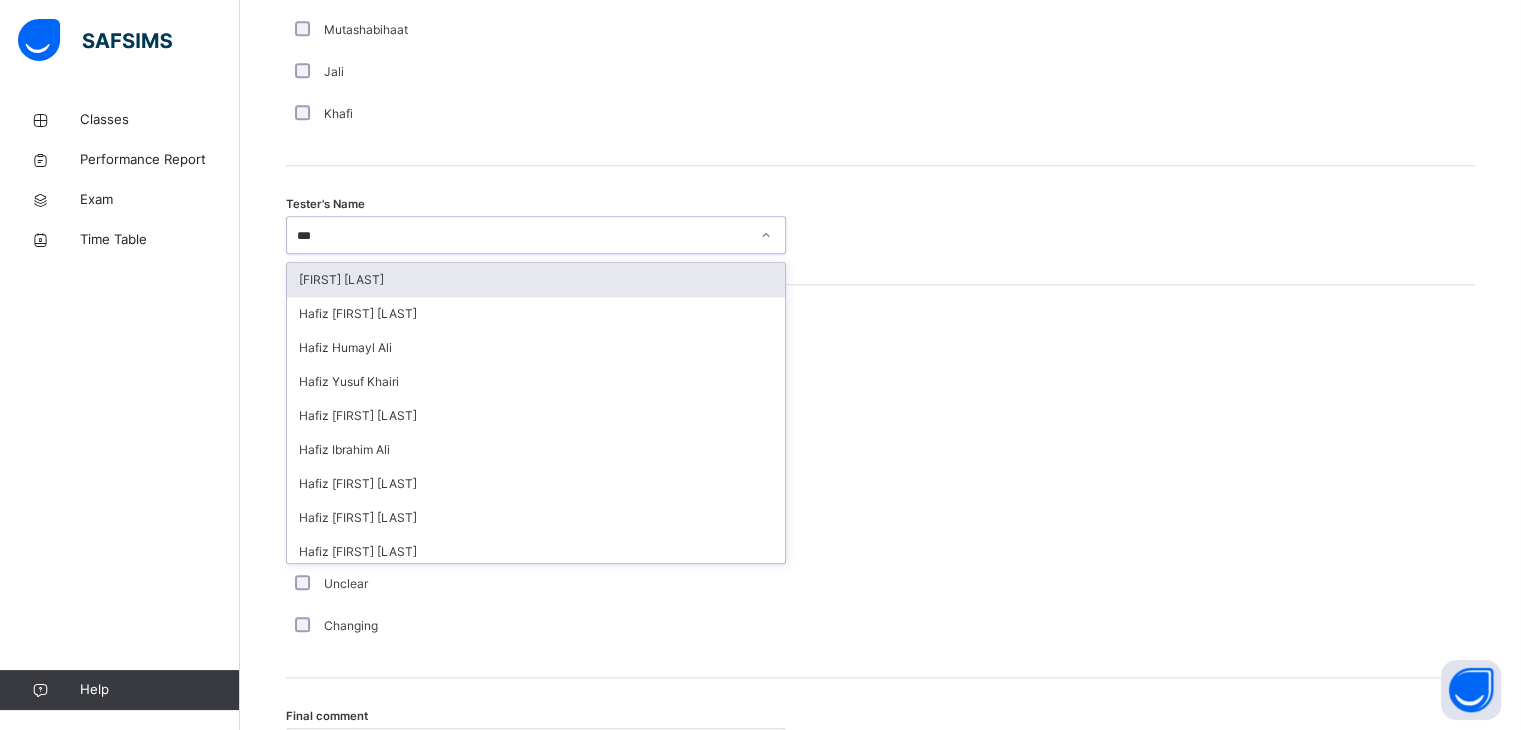 type 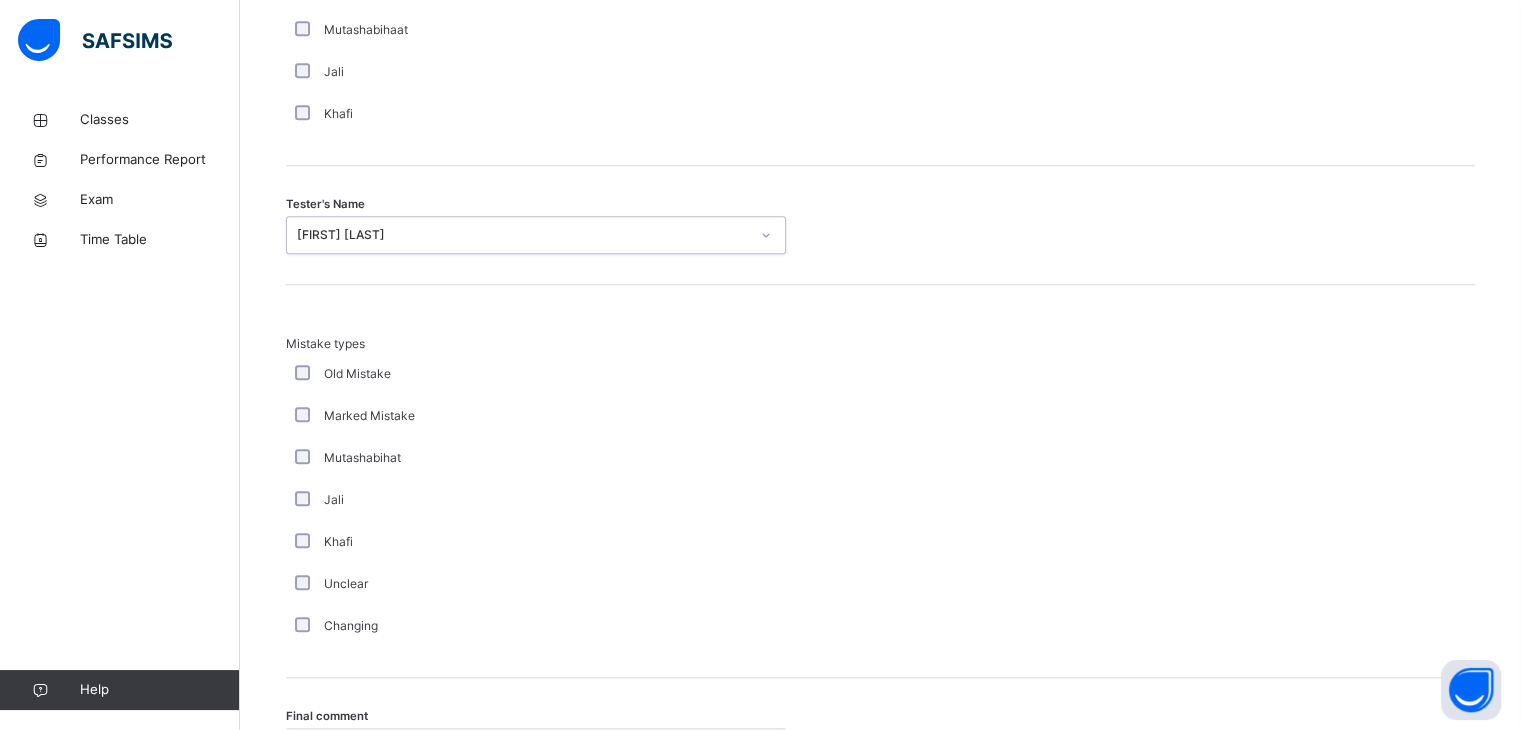 scroll, scrollTop: 2164, scrollLeft: 0, axis: vertical 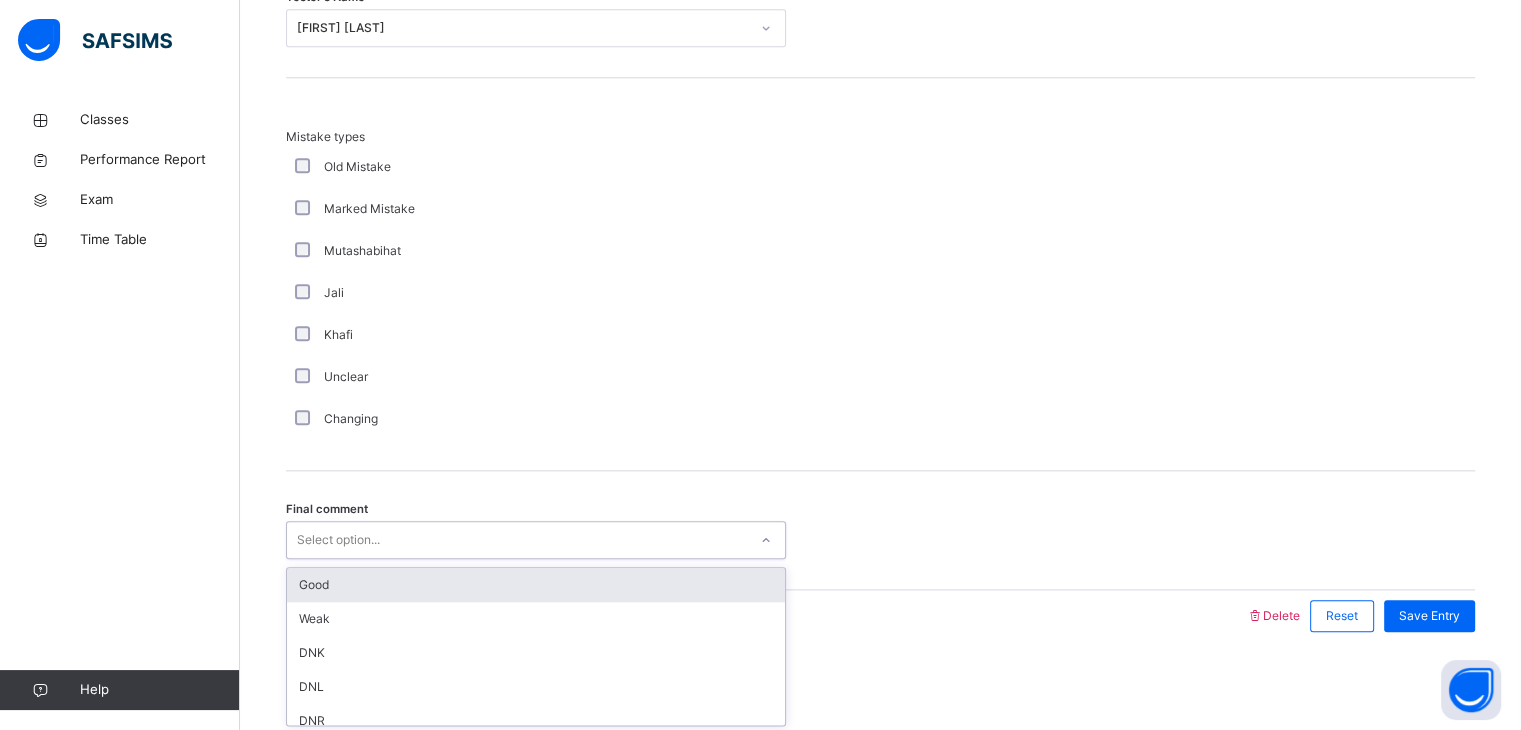 click on "Good" at bounding box center (536, 585) 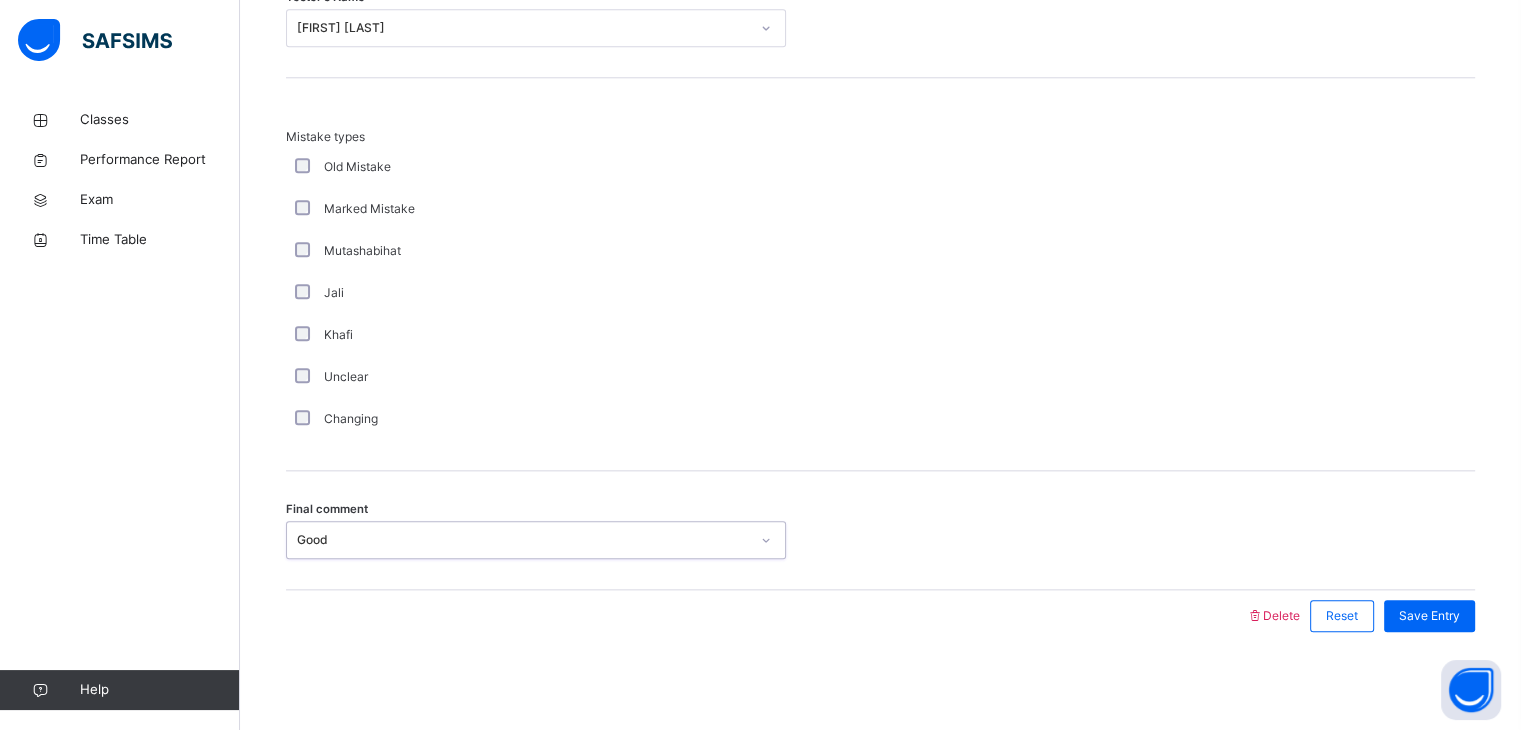 click on "Final comment   option Good, selected.     0 results available. Select is focused ,type to refine list, press Down to open the menu,  Good" at bounding box center (880, 530) 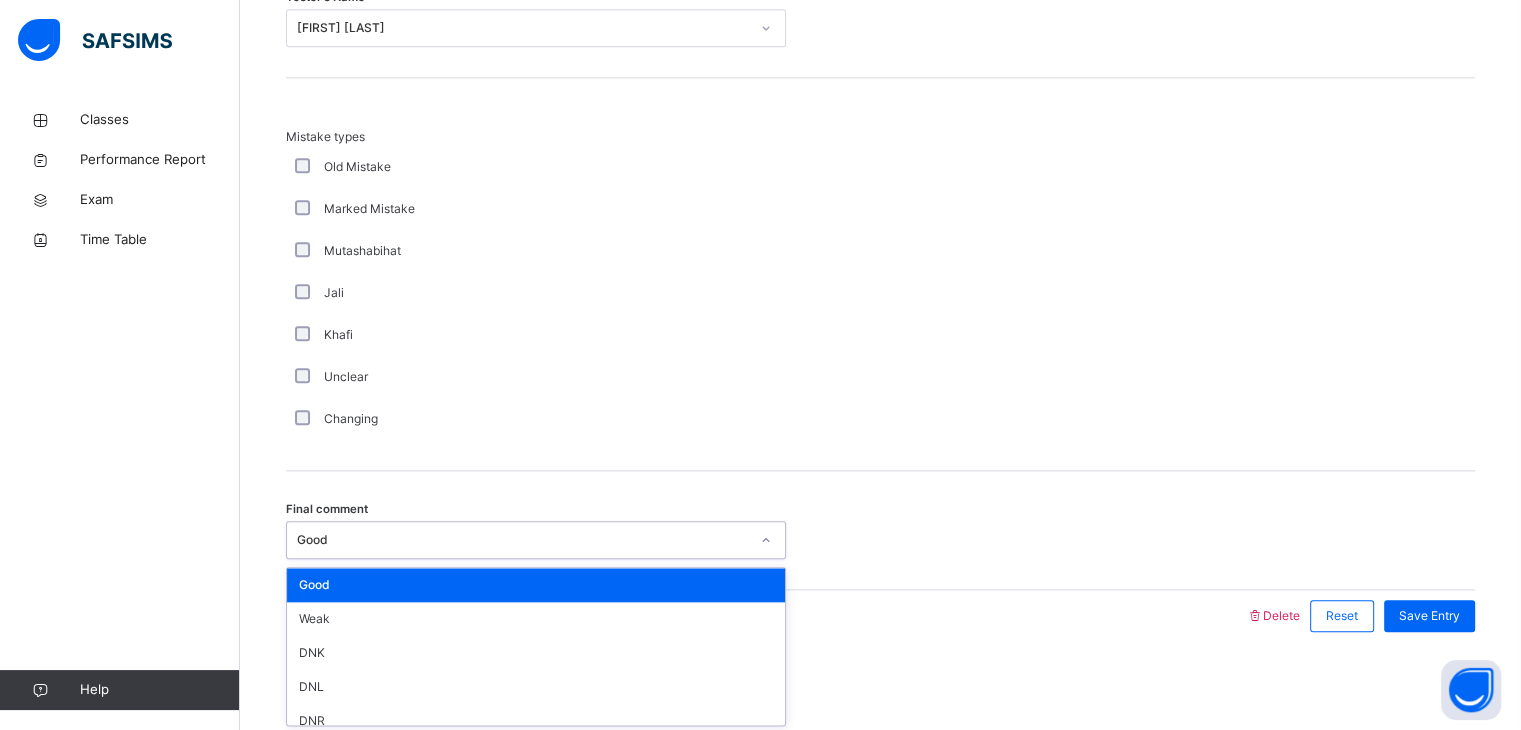 click on "Good" at bounding box center (536, 585) 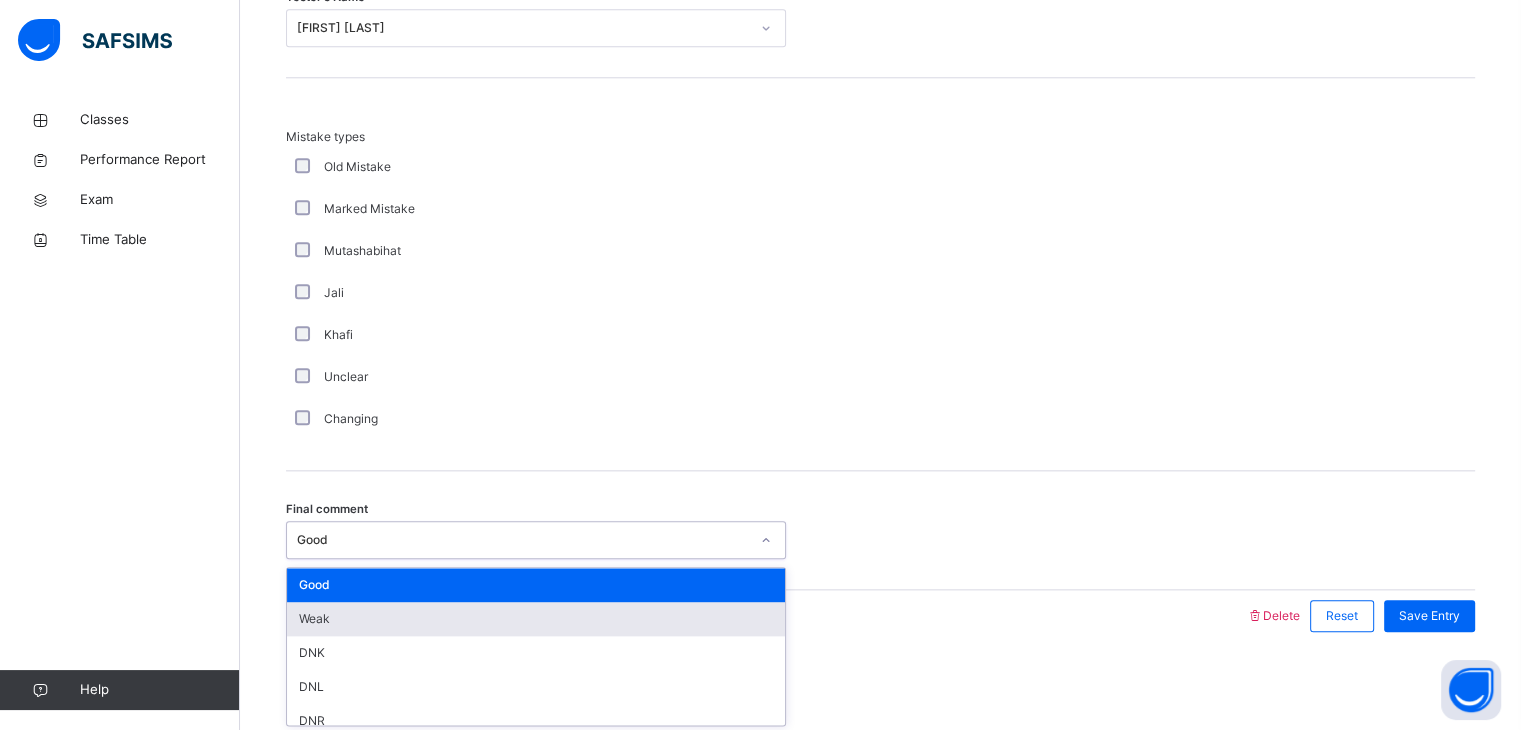 click on "Weak" at bounding box center (536, 619) 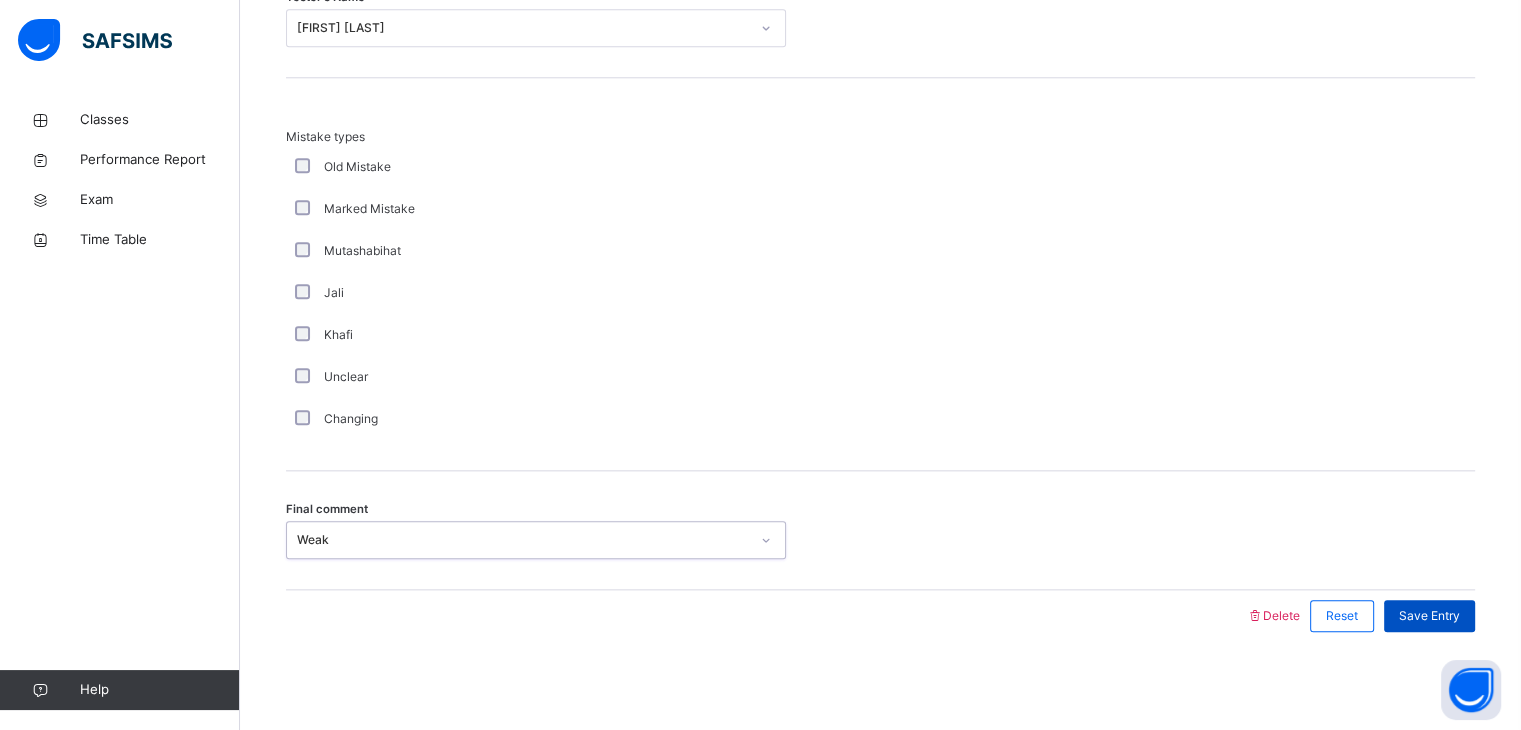 click on "Save Entry" at bounding box center (1429, 616) 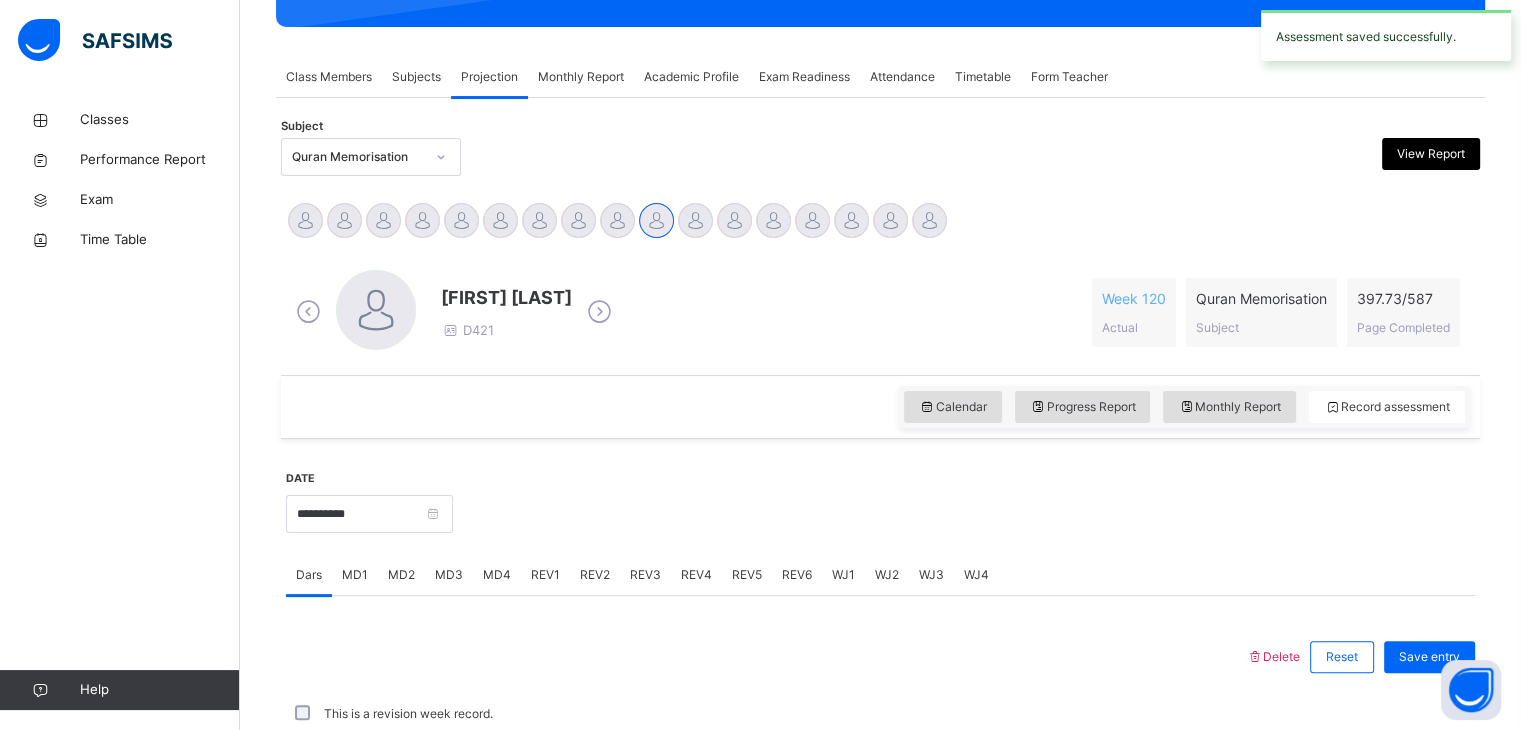 scroll, scrollTop: 772, scrollLeft: 0, axis: vertical 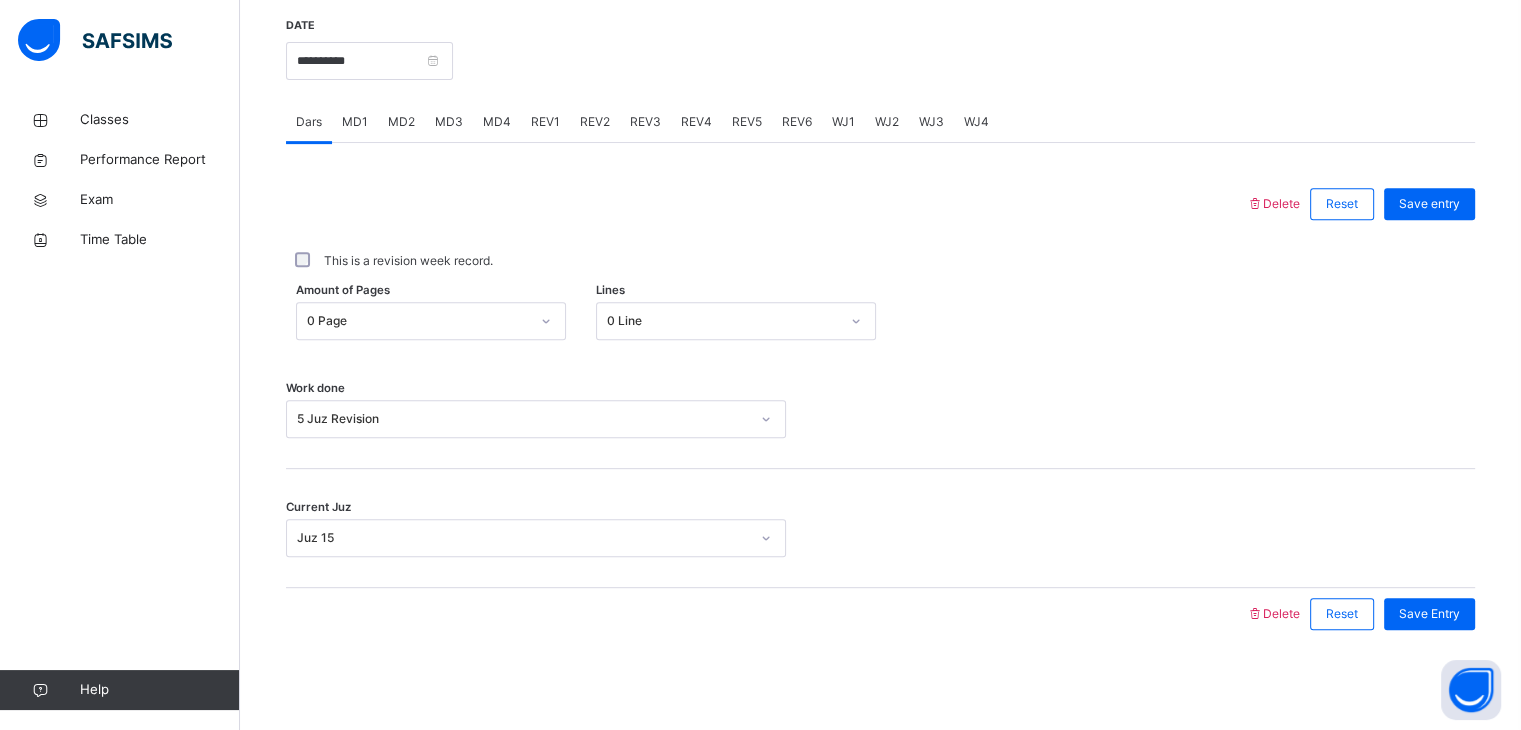 click on "REV5" at bounding box center (747, 122) 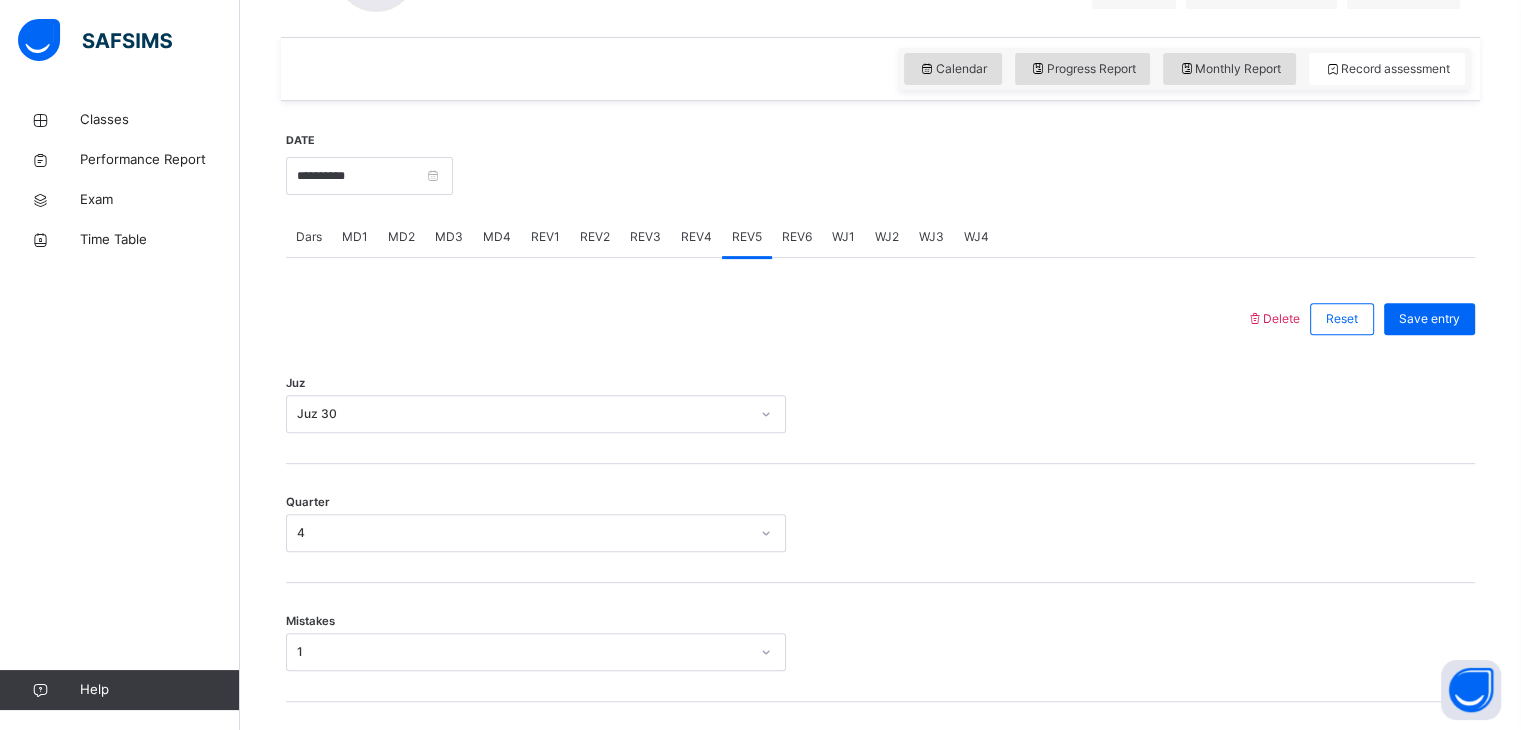 scroll, scrollTop: 658, scrollLeft: 0, axis: vertical 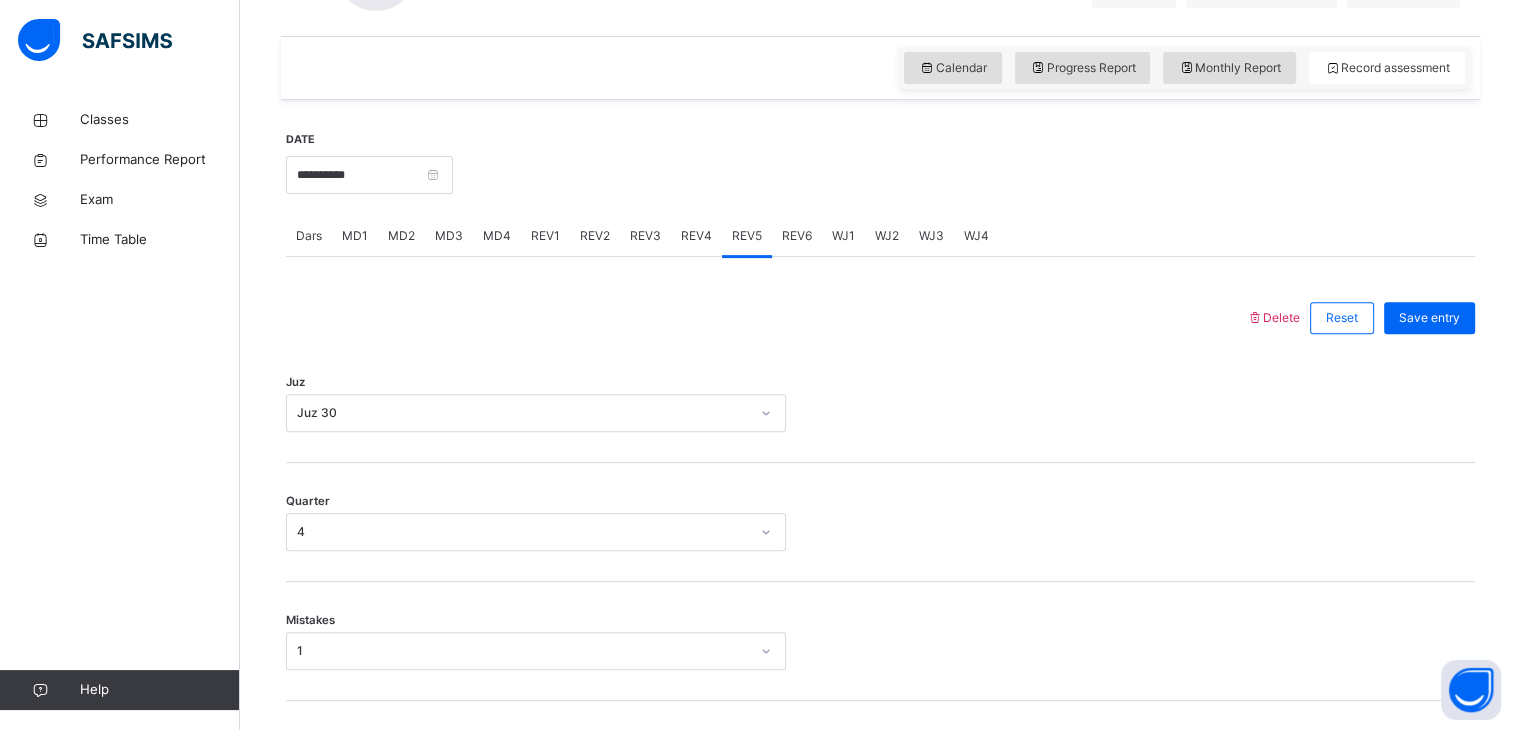 click on "REV6" at bounding box center (797, 236) 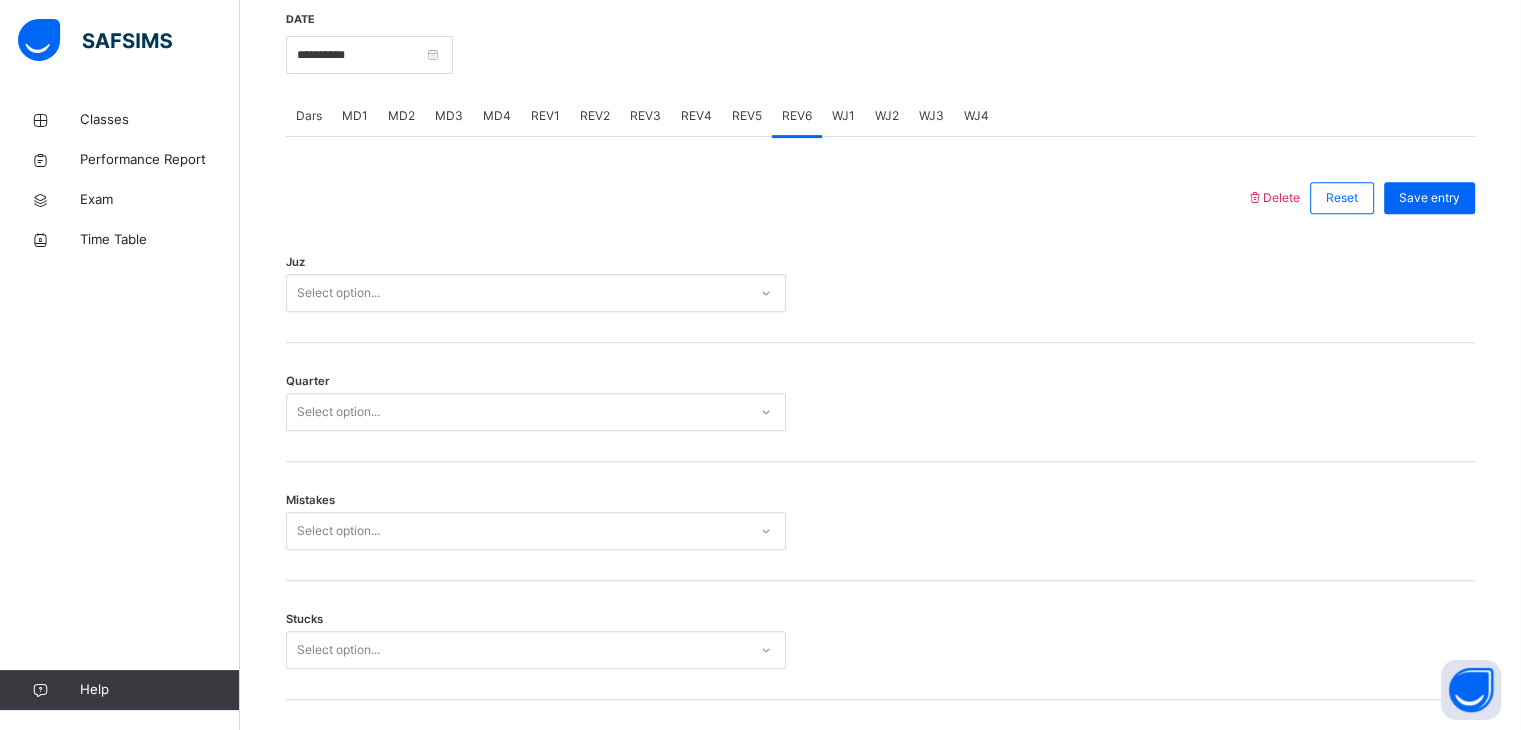 scroll, scrollTop: 779, scrollLeft: 0, axis: vertical 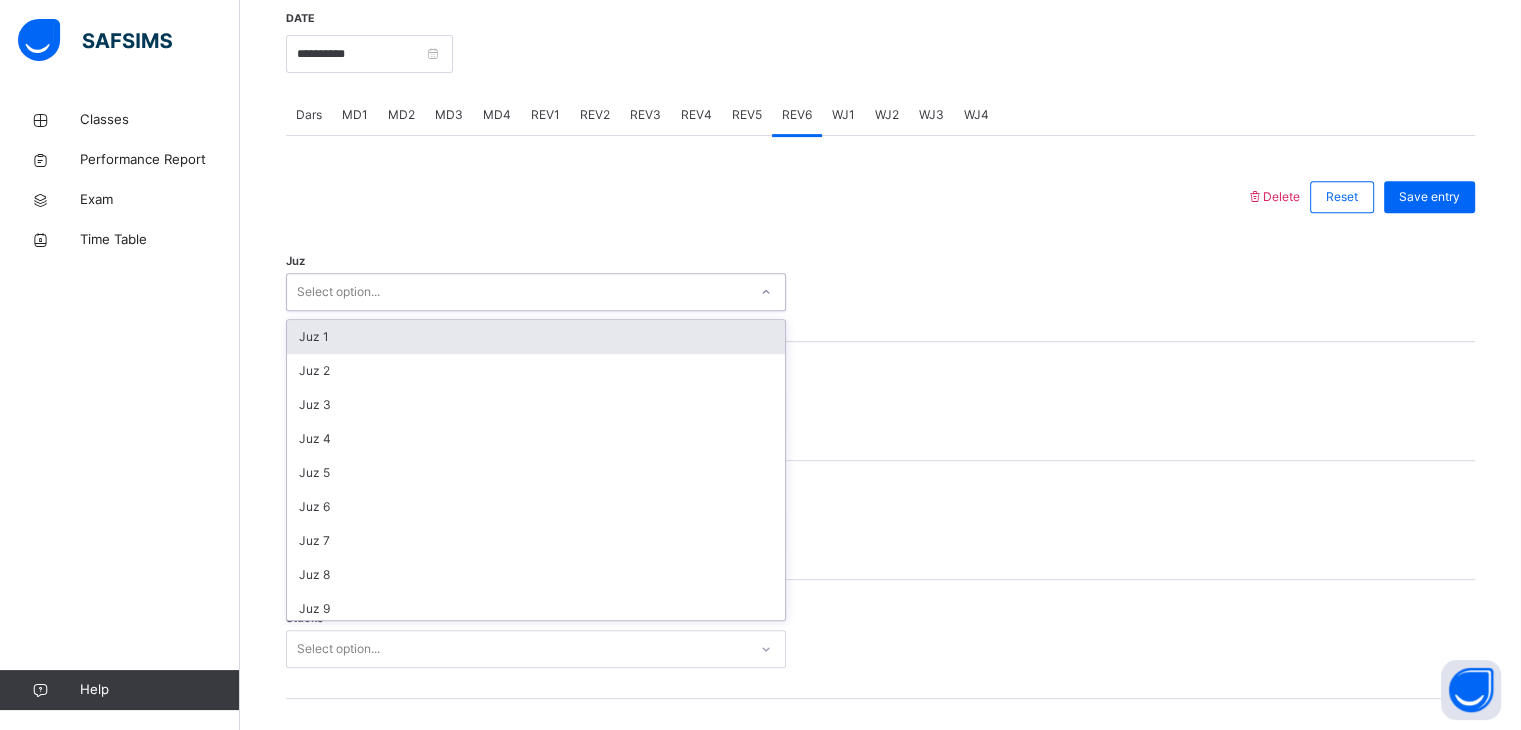 click on "Juz 1" at bounding box center [536, 337] 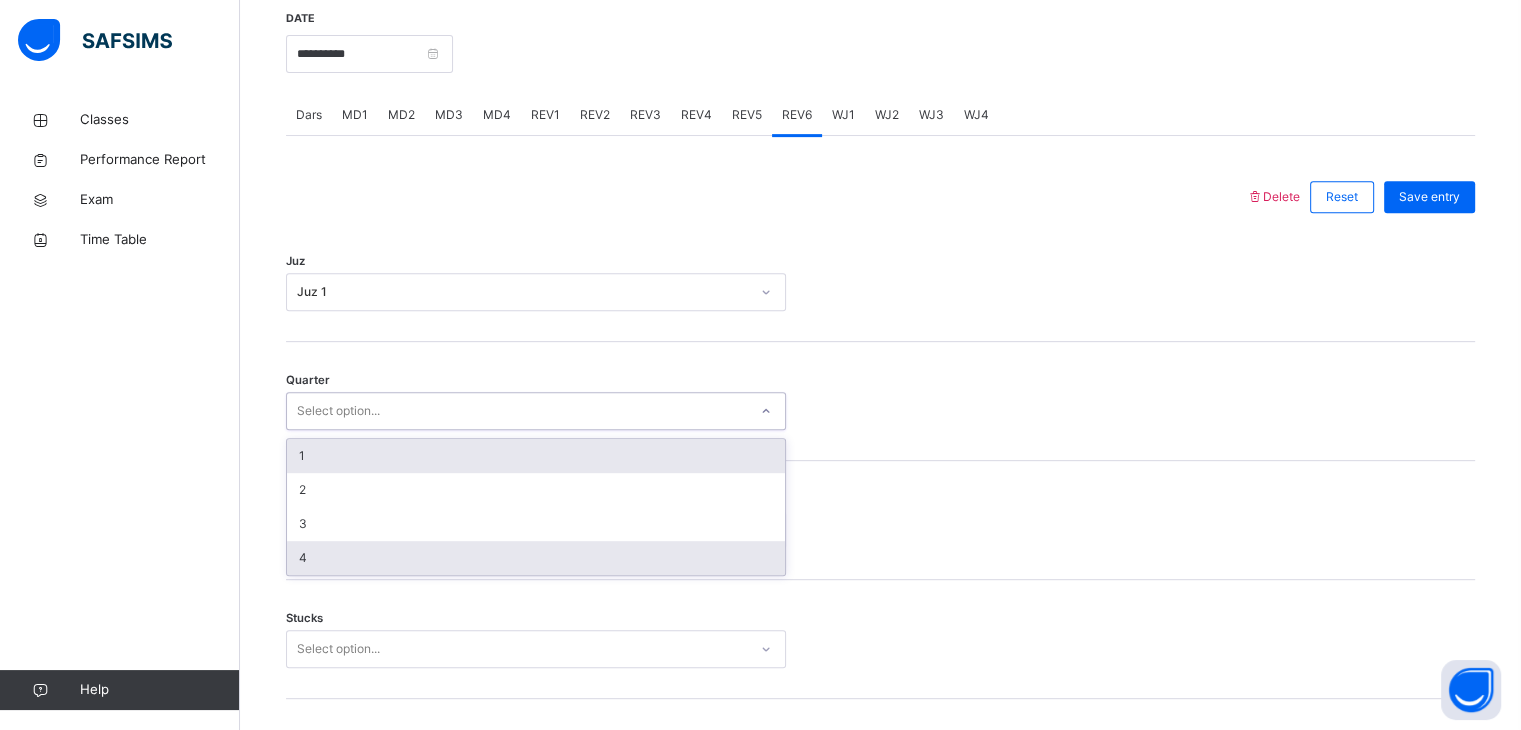 click on "4" at bounding box center [536, 558] 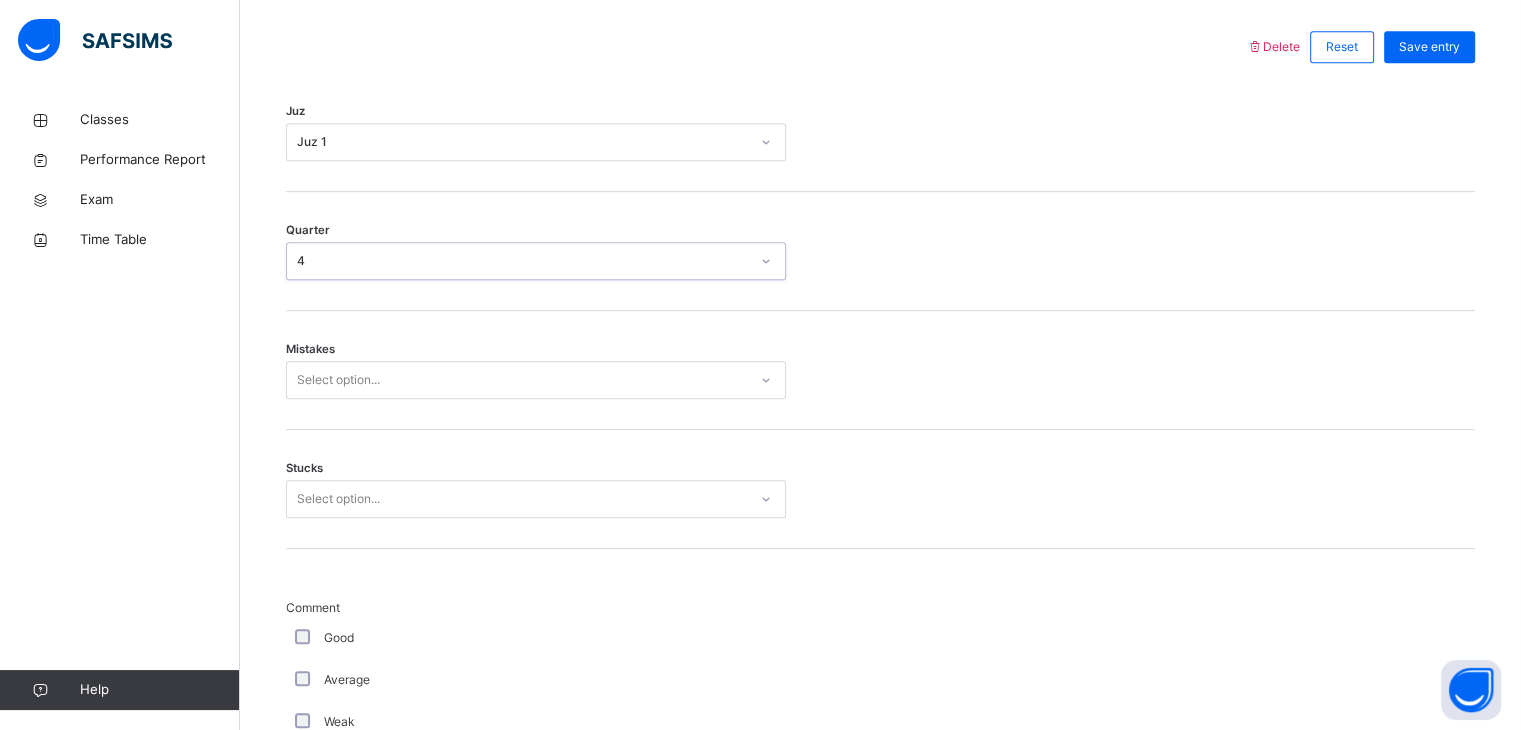scroll, scrollTop: 930, scrollLeft: 0, axis: vertical 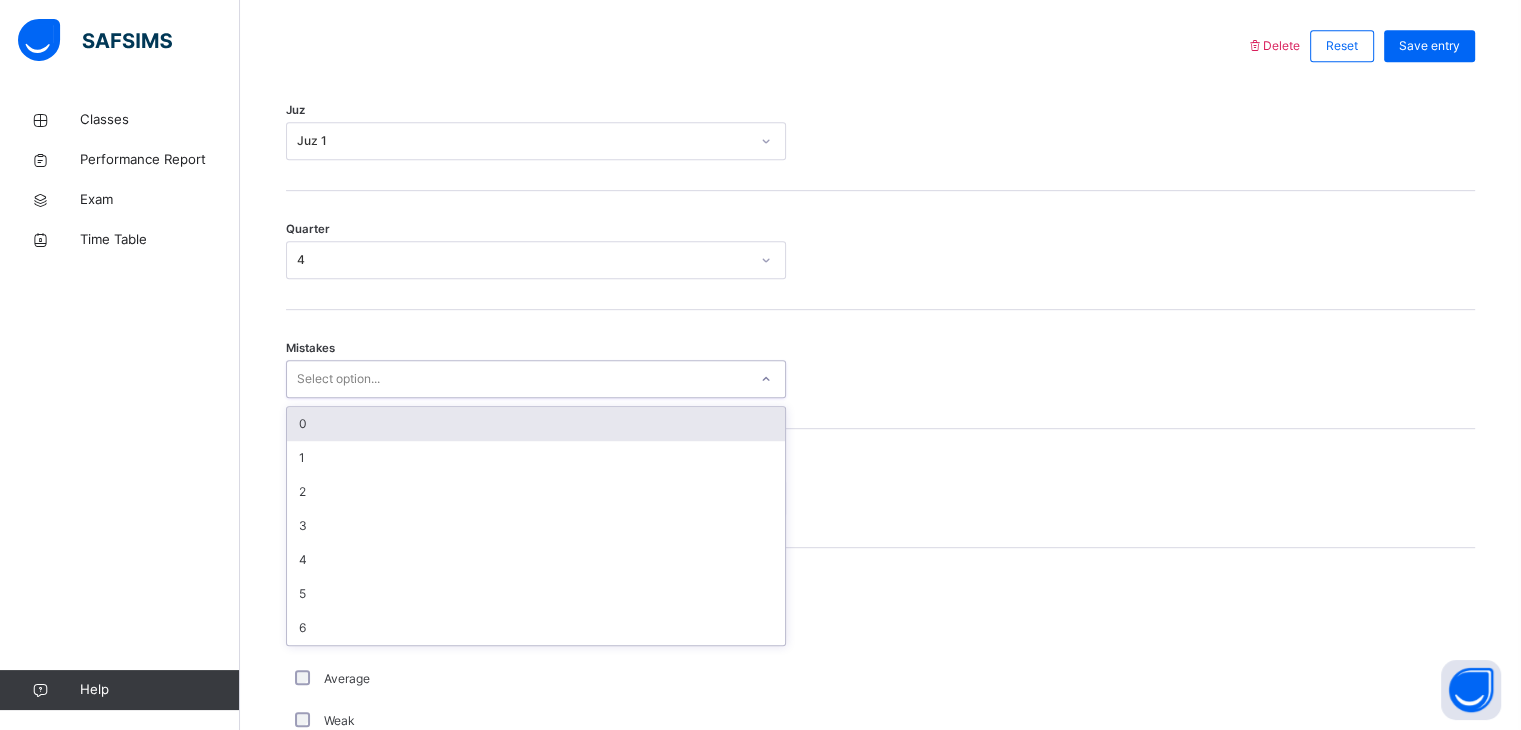 click on "0" at bounding box center [536, 424] 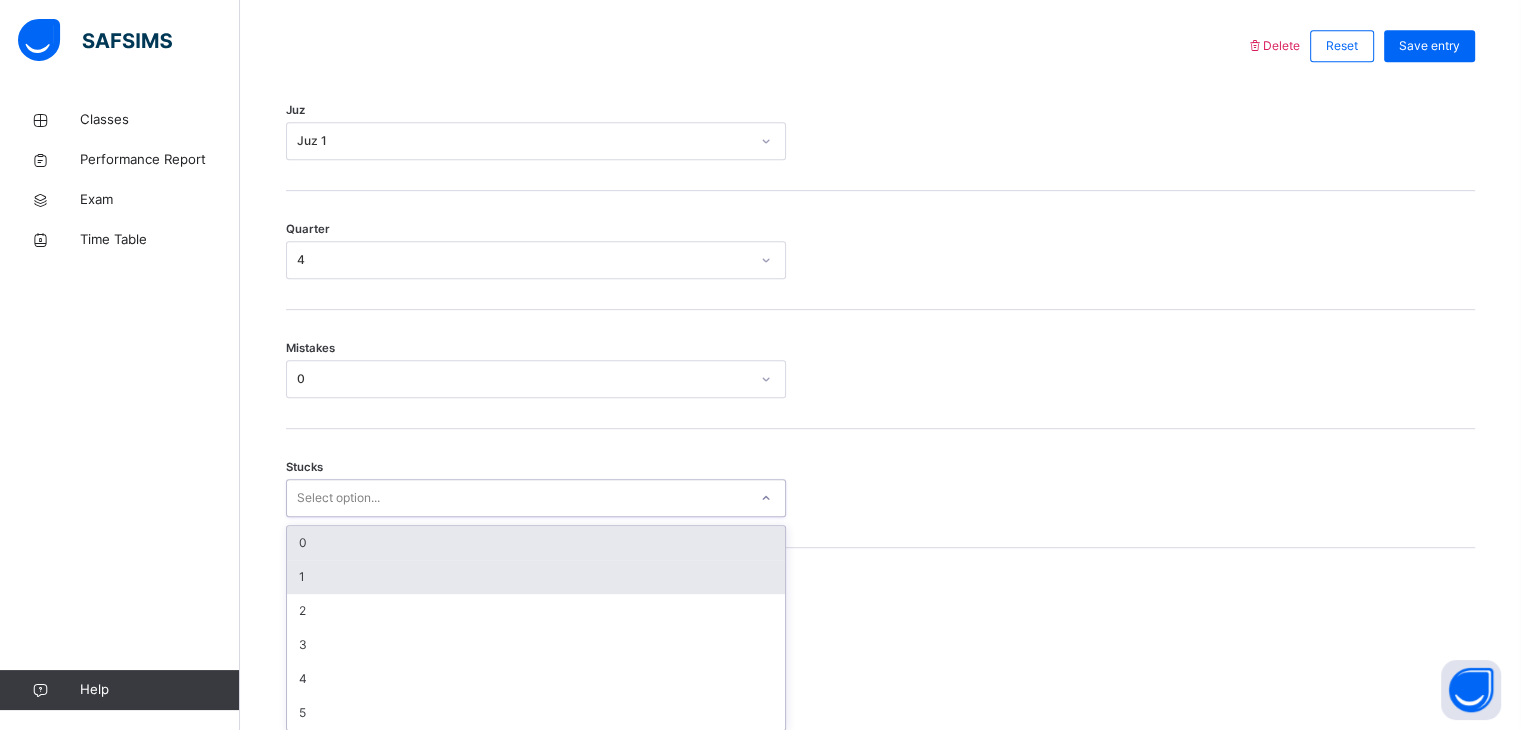 click on "1" at bounding box center (536, 577) 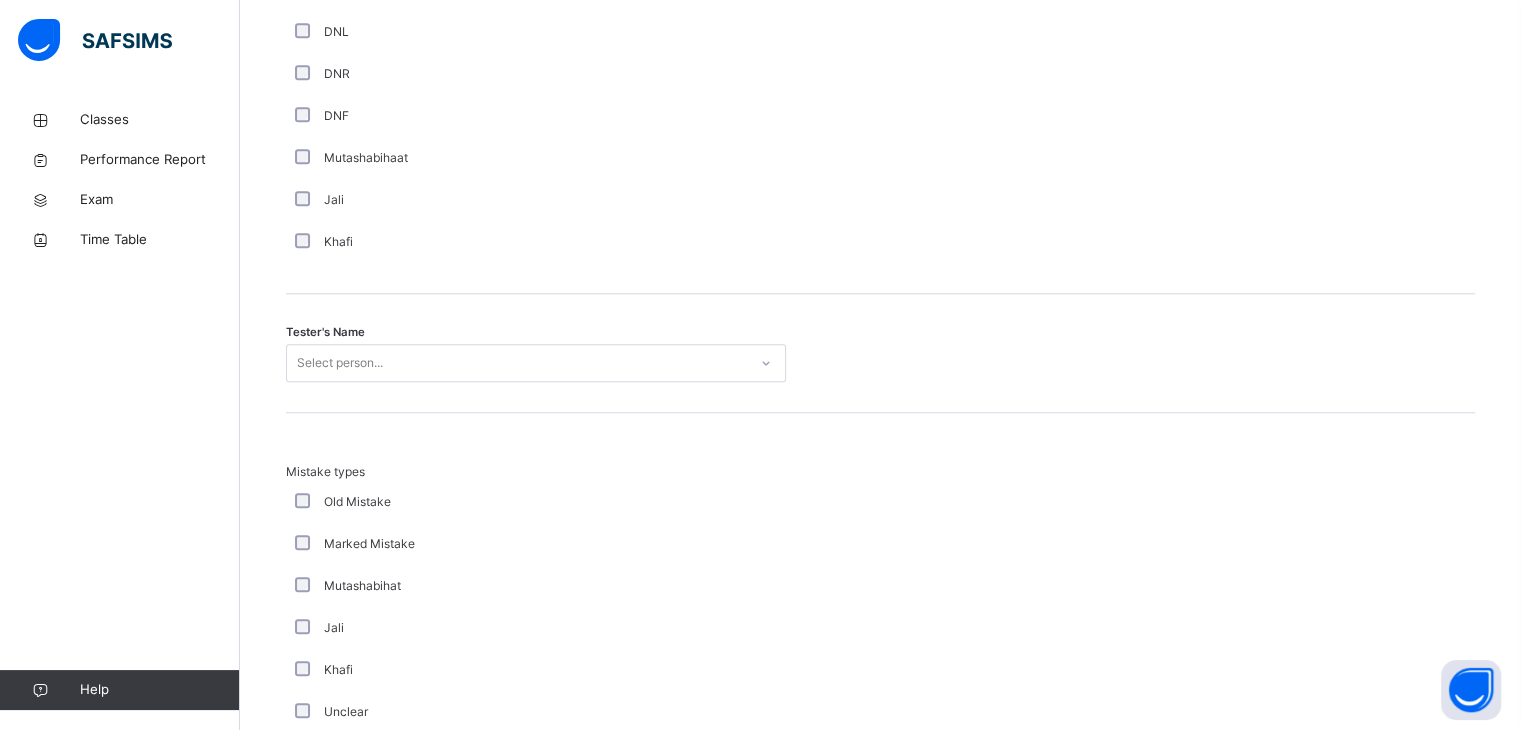 scroll, scrollTop: 1855, scrollLeft: 0, axis: vertical 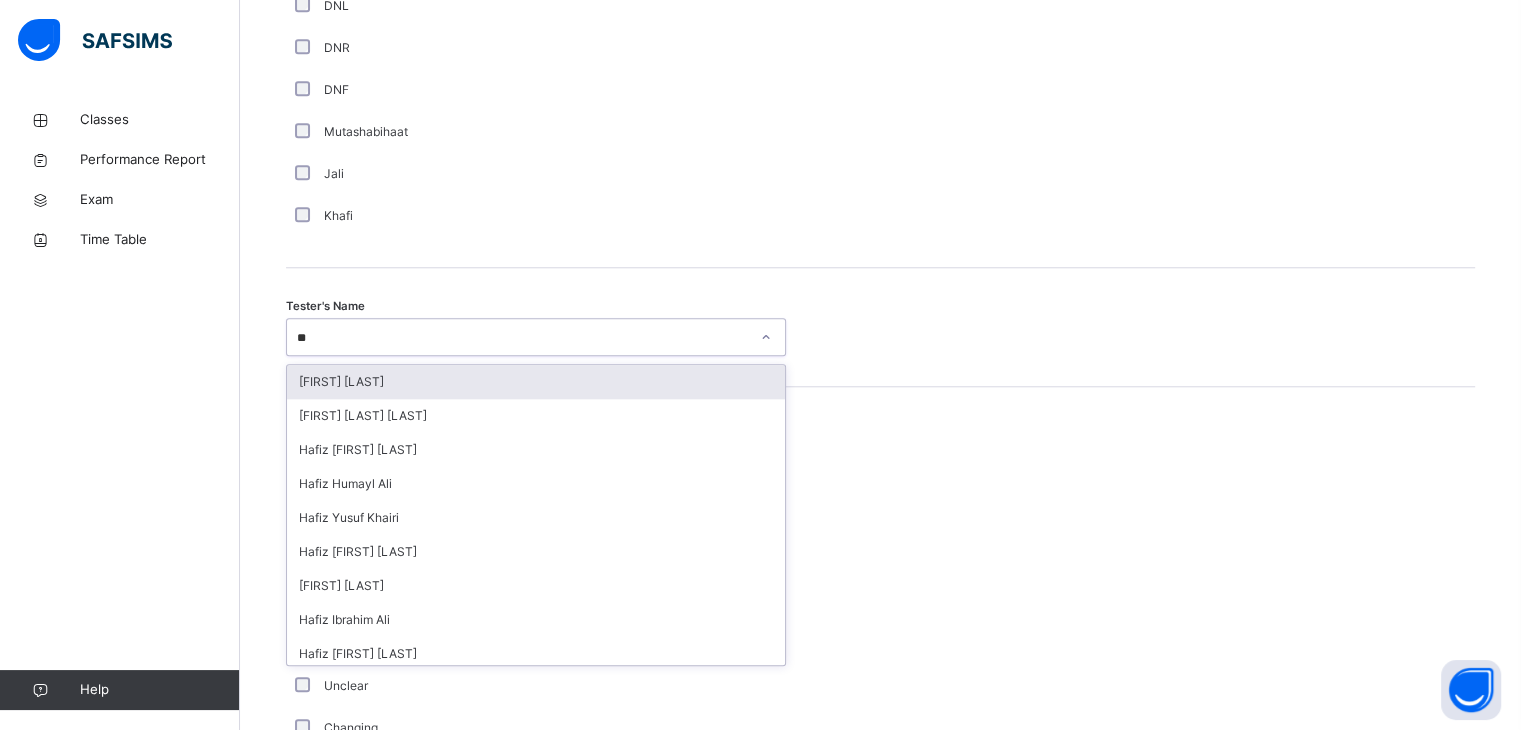 type on "*" 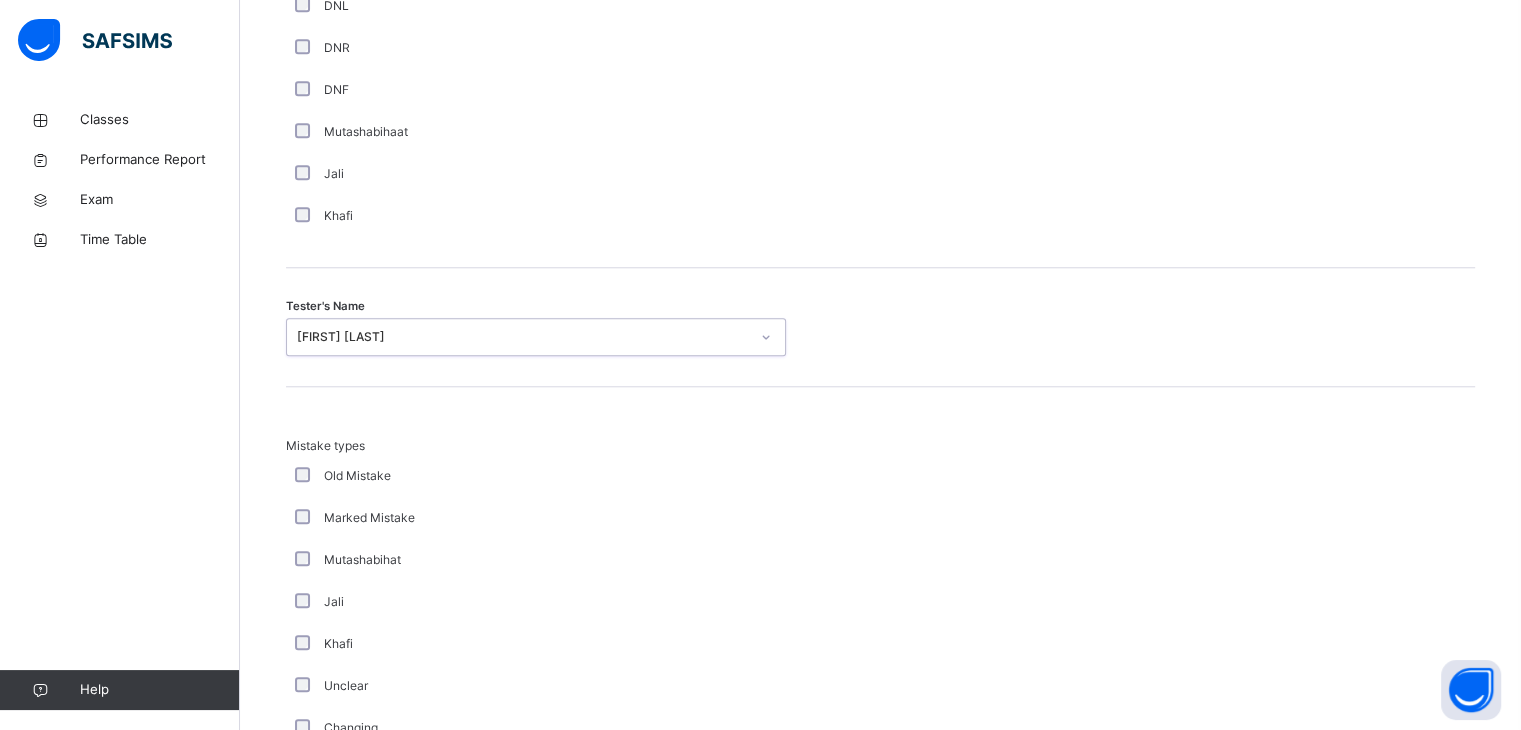 type 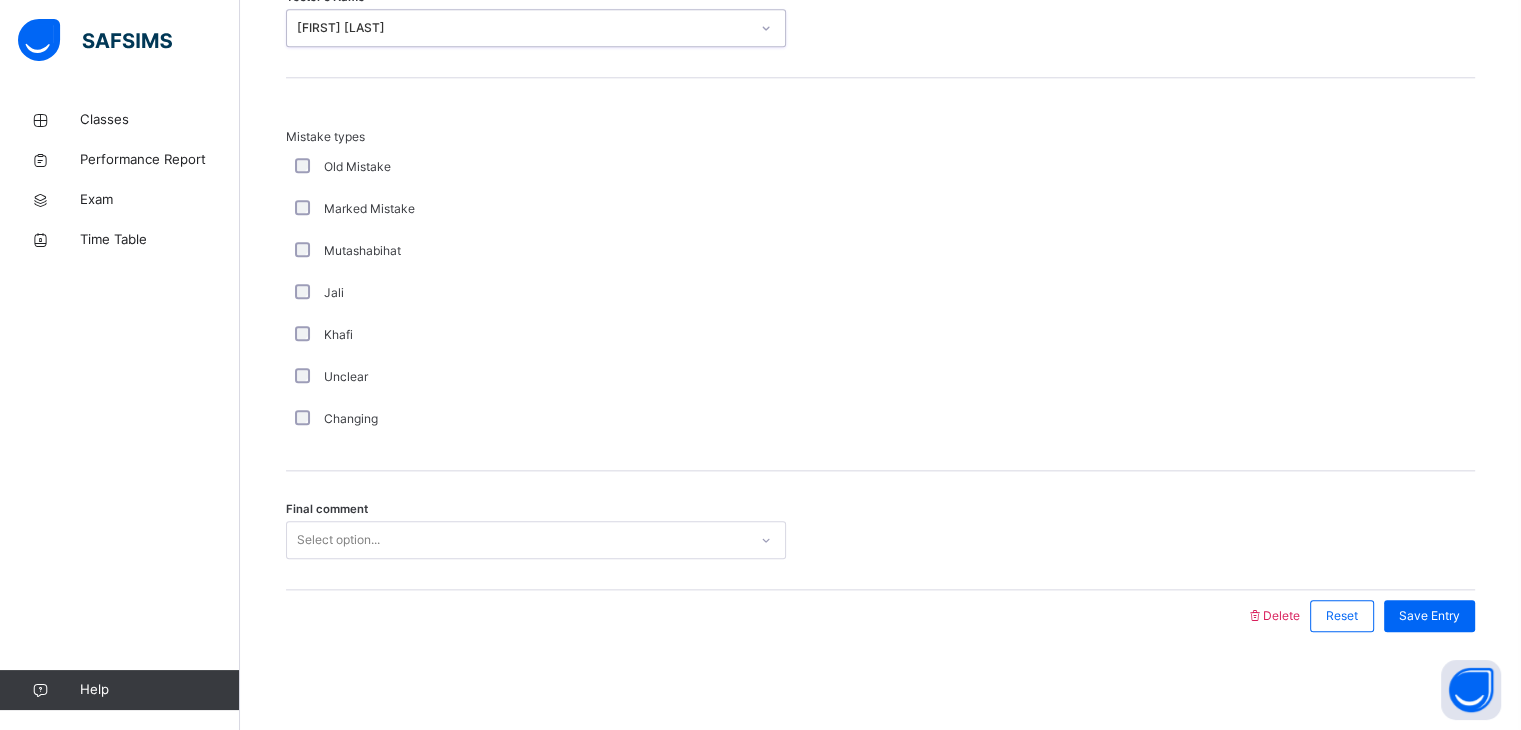 click on "Changing" at bounding box center (536, 419) 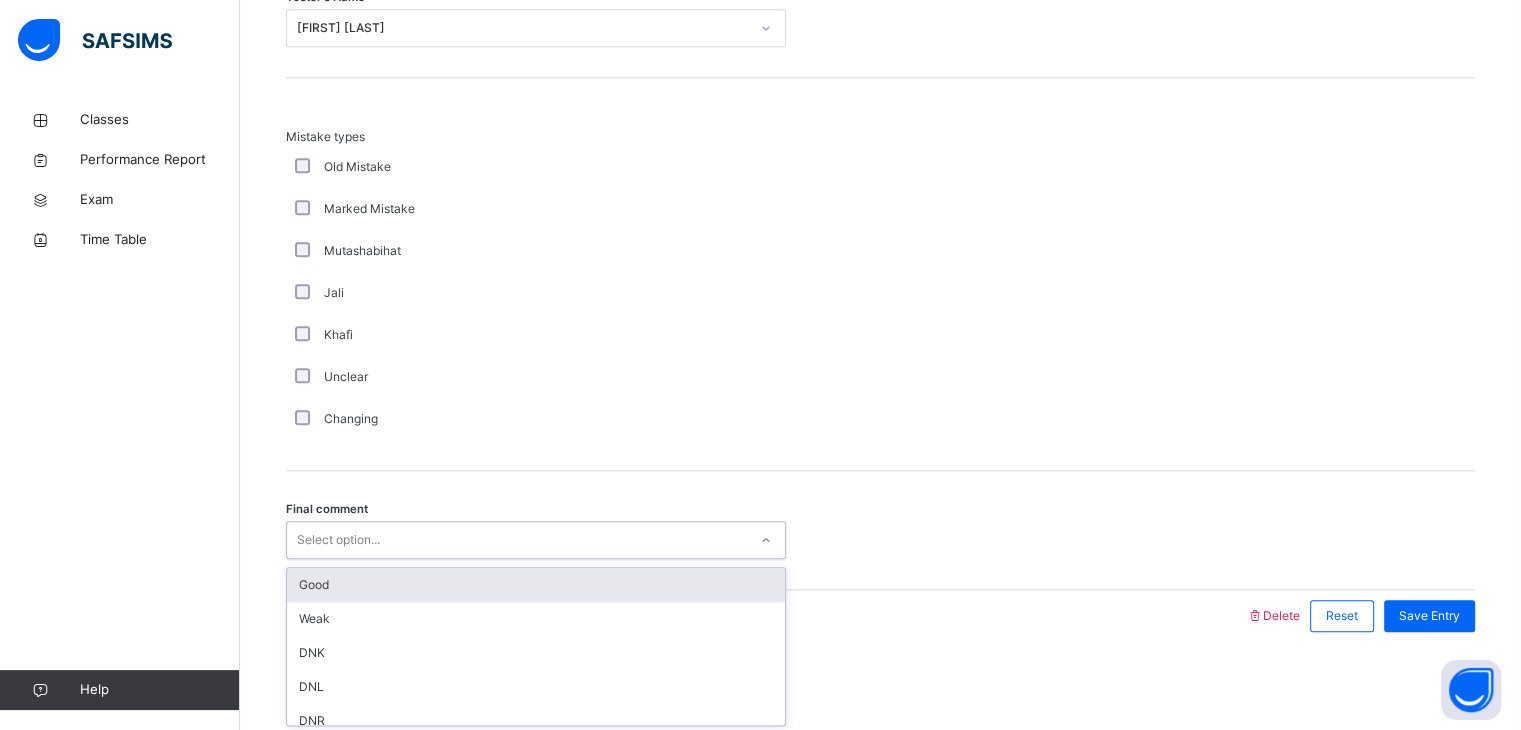 click on "Good" at bounding box center (536, 585) 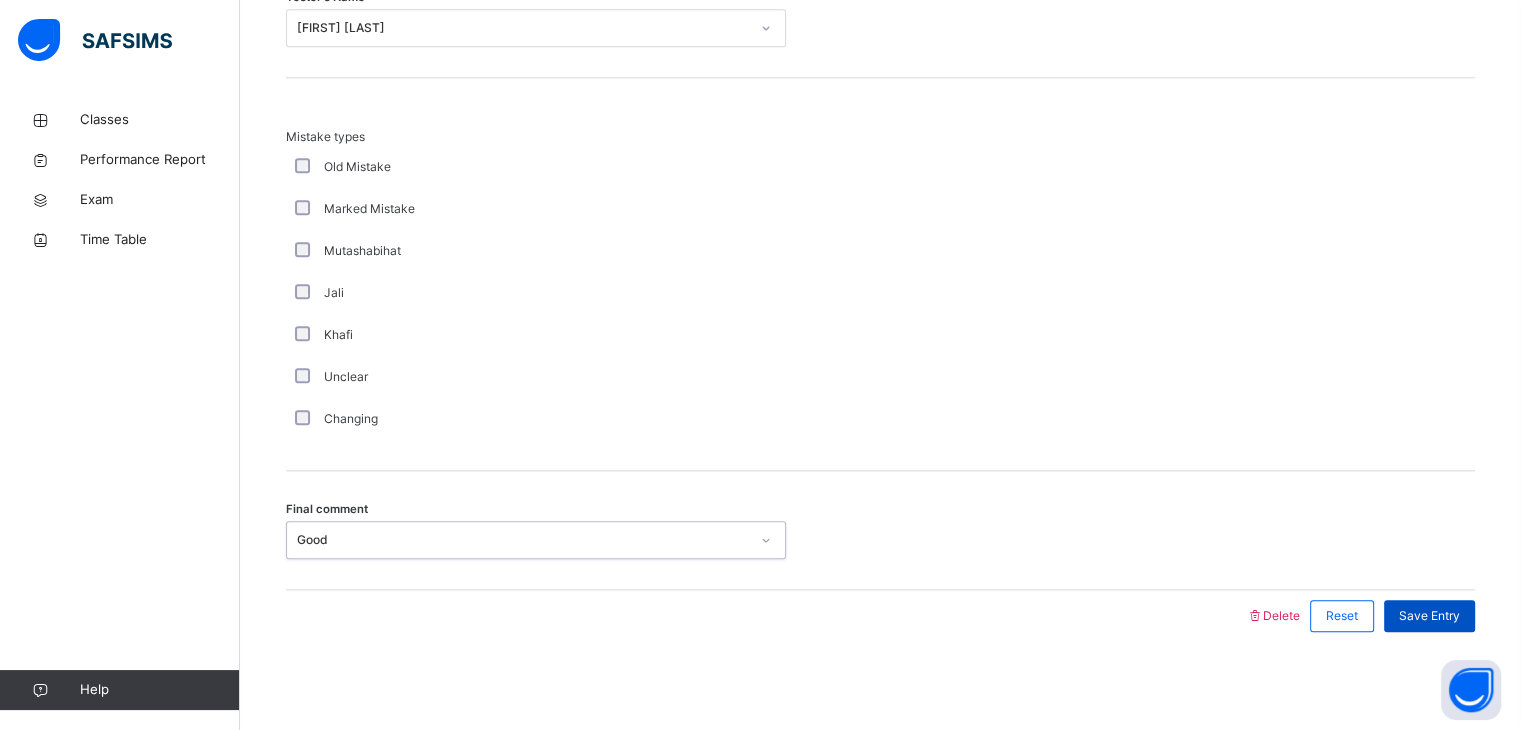 click on "Save Entry" at bounding box center (1429, 616) 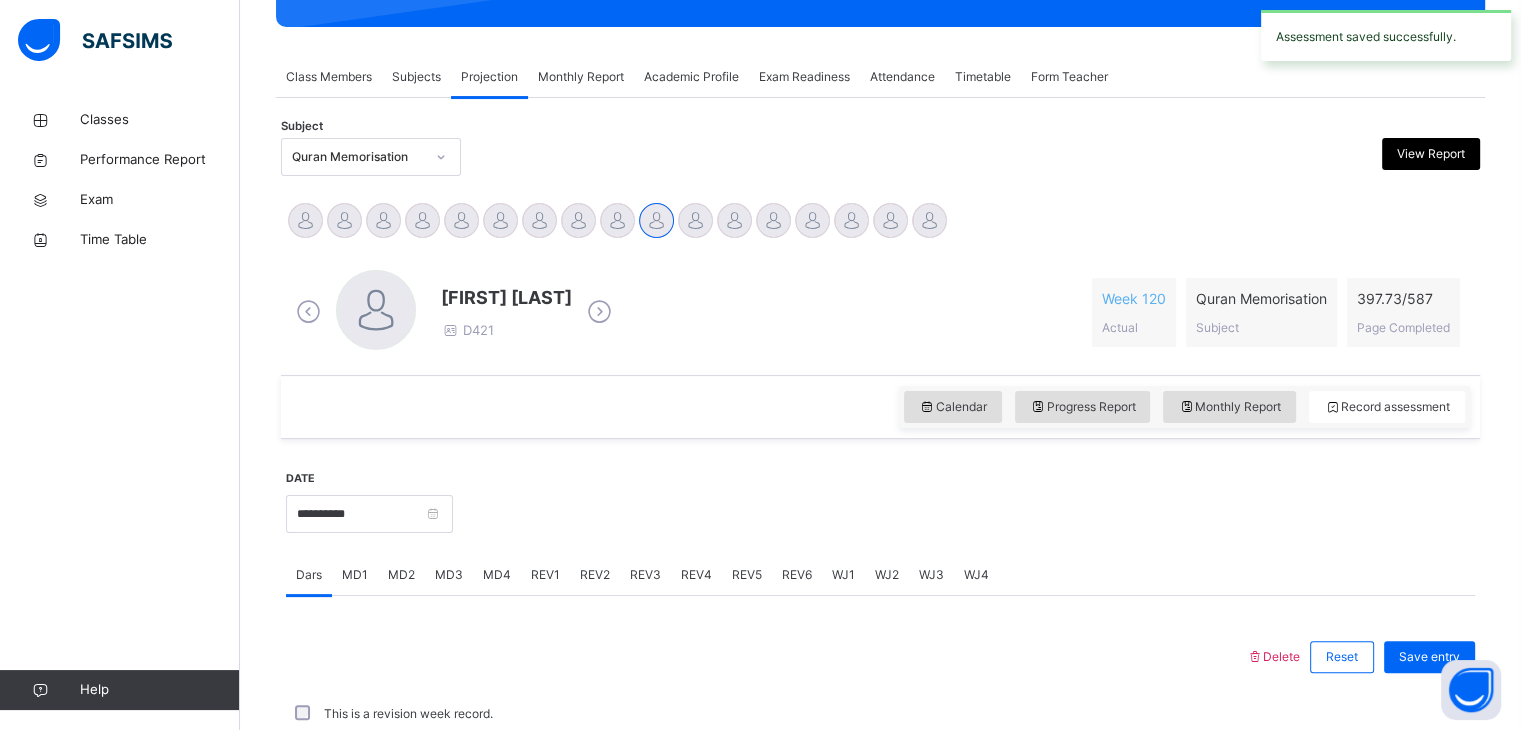 scroll, scrollTop: 772, scrollLeft: 0, axis: vertical 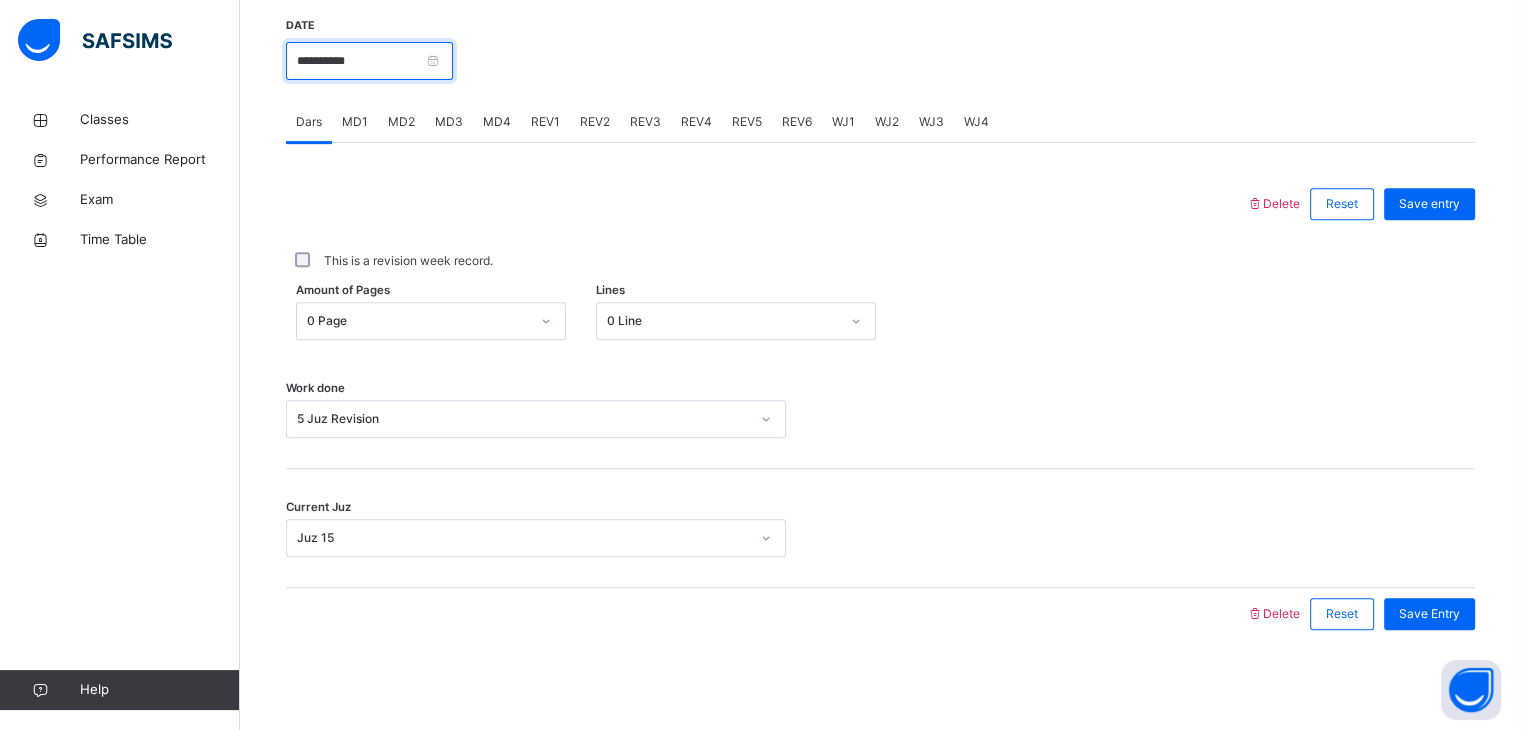 click on "**********" at bounding box center (369, 61) 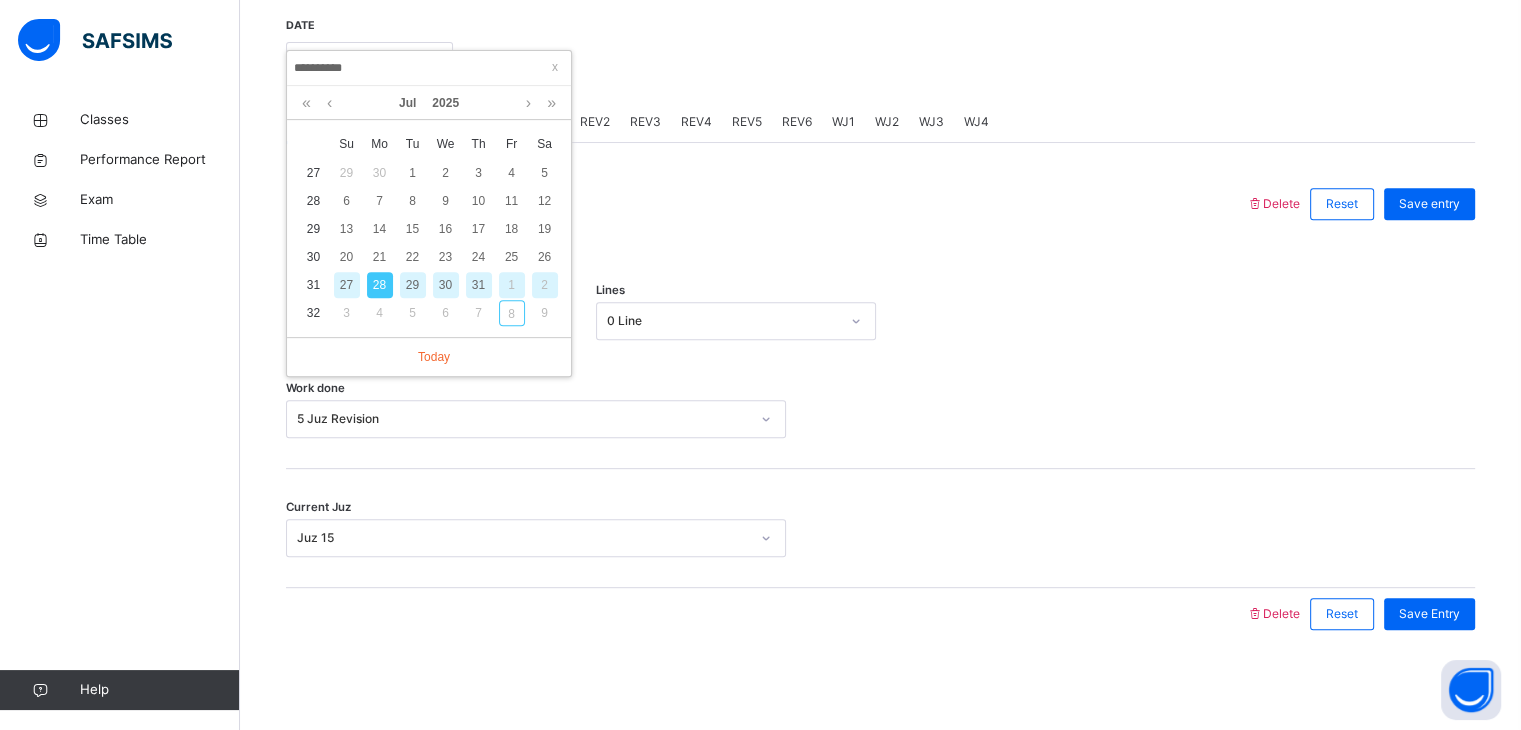 click on "29" at bounding box center (413, 285) 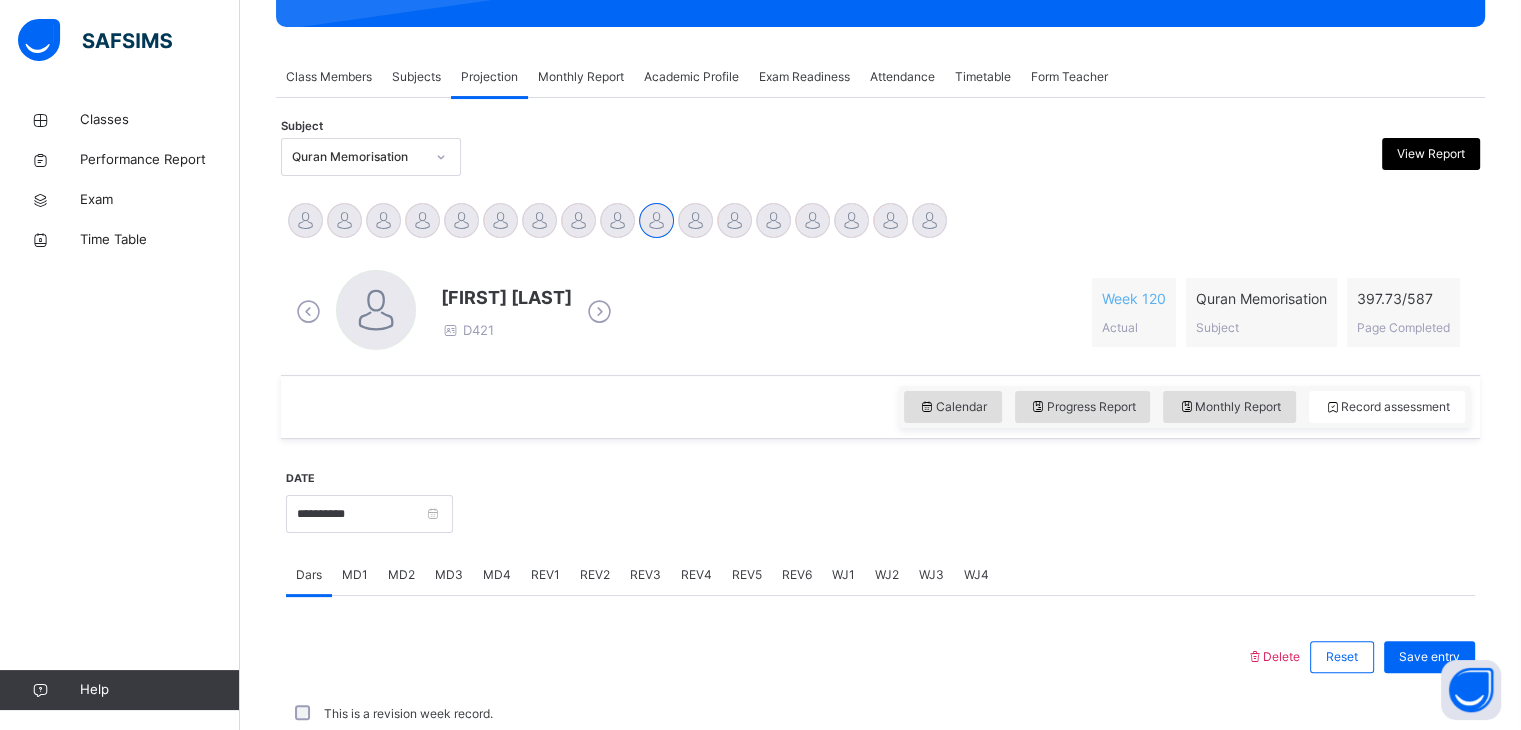 scroll, scrollTop: 772, scrollLeft: 0, axis: vertical 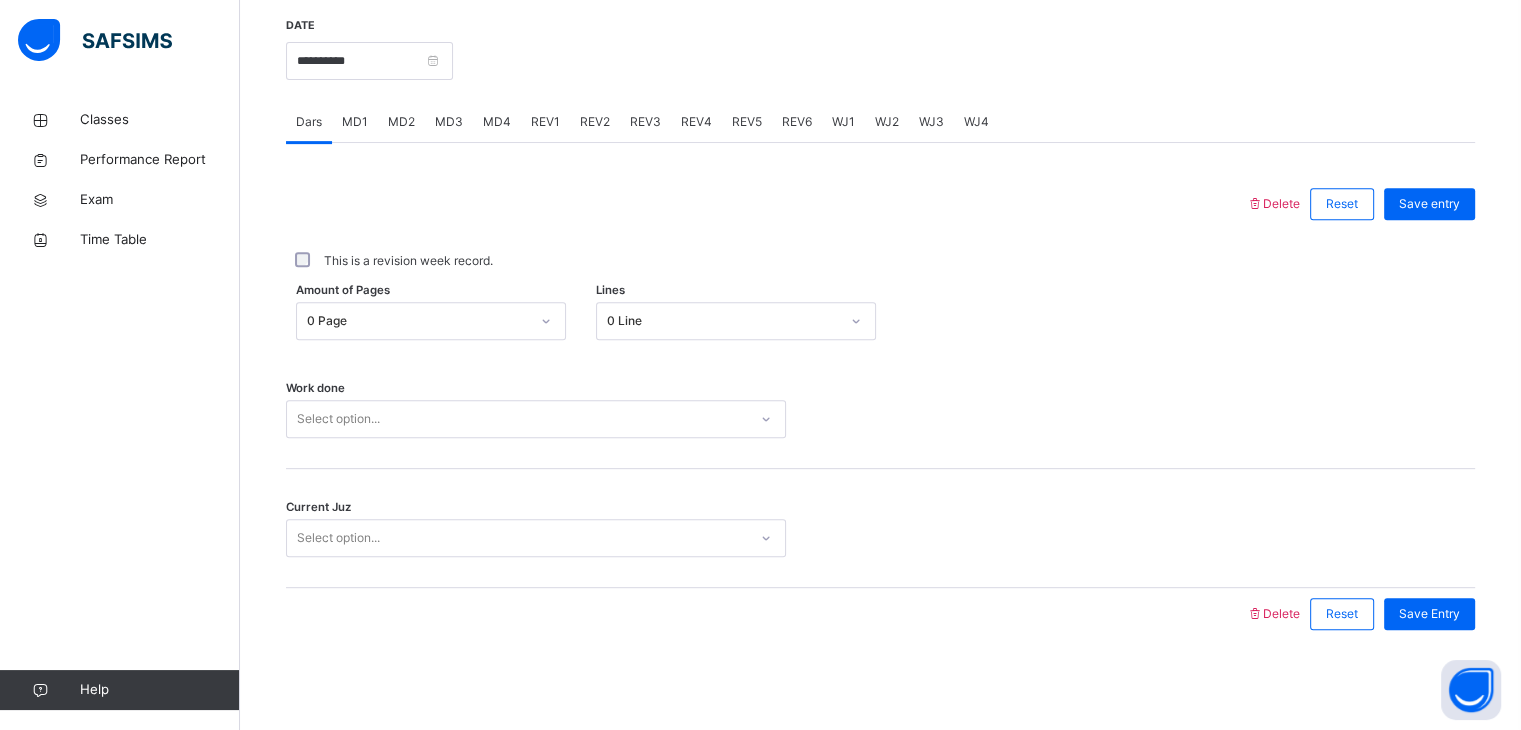 click on "REV1" at bounding box center (545, 122) 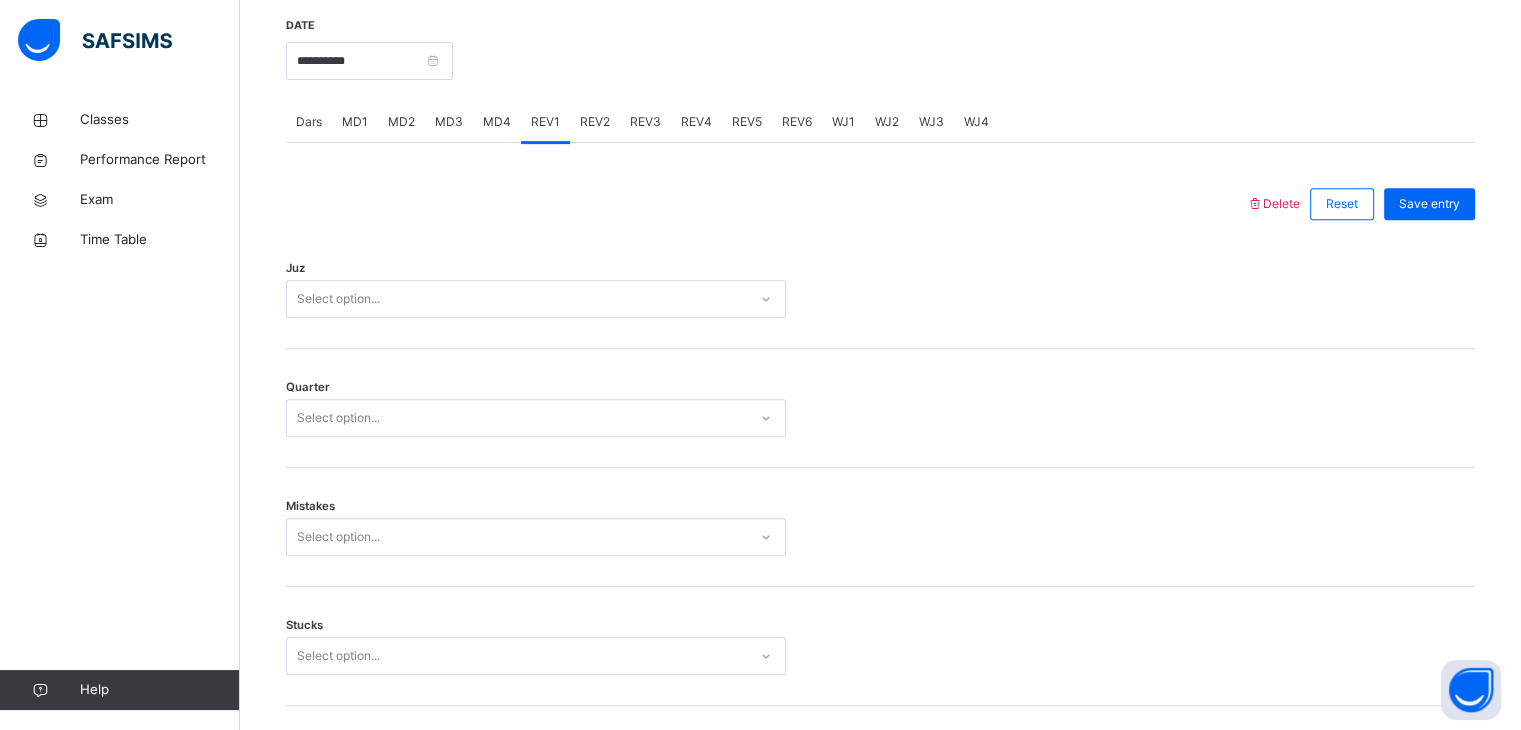 click on "Dars" at bounding box center (309, 122) 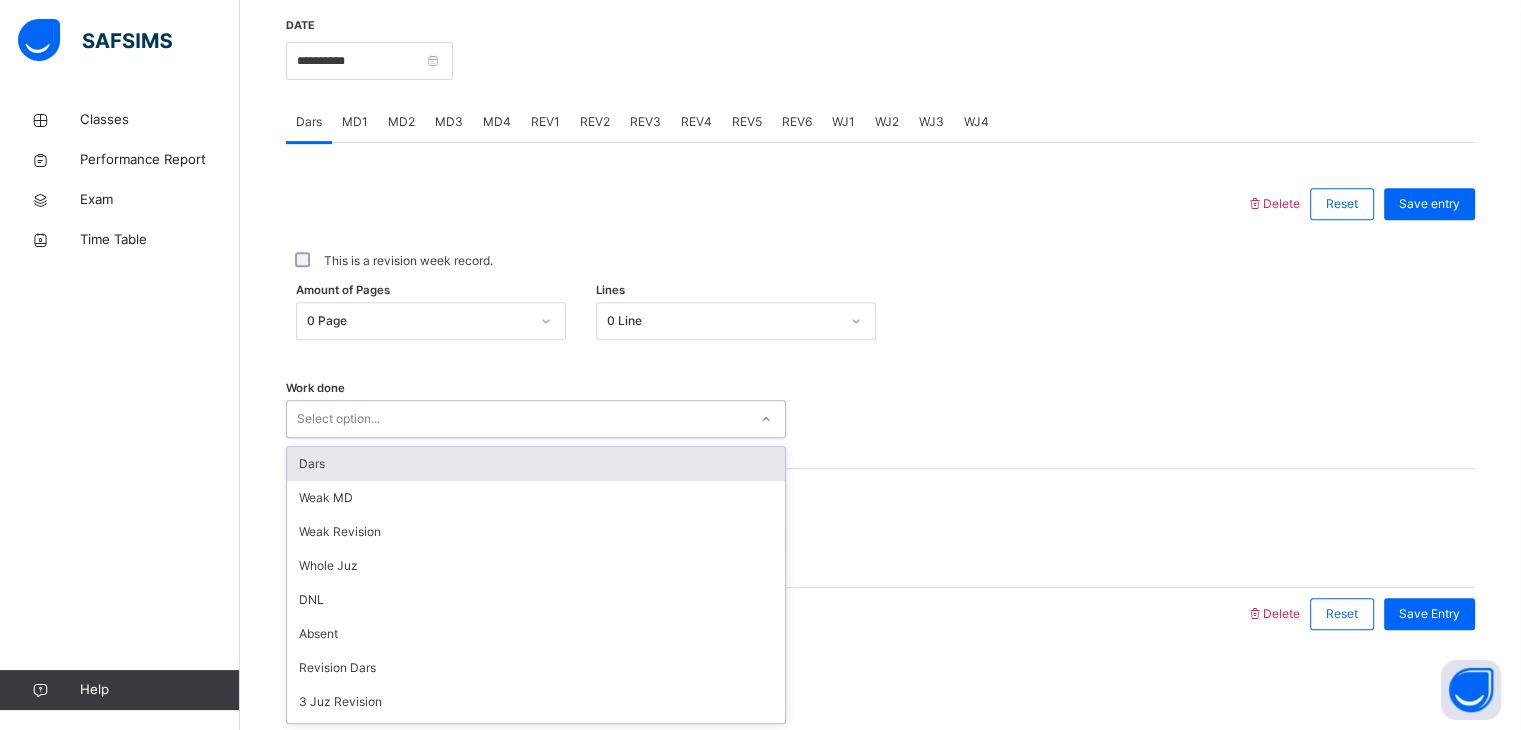scroll, scrollTop: 268, scrollLeft: 0, axis: vertical 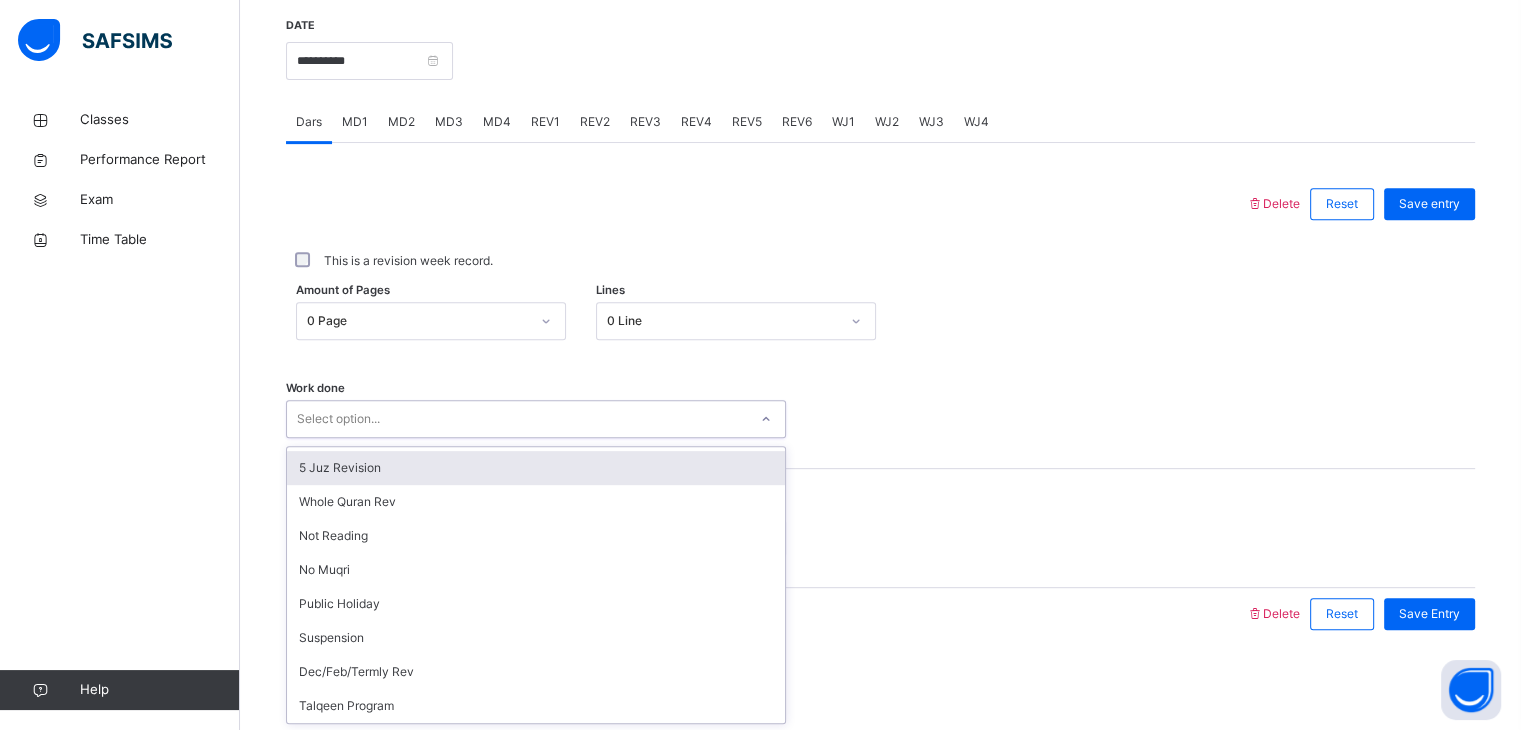 click on "5 Juz Revision" at bounding box center [536, 468] 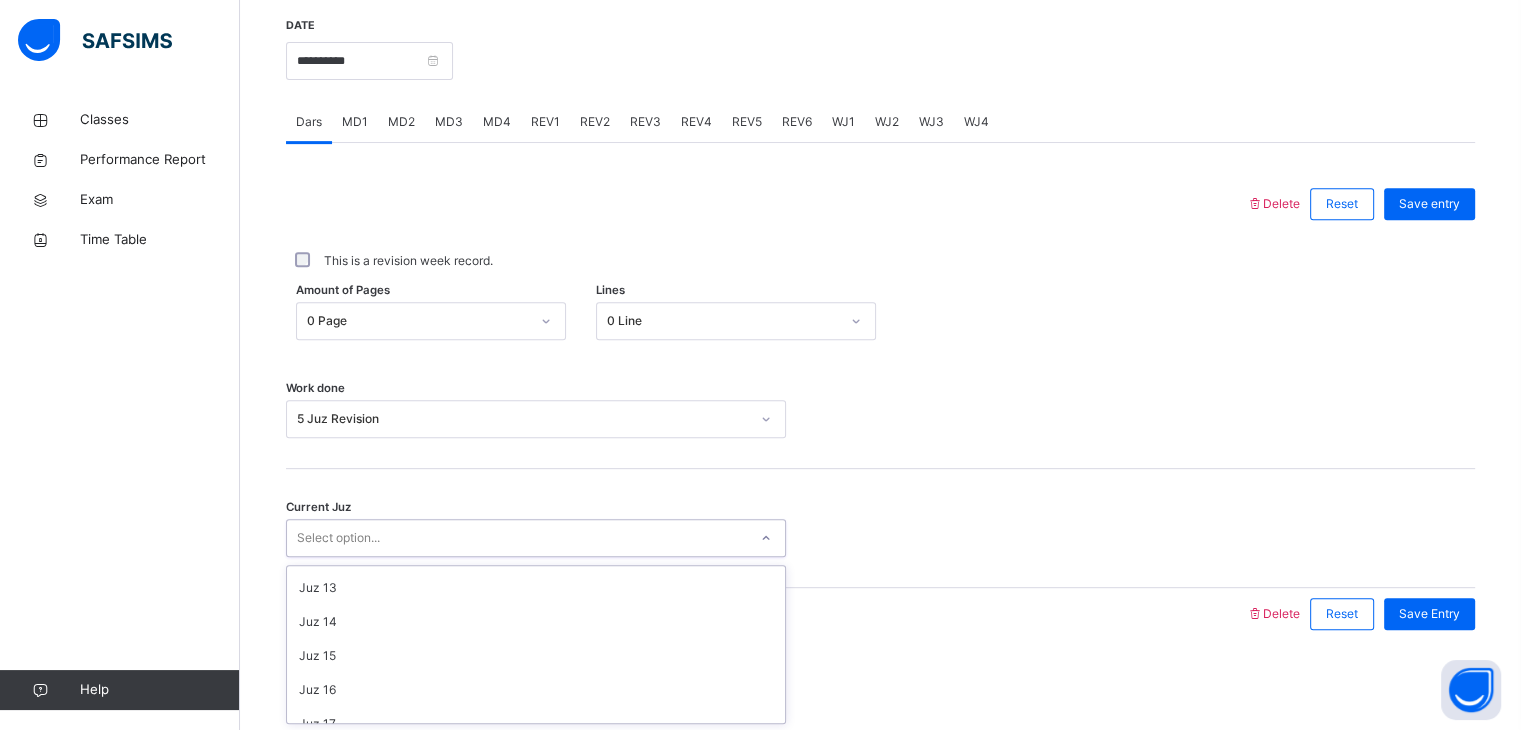scroll, scrollTop: 398, scrollLeft: 0, axis: vertical 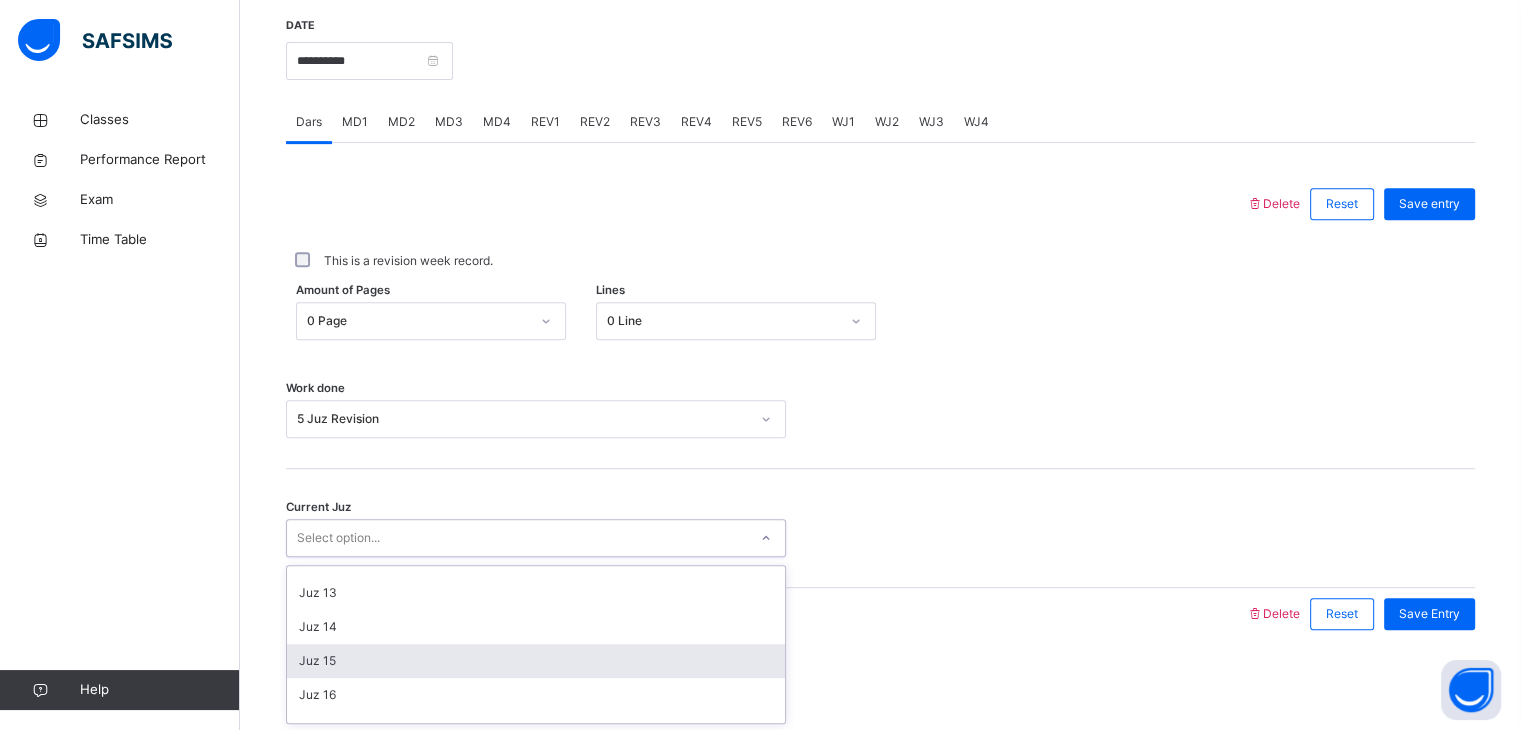 click on "Juz 15" at bounding box center [536, 661] 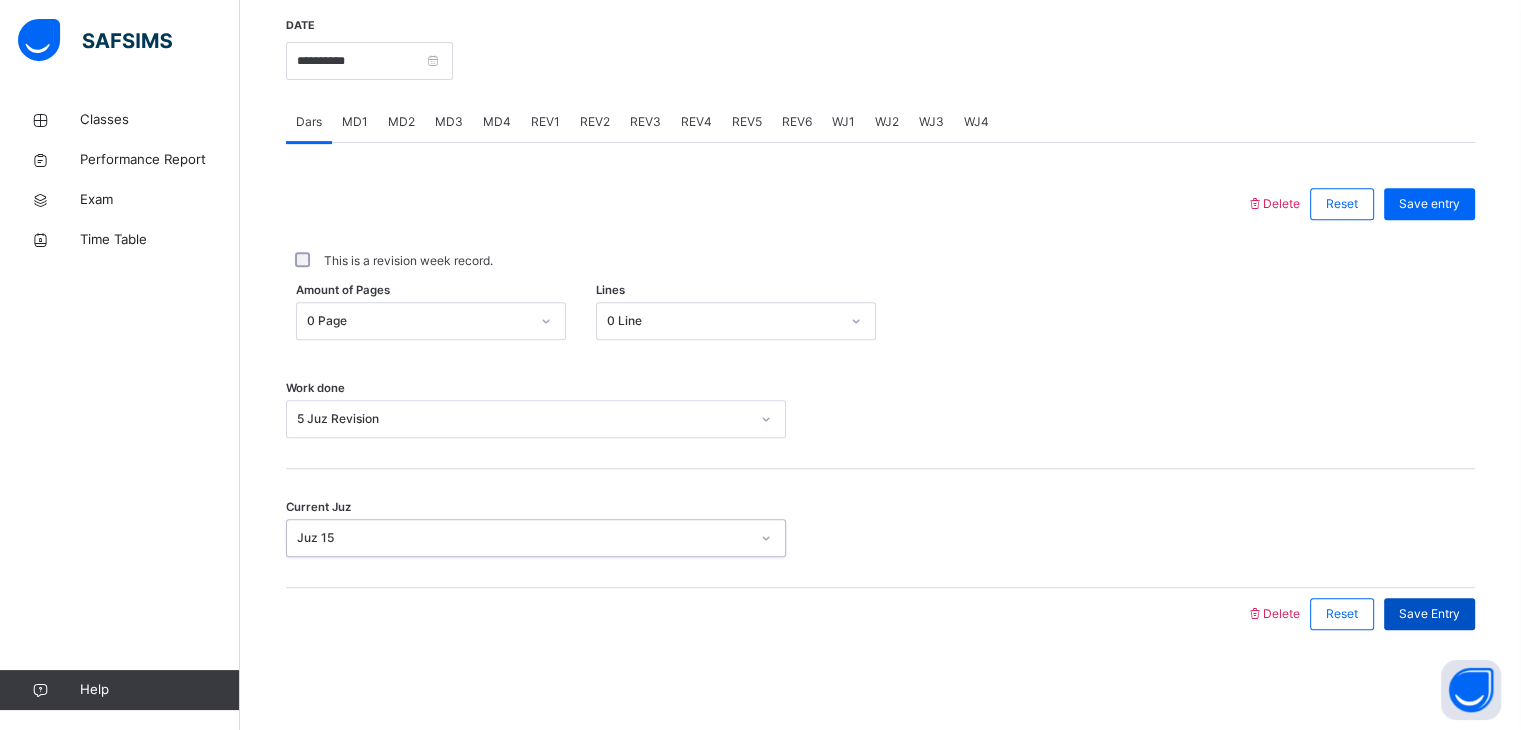 click on "Save Entry" at bounding box center (1429, 614) 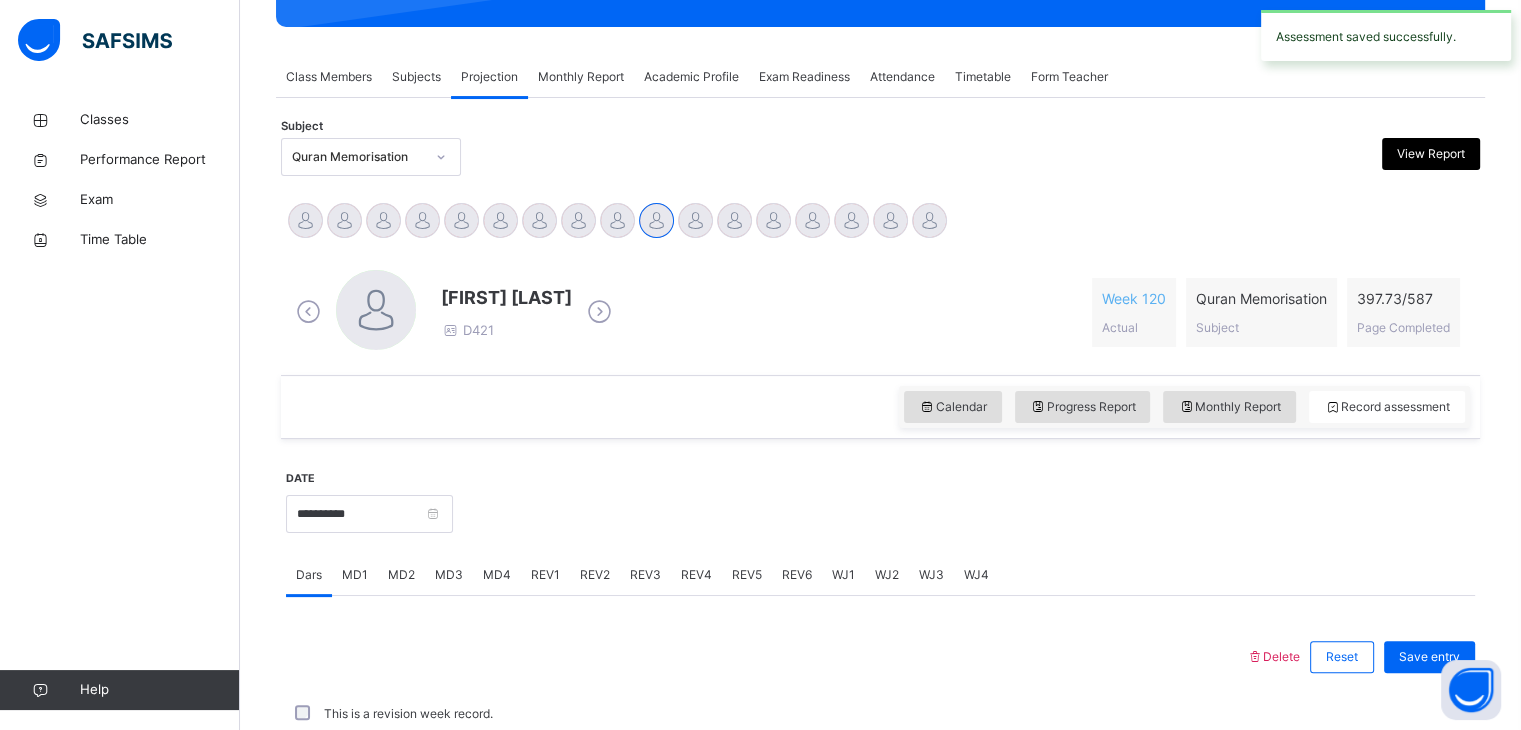 scroll, scrollTop: 772, scrollLeft: 0, axis: vertical 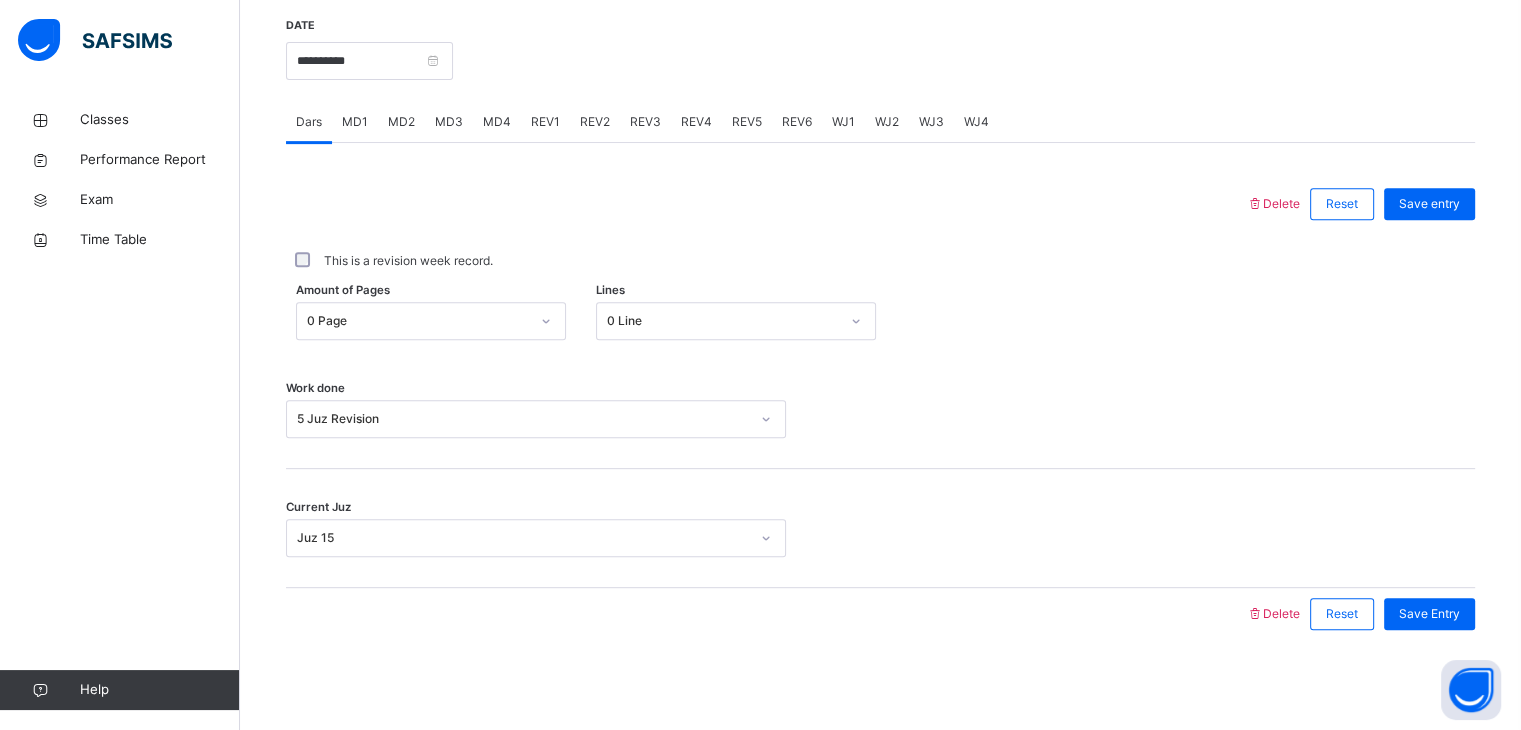 click on "REV1" at bounding box center (545, 122) 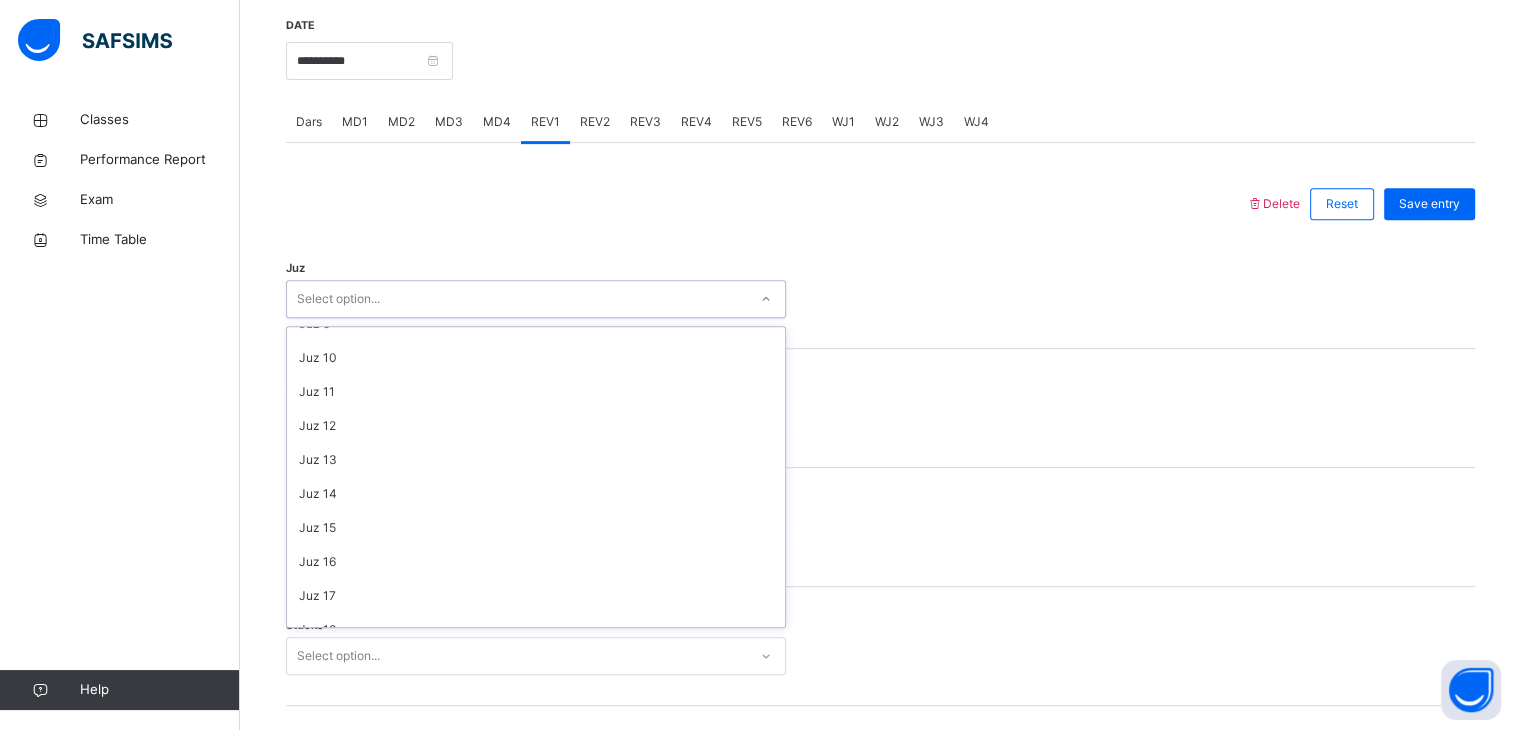 scroll, scrollTop: 284, scrollLeft: 0, axis: vertical 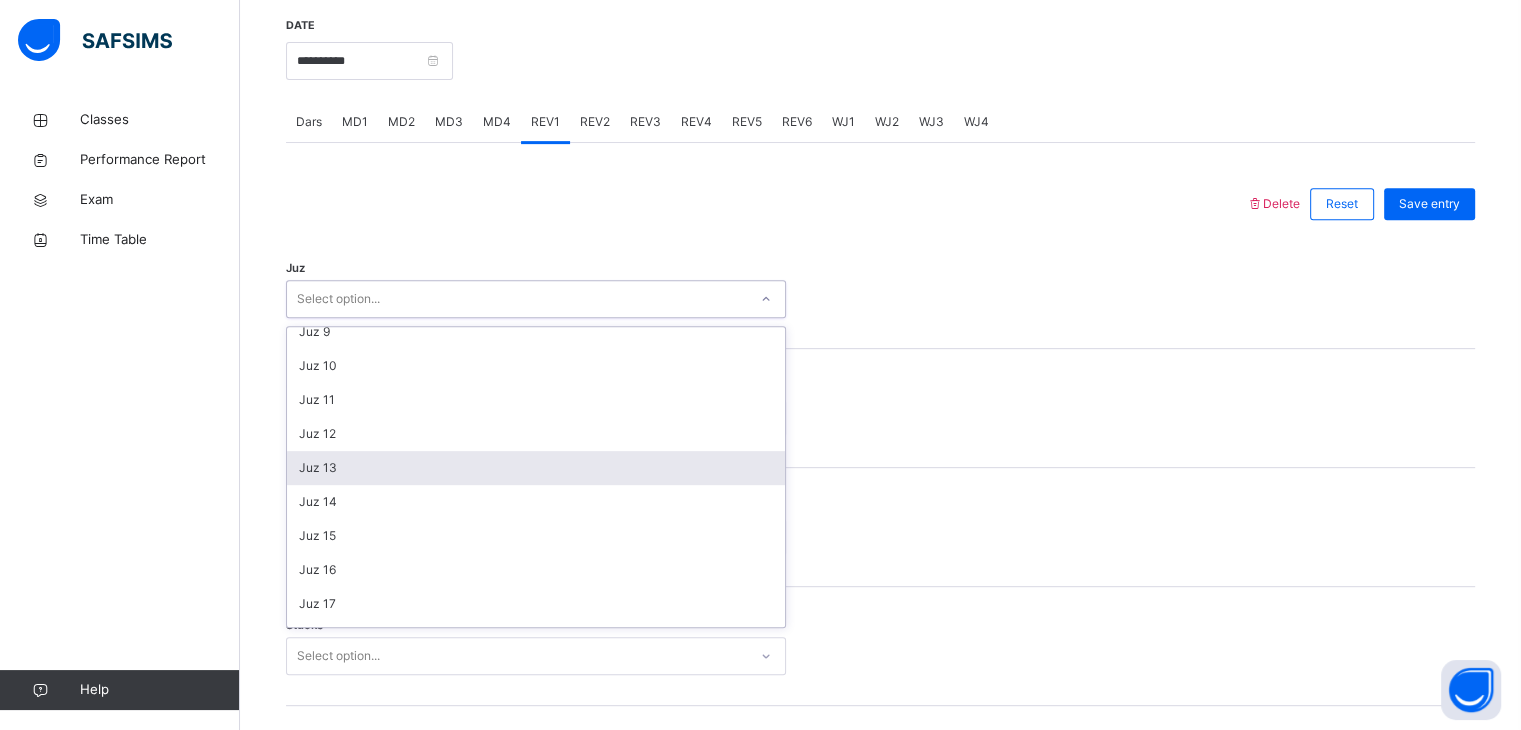click on "Juz 13" at bounding box center (536, 468) 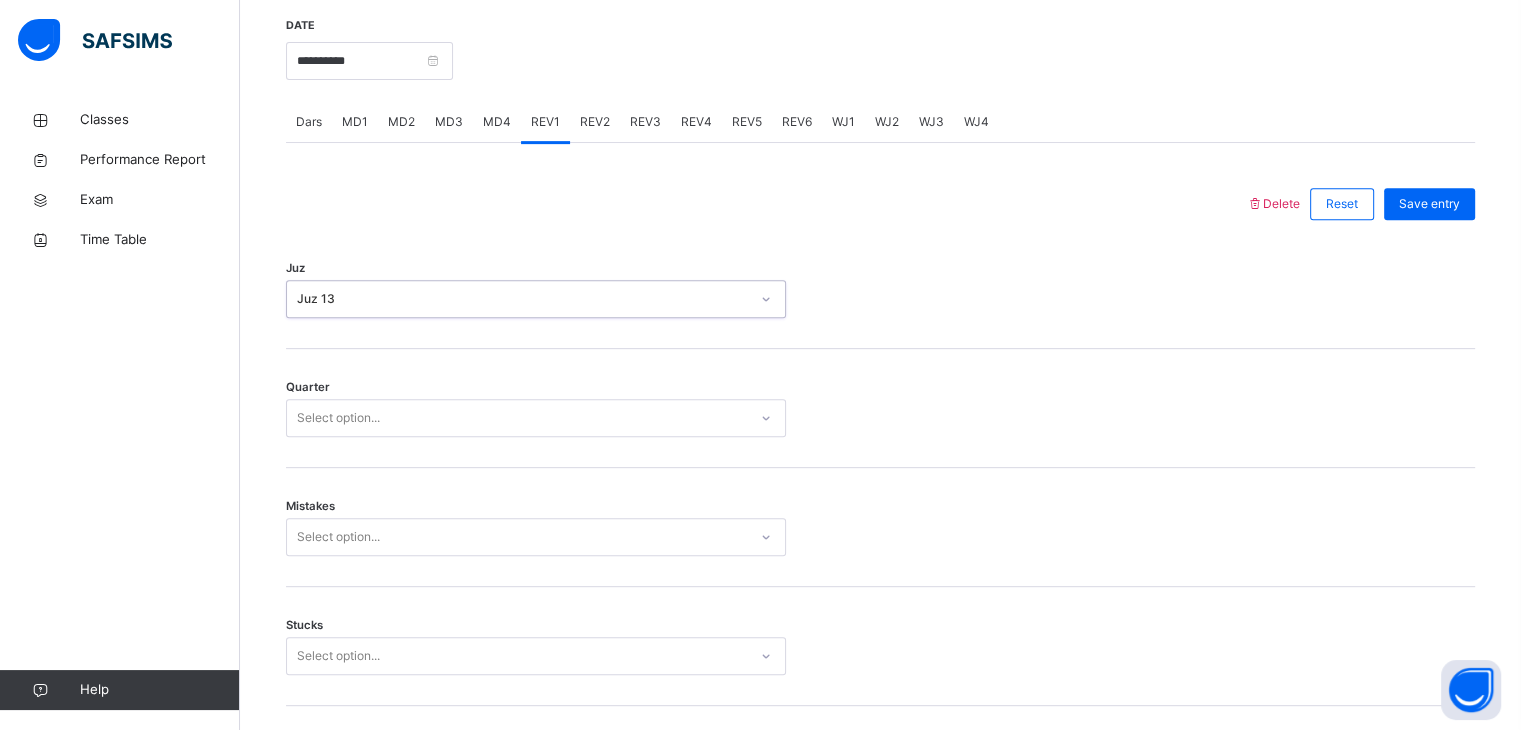 click on "Mistakes Select option..." at bounding box center (880, 527) 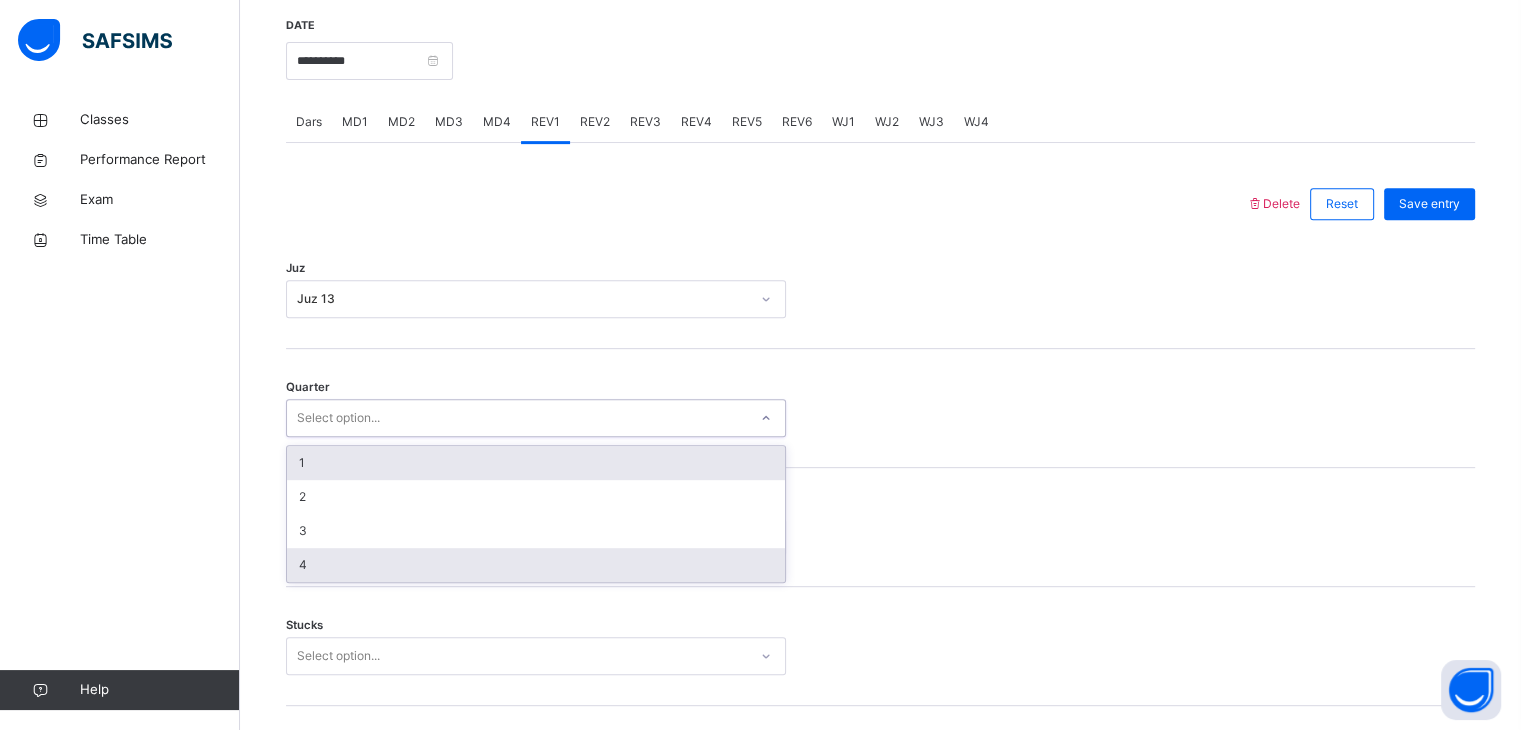 click on "4" at bounding box center (536, 565) 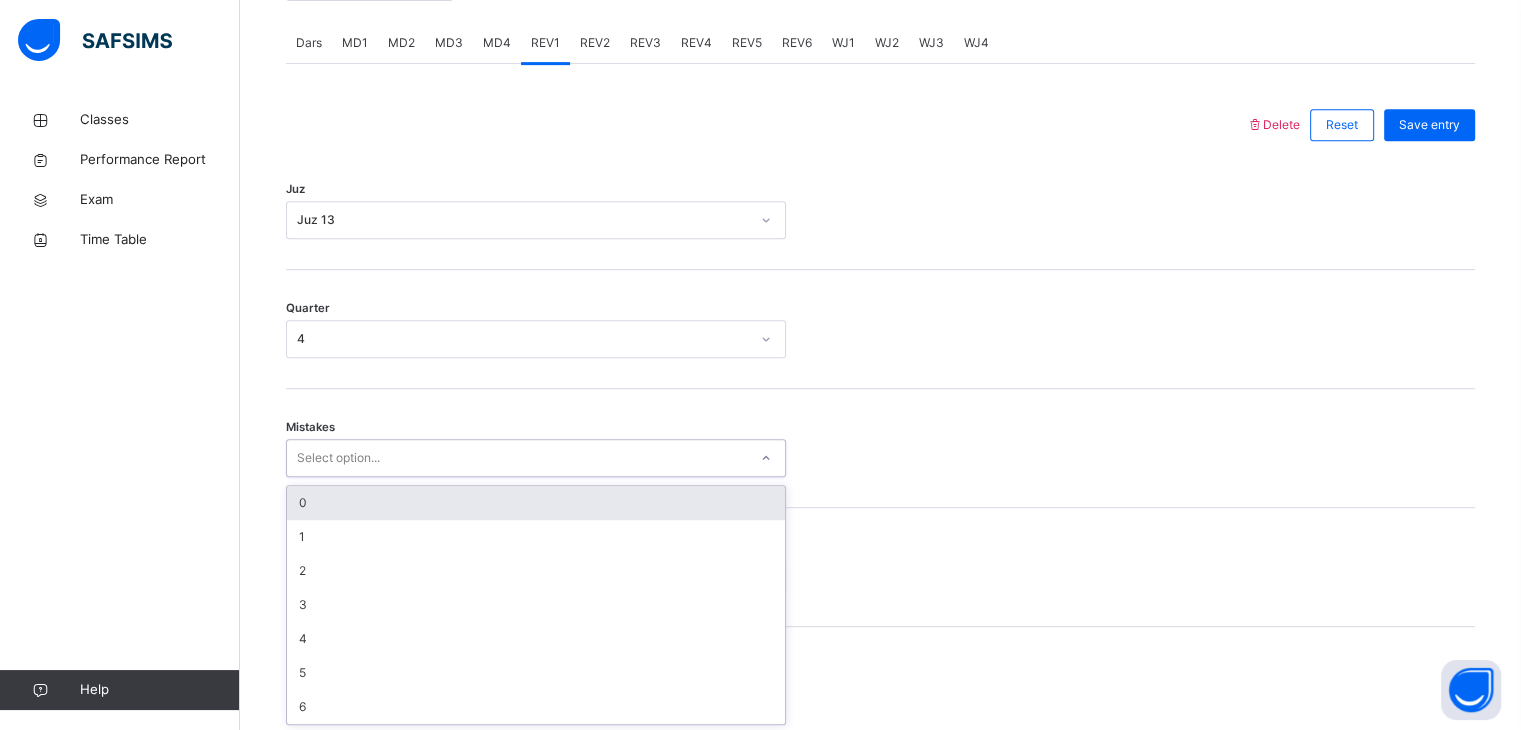 scroll, scrollTop: 852, scrollLeft: 0, axis: vertical 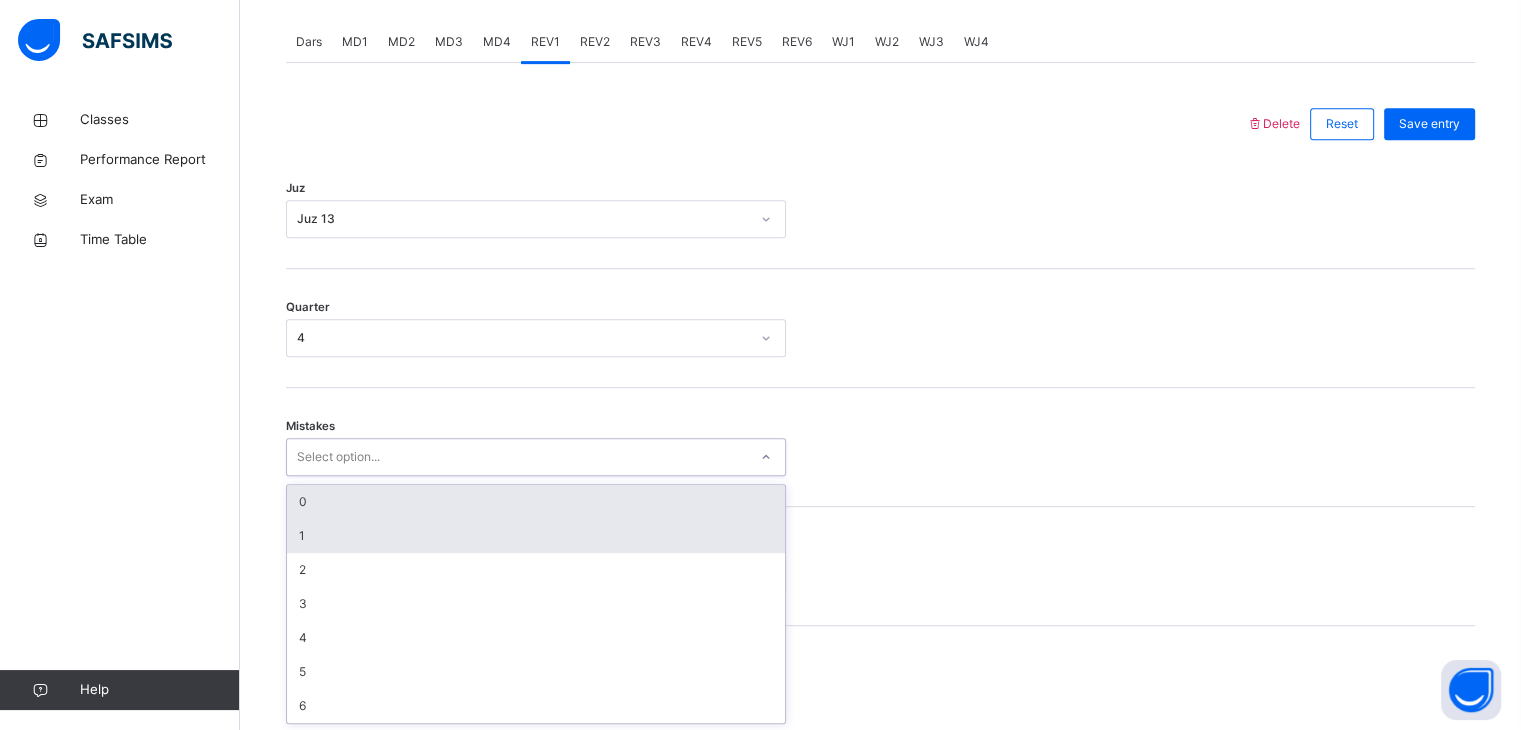 click on "1" at bounding box center [536, 536] 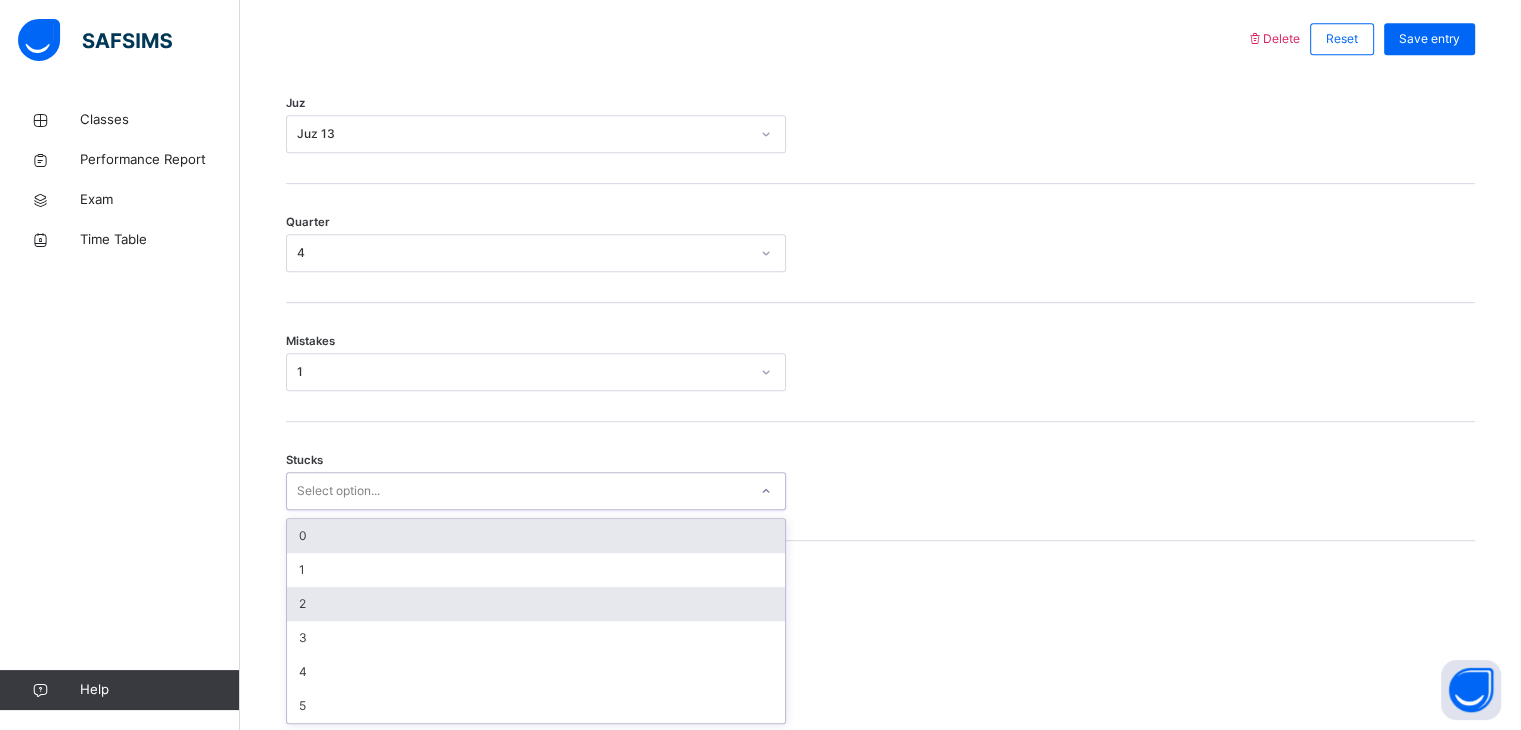 click on "2" at bounding box center [536, 604] 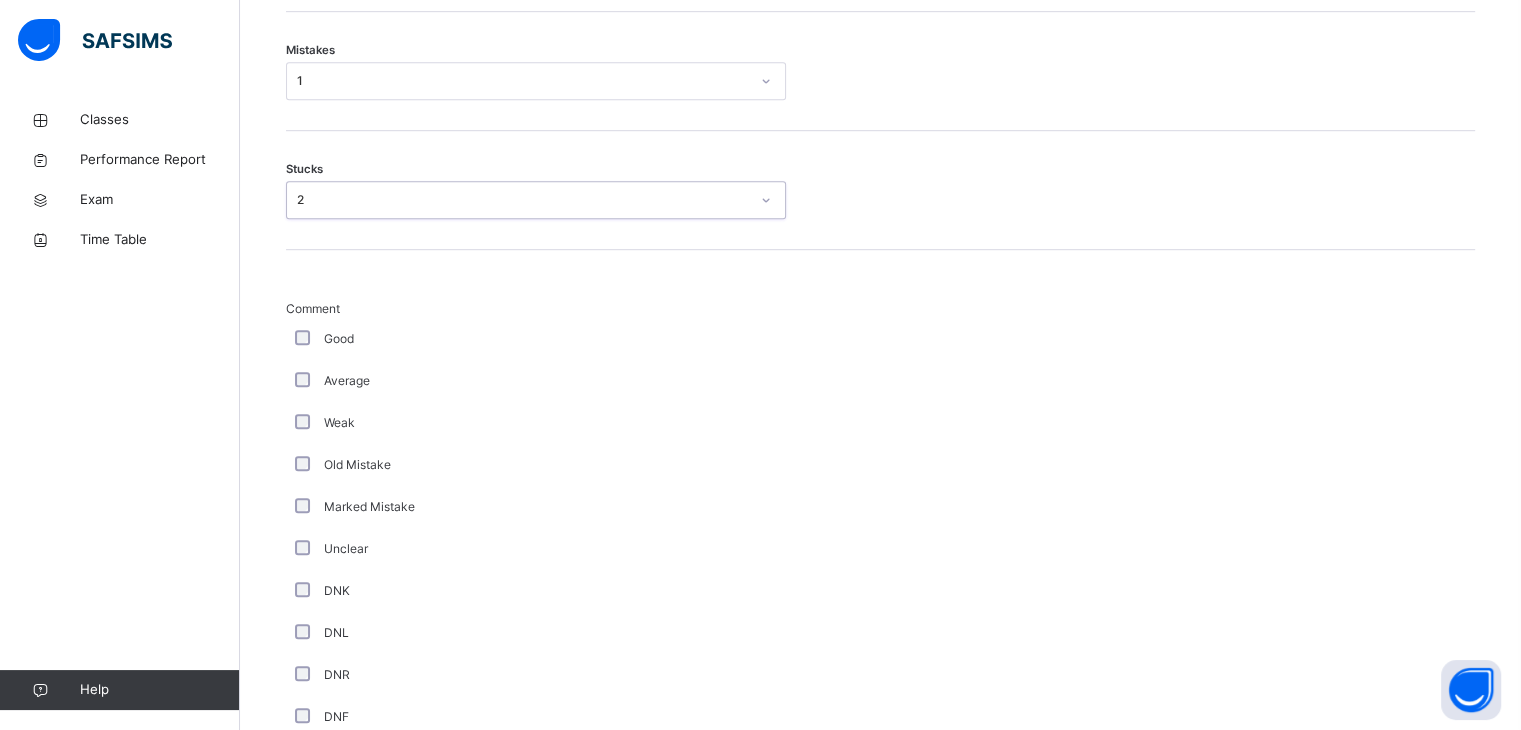 click on "Average" at bounding box center [536, 381] 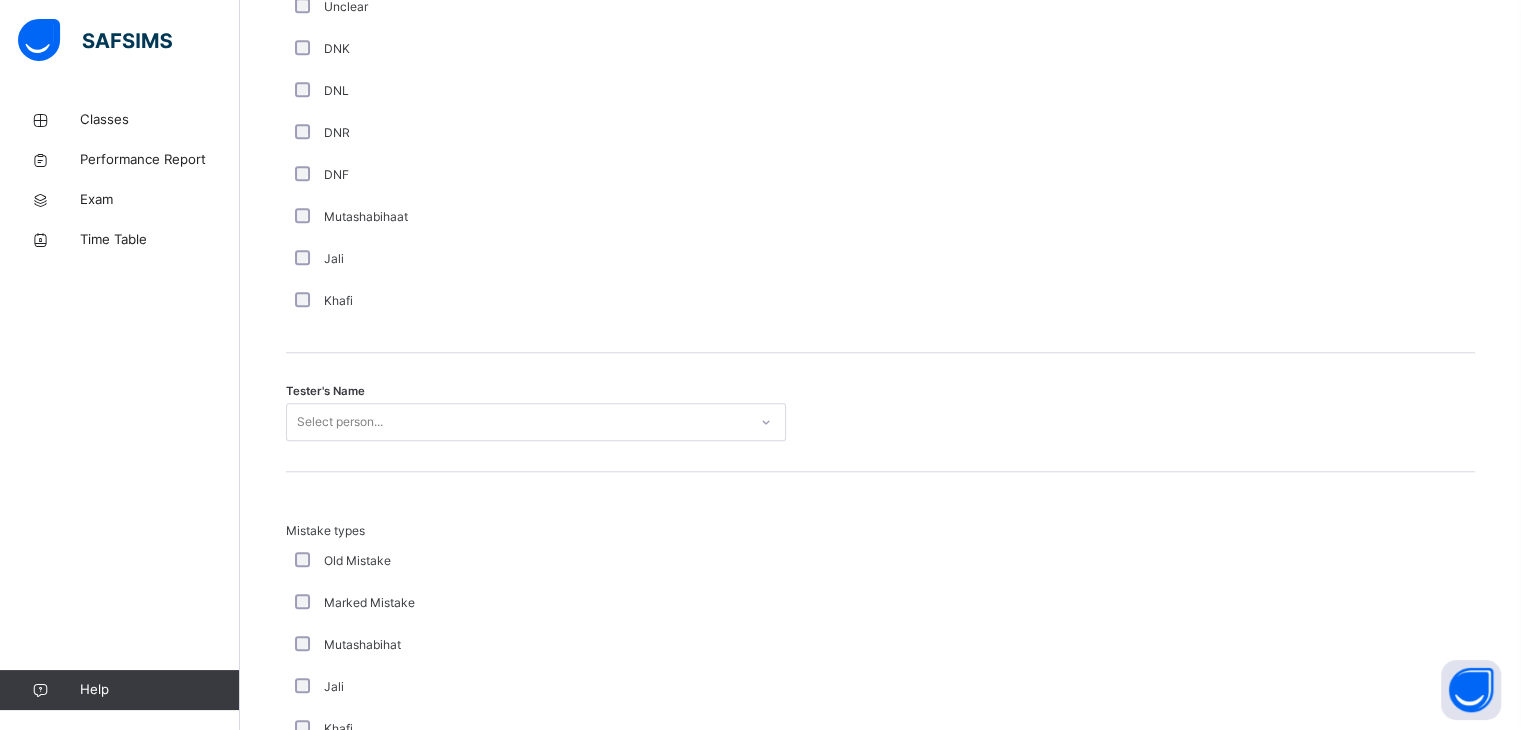scroll, scrollTop: 1792, scrollLeft: 0, axis: vertical 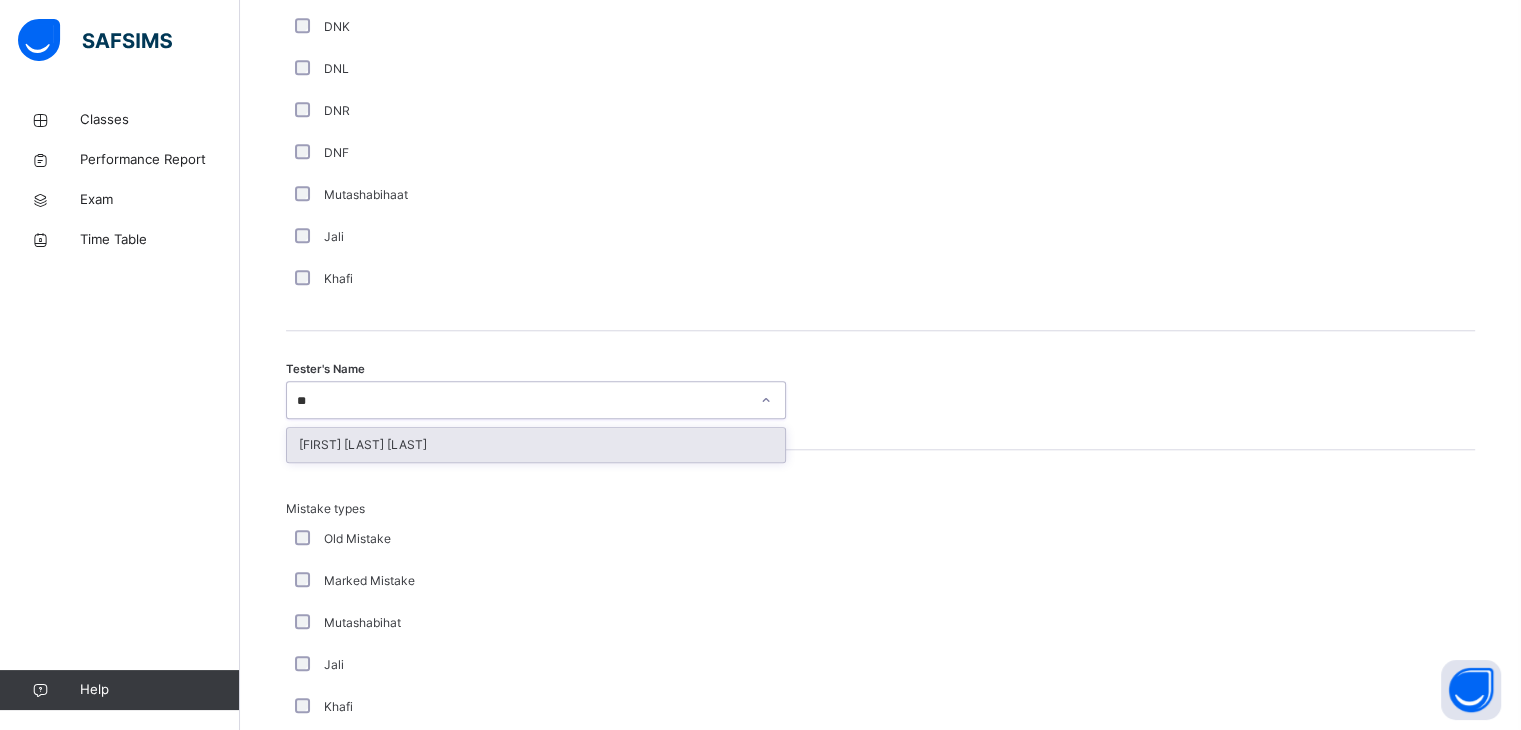 type on "***" 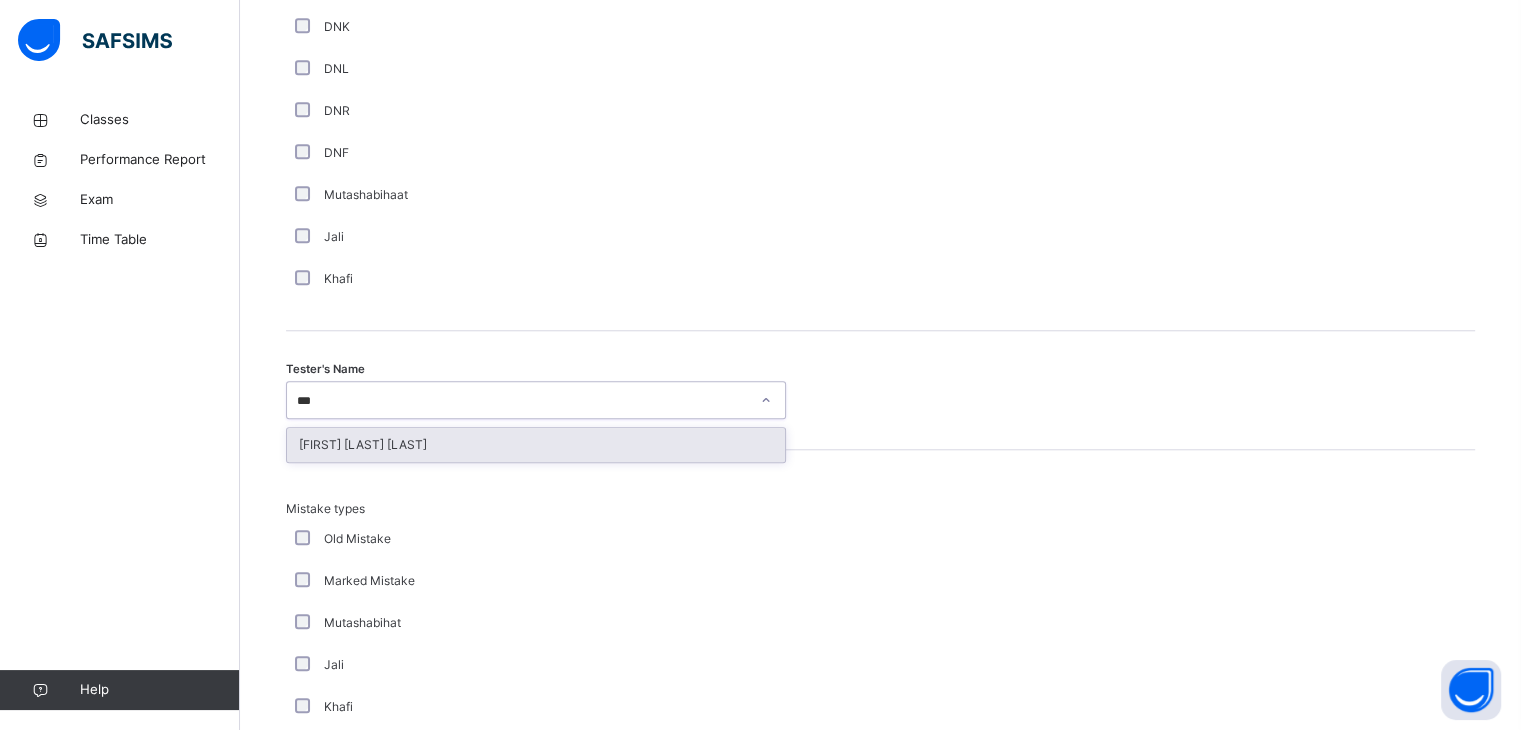 type 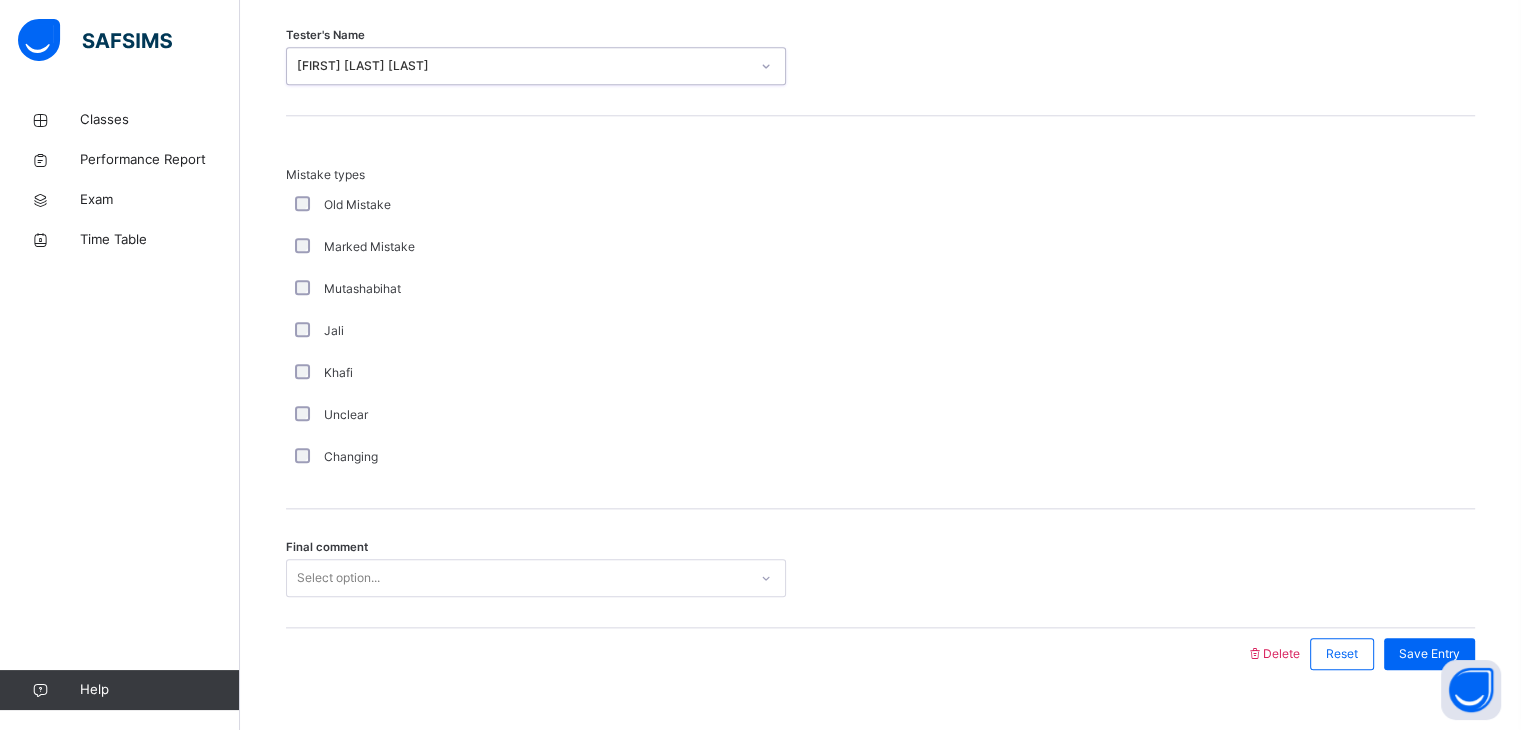 scroll, scrollTop: 2164, scrollLeft: 0, axis: vertical 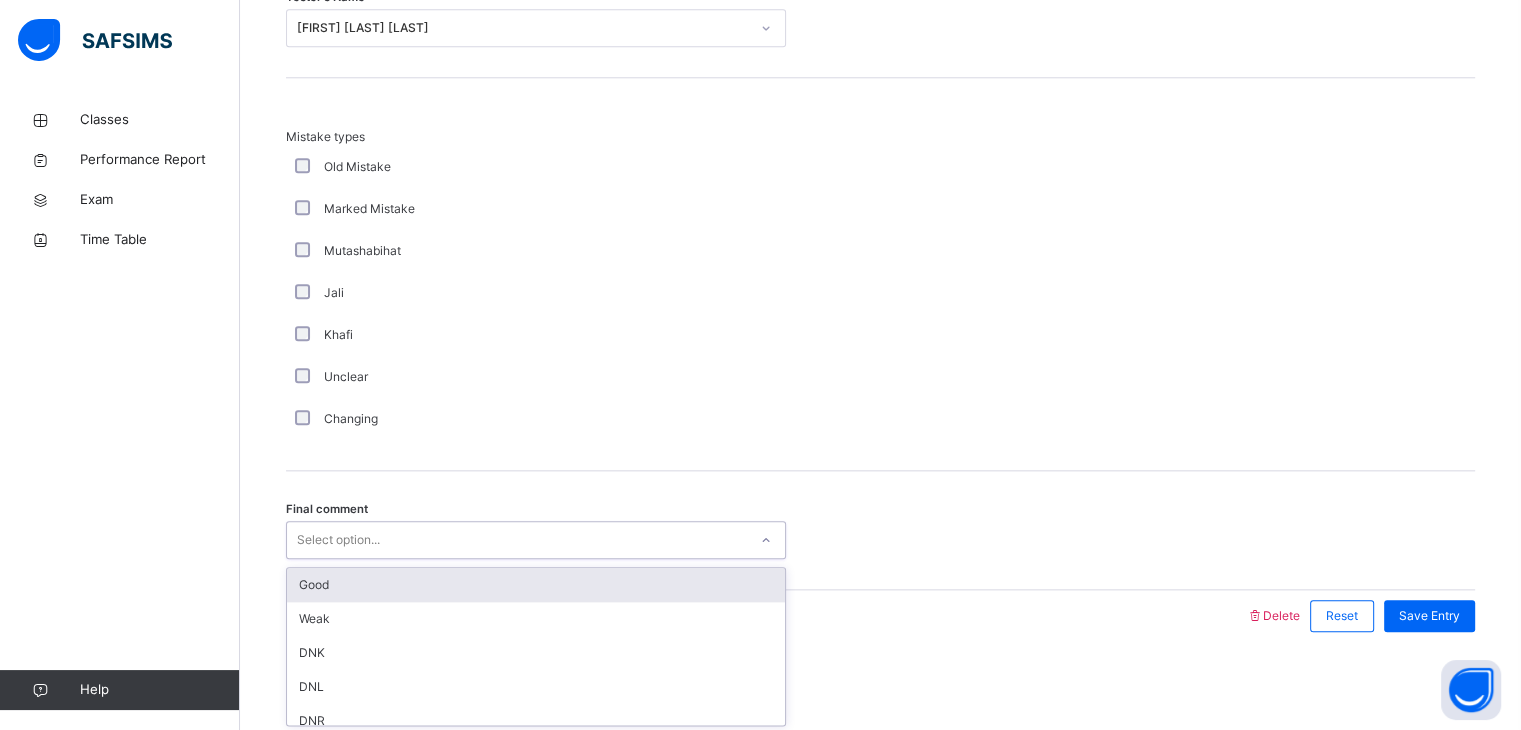 click on "Good" at bounding box center (536, 585) 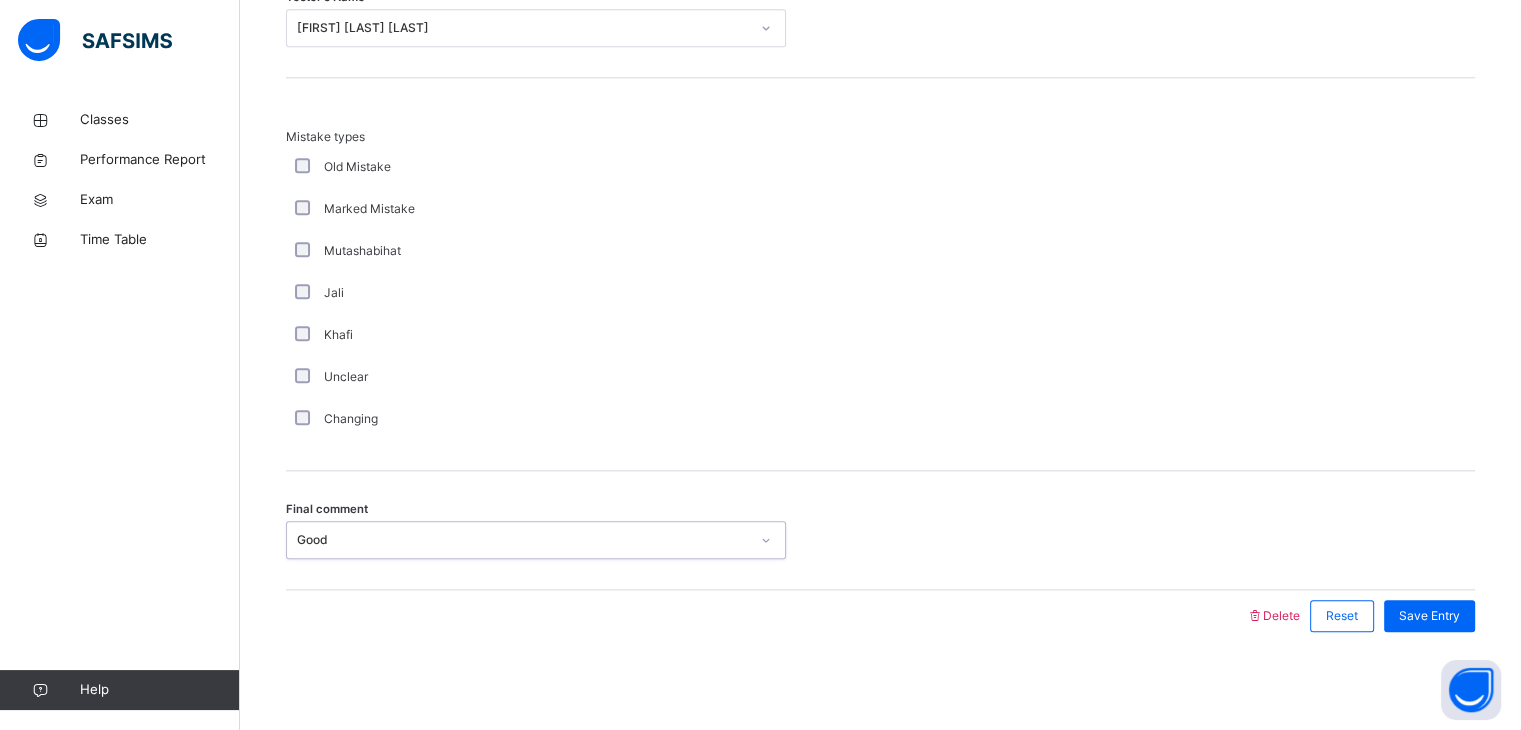 click on "**********" at bounding box center (880, -367) 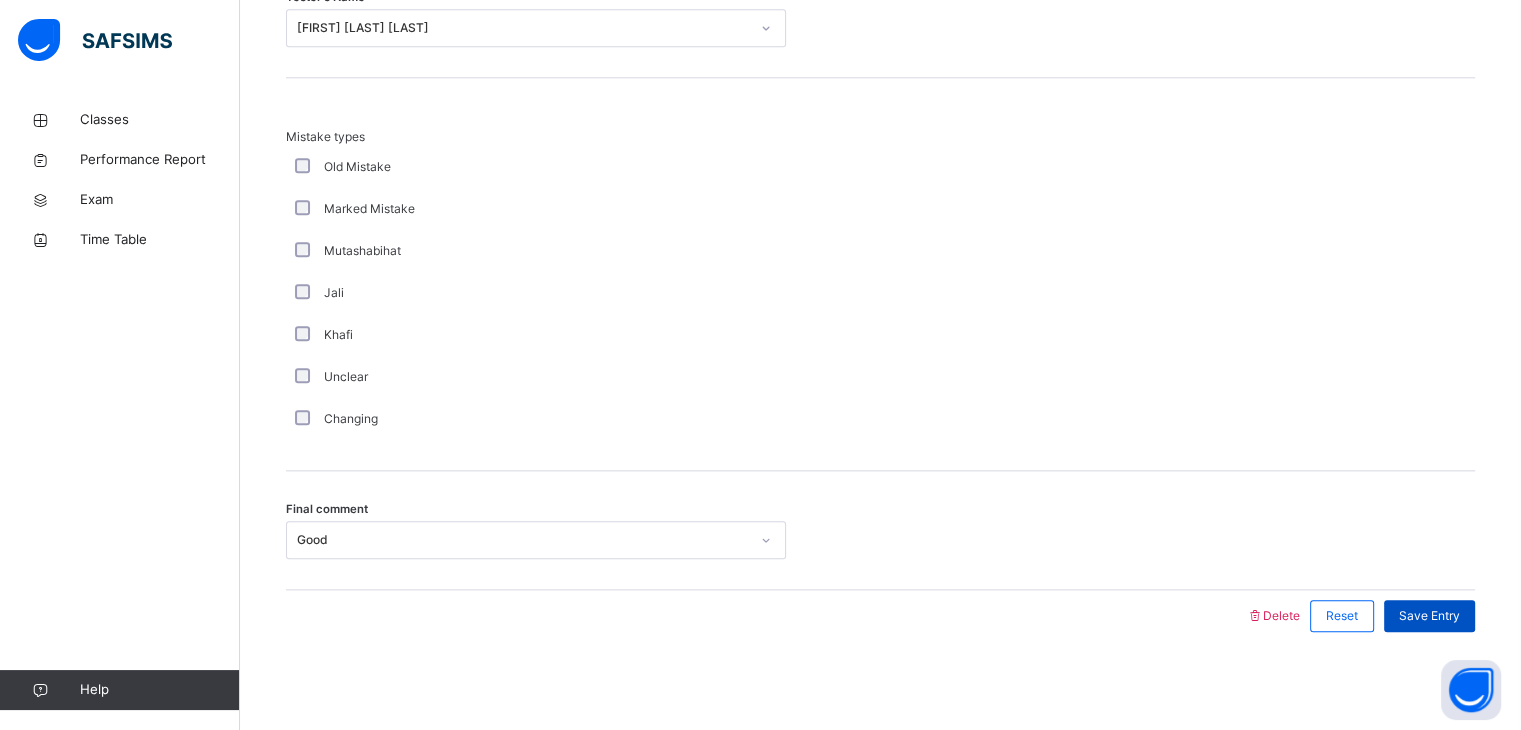 click on "Save Entry" at bounding box center [1429, 616] 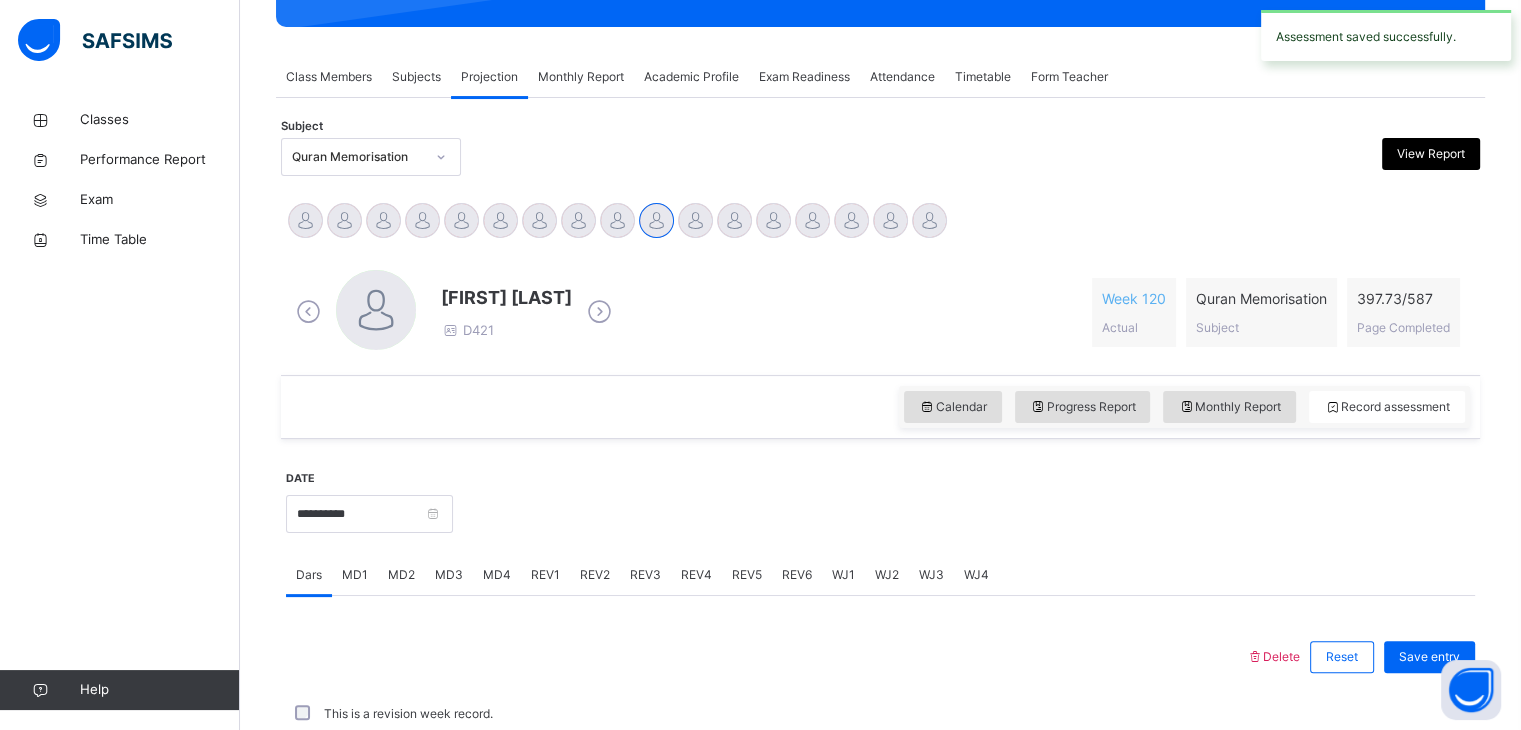scroll, scrollTop: 772, scrollLeft: 0, axis: vertical 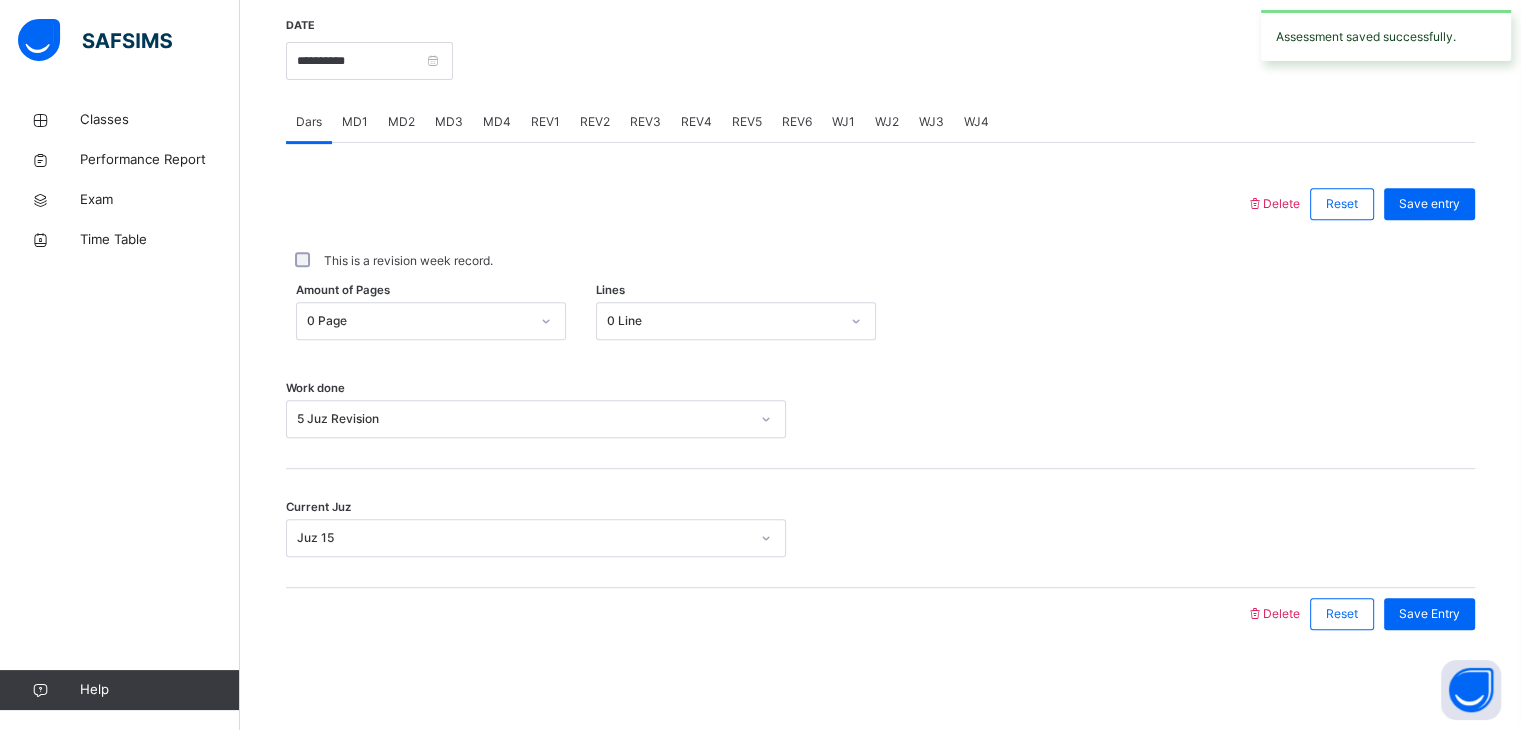 click on "REV2" at bounding box center [595, 122] 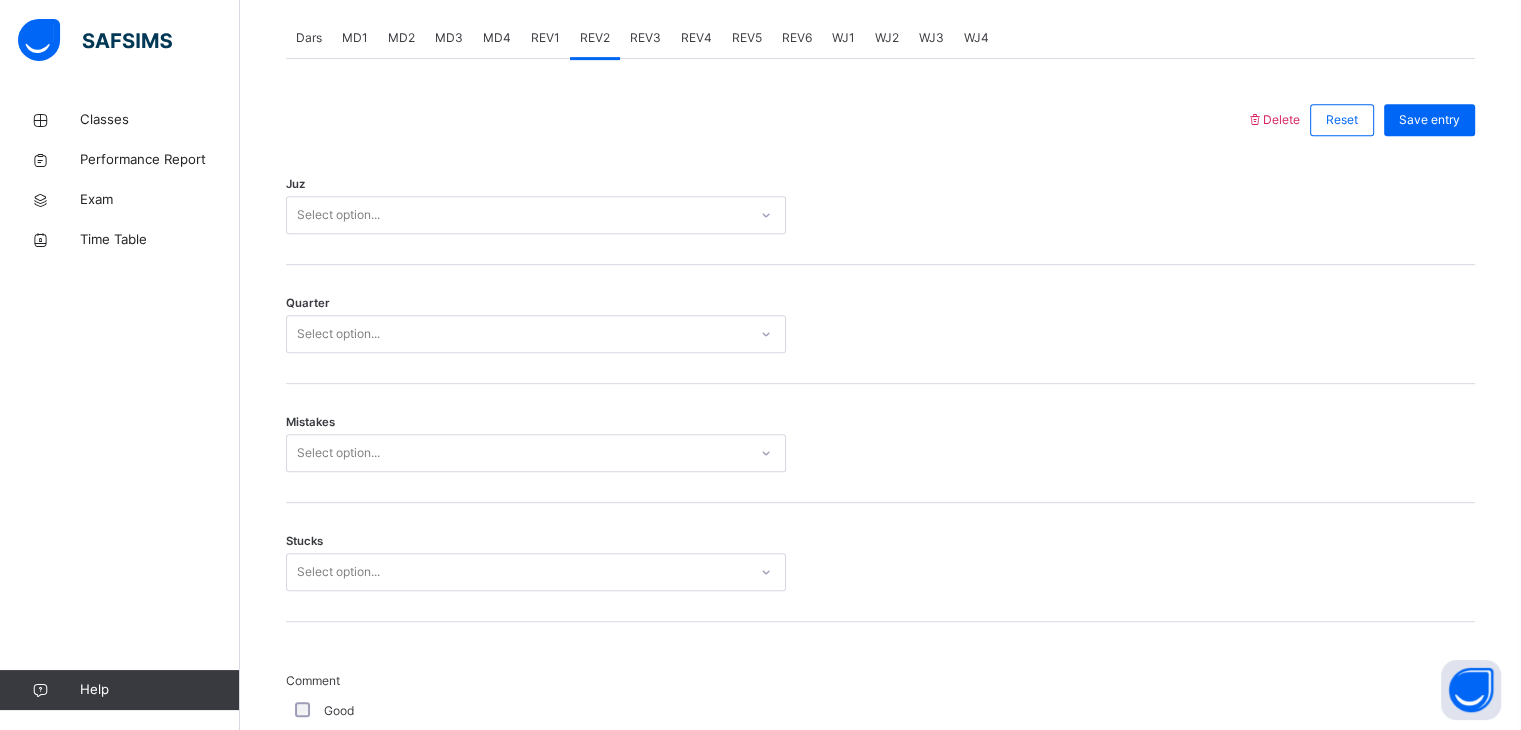 scroll, scrollTop: 858, scrollLeft: 0, axis: vertical 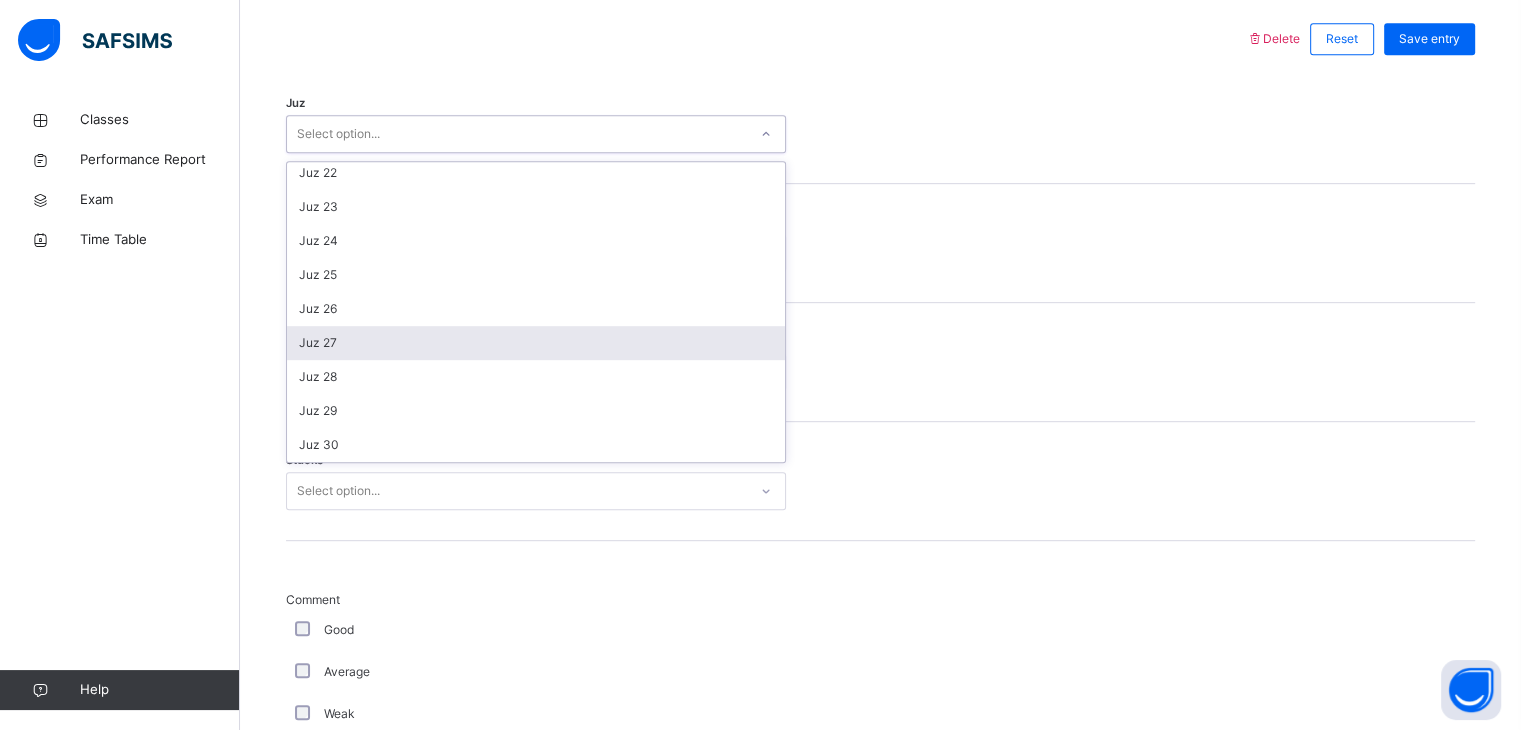 click on "Juz 27" at bounding box center [536, 343] 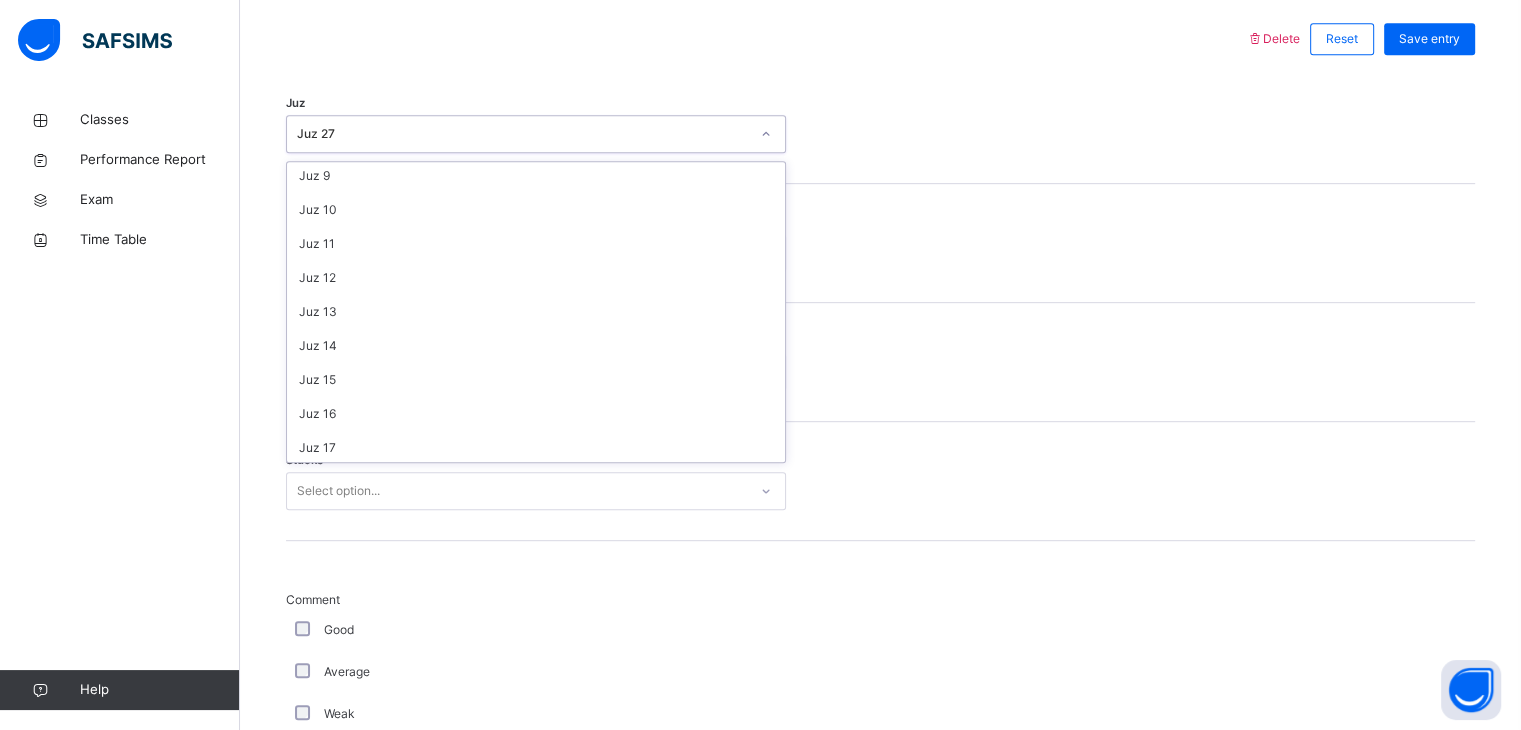 scroll, scrollTop: 277, scrollLeft: 0, axis: vertical 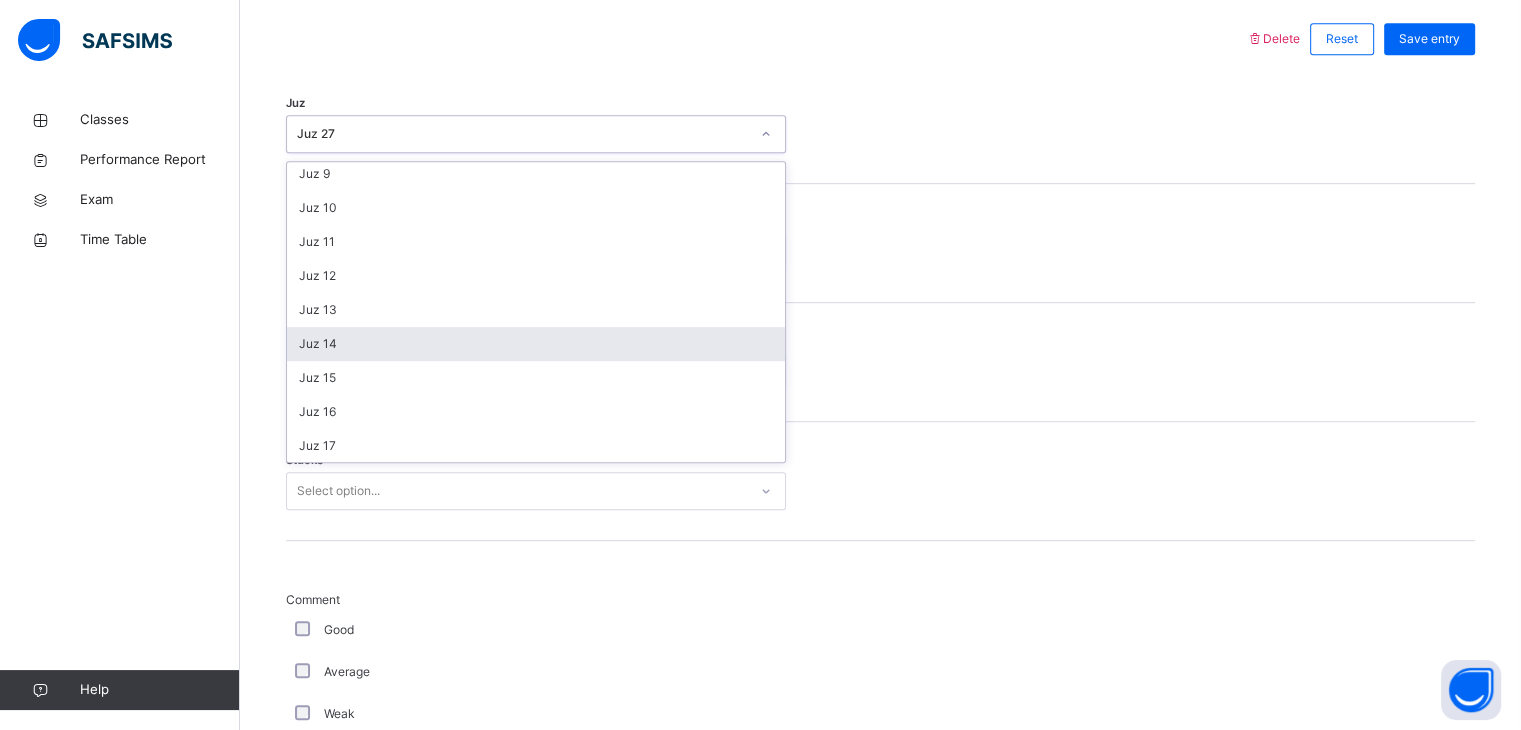 click on "Juz 14" at bounding box center [536, 344] 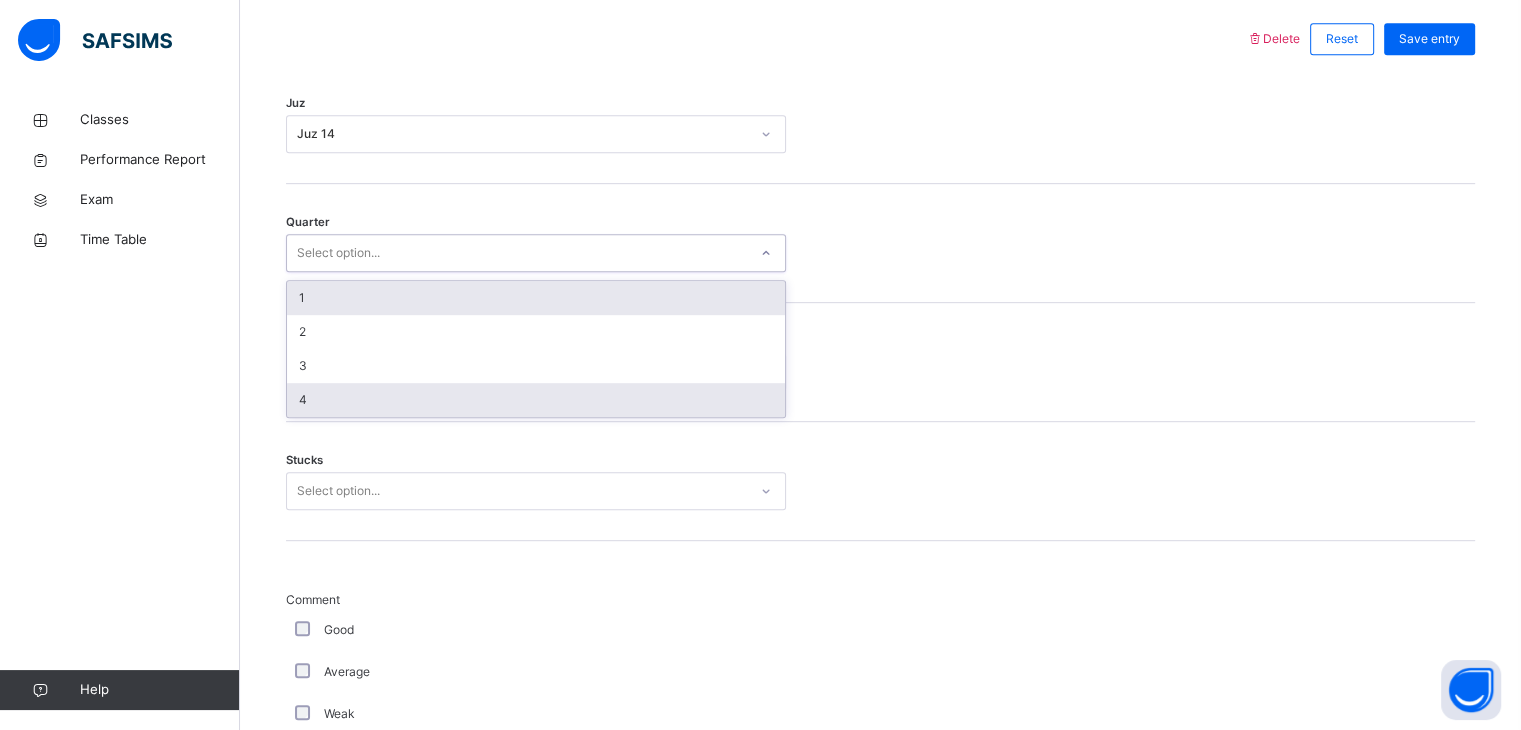 click on "4" at bounding box center (536, 400) 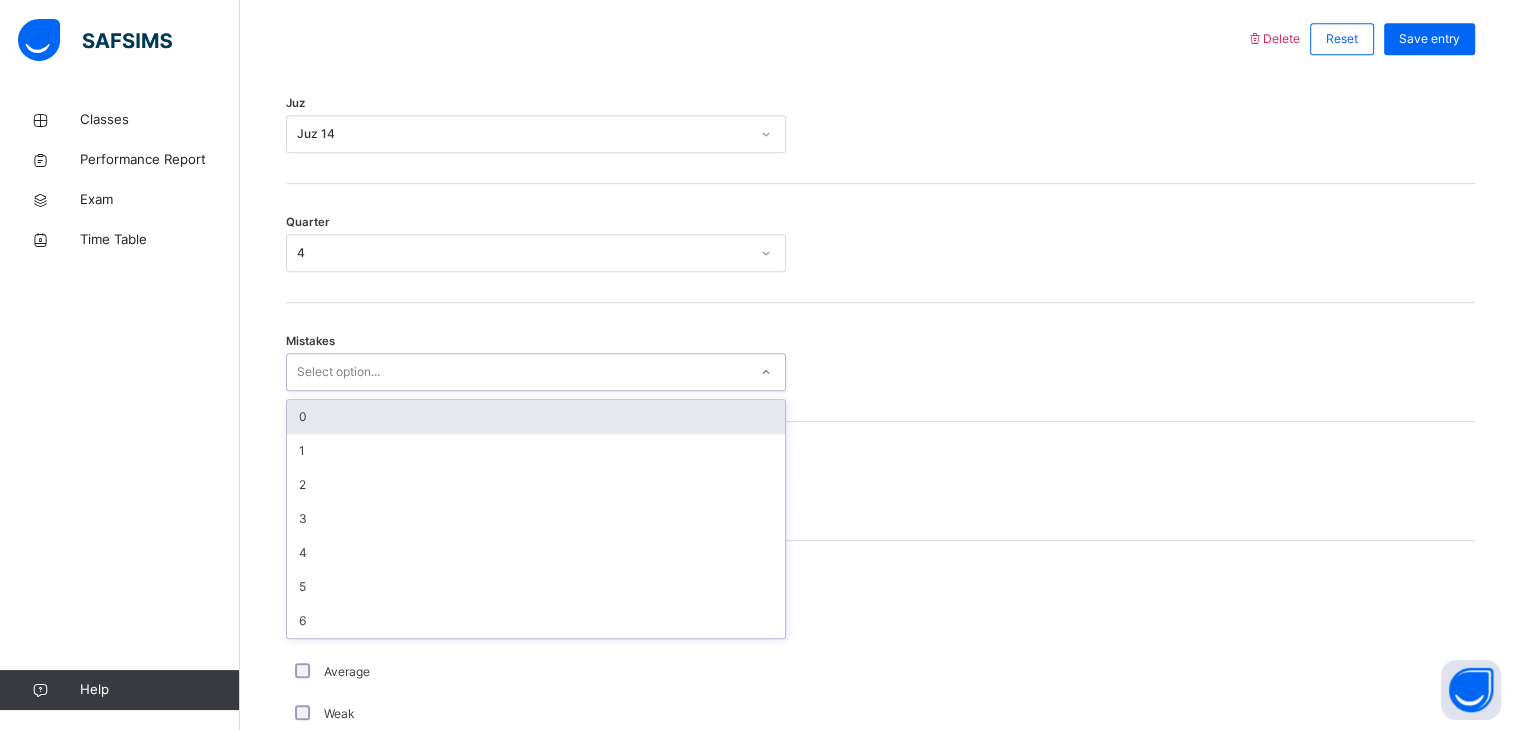 click on "0" at bounding box center [536, 417] 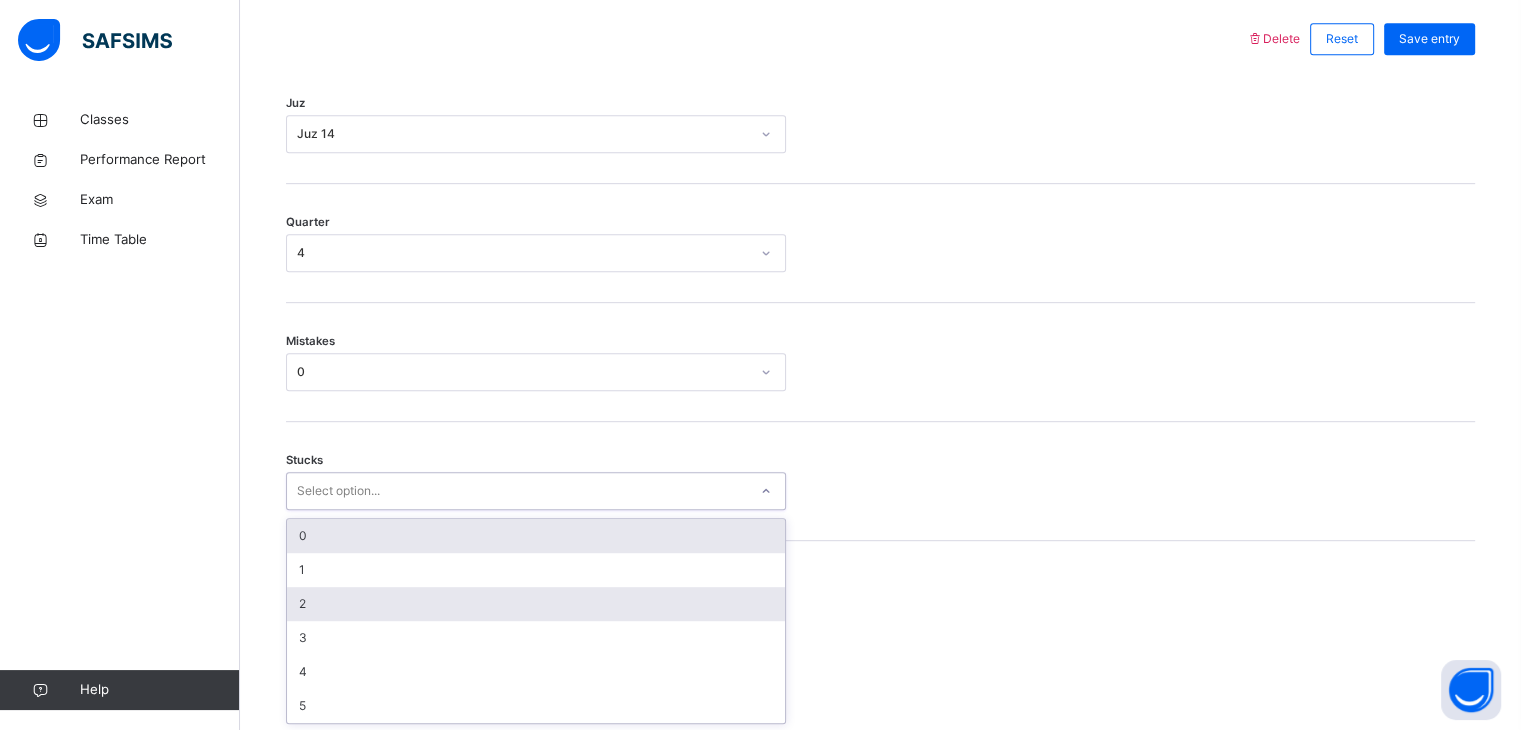click on "2" at bounding box center [536, 604] 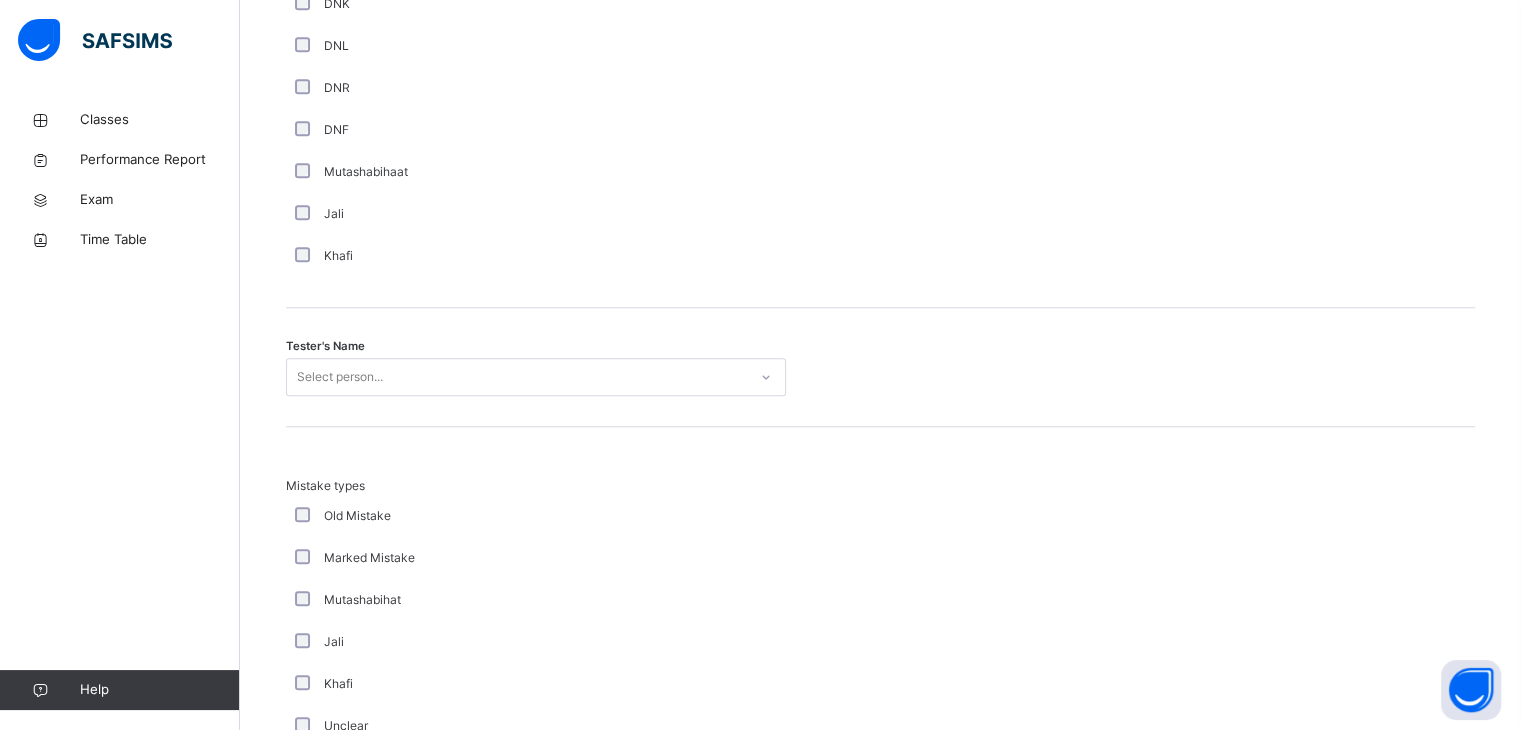 scroll, scrollTop: 1818, scrollLeft: 0, axis: vertical 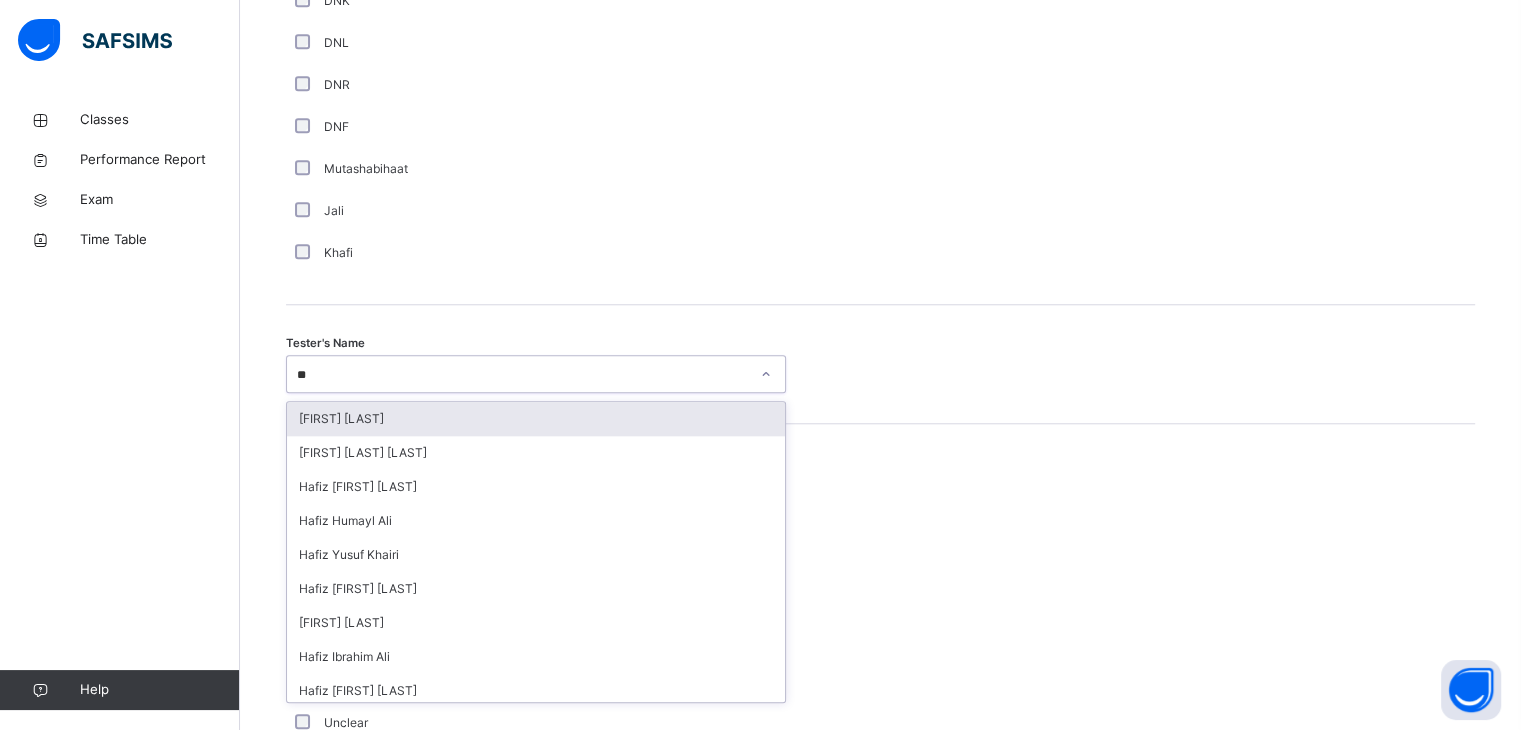 type on "***" 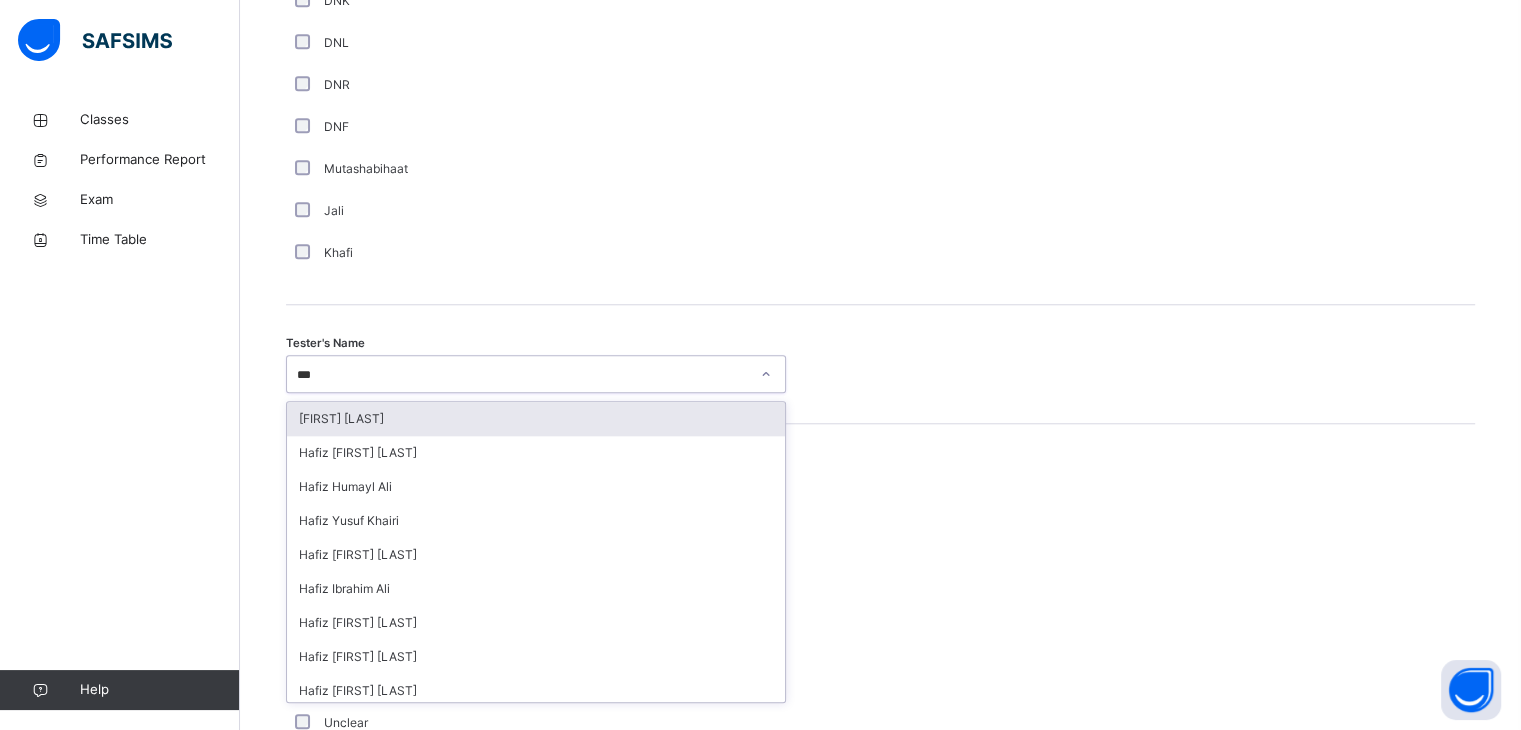 type 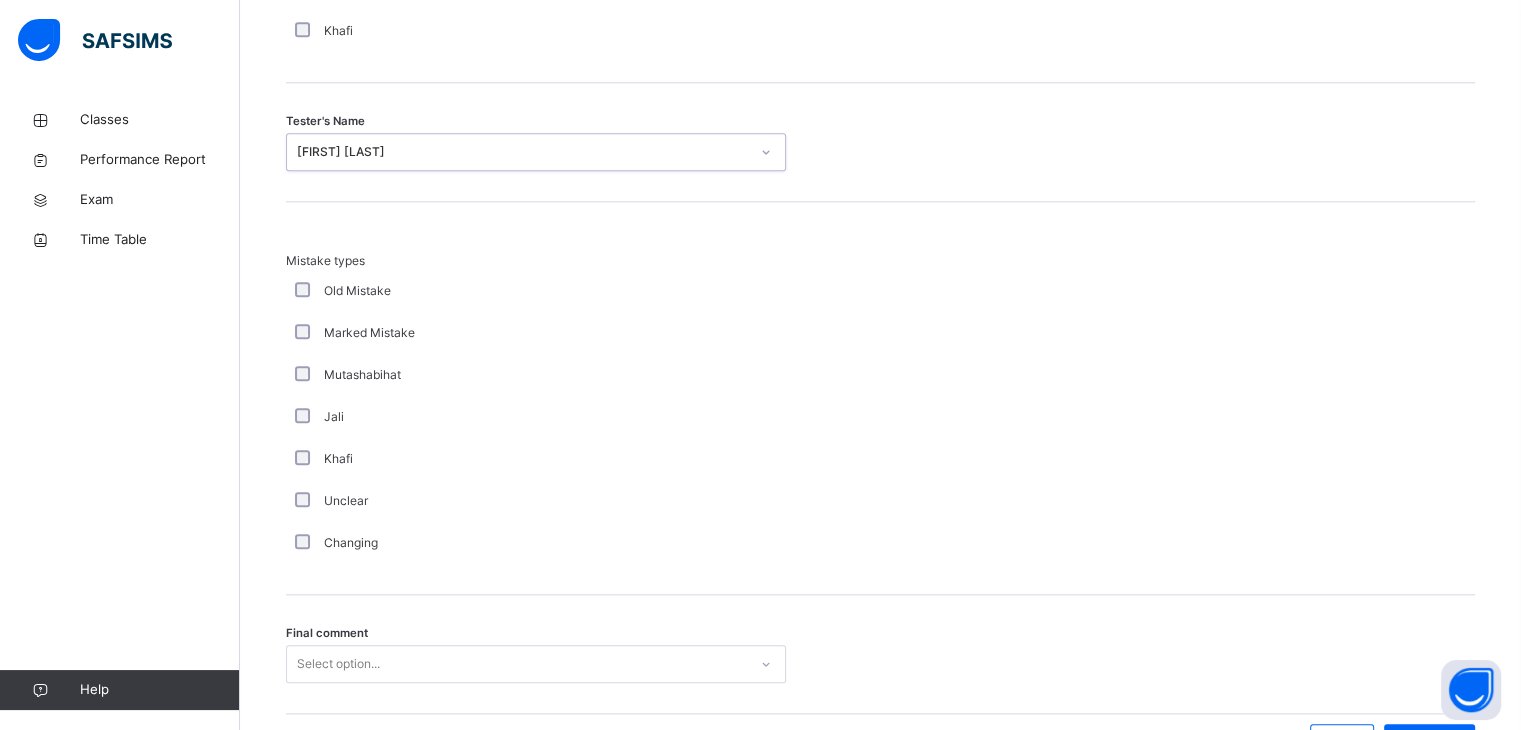 scroll, scrollTop: 2164, scrollLeft: 0, axis: vertical 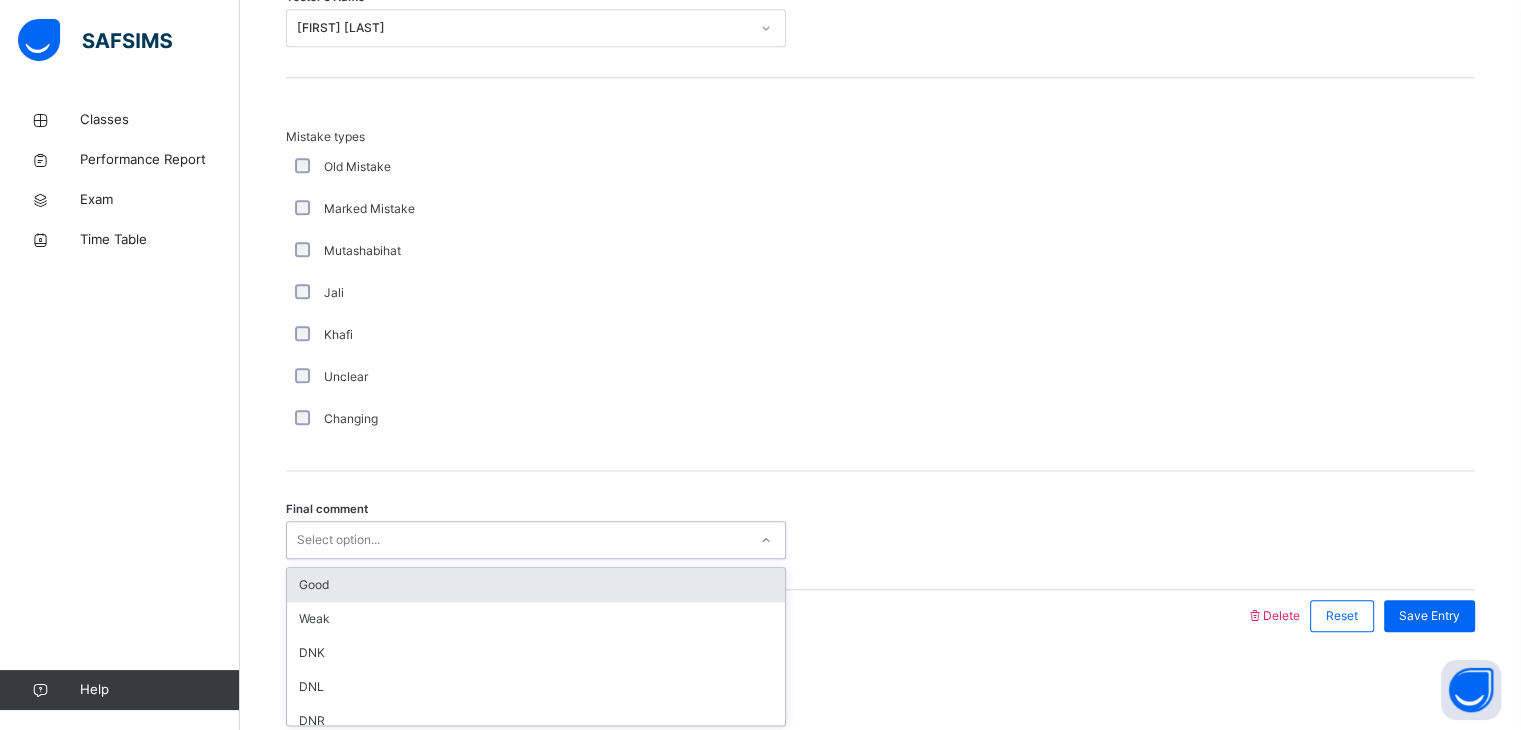 click on "Good" at bounding box center [536, 585] 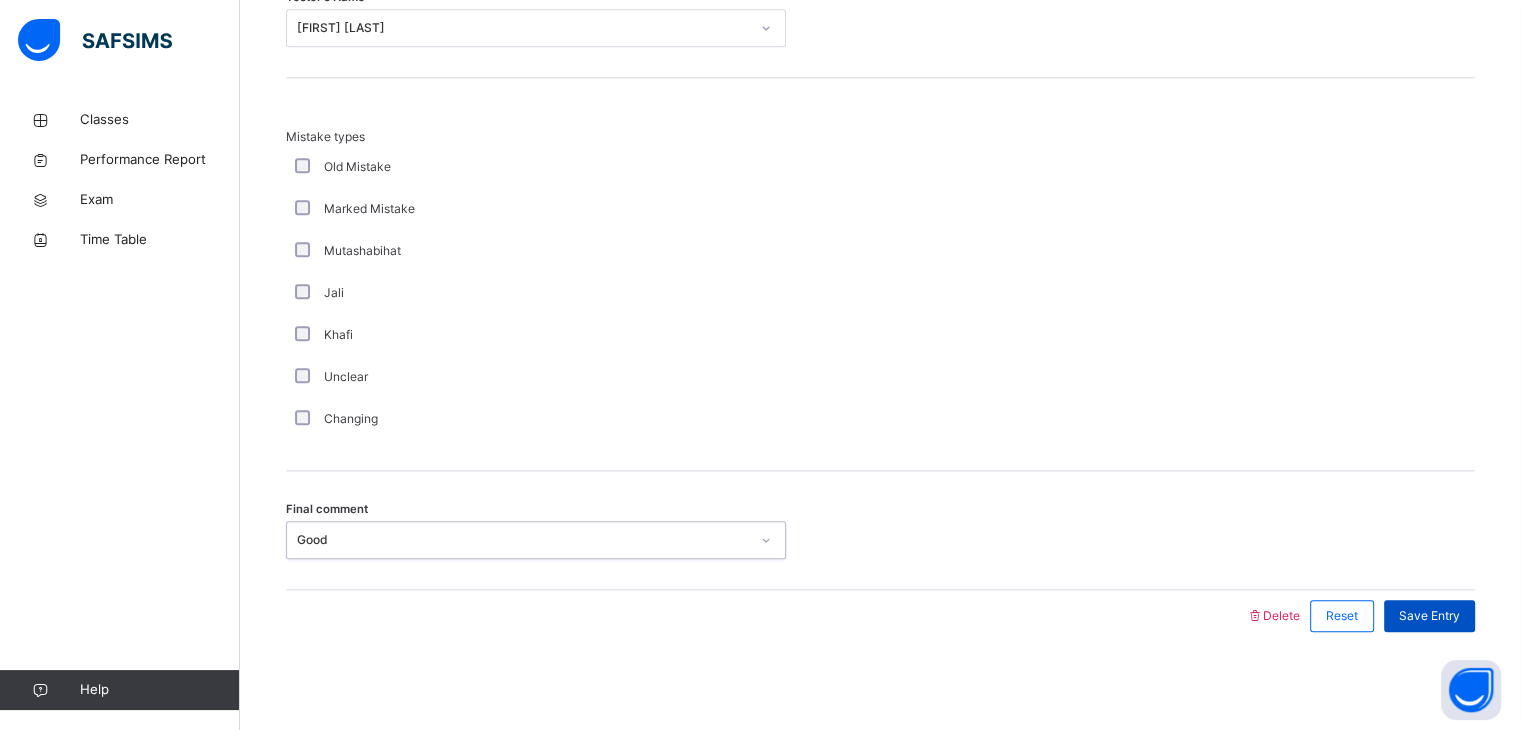 click on "Save Entry" at bounding box center [1429, 616] 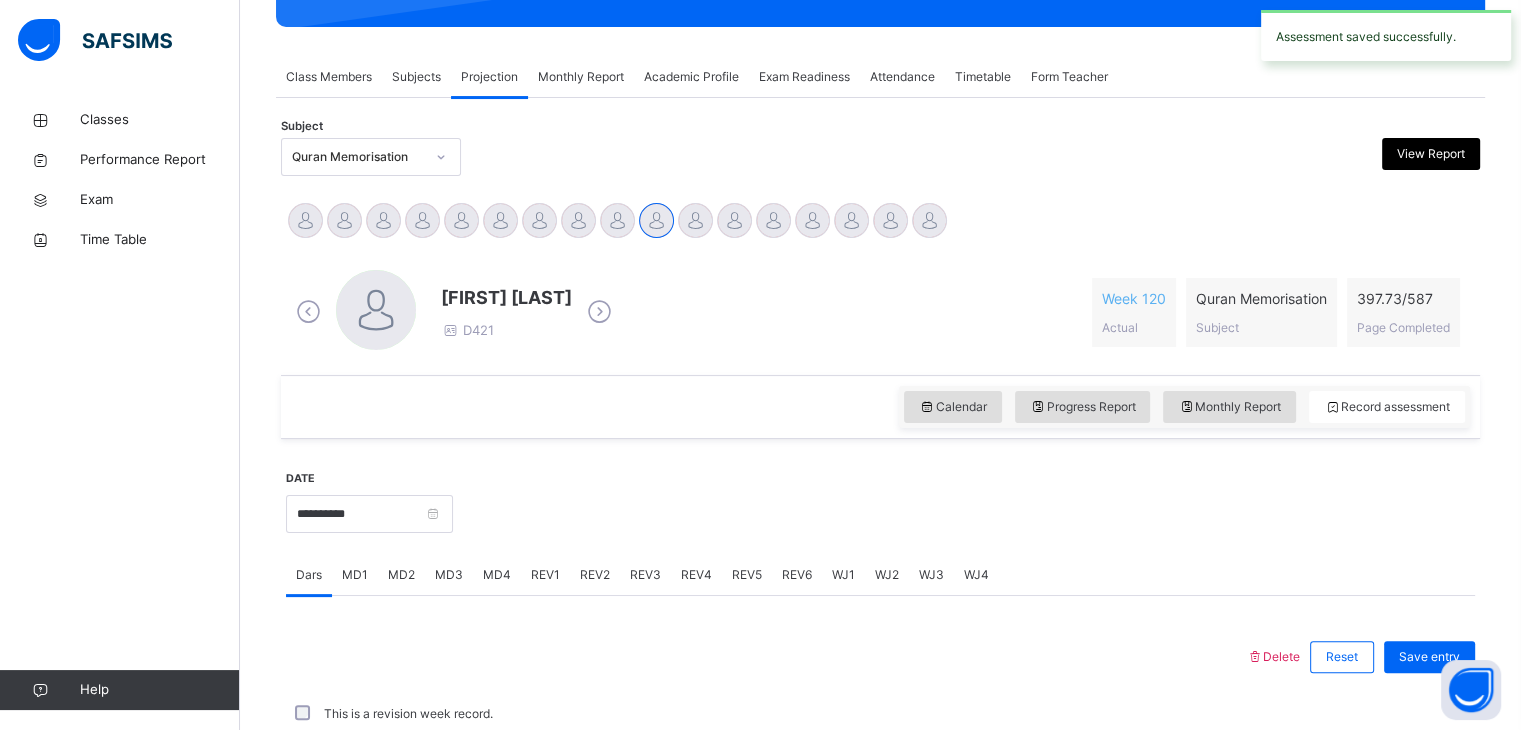 scroll, scrollTop: 772, scrollLeft: 0, axis: vertical 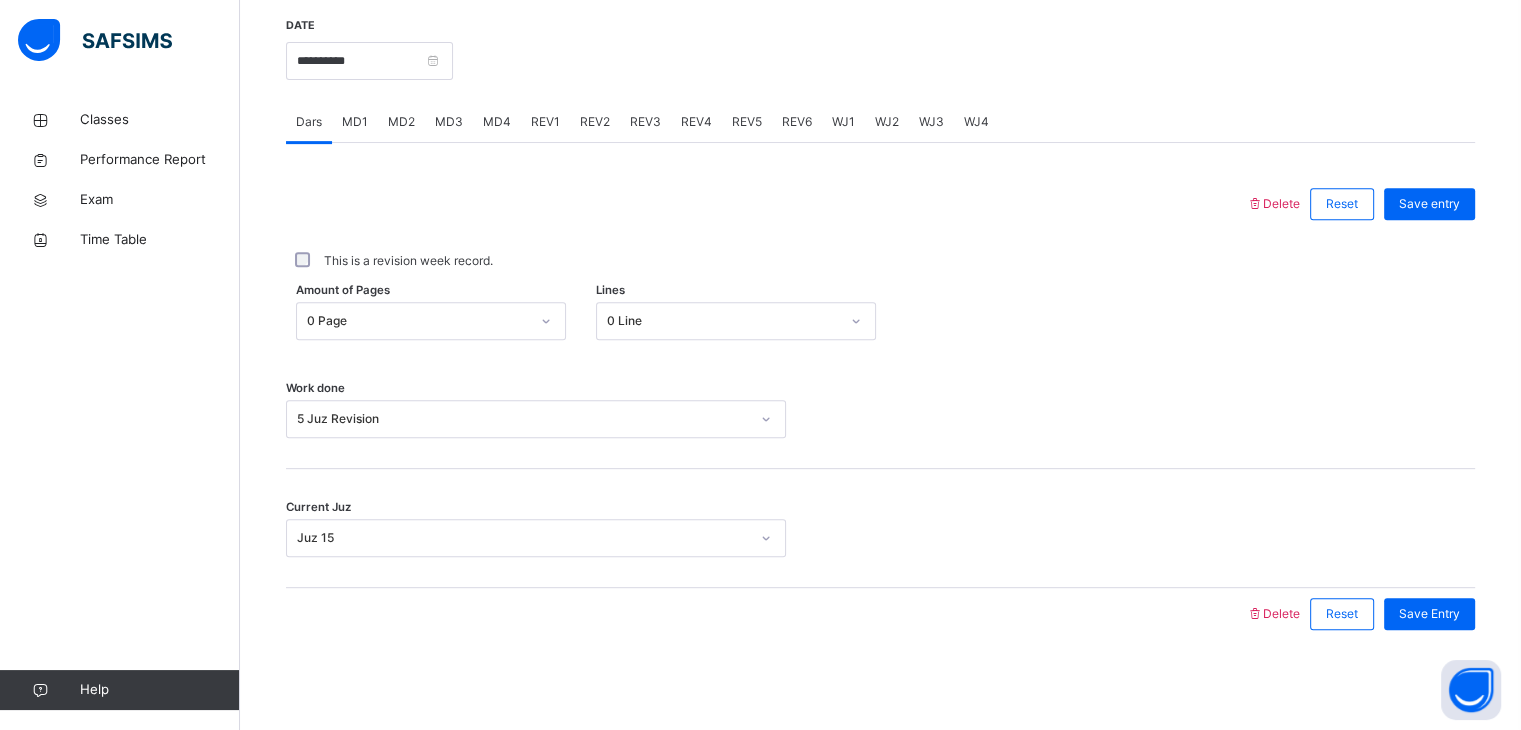 click on "REV2" at bounding box center (595, 122) 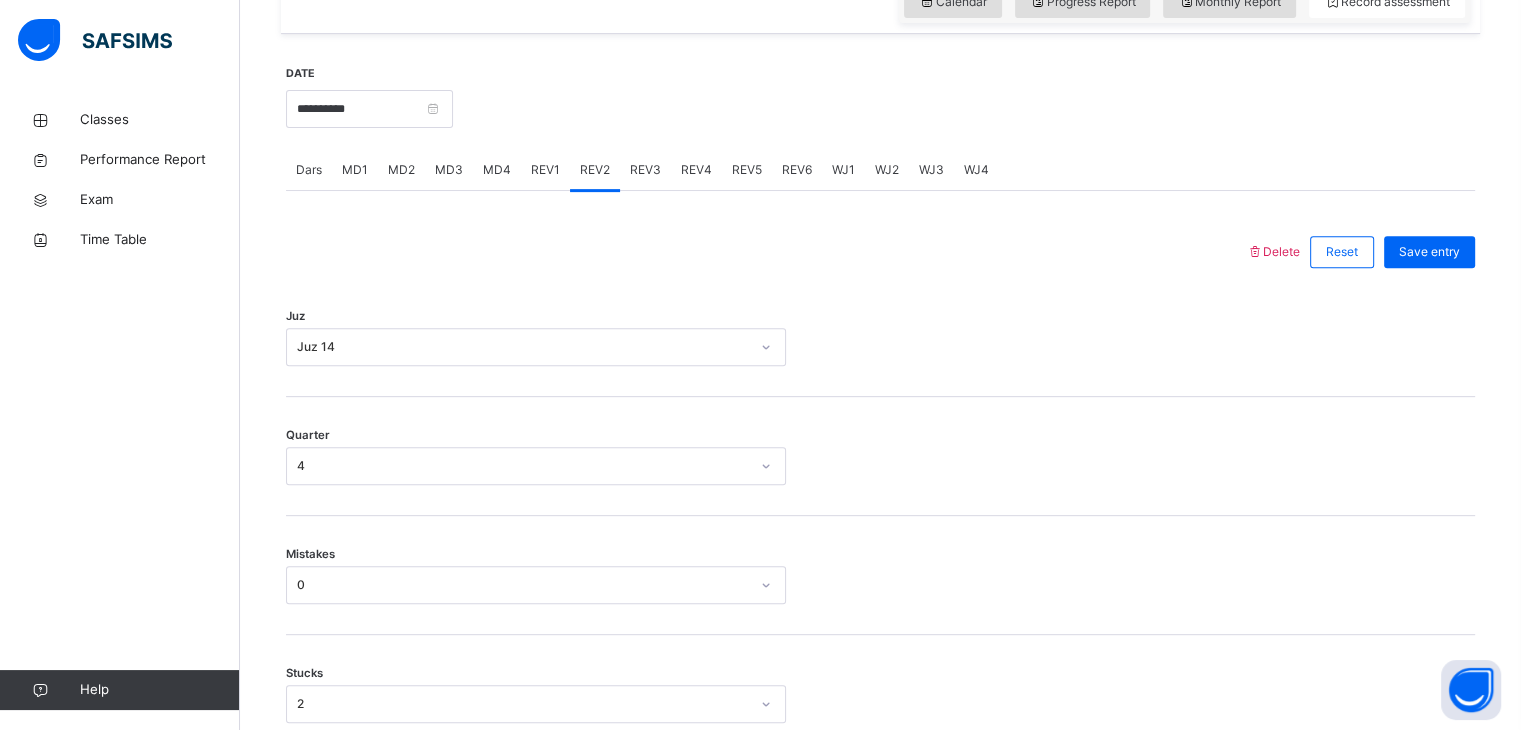 click on "REV3" at bounding box center (645, 170) 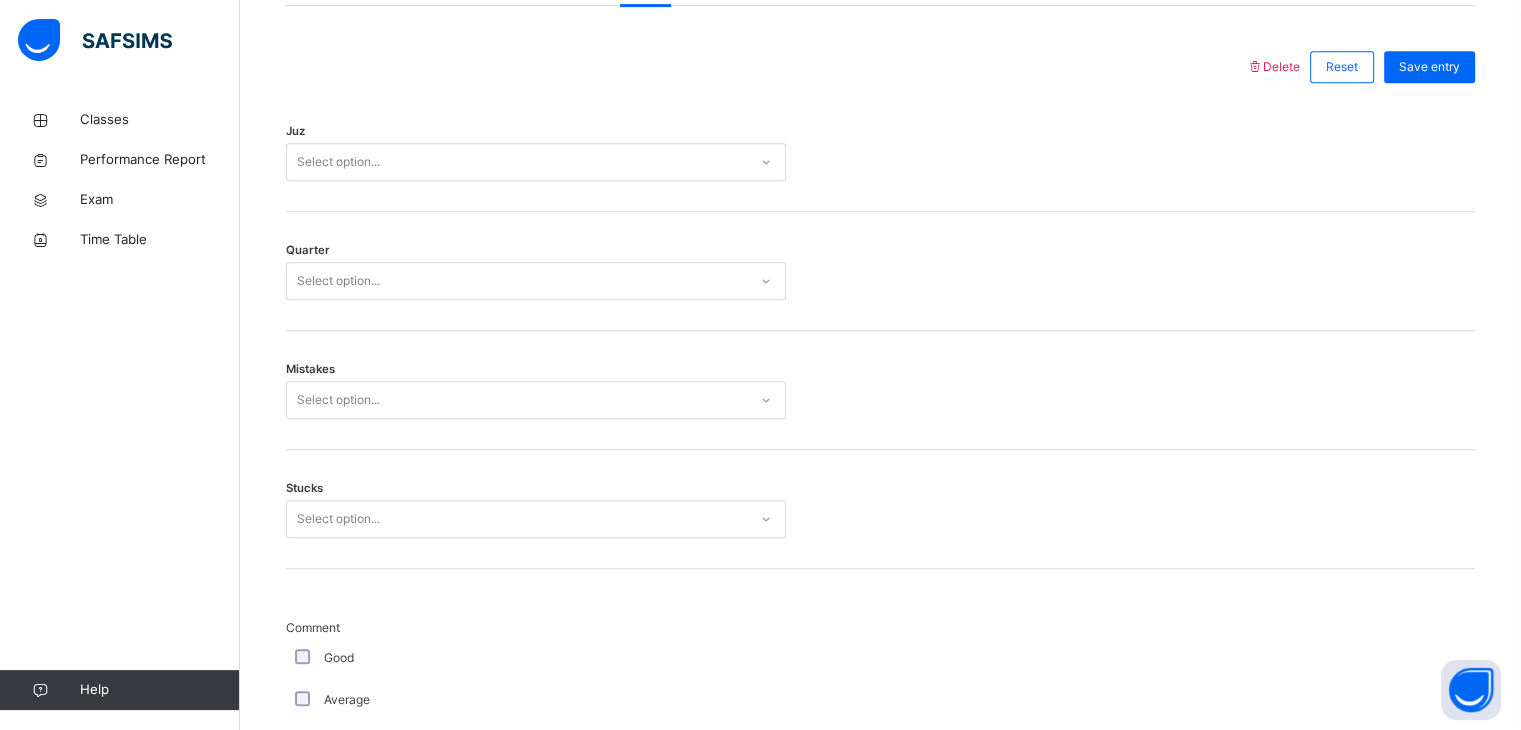 scroll, scrollTop: 906, scrollLeft: 0, axis: vertical 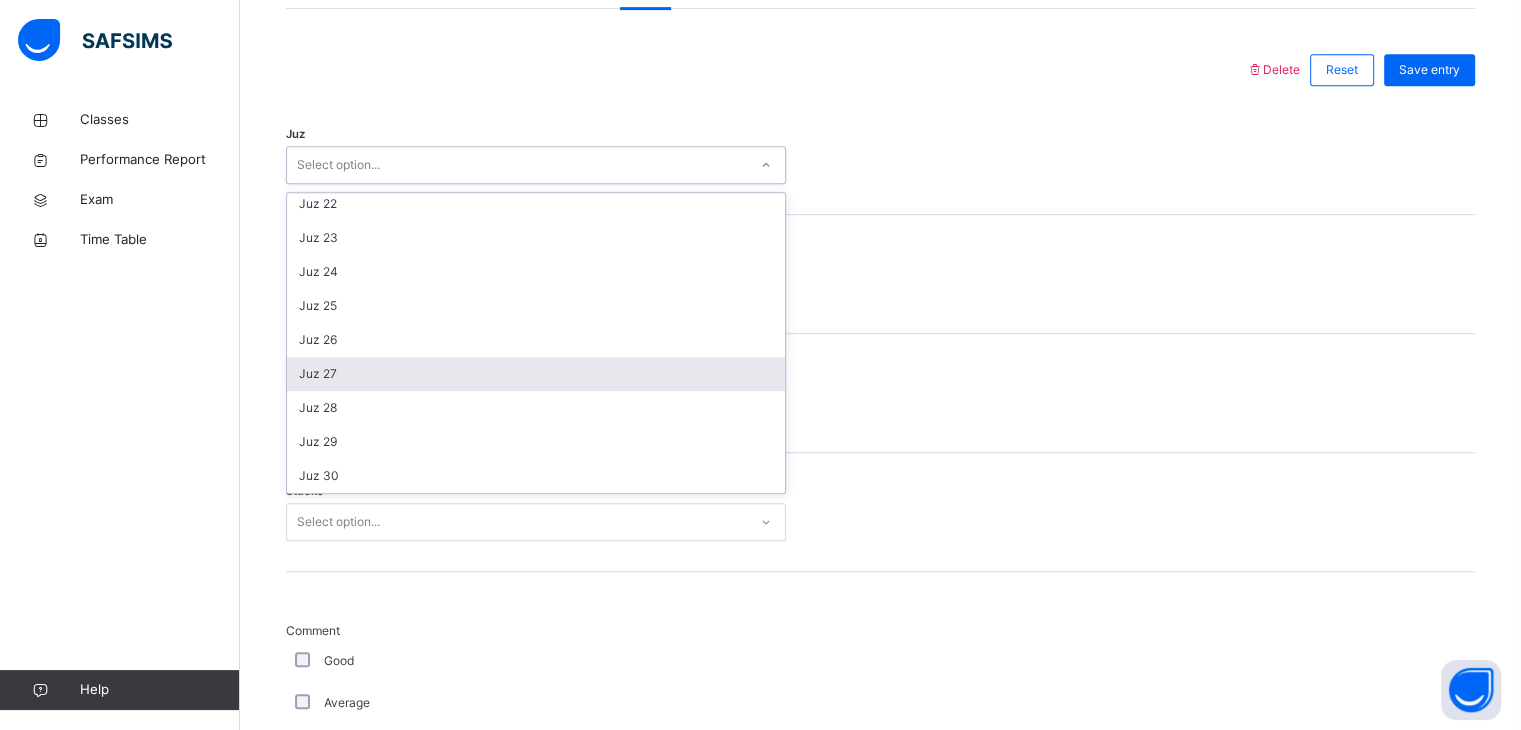 click on "Juz 27" at bounding box center [536, 374] 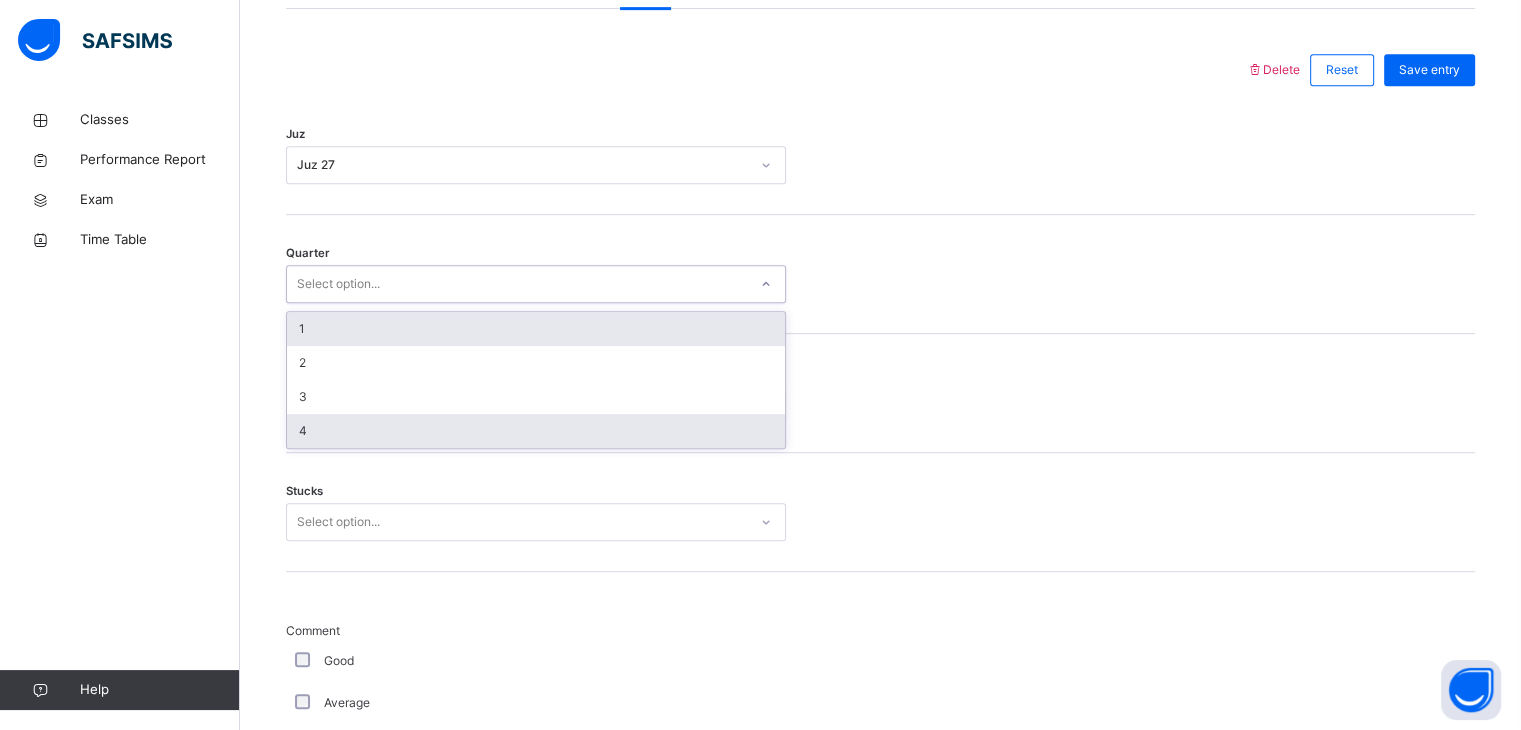 click on "4" at bounding box center (536, 431) 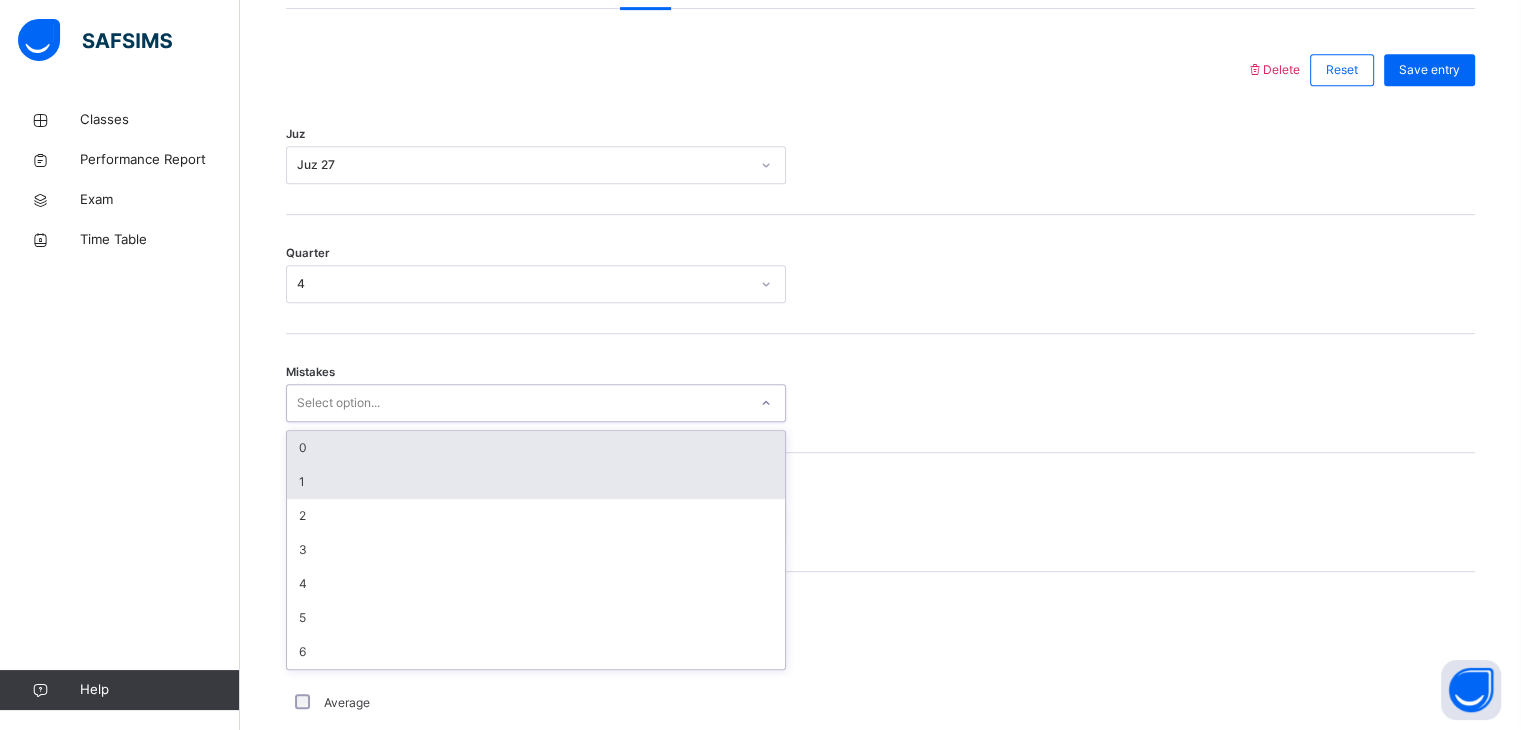 click on "1" at bounding box center (536, 482) 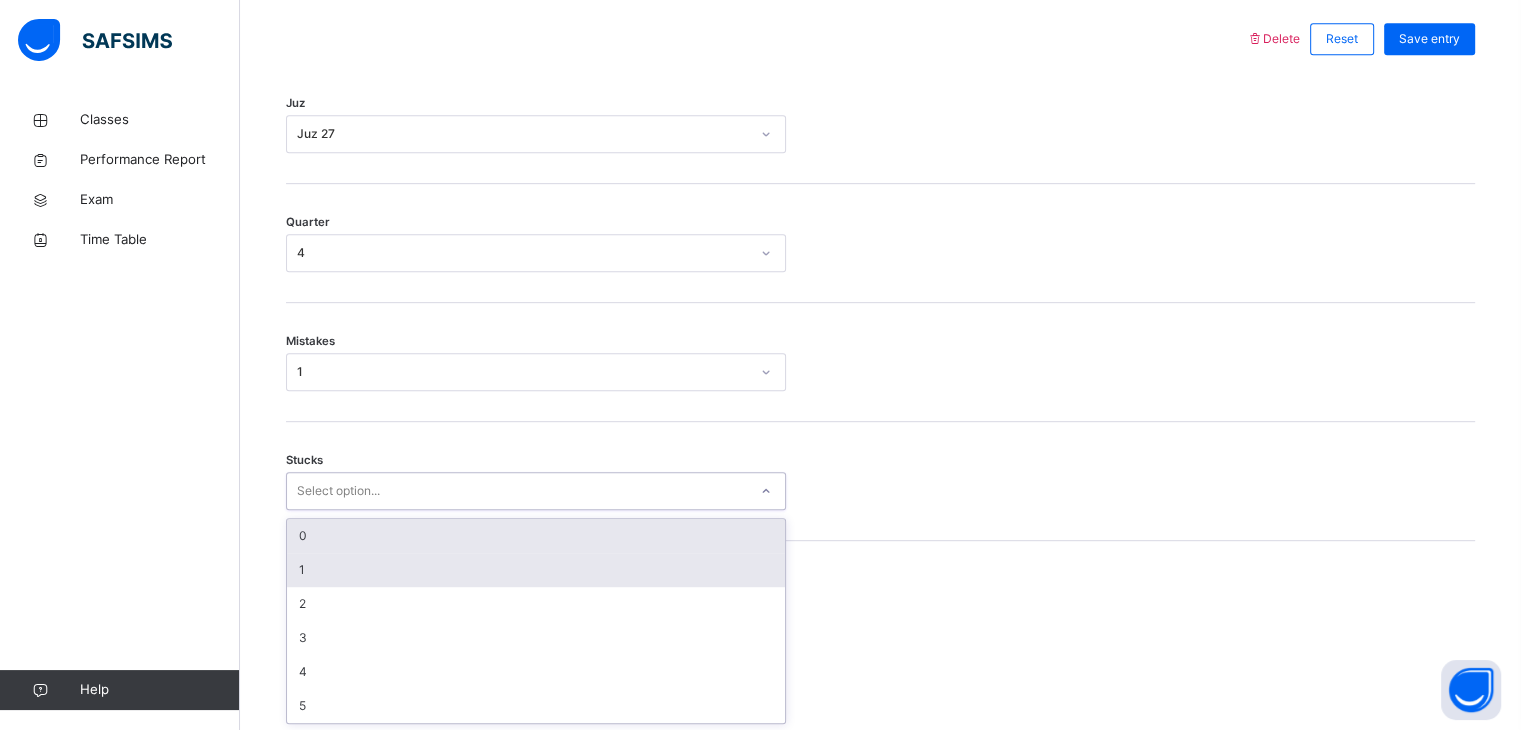 click on "1" at bounding box center (536, 570) 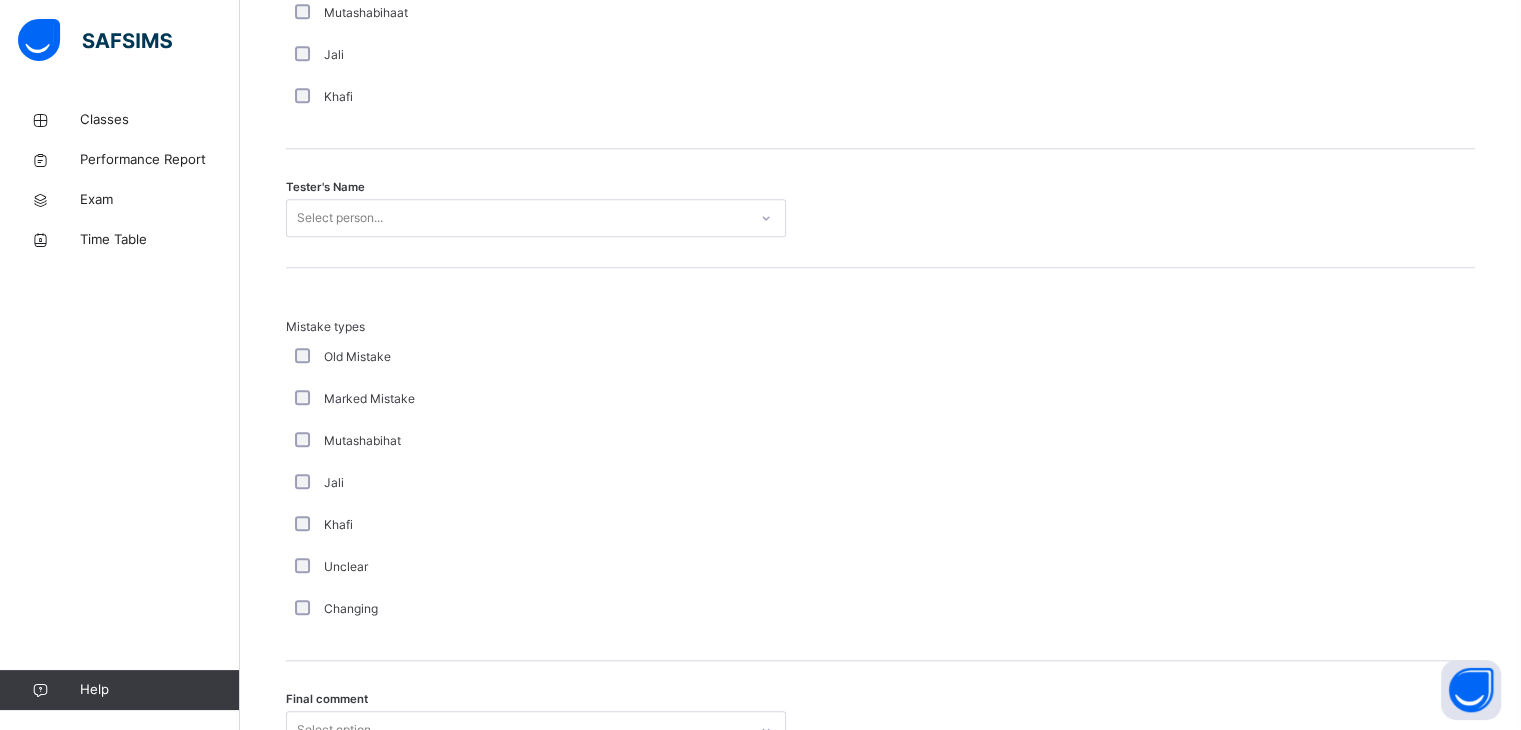 scroll, scrollTop: 2070, scrollLeft: 0, axis: vertical 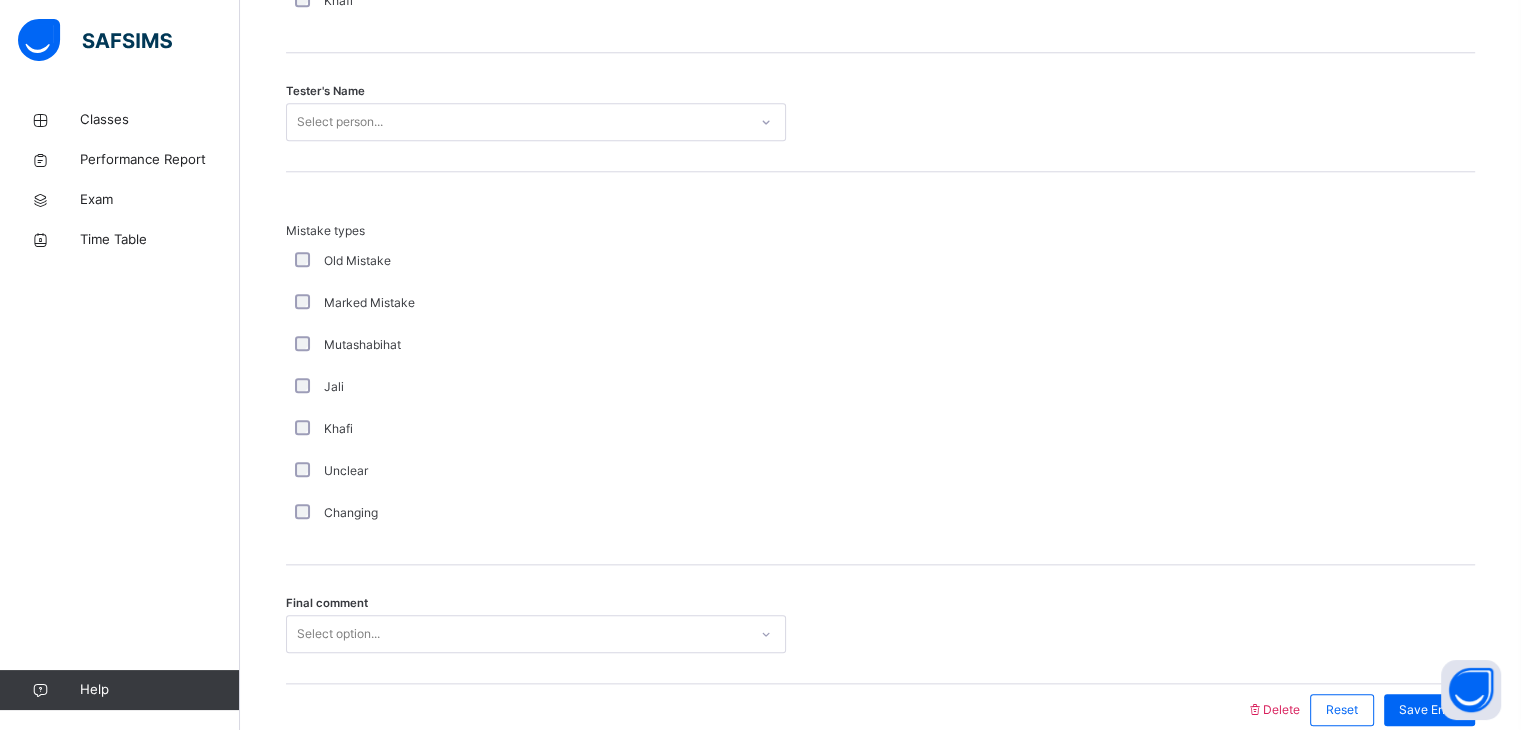 click on "Tester's Name Select person..." at bounding box center [880, 112] 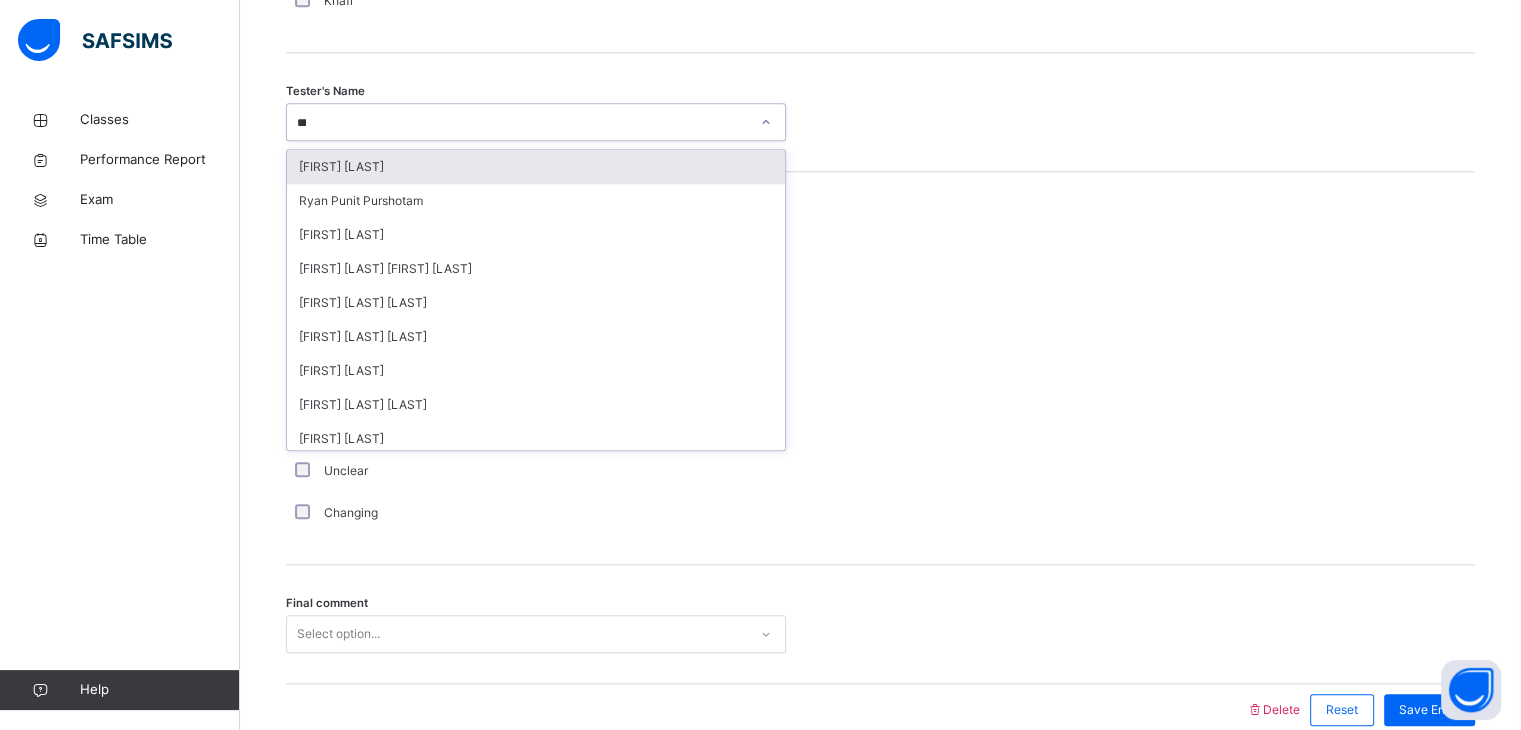 type on "****" 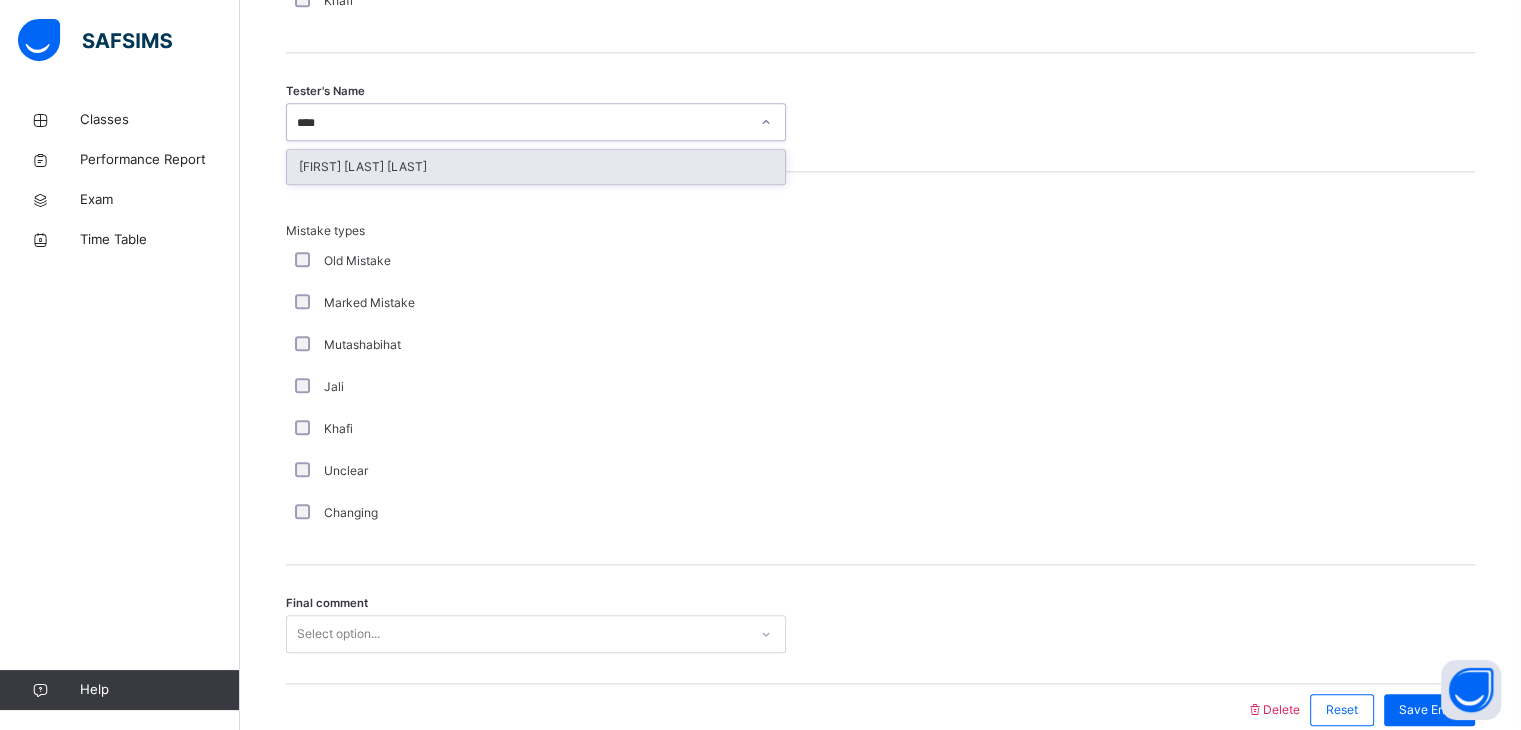 type 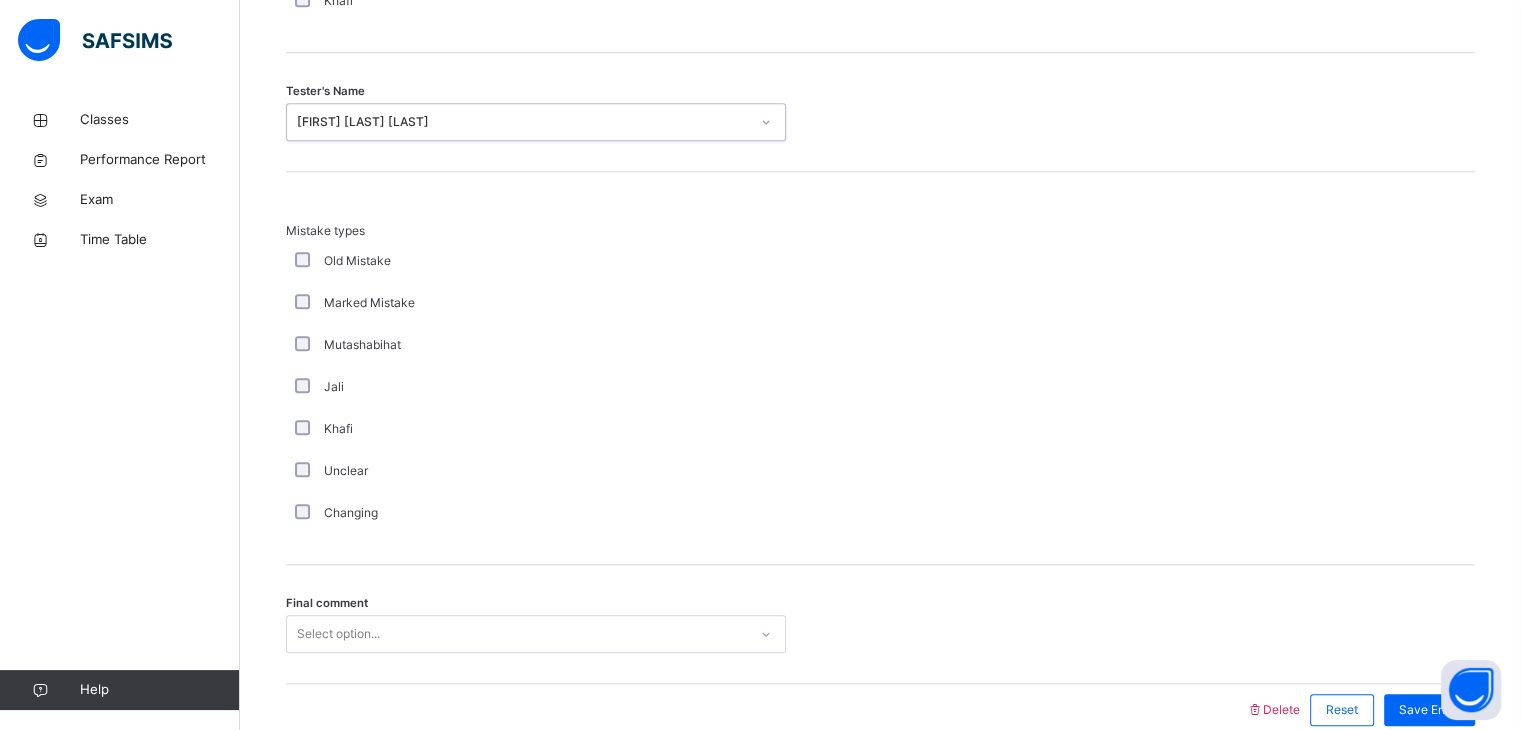 click on "Mistake types Old Mistake Marked Mistake Mutashabihat Jali Khafi Unclear Changing" at bounding box center (880, 368) 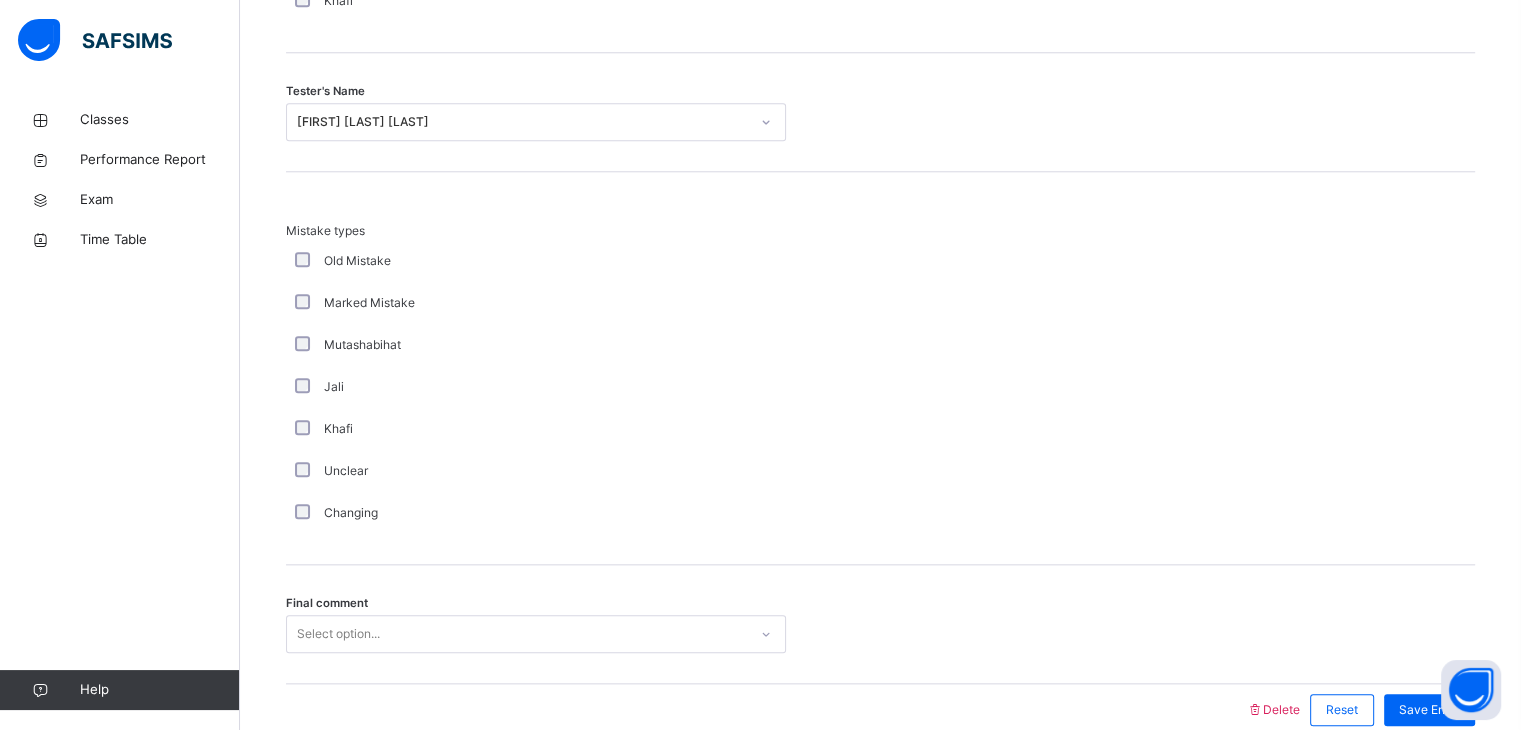 scroll, scrollTop: 2164, scrollLeft: 0, axis: vertical 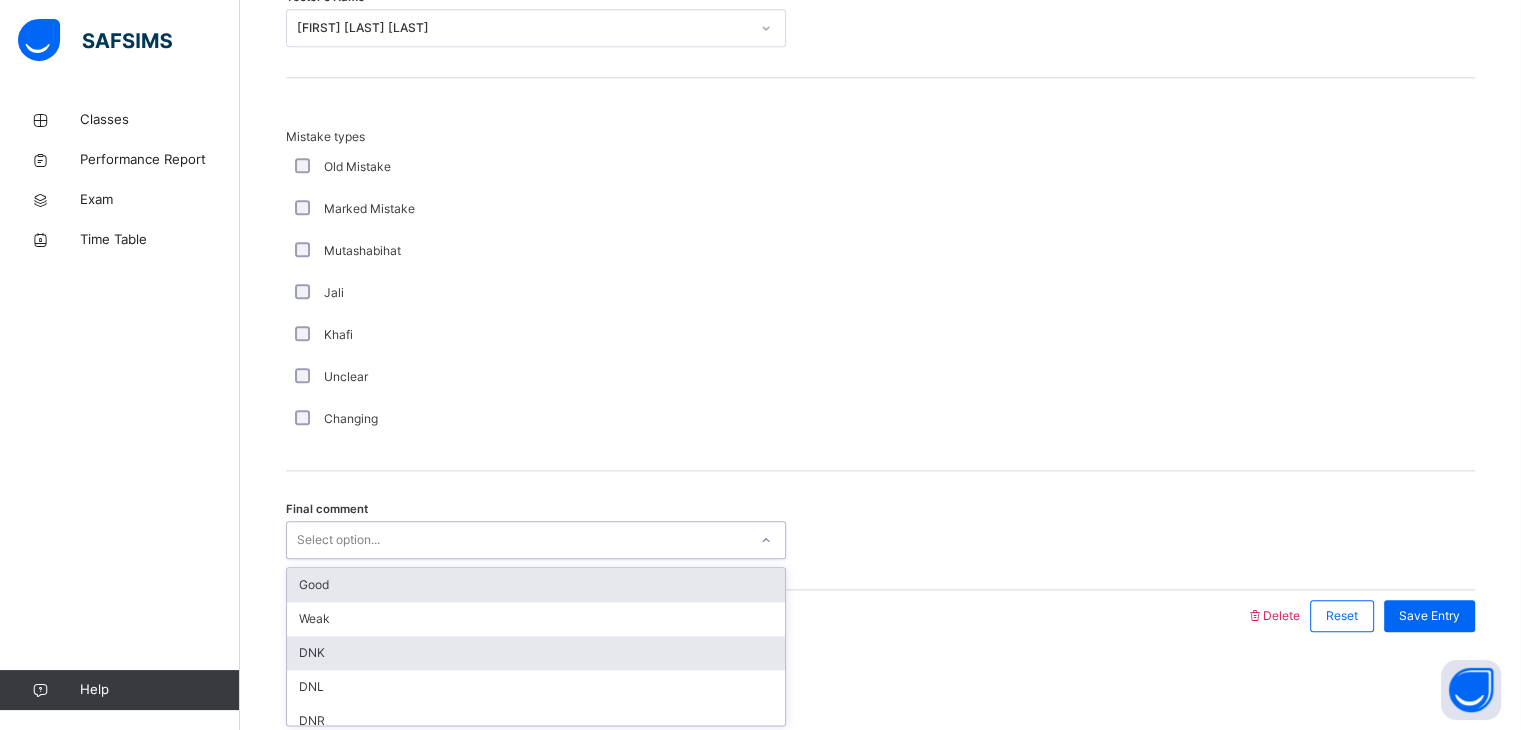 click on "DNK" at bounding box center (536, 653) 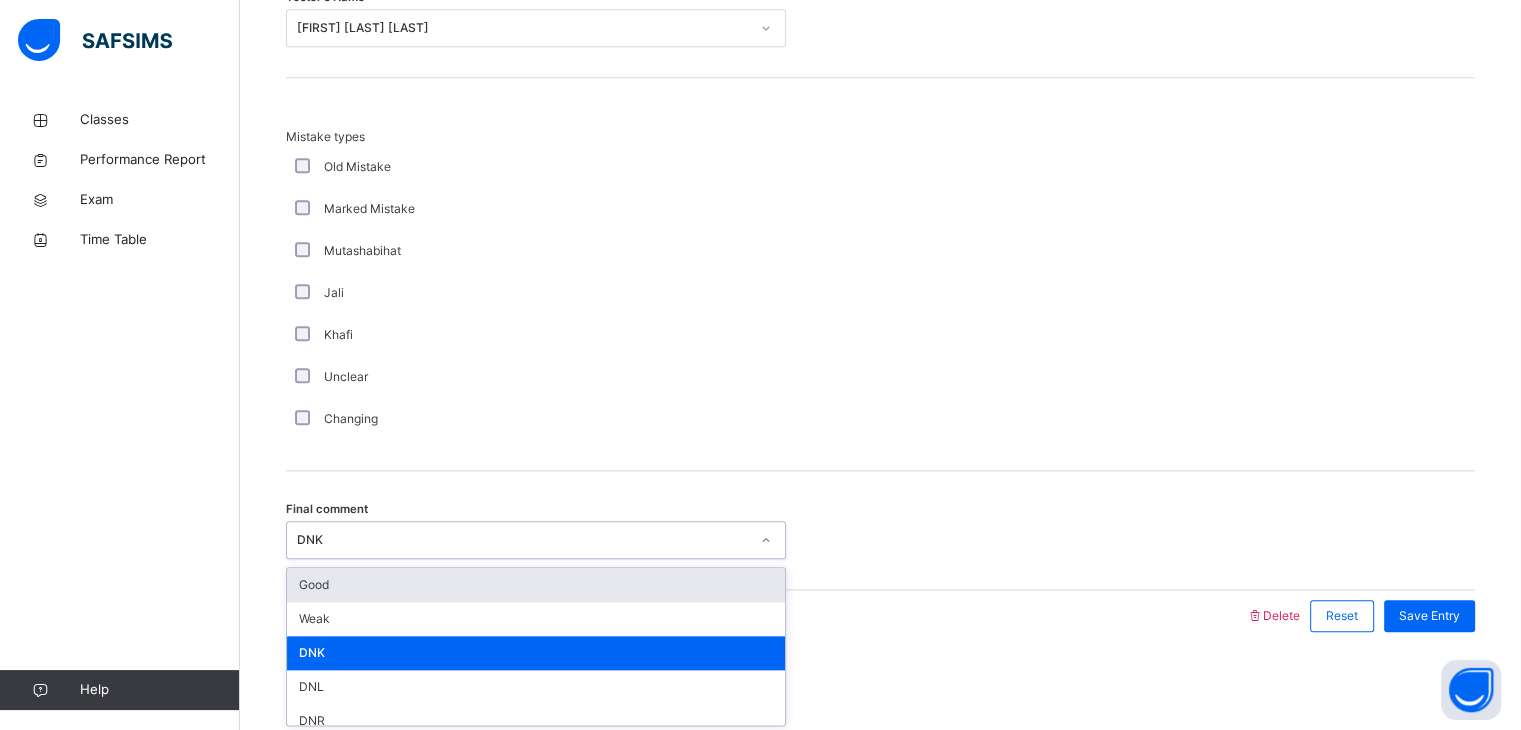 click on "Good" at bounding box center (536, 585) 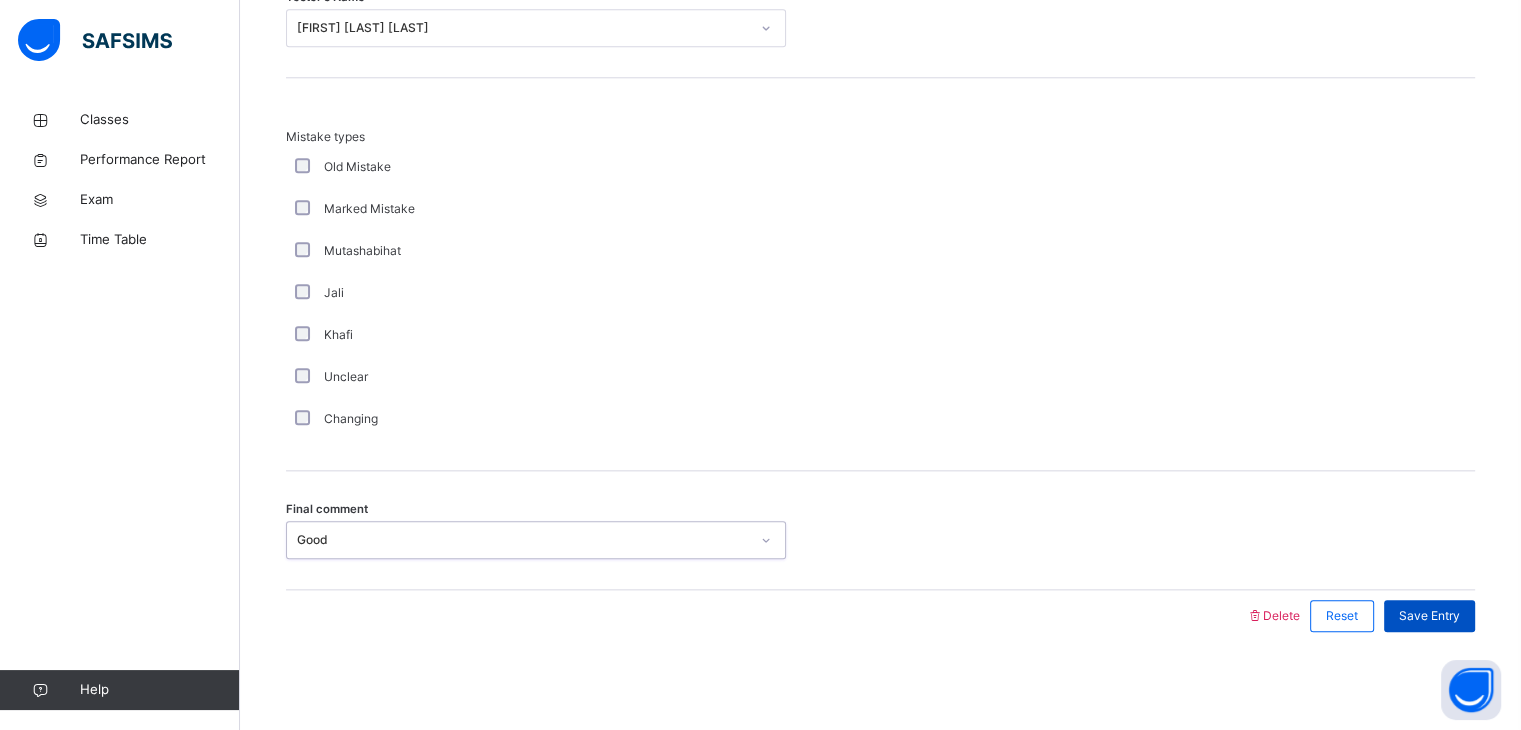 click on "Save Entry" at bounding box center (1429, 616) 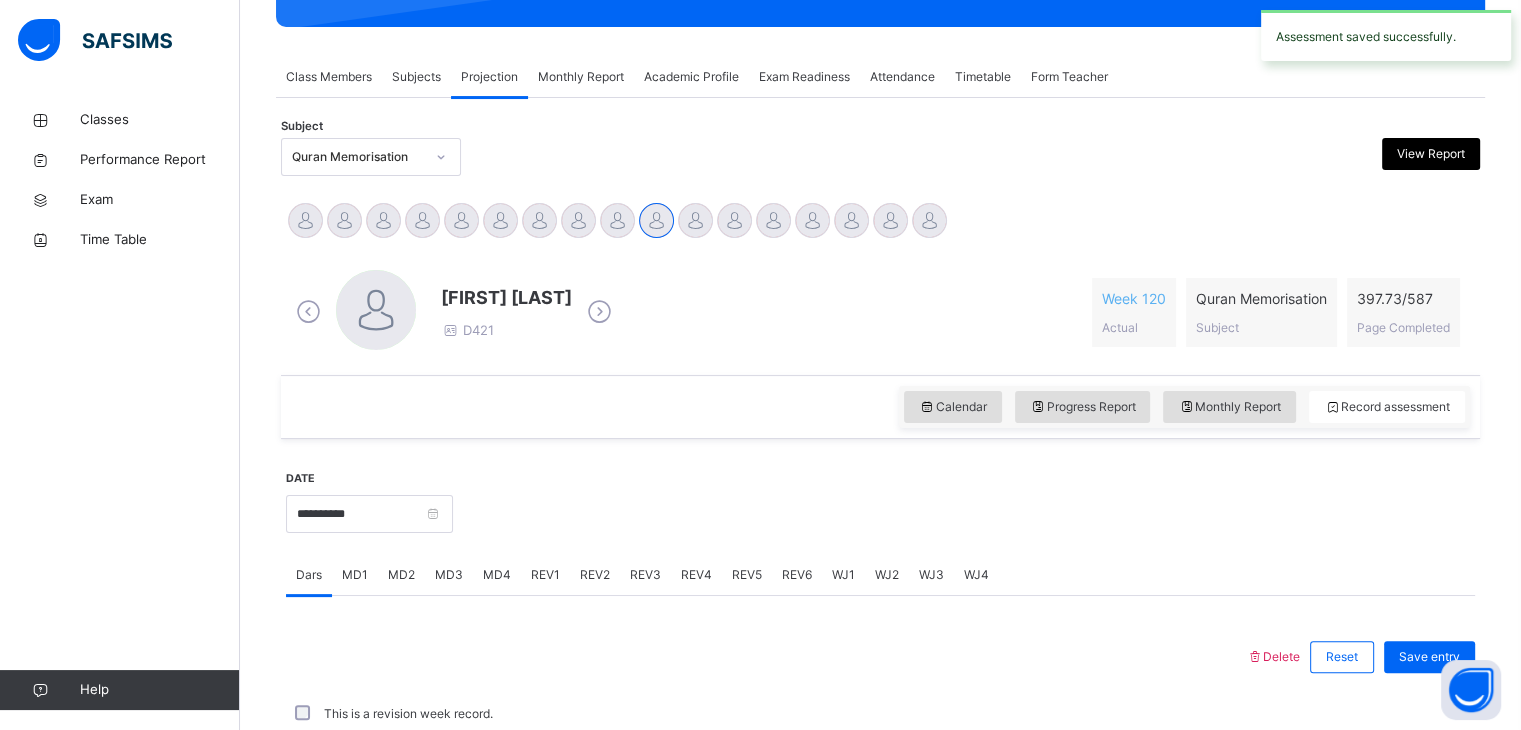 scroll, scrollTop: 772, scrollLeft: 0, axis: vertical 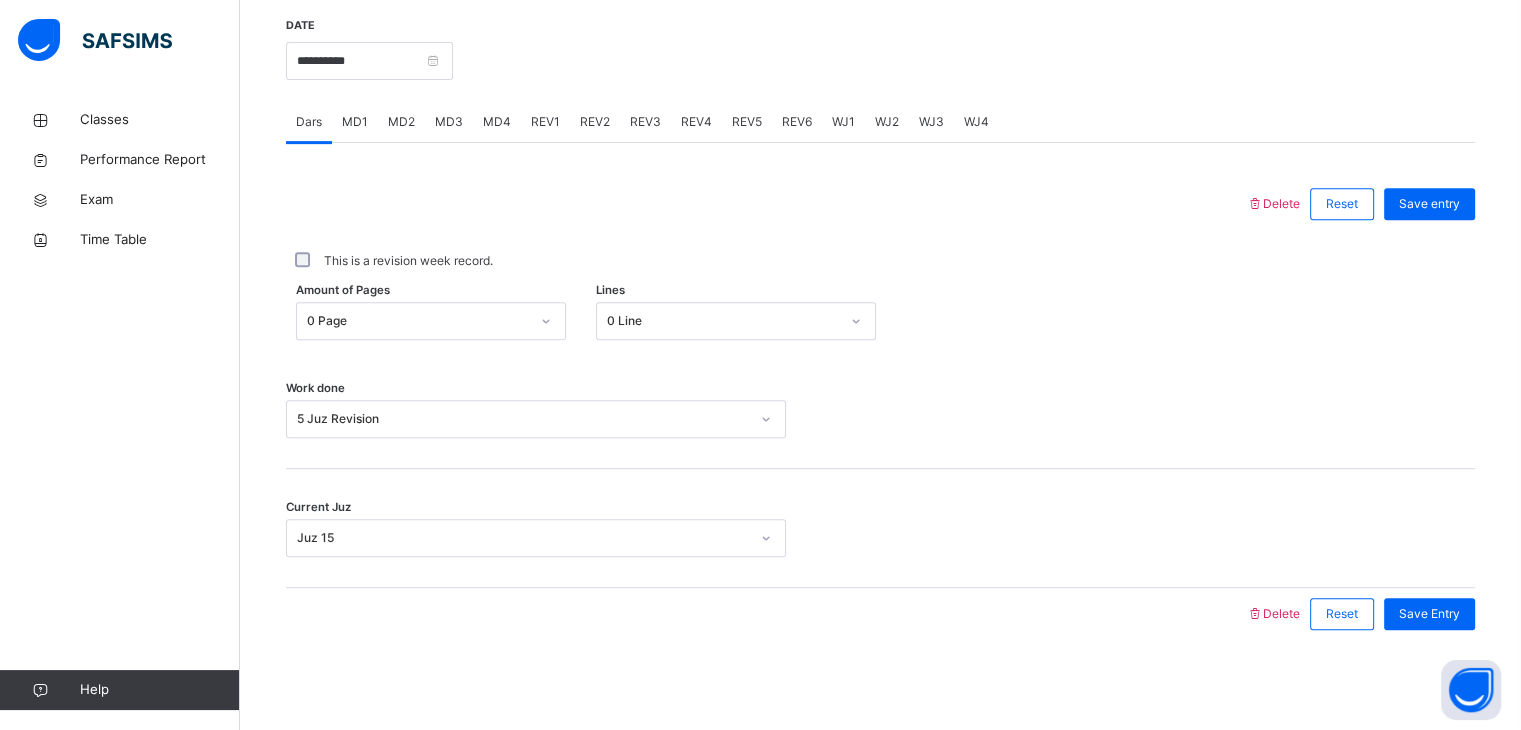 click on "REV4" at bounding box center (696, 122) 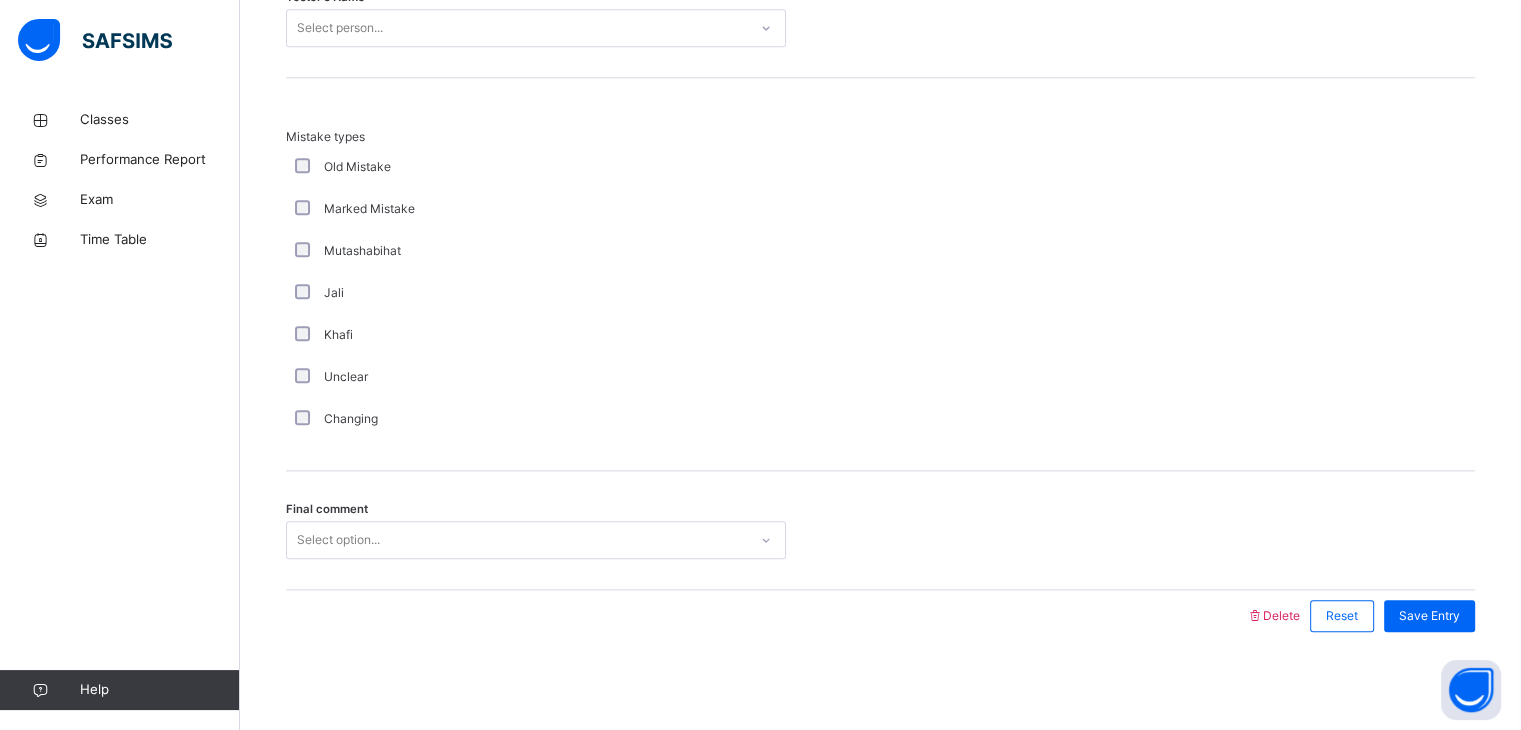click on "Mistake types" at bounding box center (536, 137) 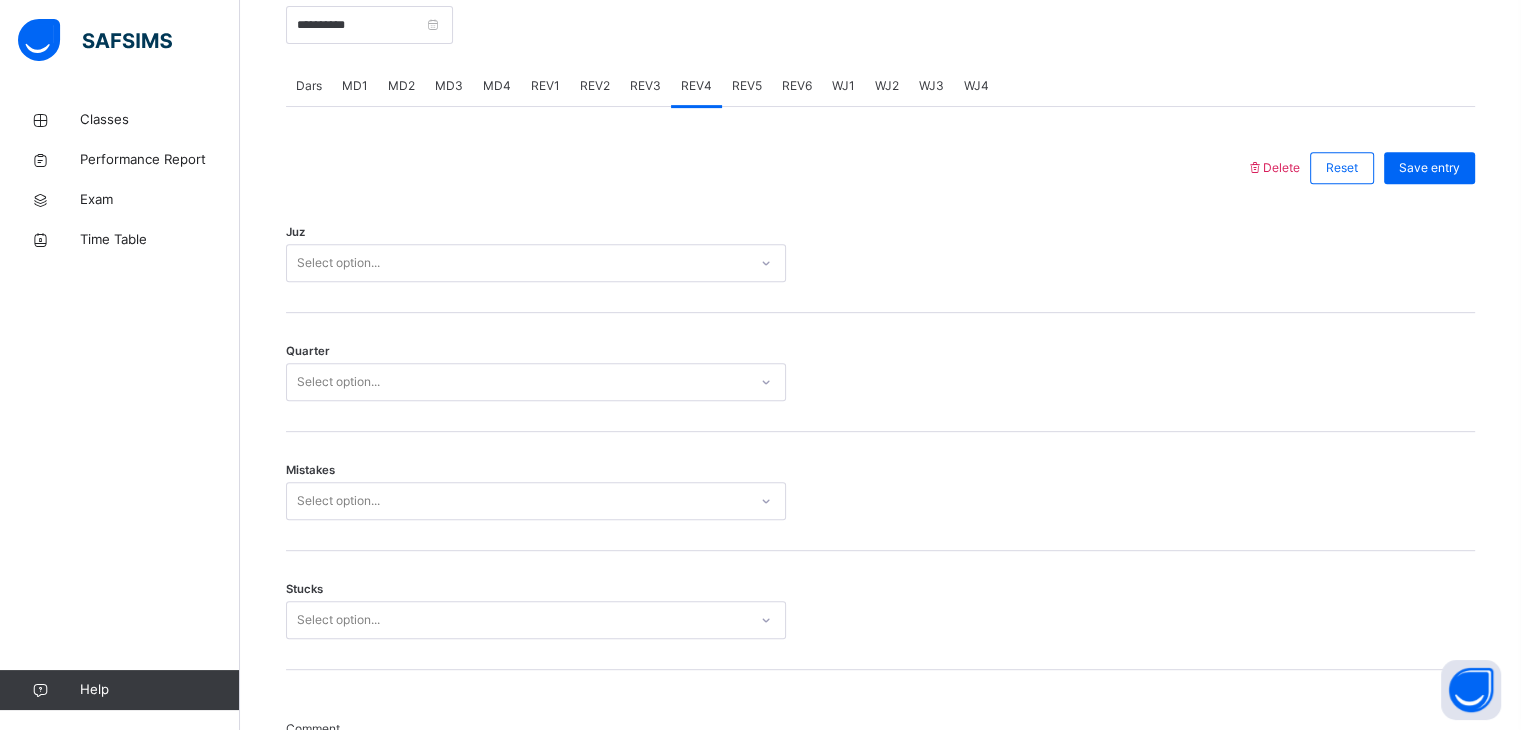 scroll, scrollTop: 818, scrollLeft: 0, axis: vertical 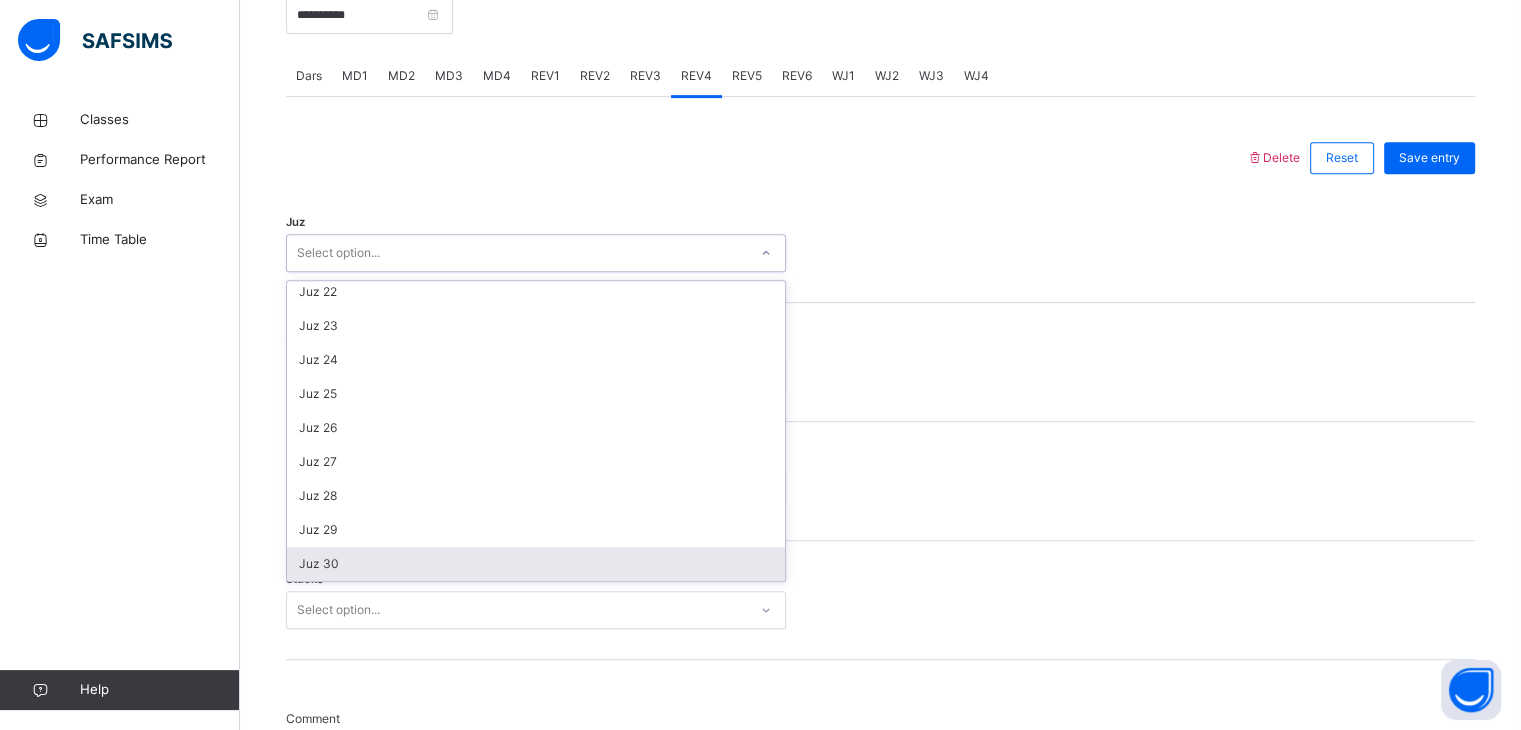 click on "Juz 30" at bounding box center (536, 564) 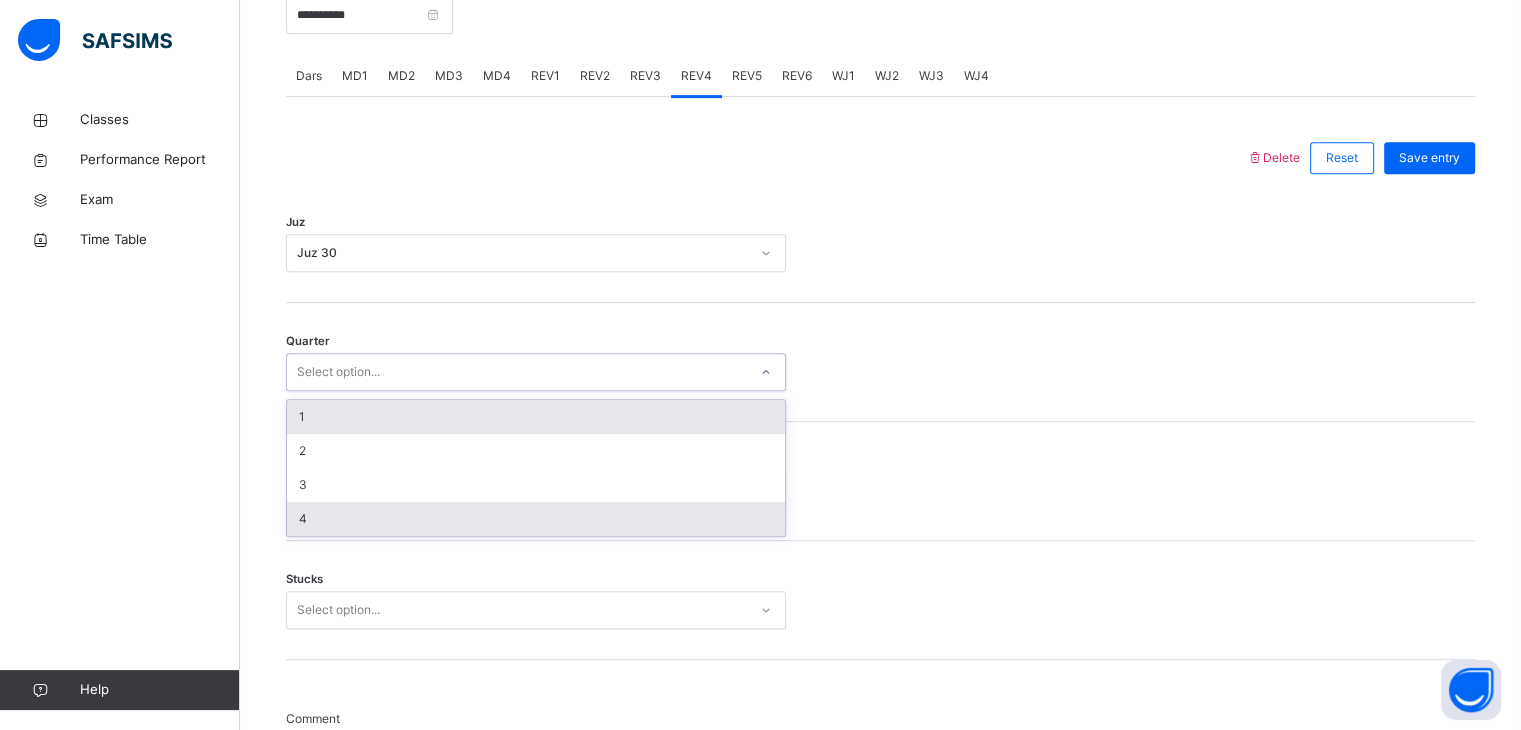 click on "4" at bounding box center (536, 519) 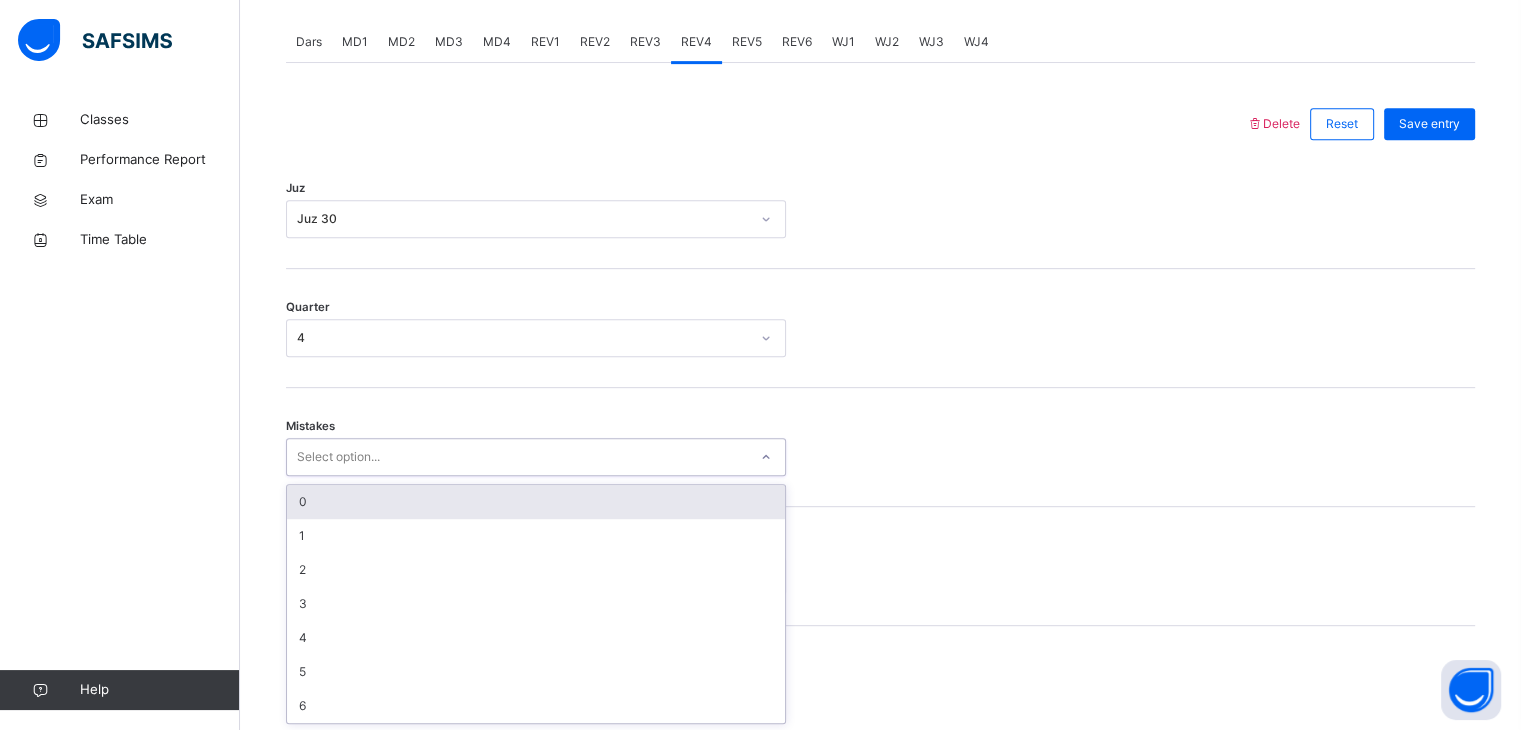scroll, scrollTop: 852, scrollLeft: 0, axis: vertical 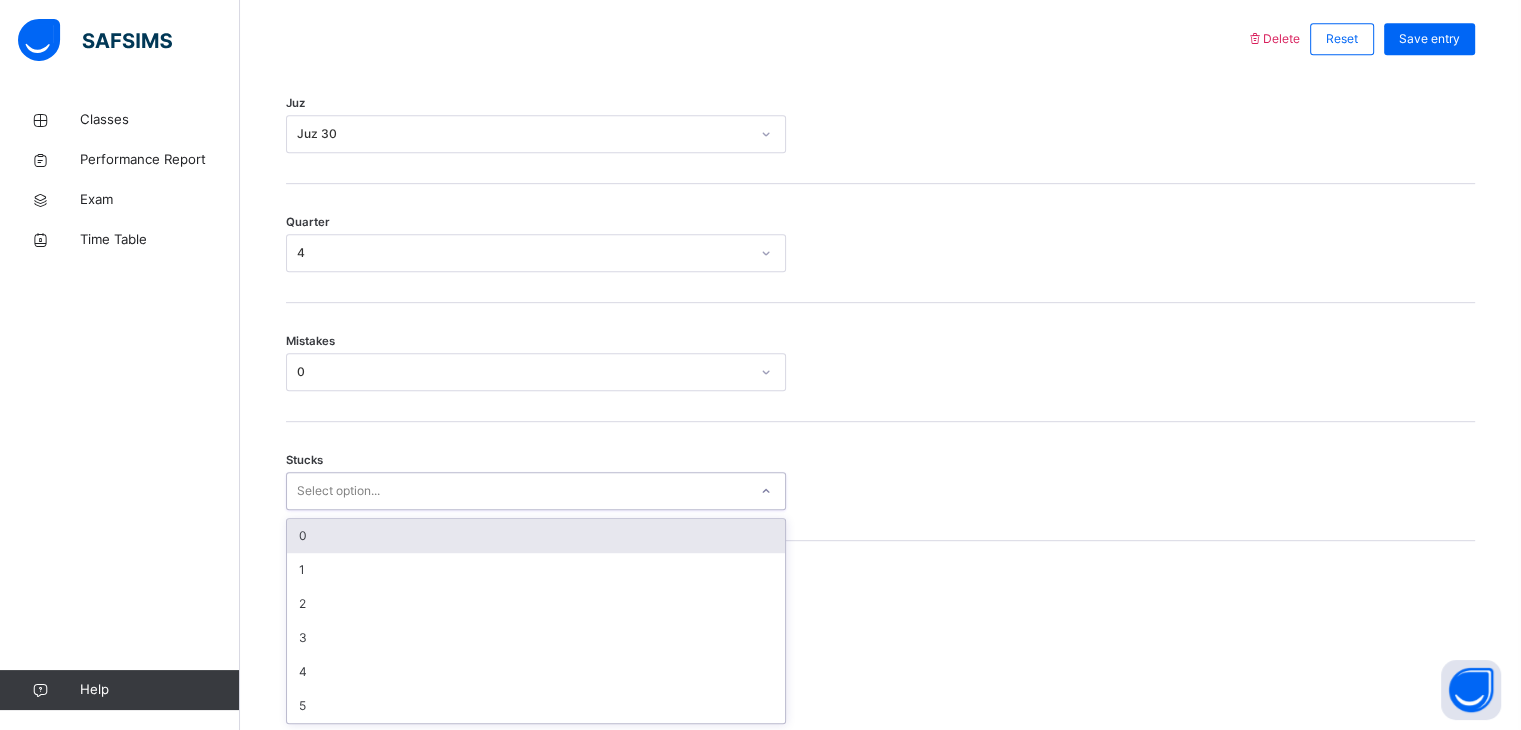 click on "0" at bounding box center [536, 536] 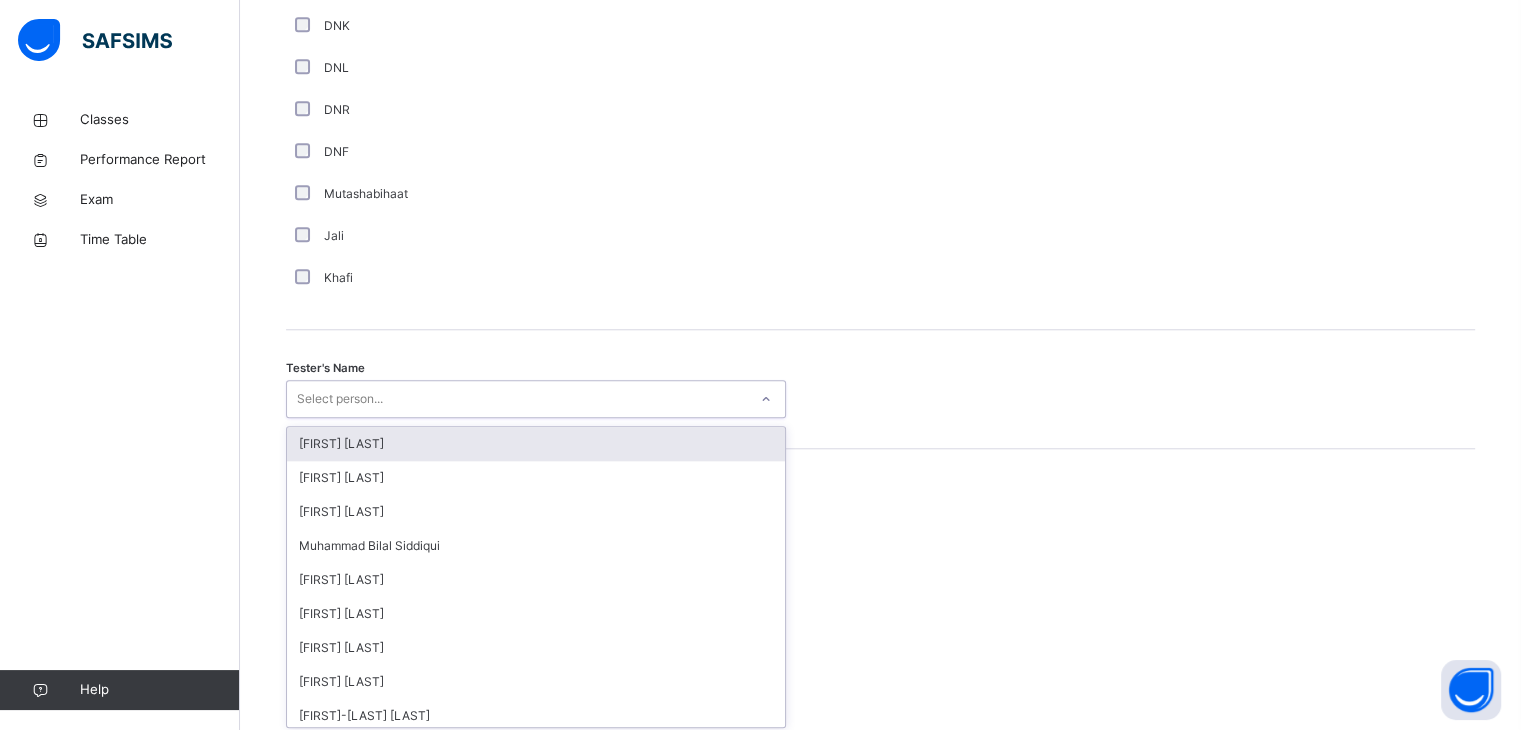 scroll, scrollTop: 1797, scrollLeft: 0, axis: vertical 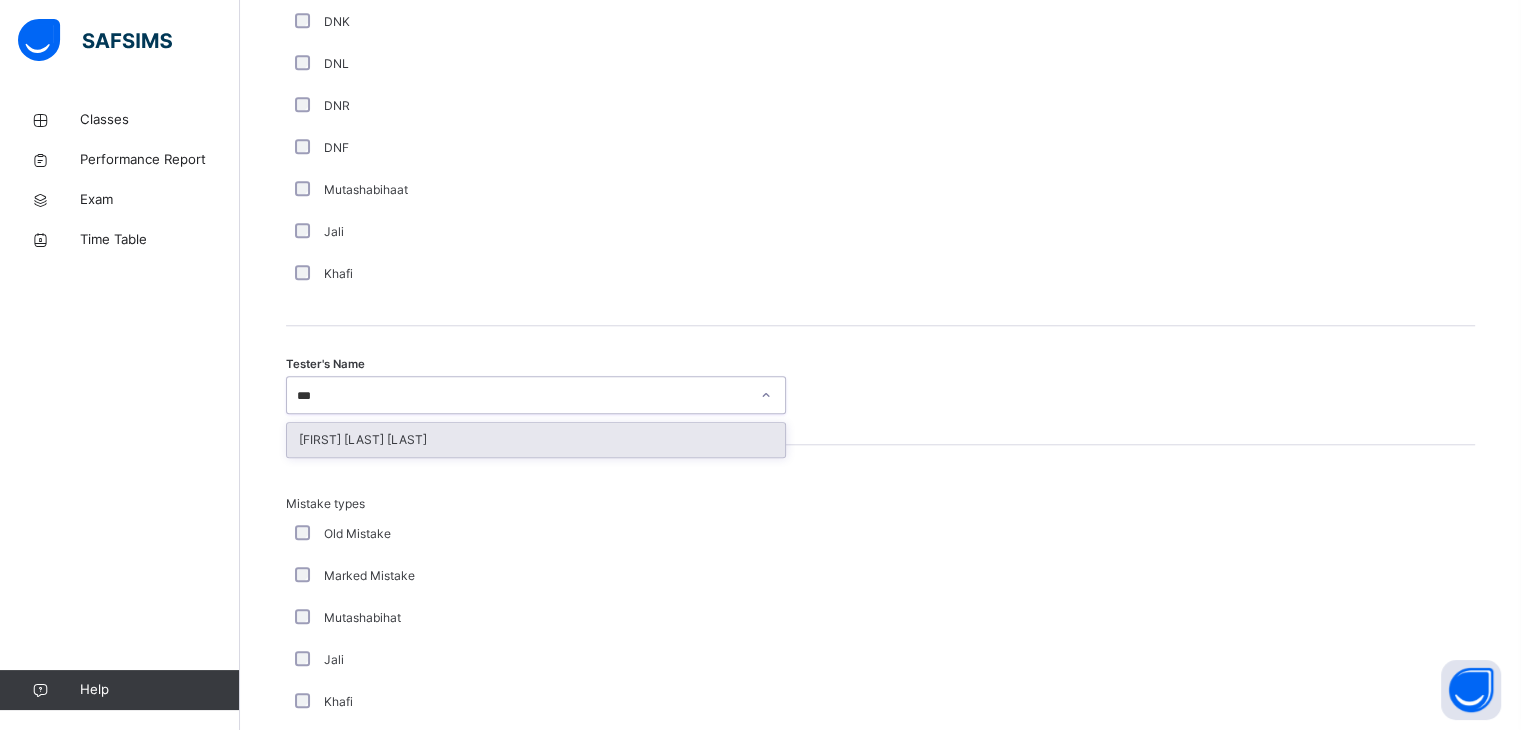 type on "****" 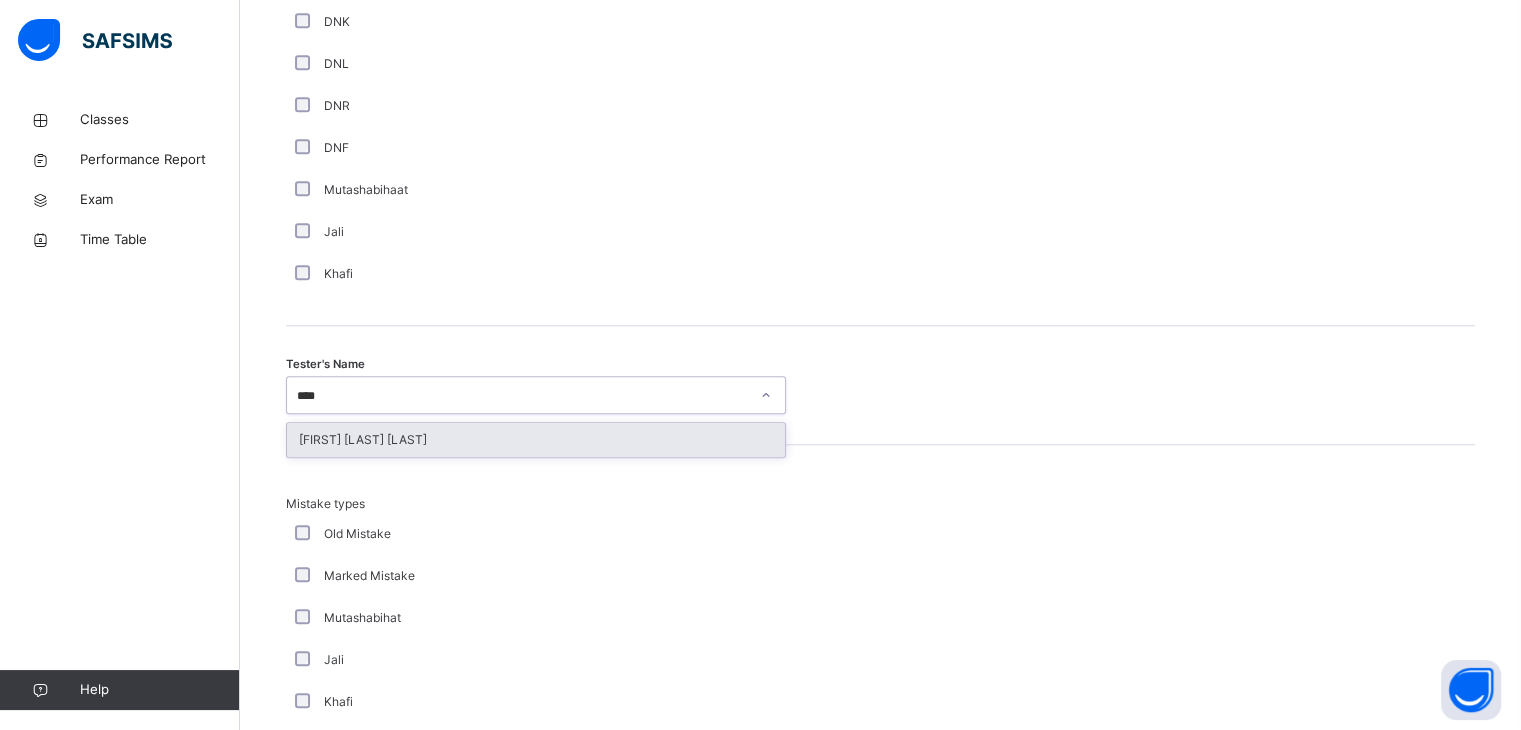 type 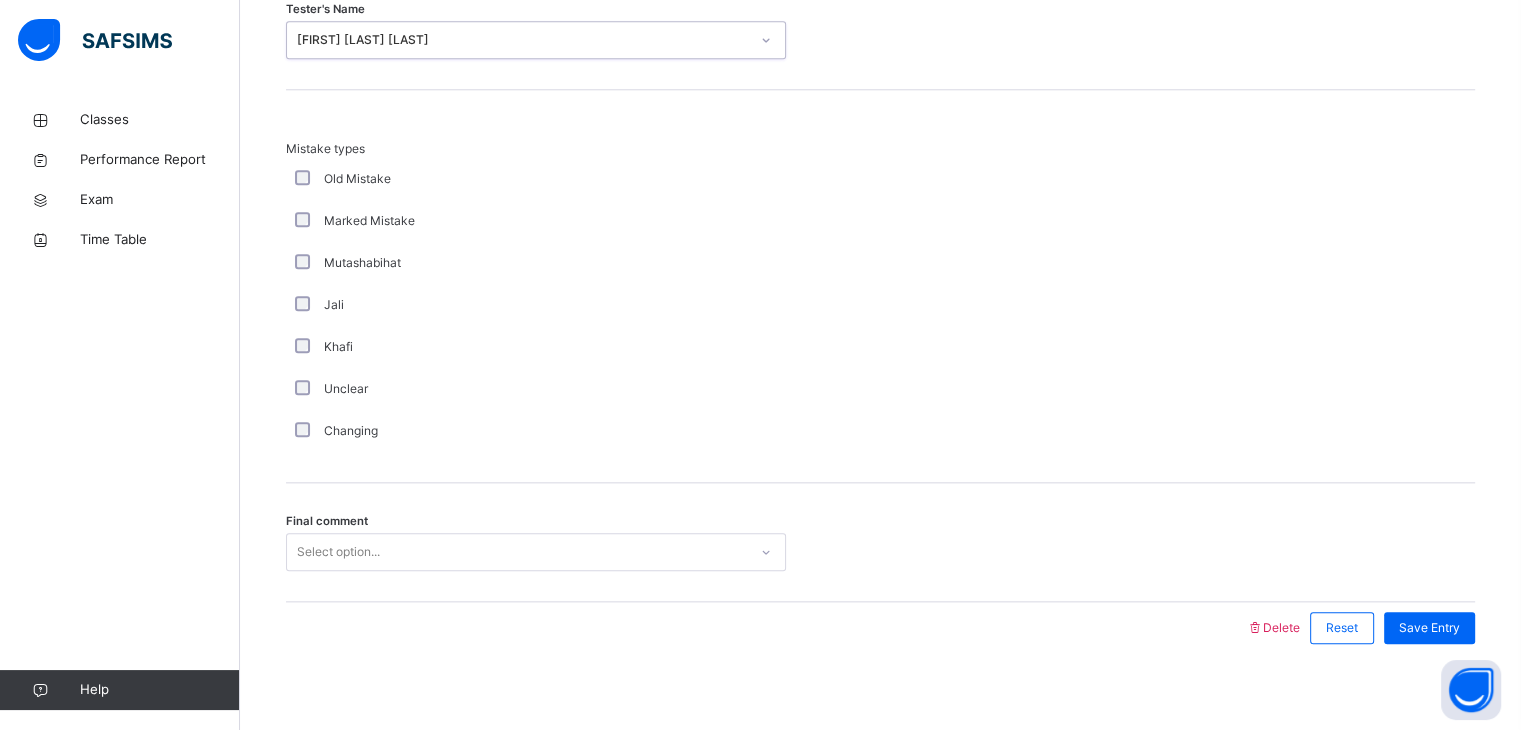scroll, scrollTop: 2164, scrollLeft: 0, axis: vertical 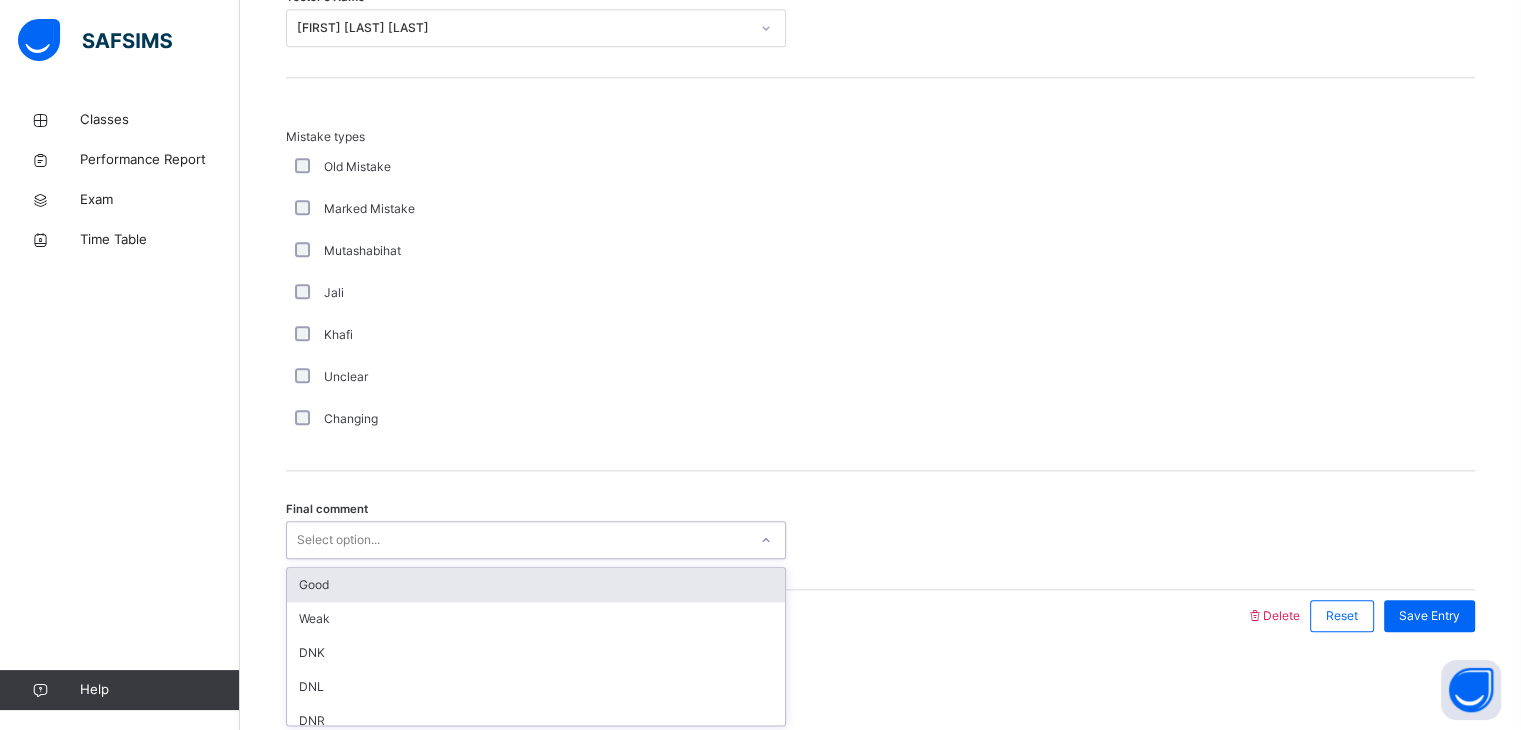 click on "Good" at bounding box center (536, 585) 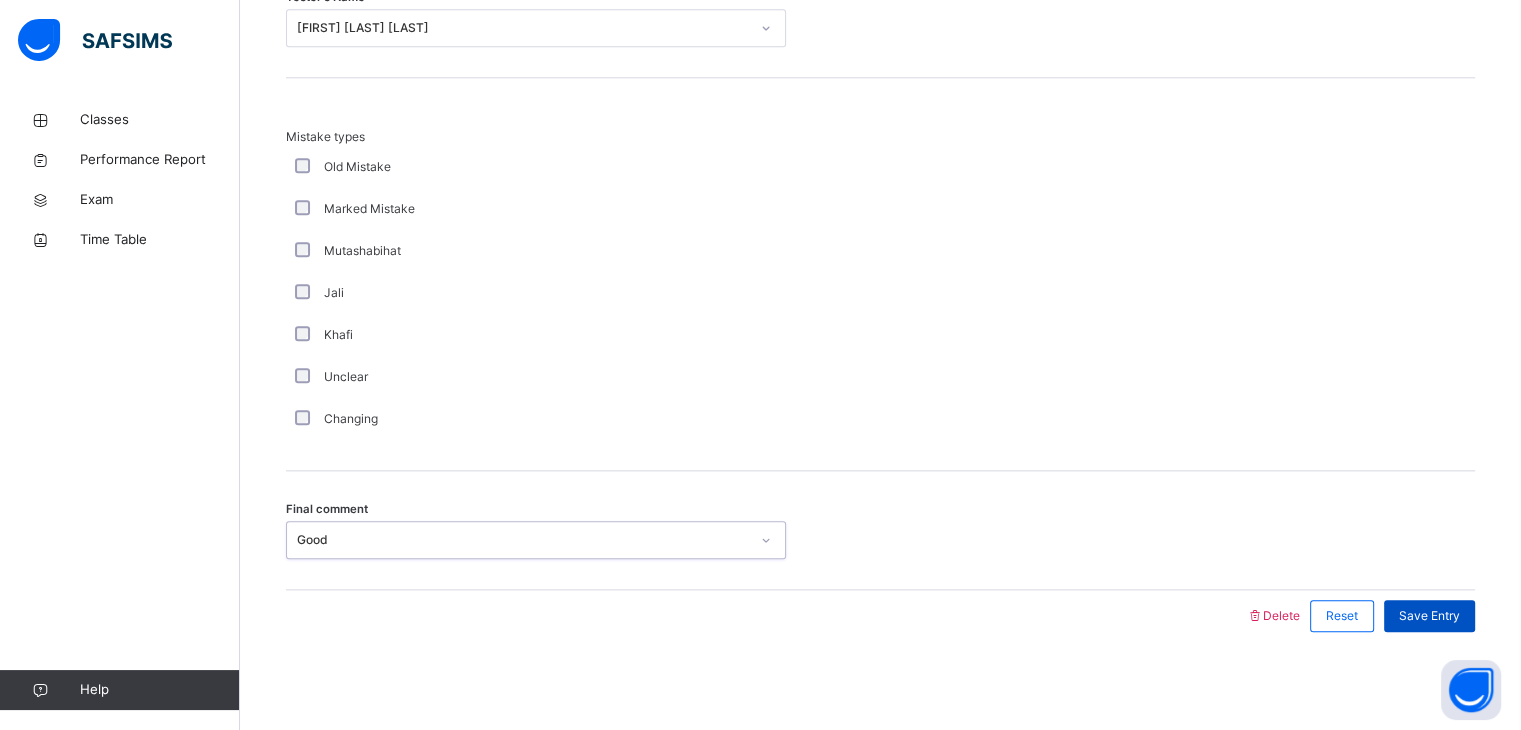 click on "Save Entry" at bounding box center (1429, 616) 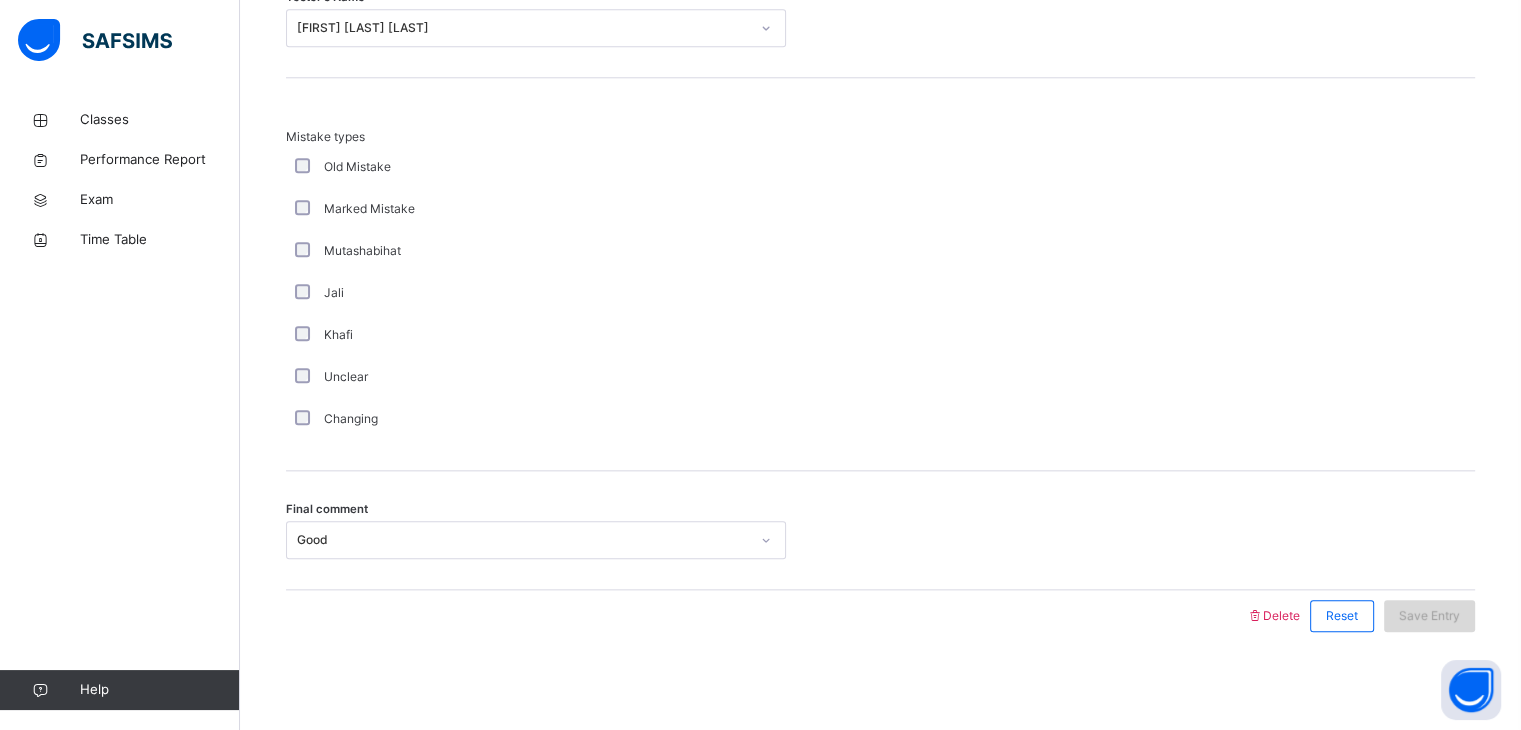 click on "Save Entry" at bounding box center [1429, 616] 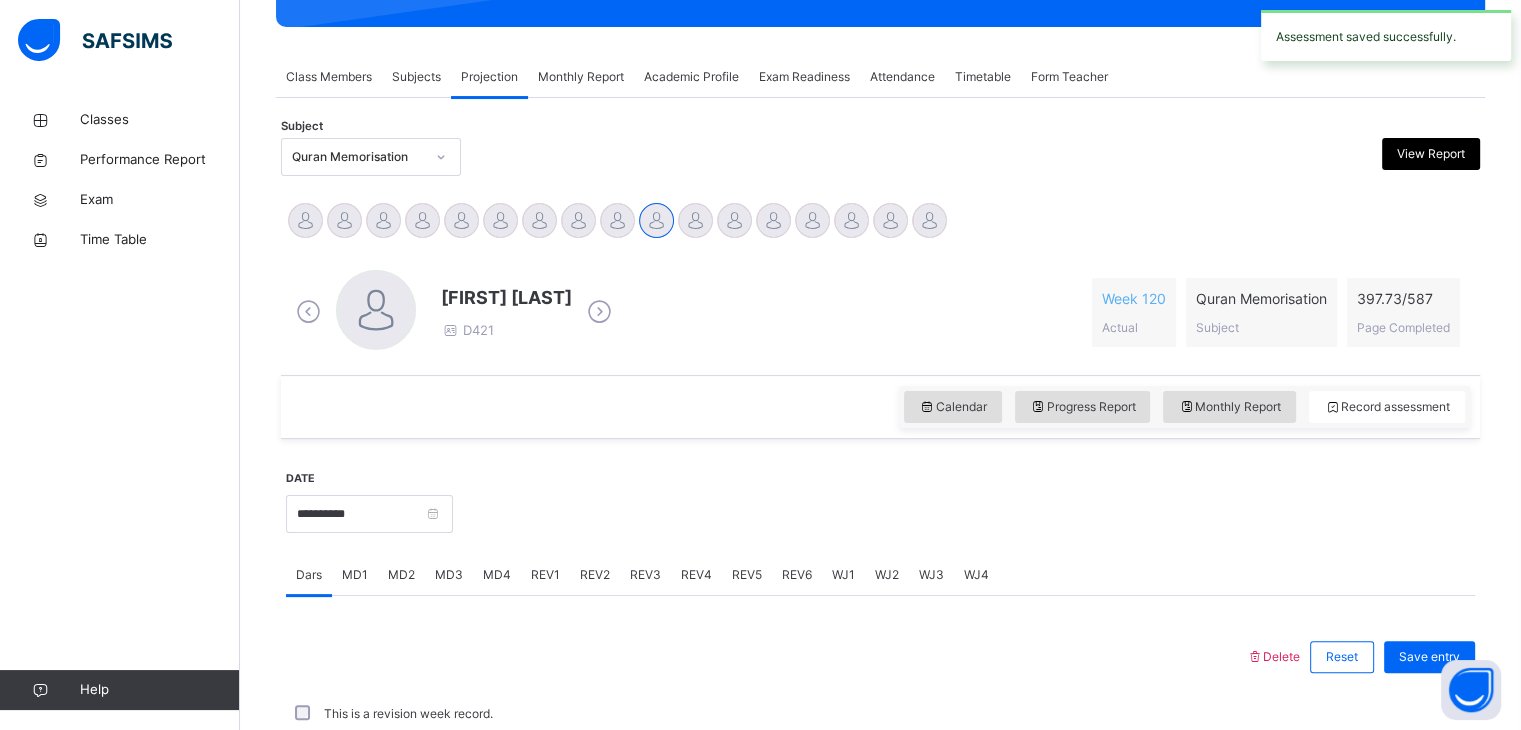 scroll, scrollTop: 772, scrollLeft: 0, axis: vertical 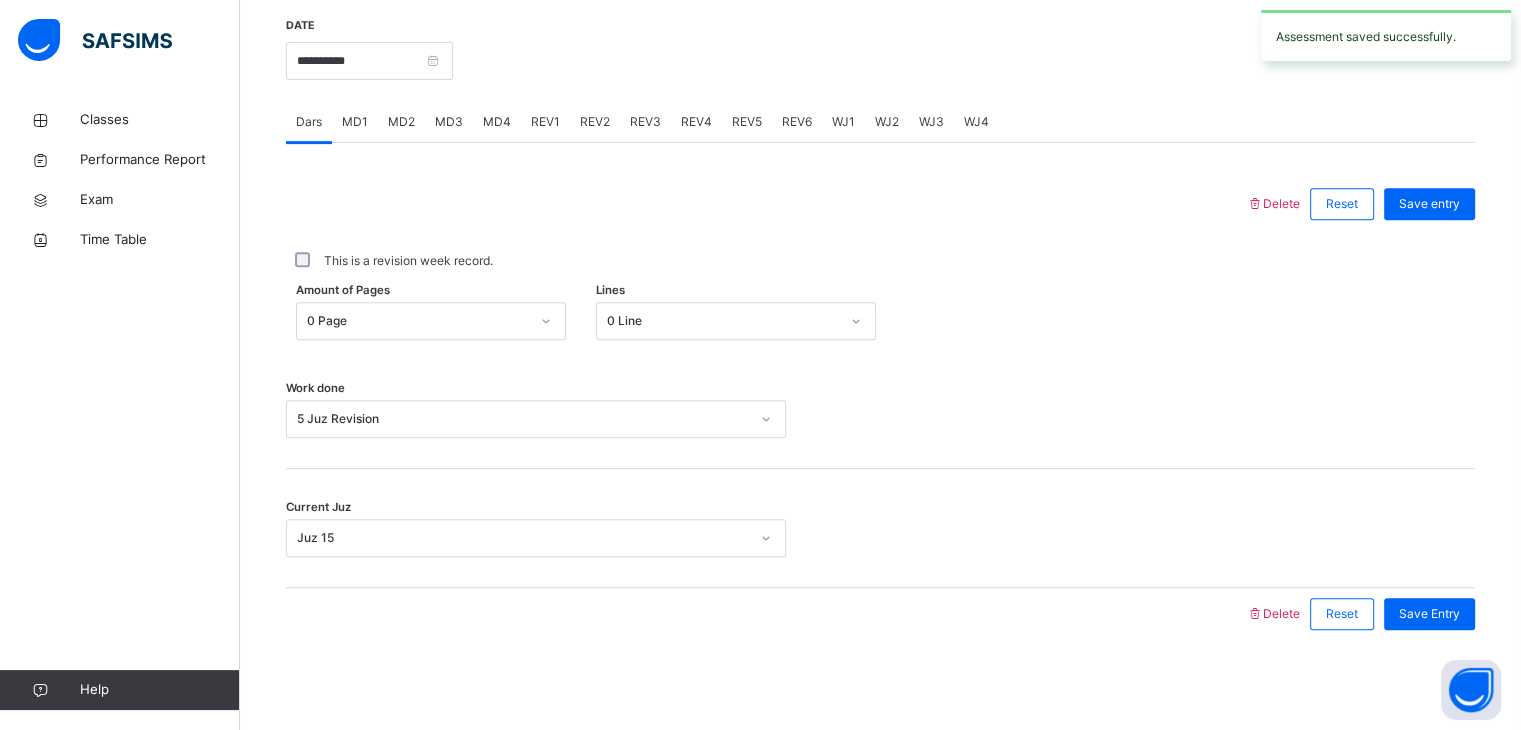 click on "REV5" at bounding box center [747, 122] 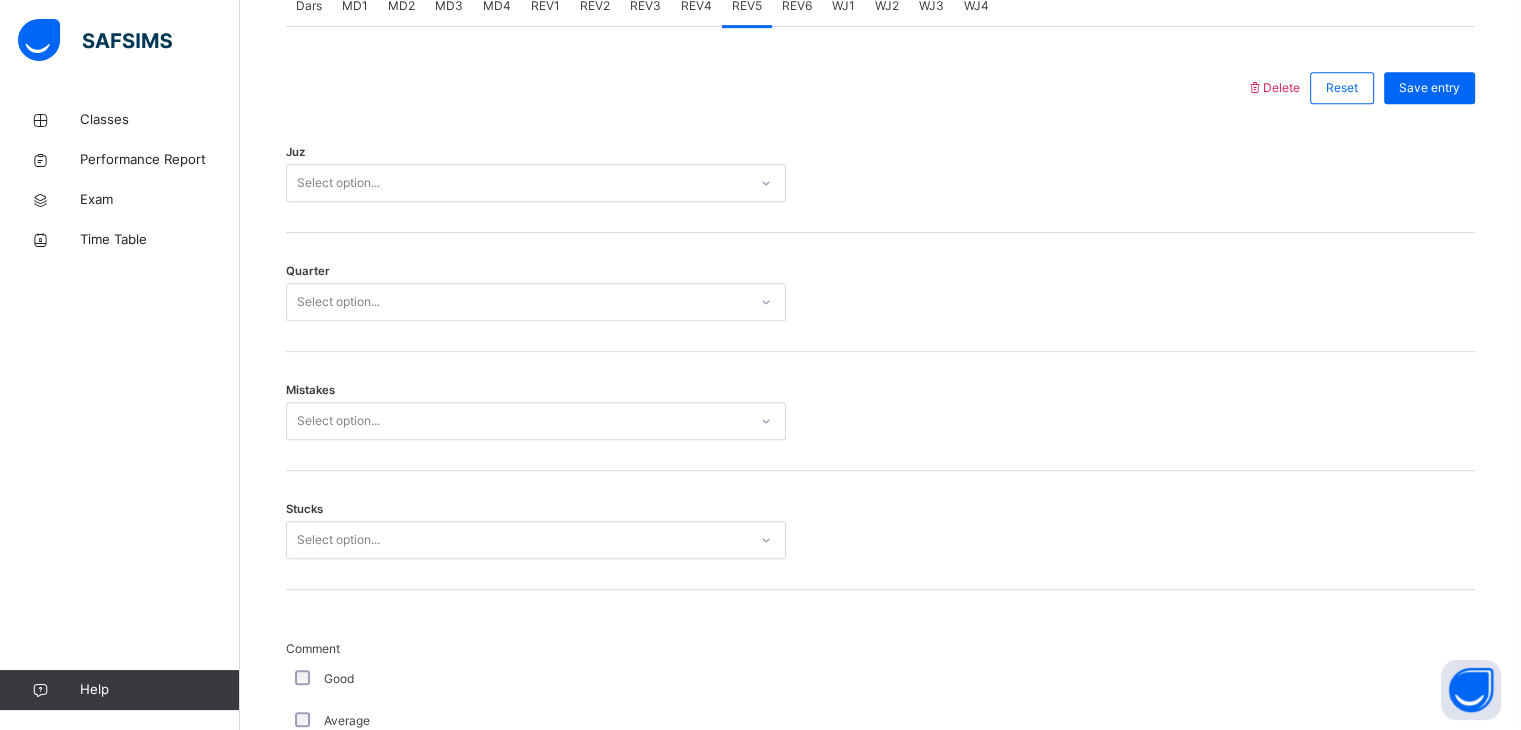 scroll, scrollTop: 932, scrollLeft: 0, axis: vertical 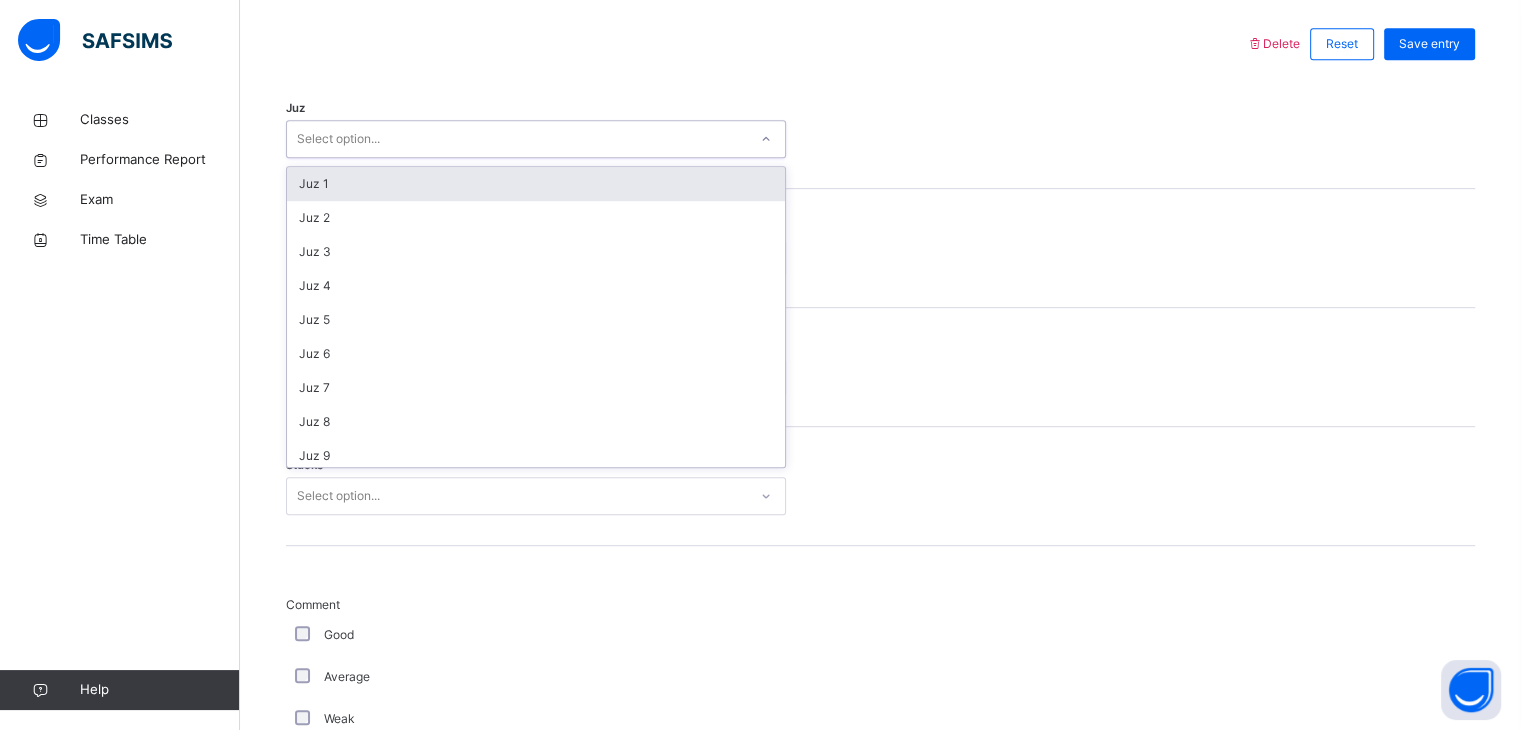 click on "Juz 1" at bounding box center [536, 184] 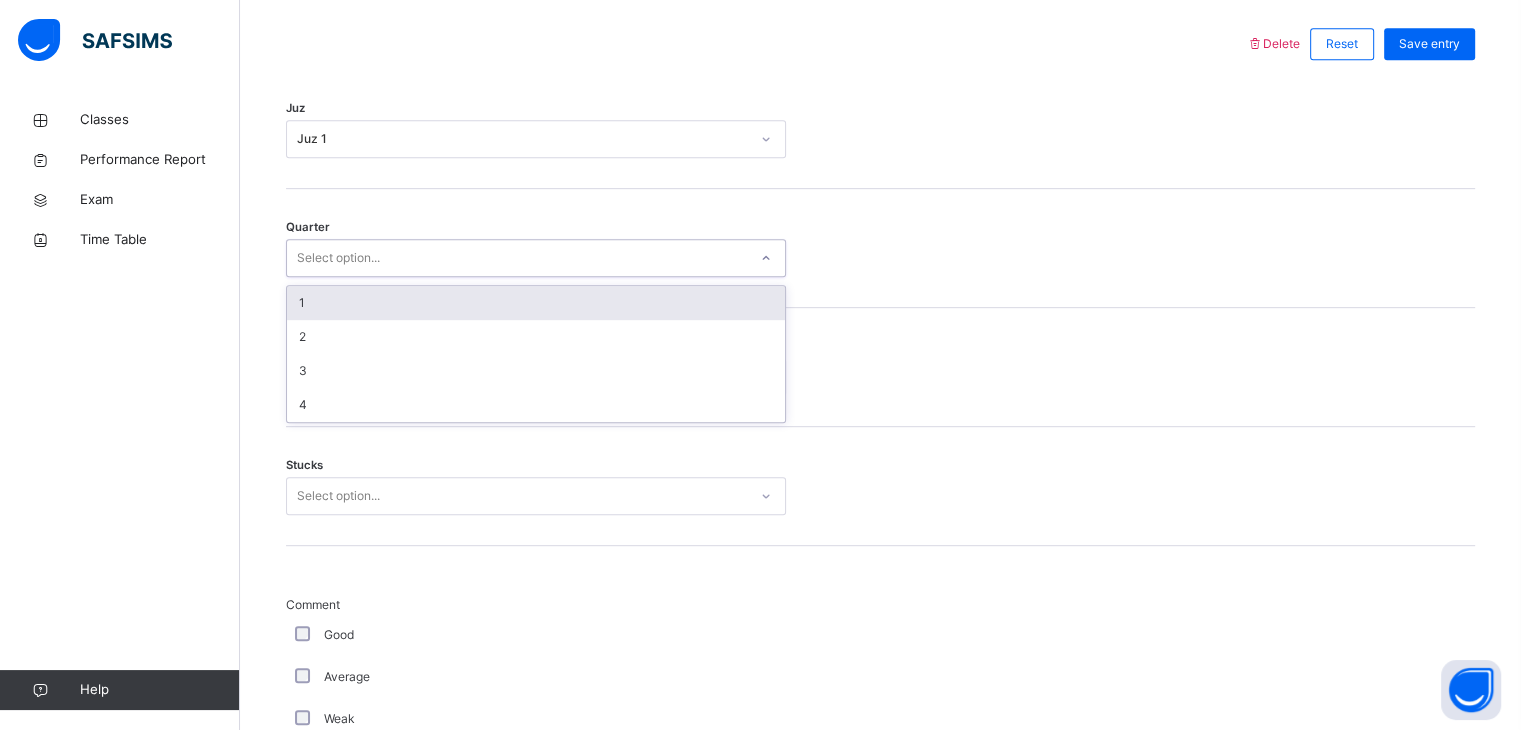 click on "1" at bounding box center [536, 303] 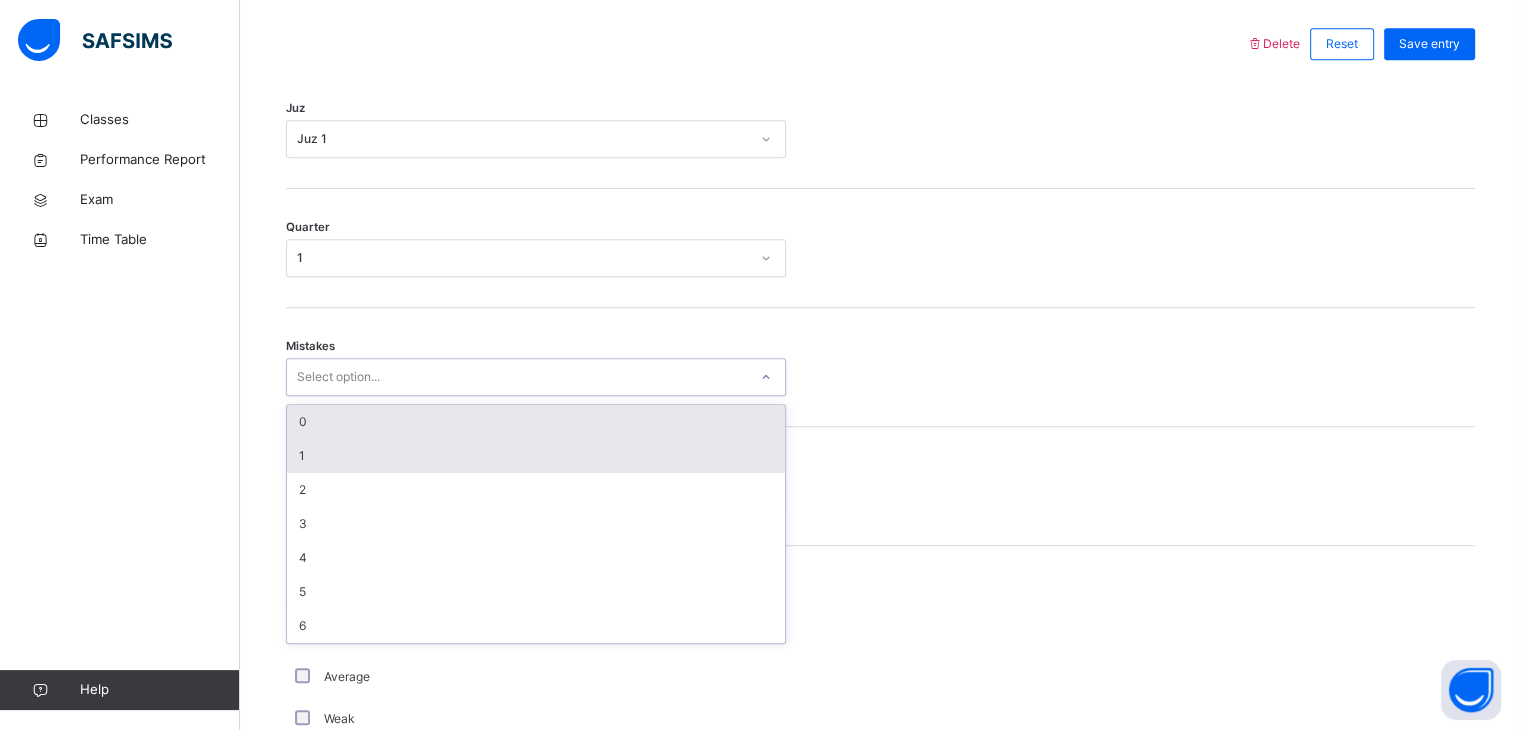 click on "1" at bounding box center [536, 456] 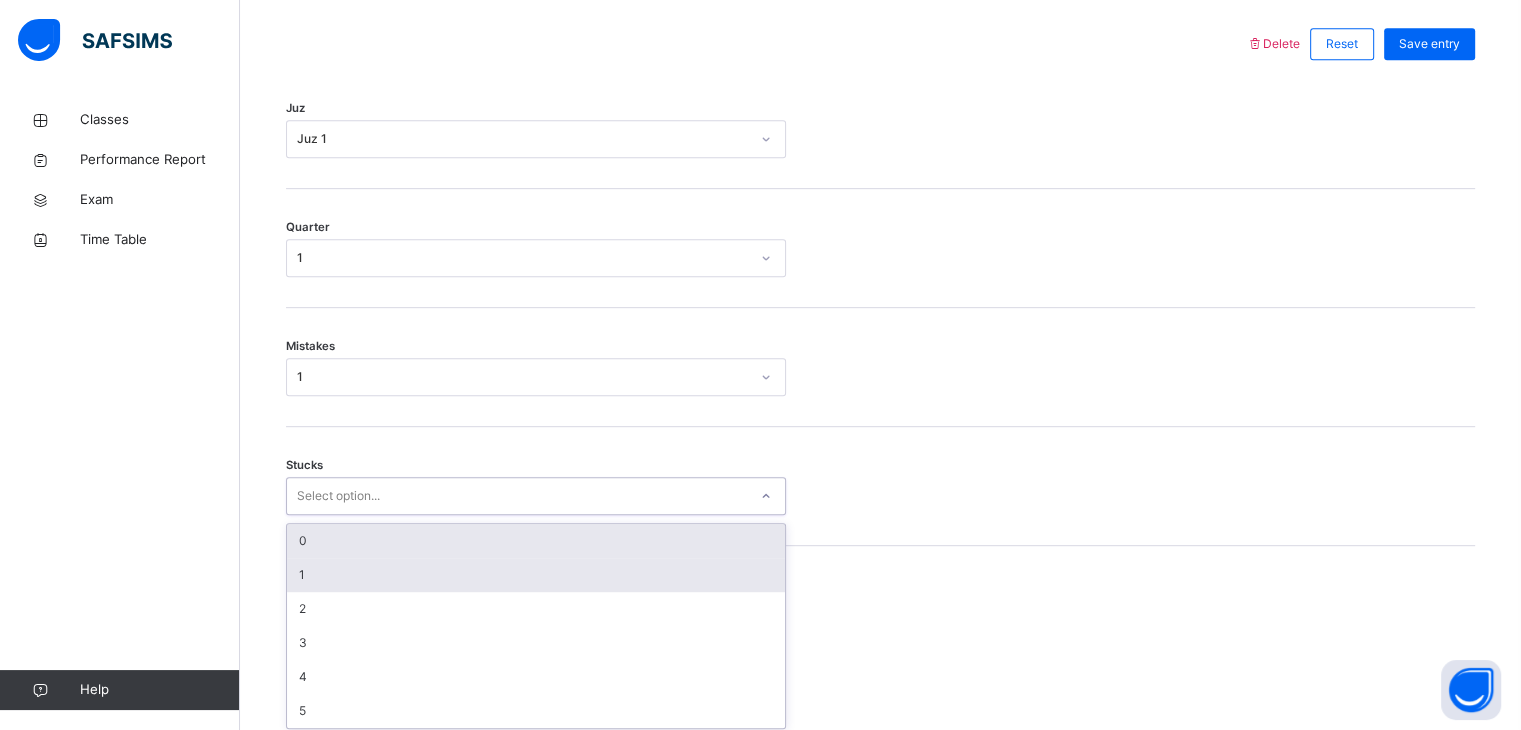 click on "1" at bounding box center (536, 575) 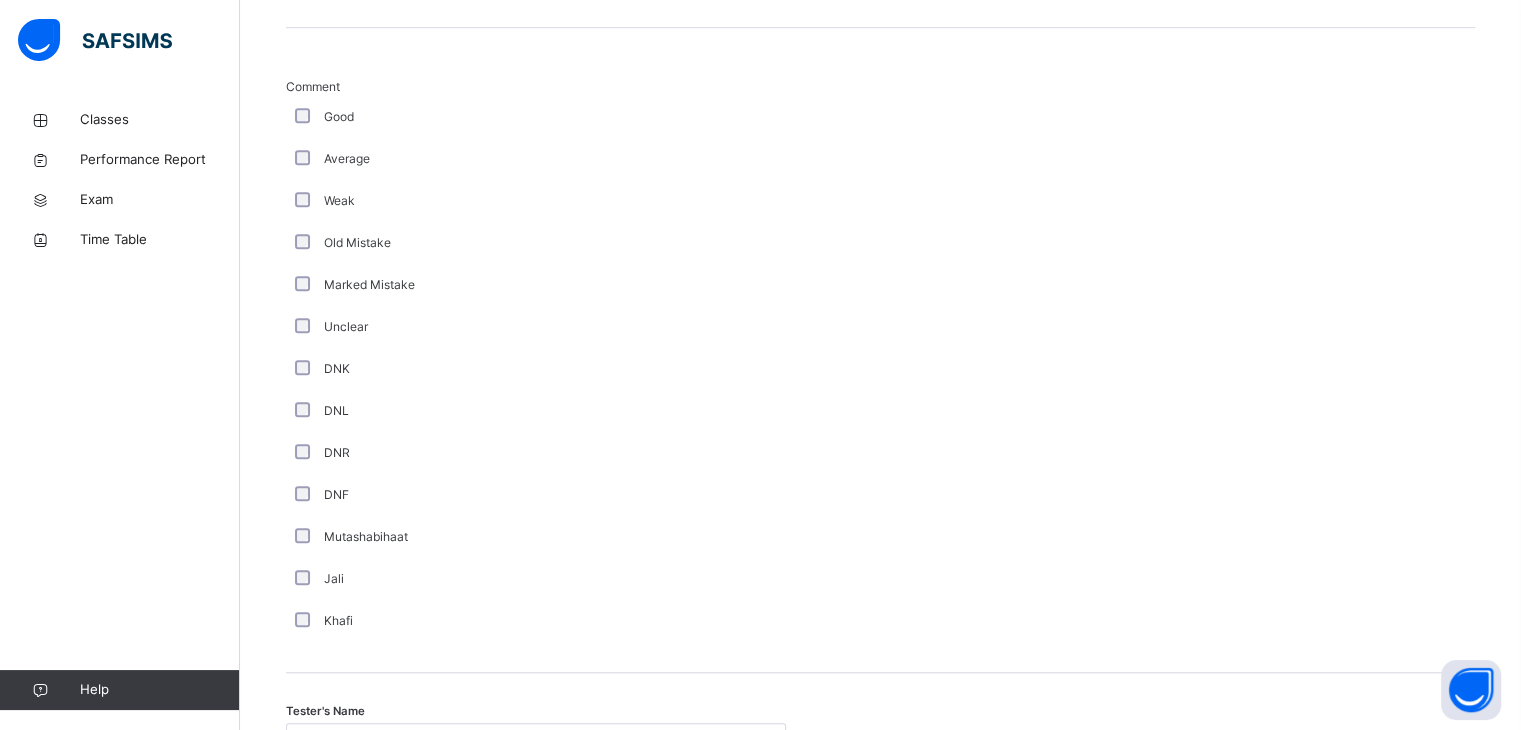 scroll, scrollTop: 1451, scrollLeft: 0, axis: vertical 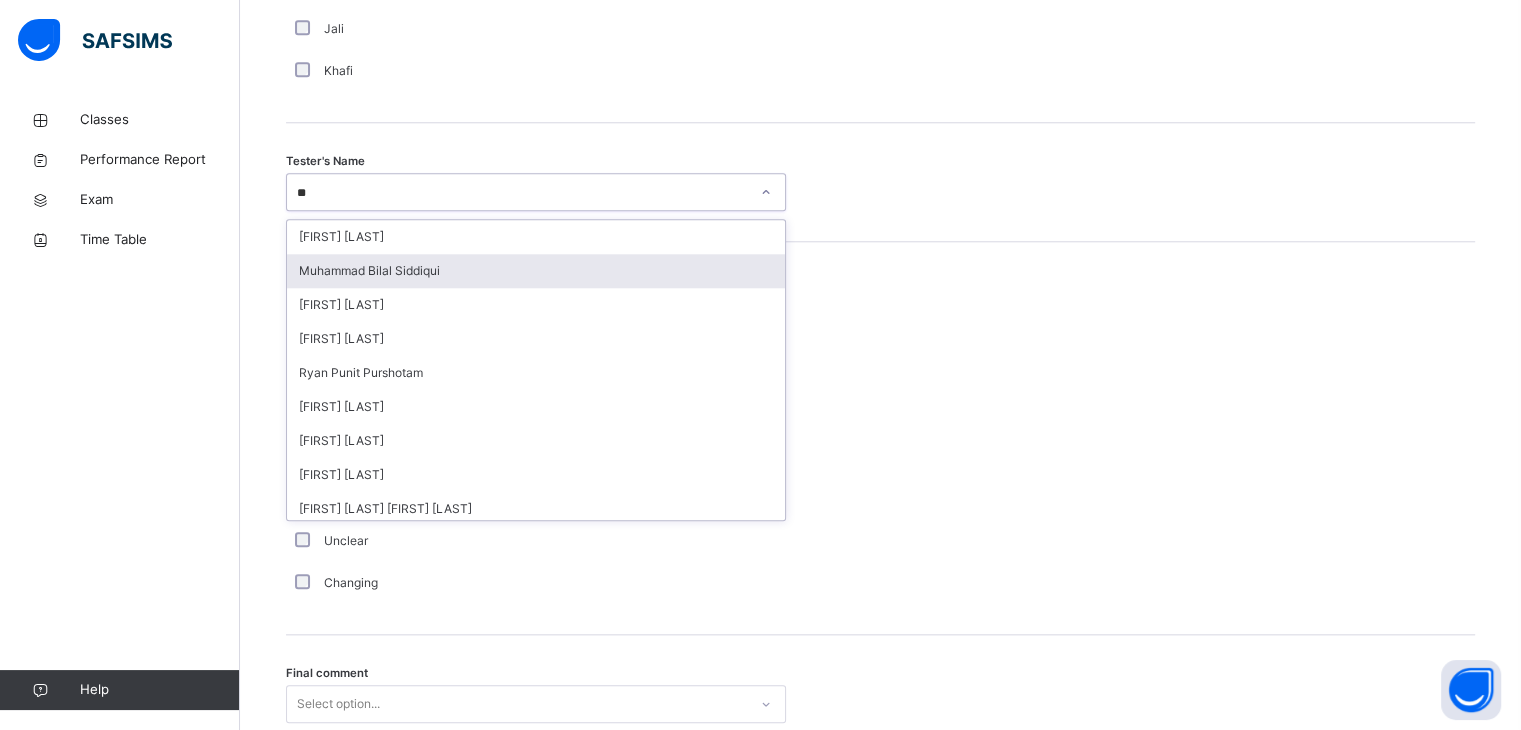 type on "***" 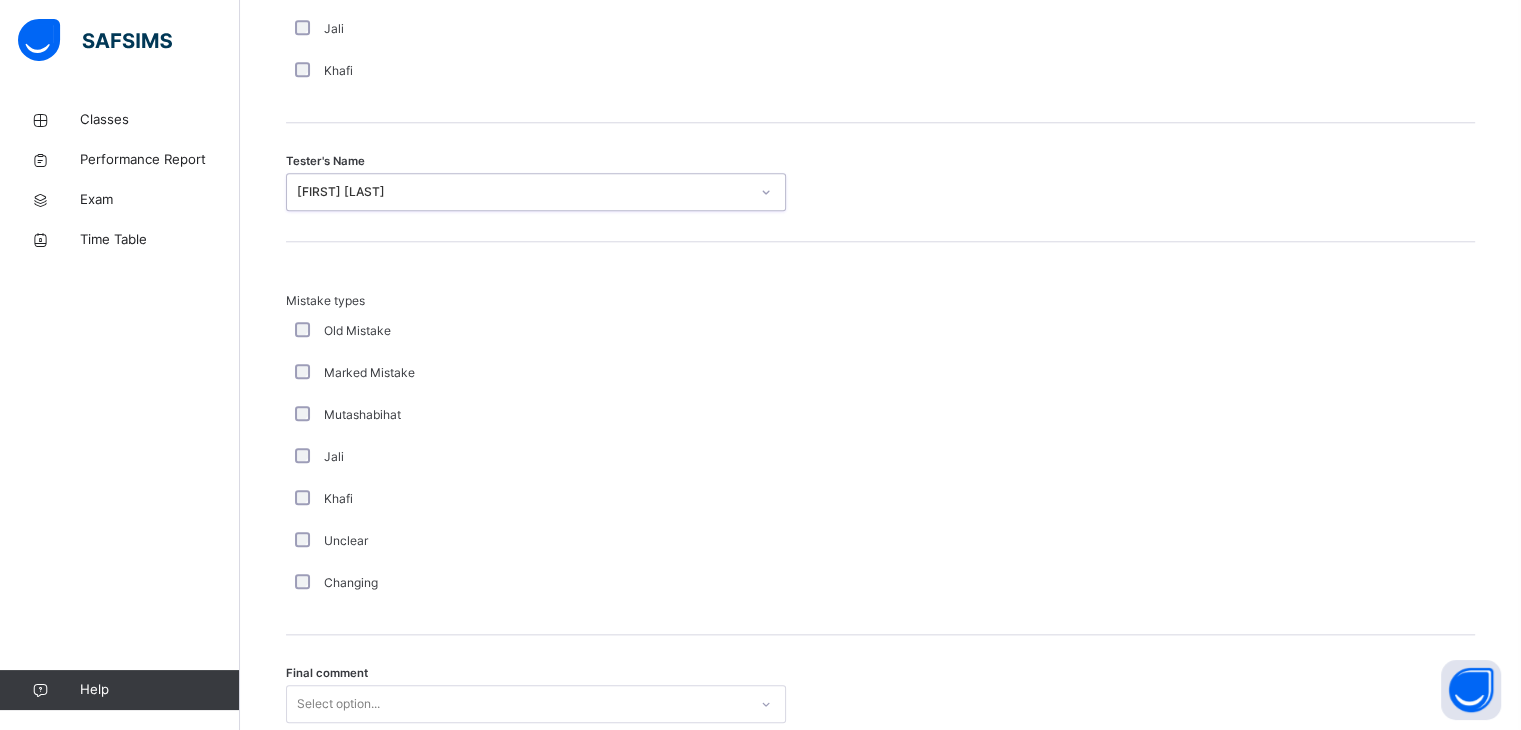 type 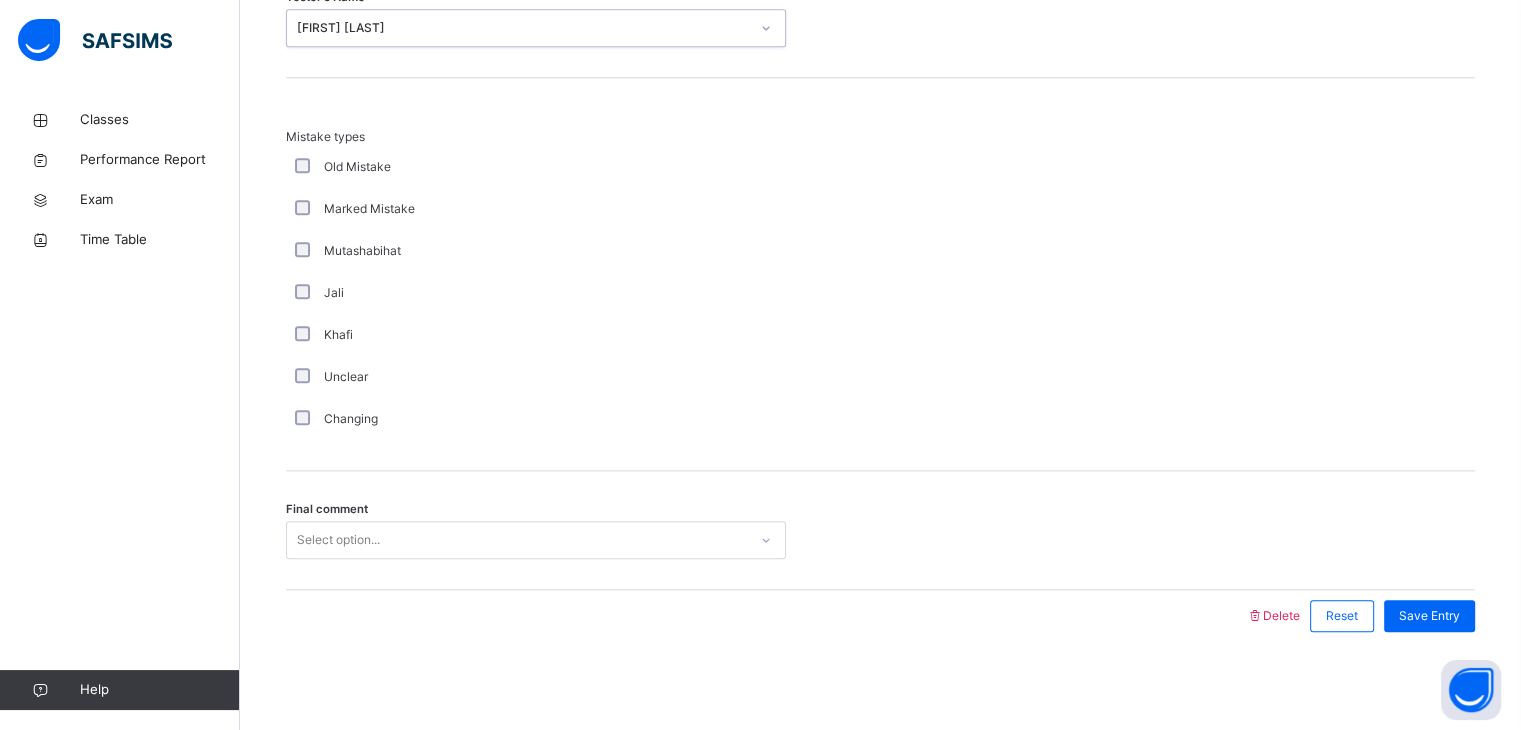 scroll, scrollTop: 2162, scrollLeft: 0, axis: vertical 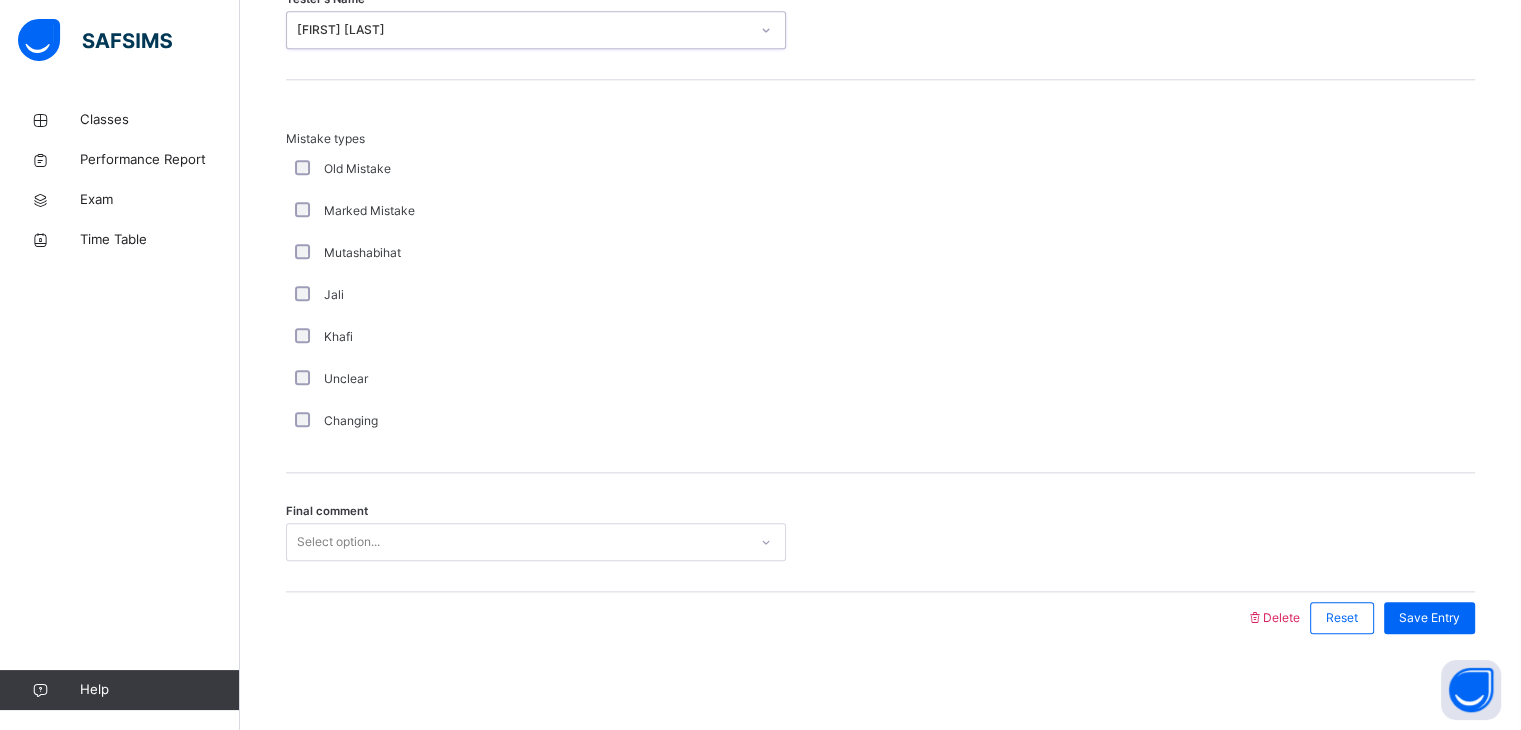 click on "Final comment Select option..." at bounding box center (880, 532) 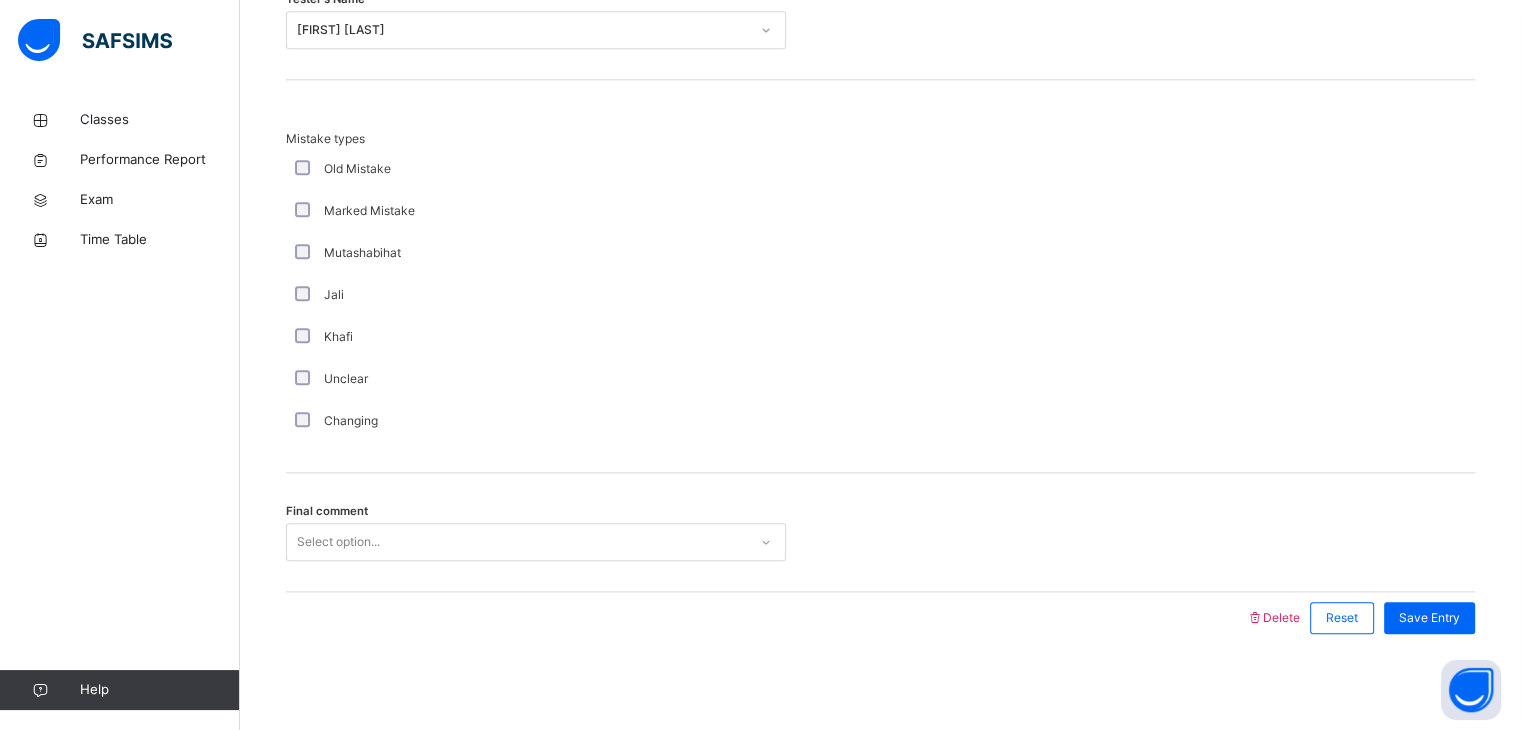 click on "Final comment Select option..." at bounding box center (880, 532) 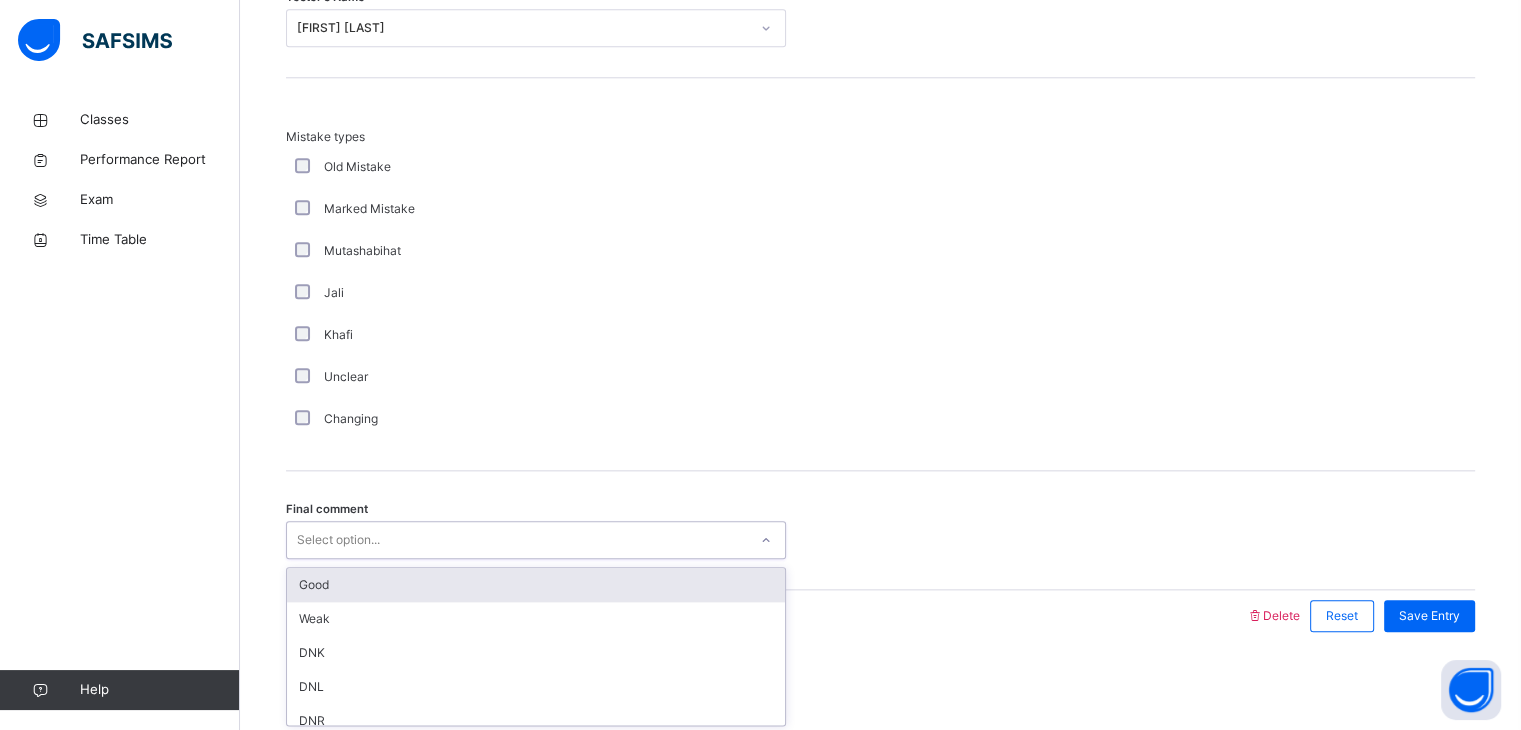 click on "Good" at bounding box center [536, 585] 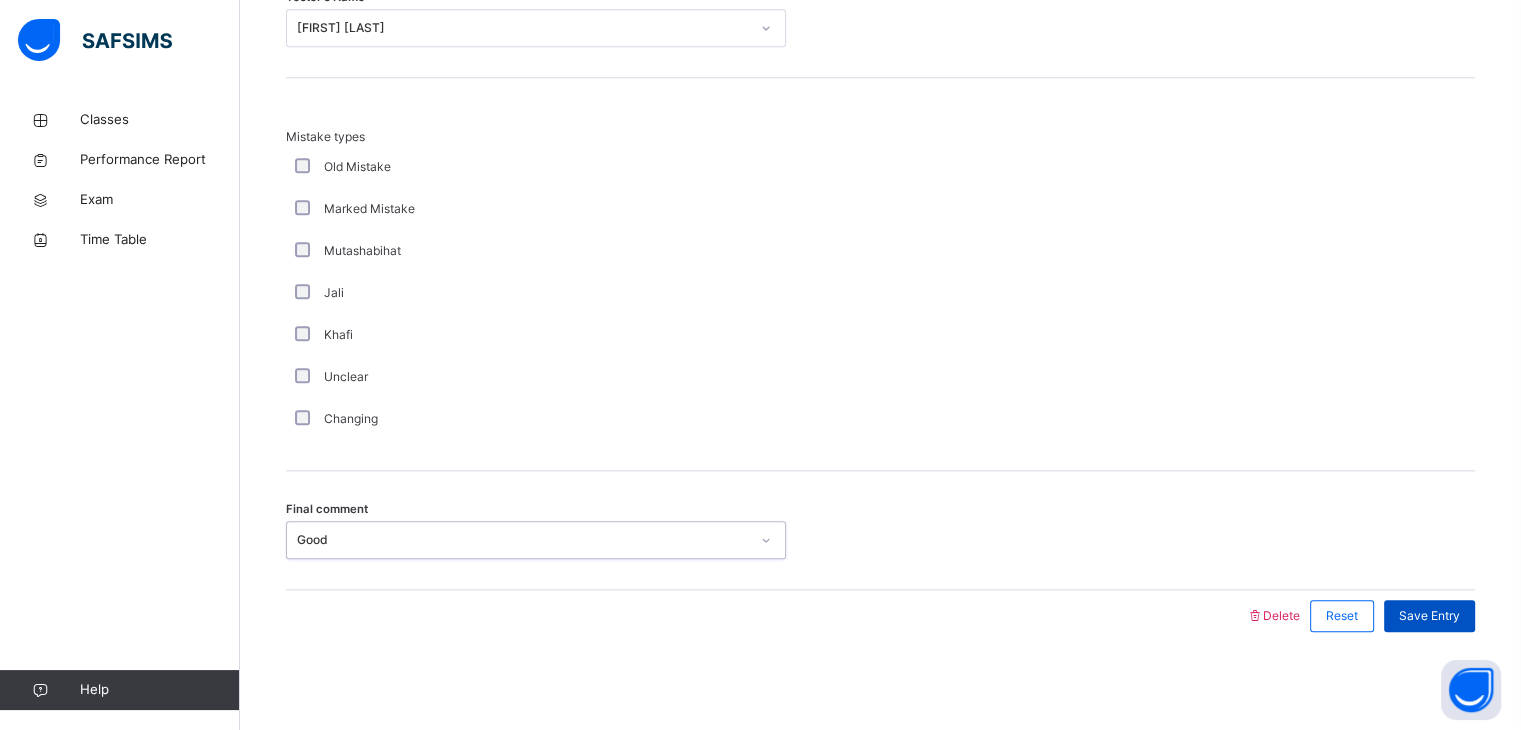 click on "Save Entry" at bounding box center [1429, 616] 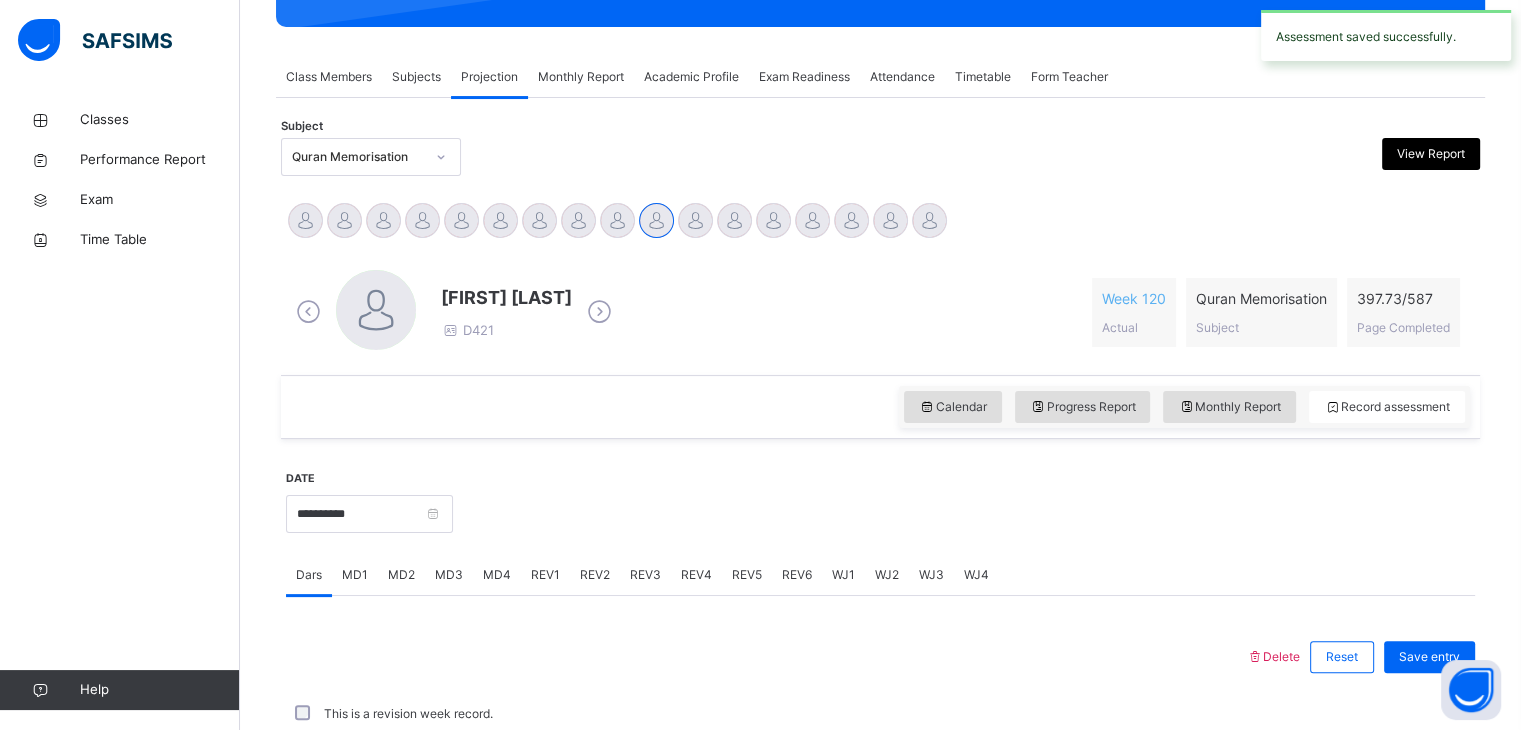 scroll, scrollTop: 772, scrollLeft: 0, axis: vertical 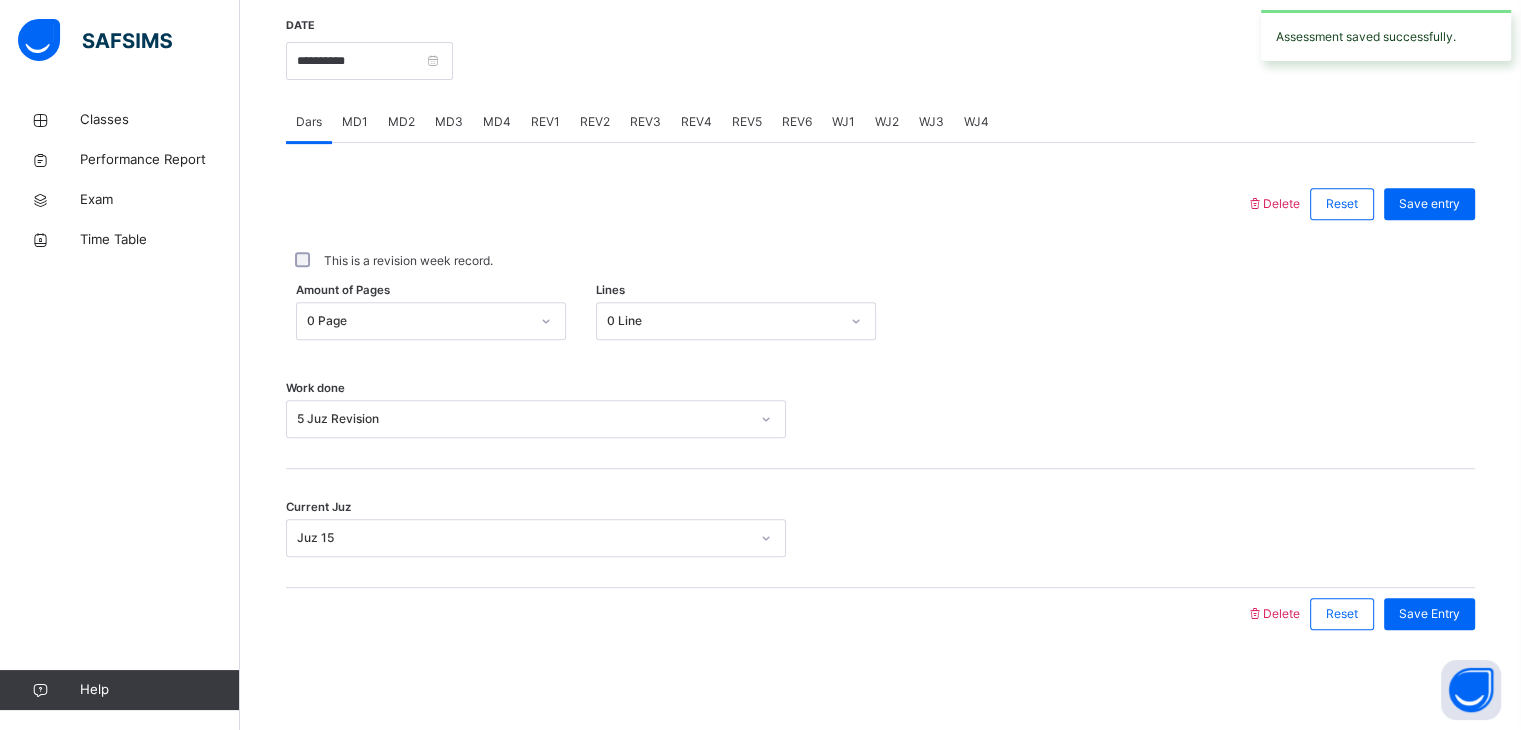 click on "REV5" at bounding box center [747, 122] 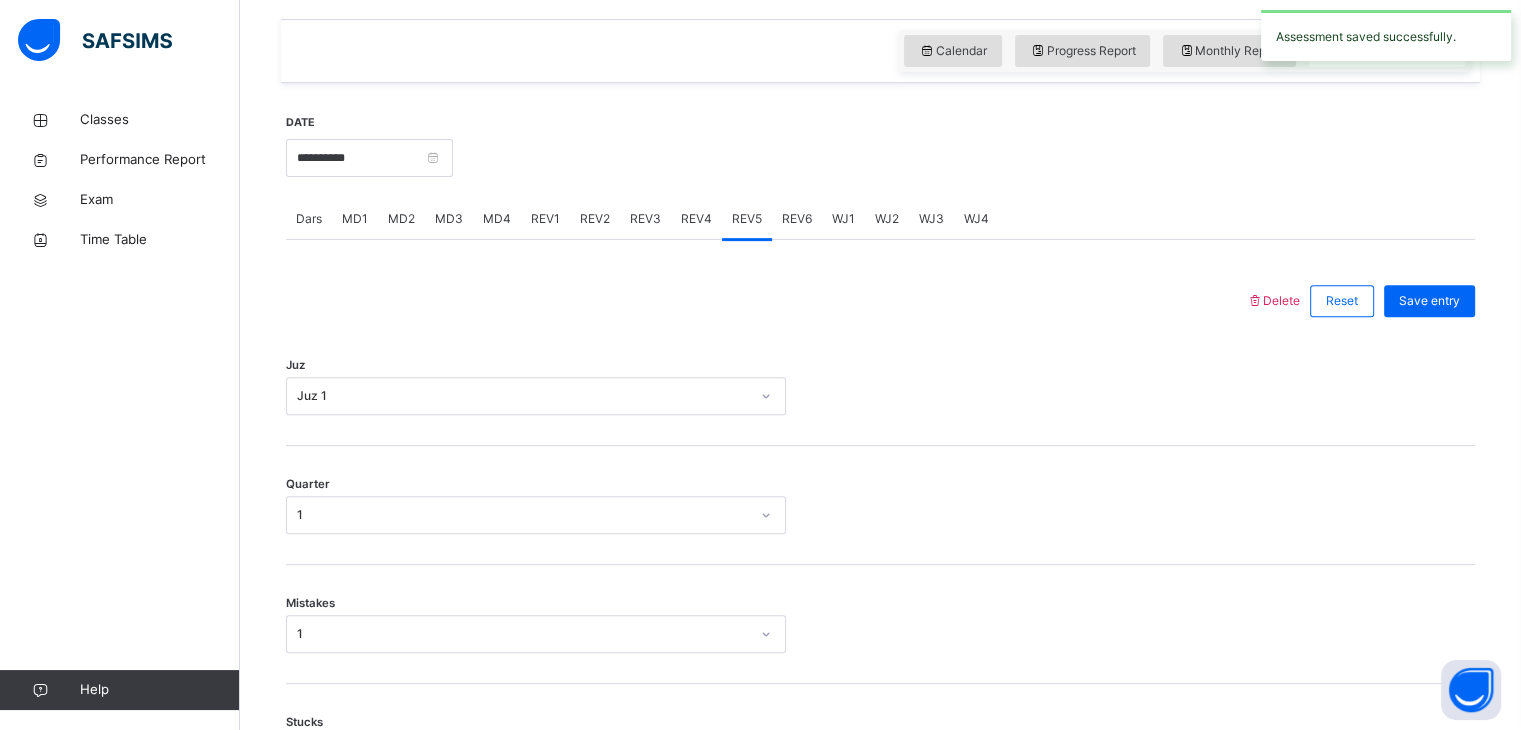 scroll, scrollTop: 612, scrollLeft: 0, axis: vertical 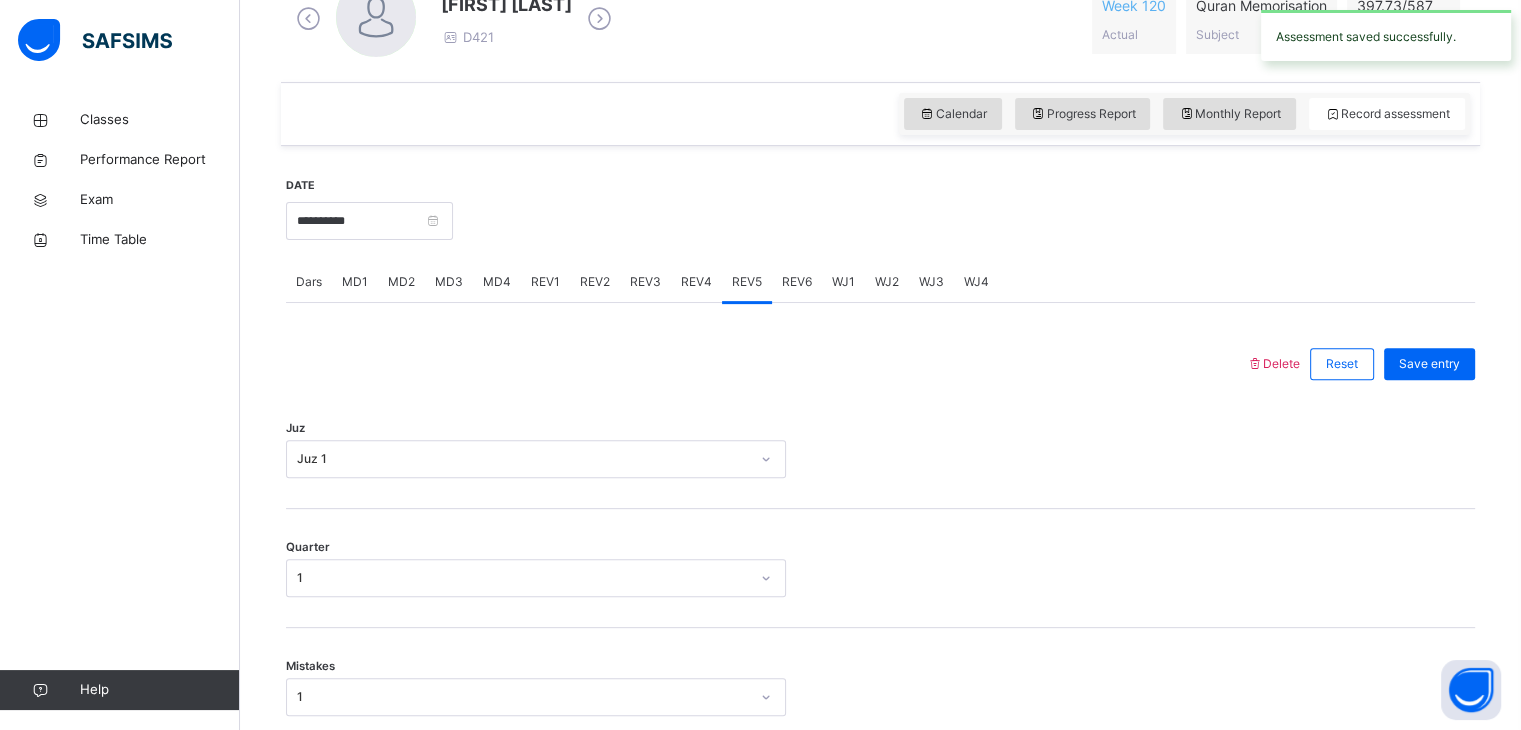 click on "REV6" at bounding box center (797, 282) 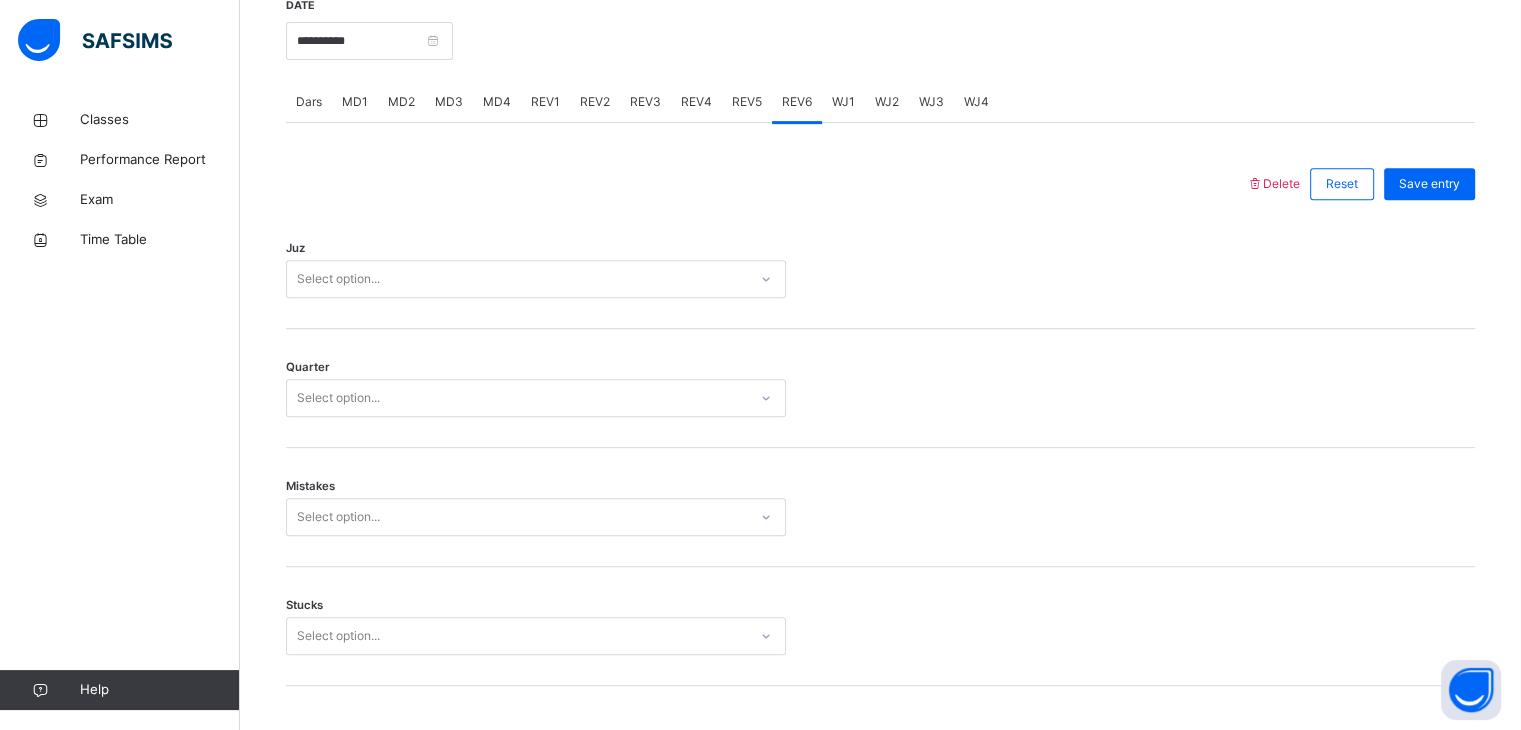 scroll, scrollTop: 802, scrollLeft: 0, axis: vertical 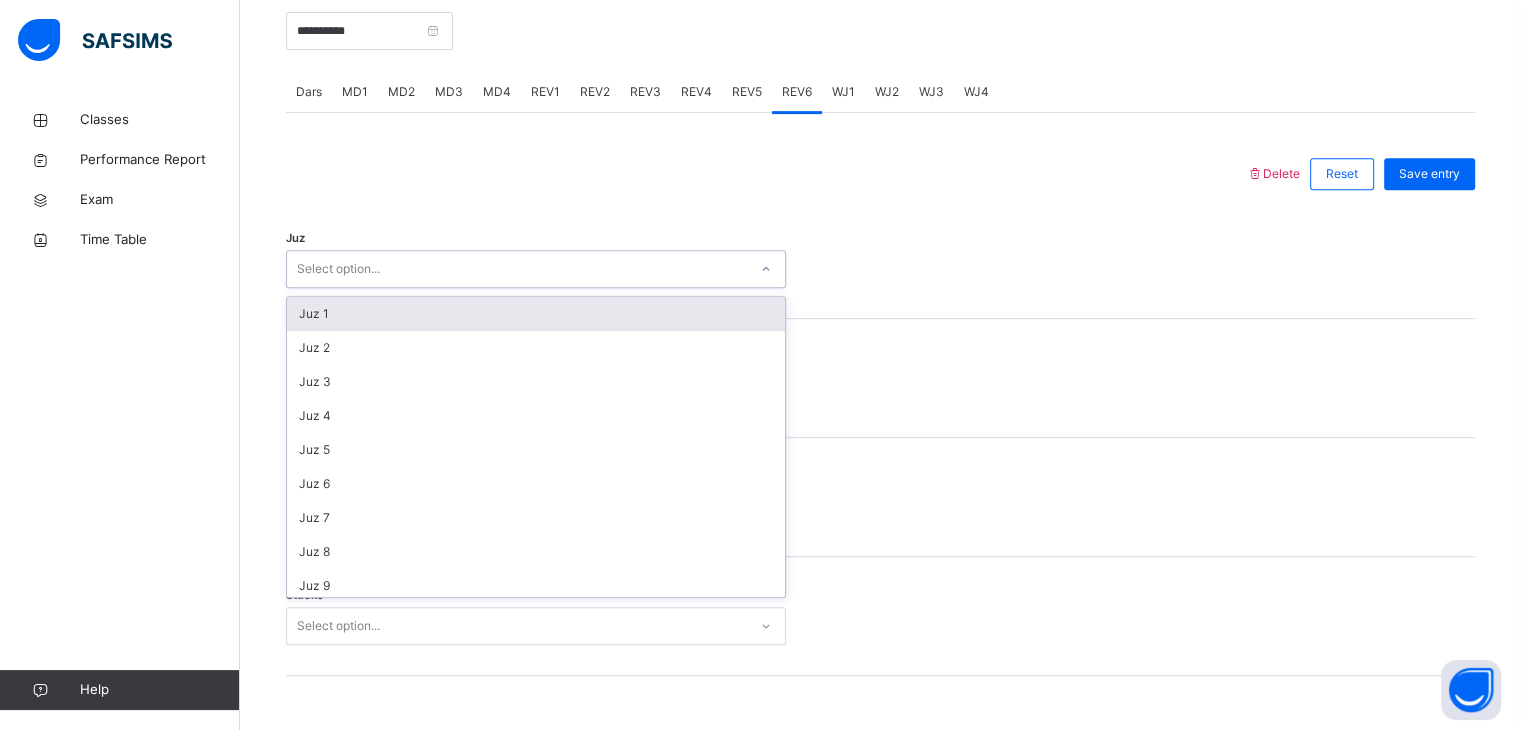 click on "Juz 1" at bounding box center (536, 314) 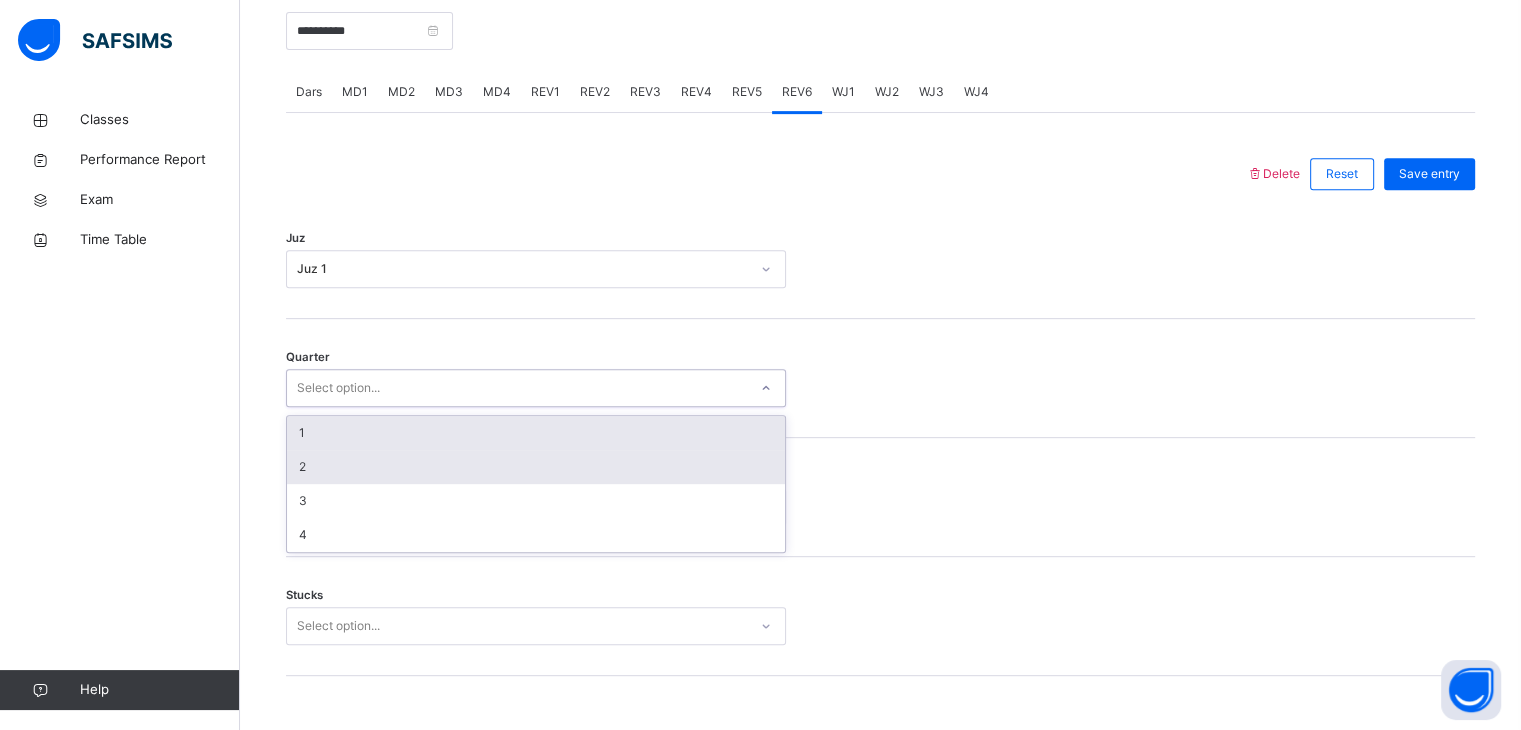 click on "2" at bounding box center (536, 467) 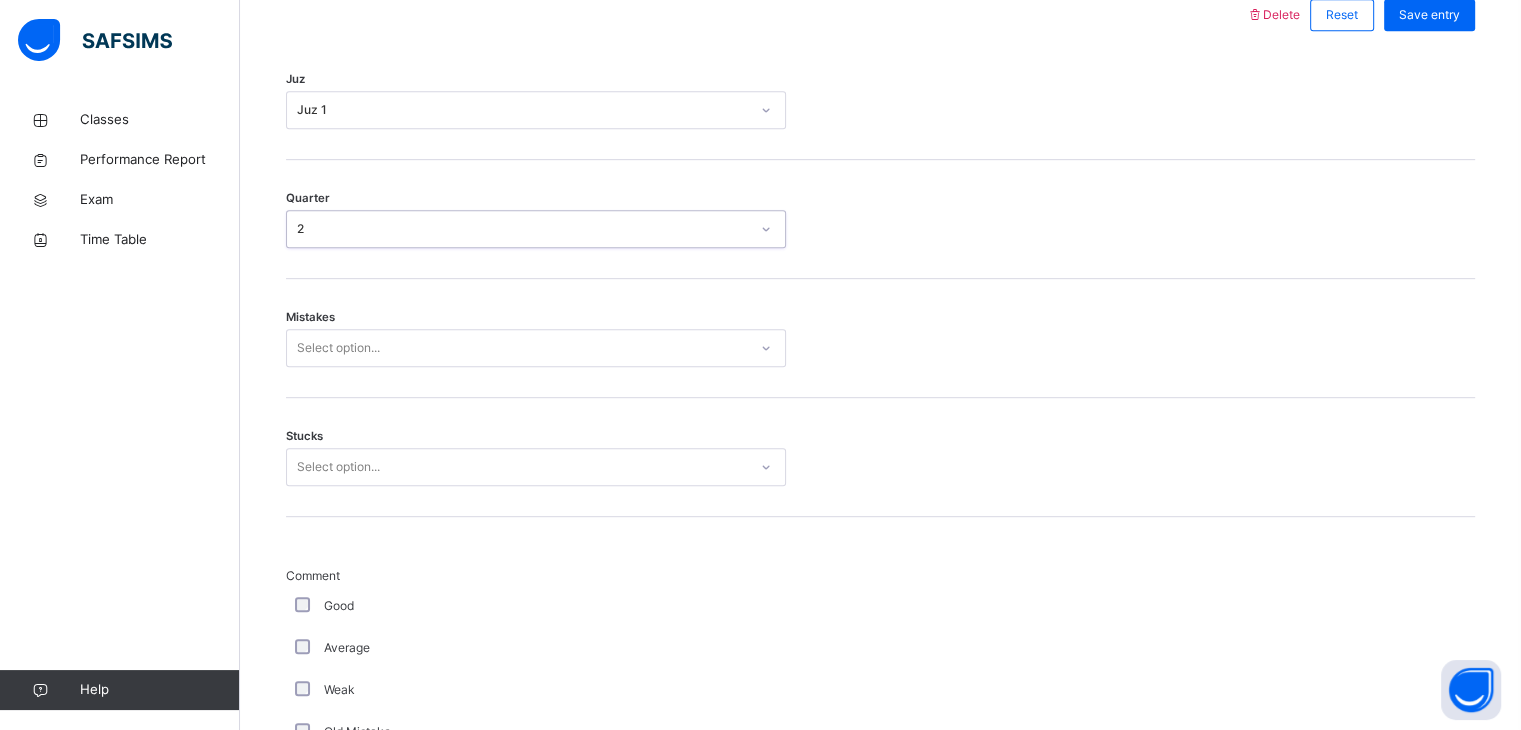 scroll, scrollTop: 1014, scrollLeft: 0, axis: vertical 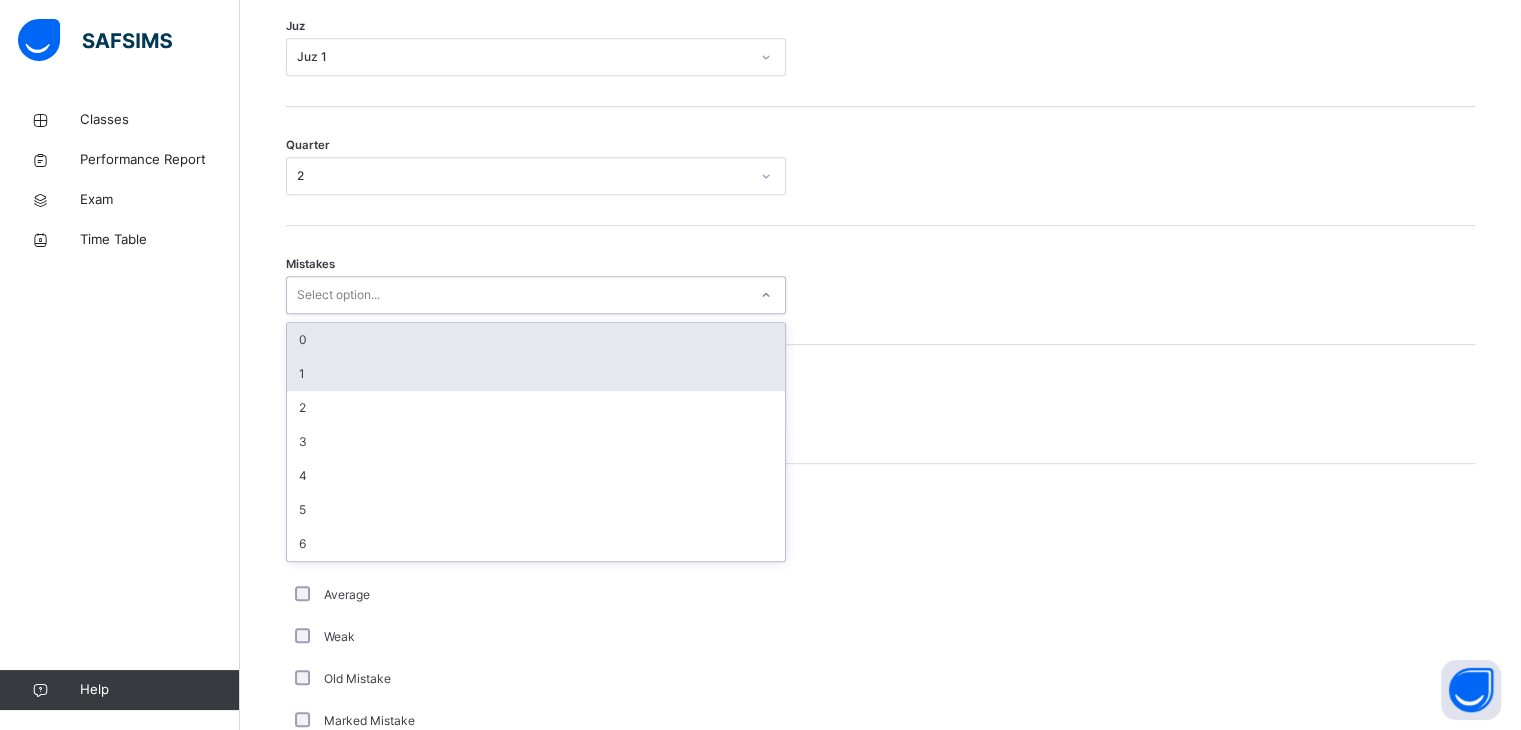 click on "1" at bounding box center [536, 374] 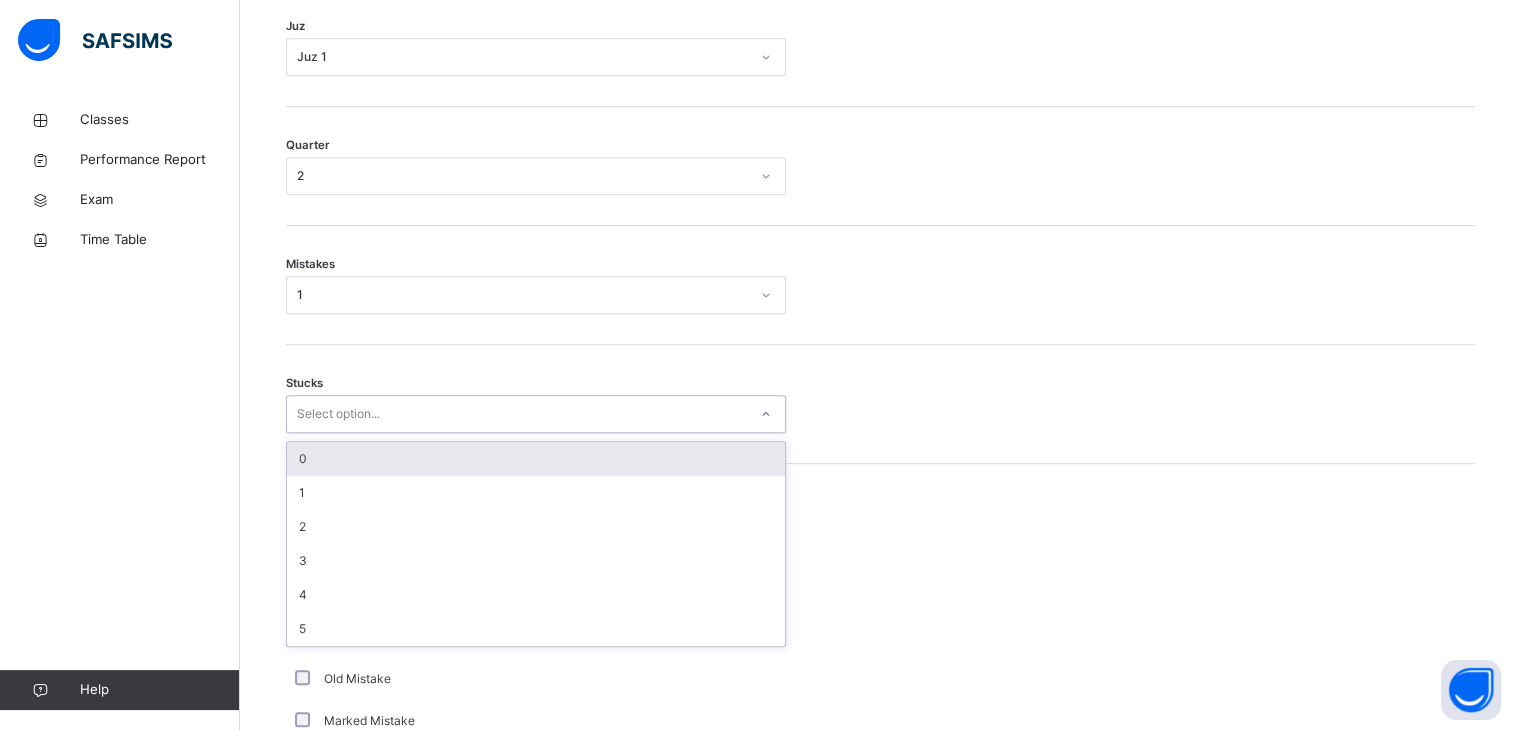 click on "0" at bounding box center (536, 459) 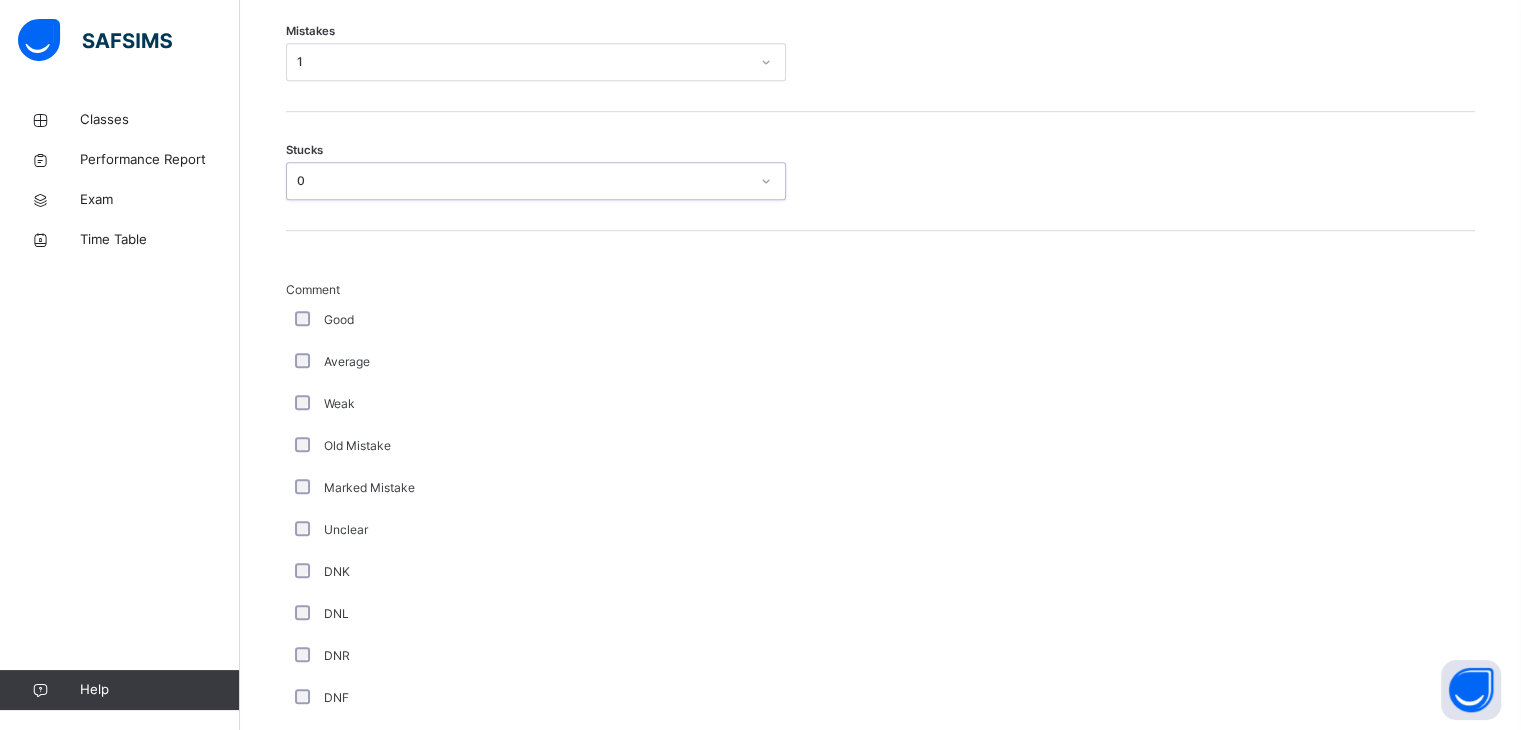 scroll, scrollTop: 1248, scrollLeft: 0, axis: vertical 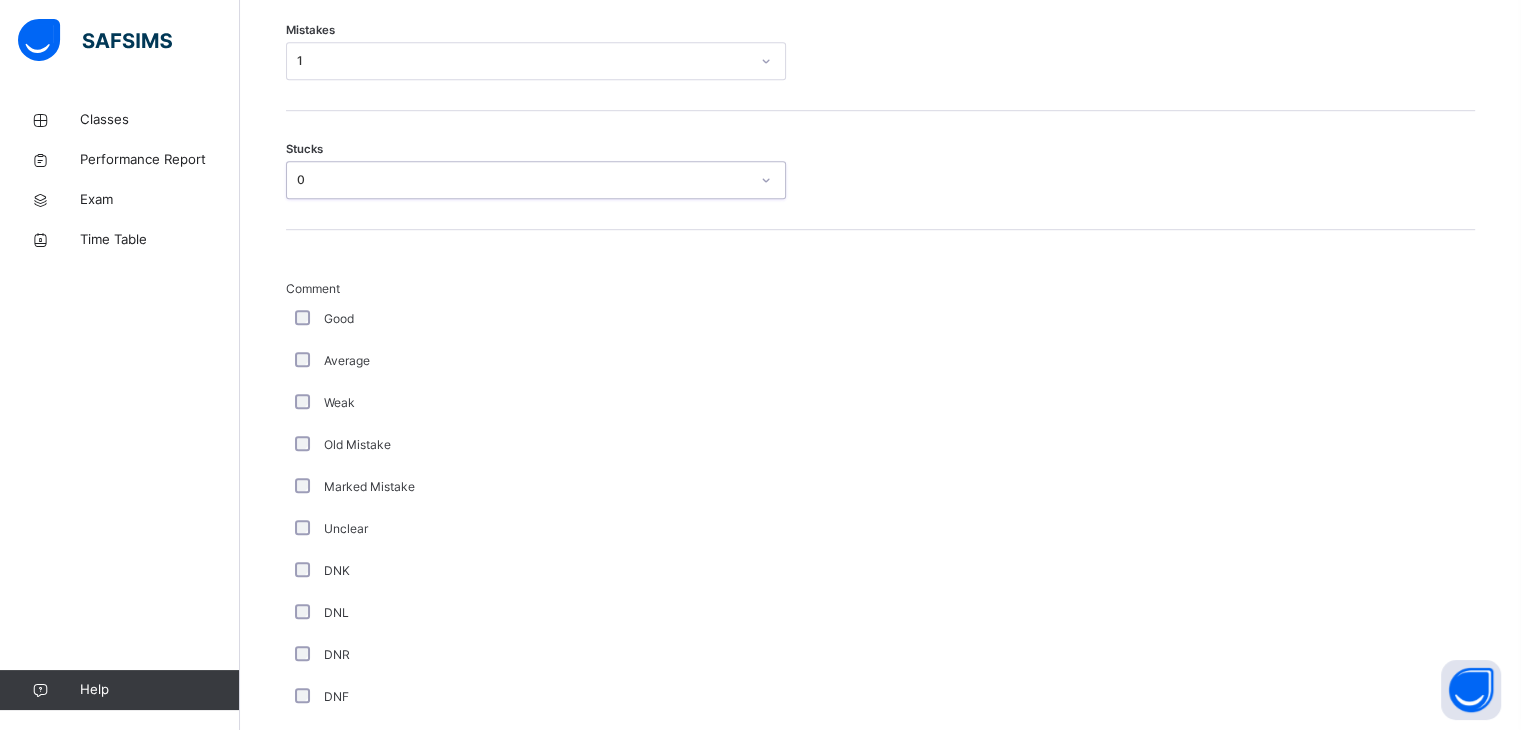 click on "Average" at bounding box center [536, 361] 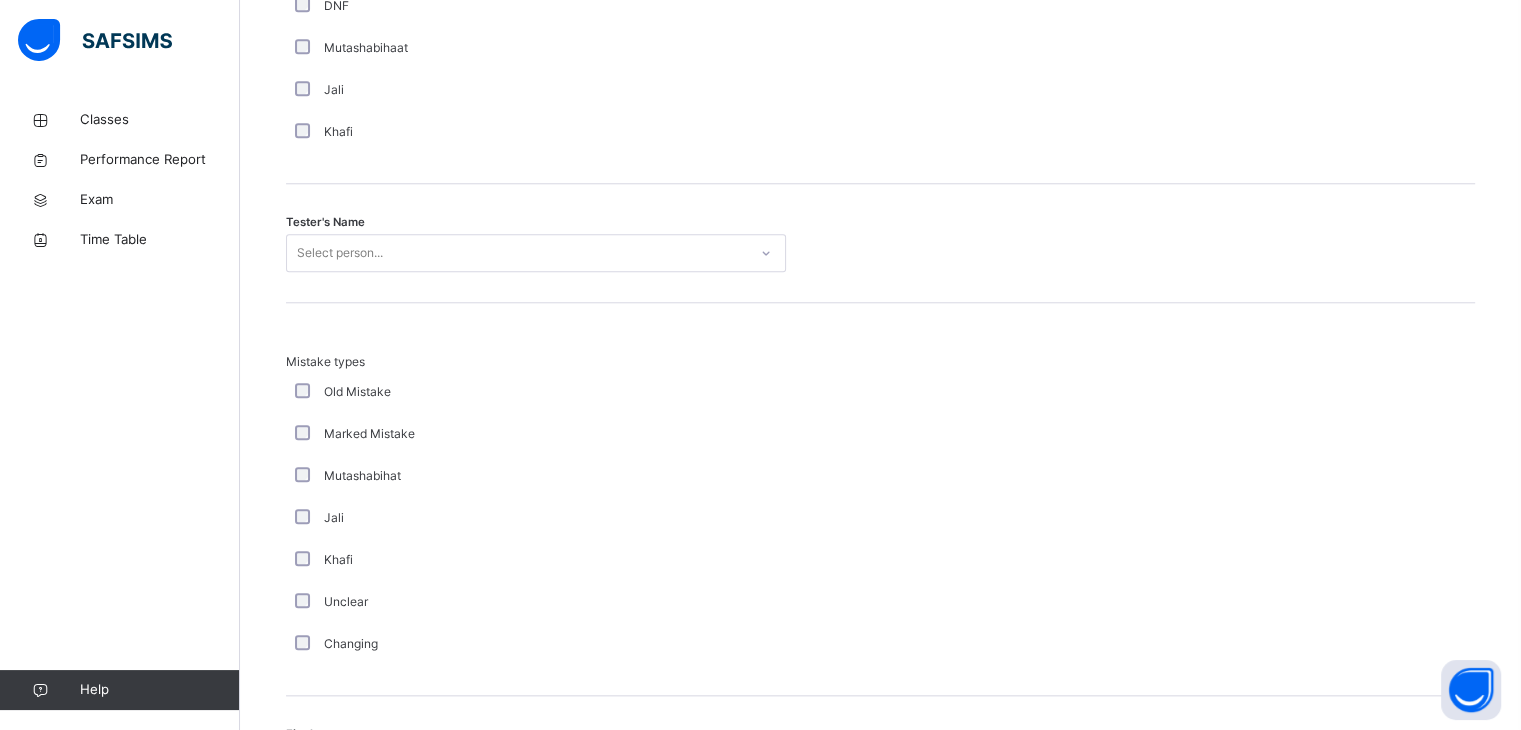 scroll, scrollTop: 1940, scrollLeft: 0, axis: vertical 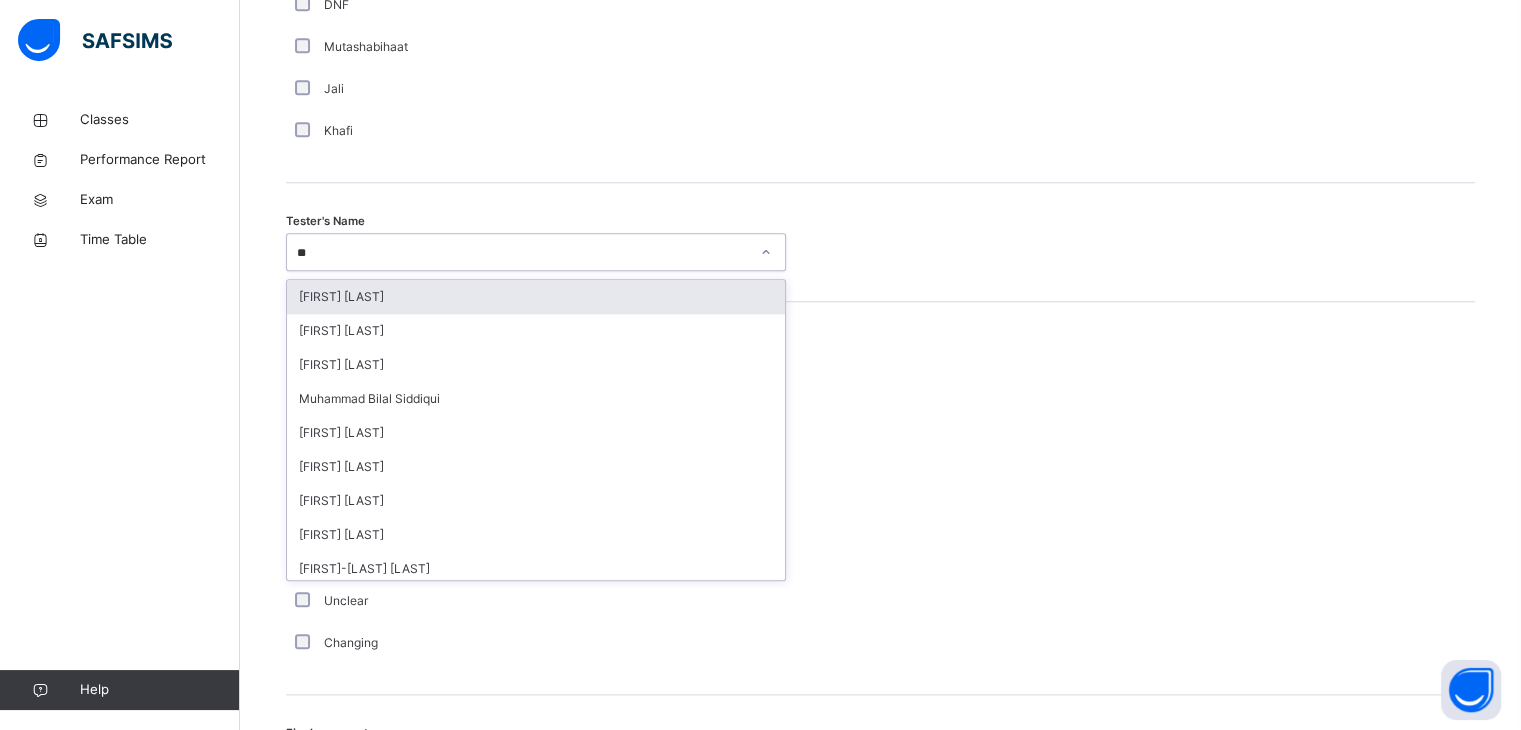 type on "***" 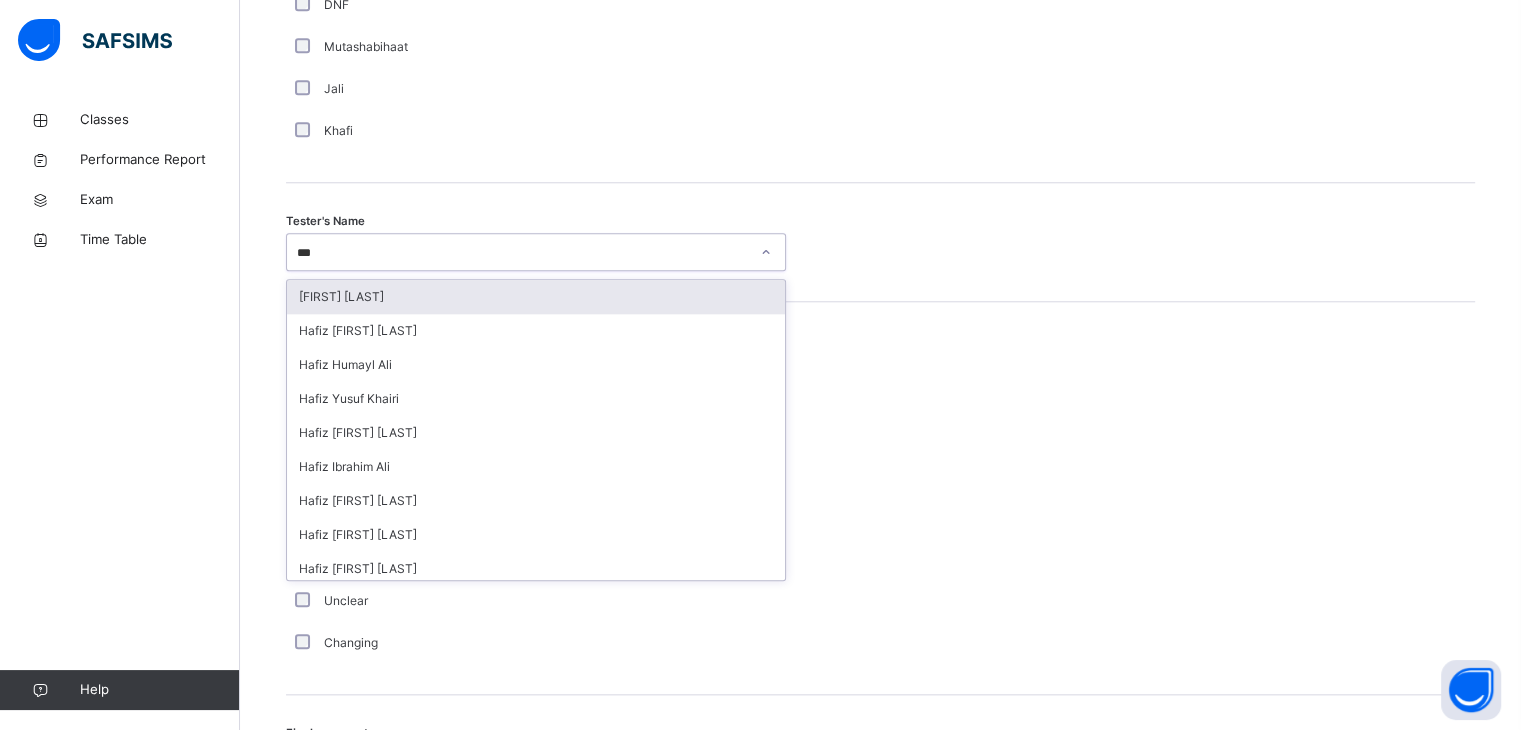 type 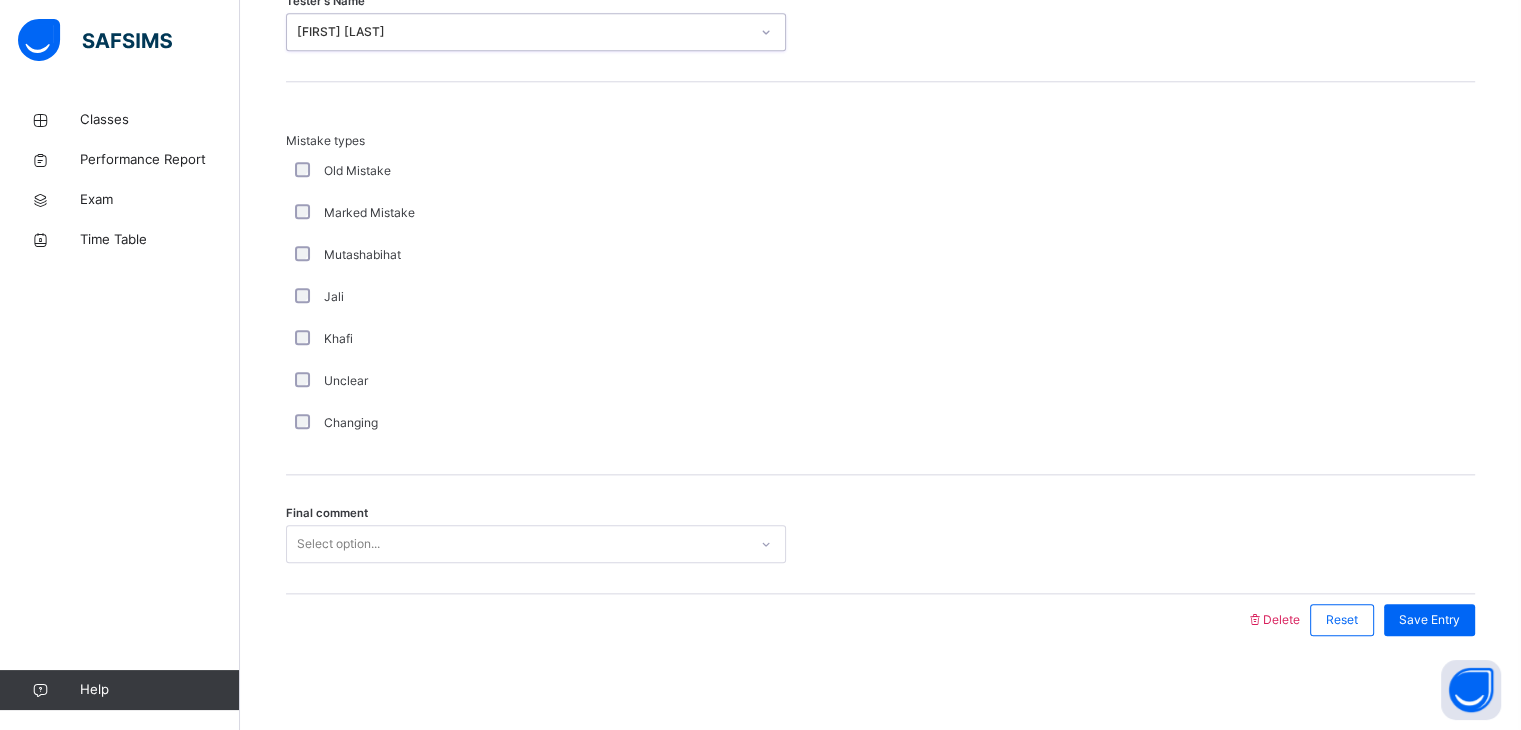 scroll, scrollTop: 2164, scrollLeft: 0, axis: vertical 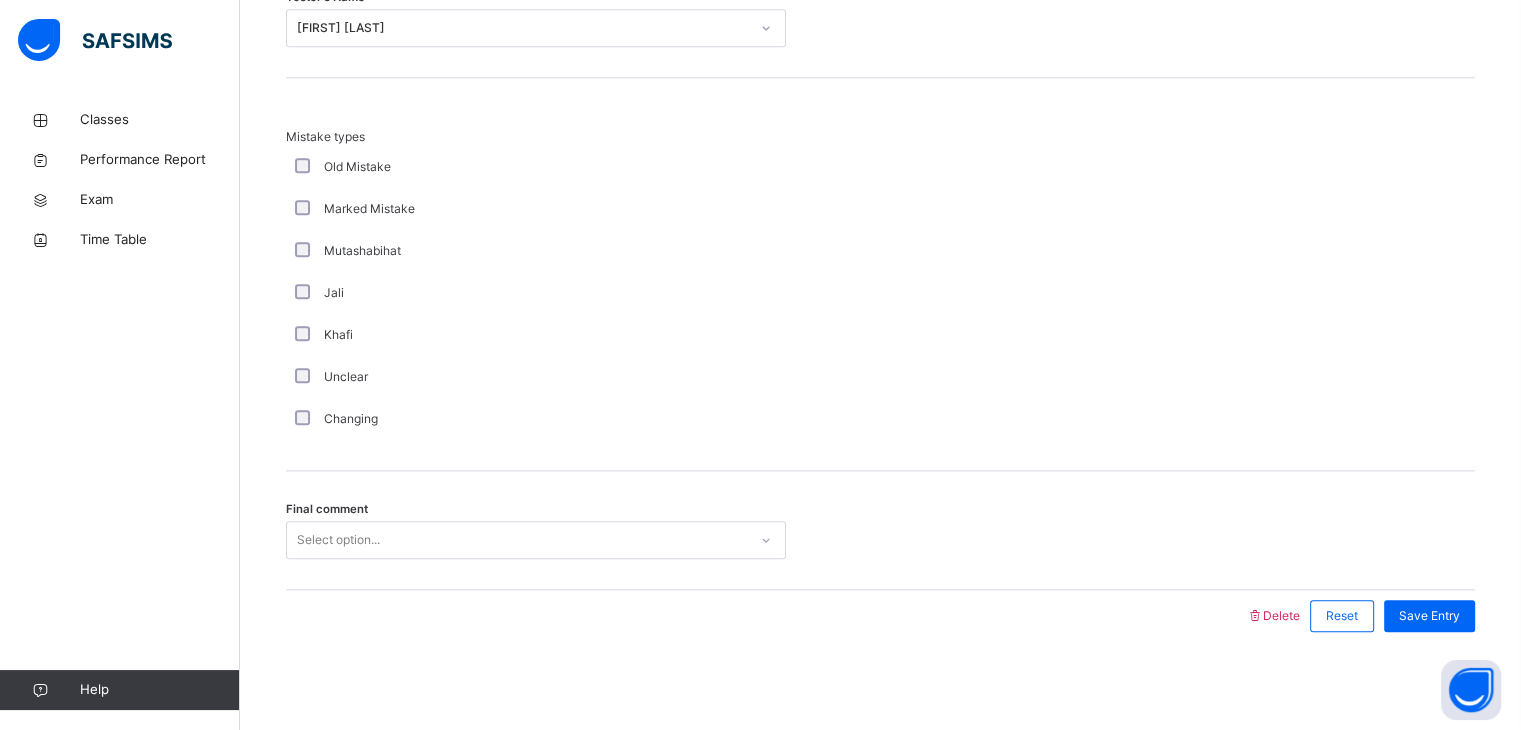 click on "Mistake types Old Mistake Marked Mistake Mutashabihat Jali Khafi Unclear Changing" at bounding box center (880, 274) 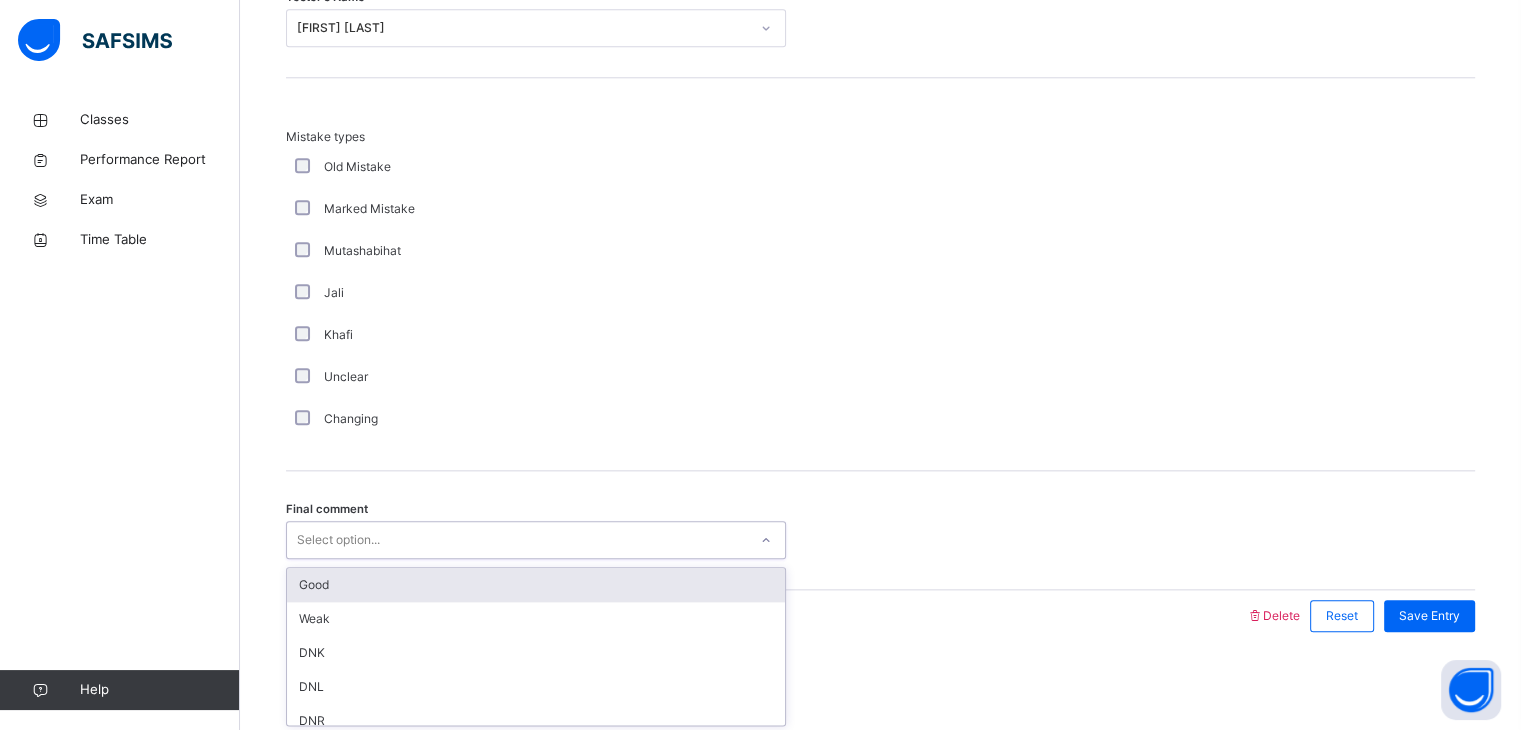 click on "Good" at bounding box center (536, 585) 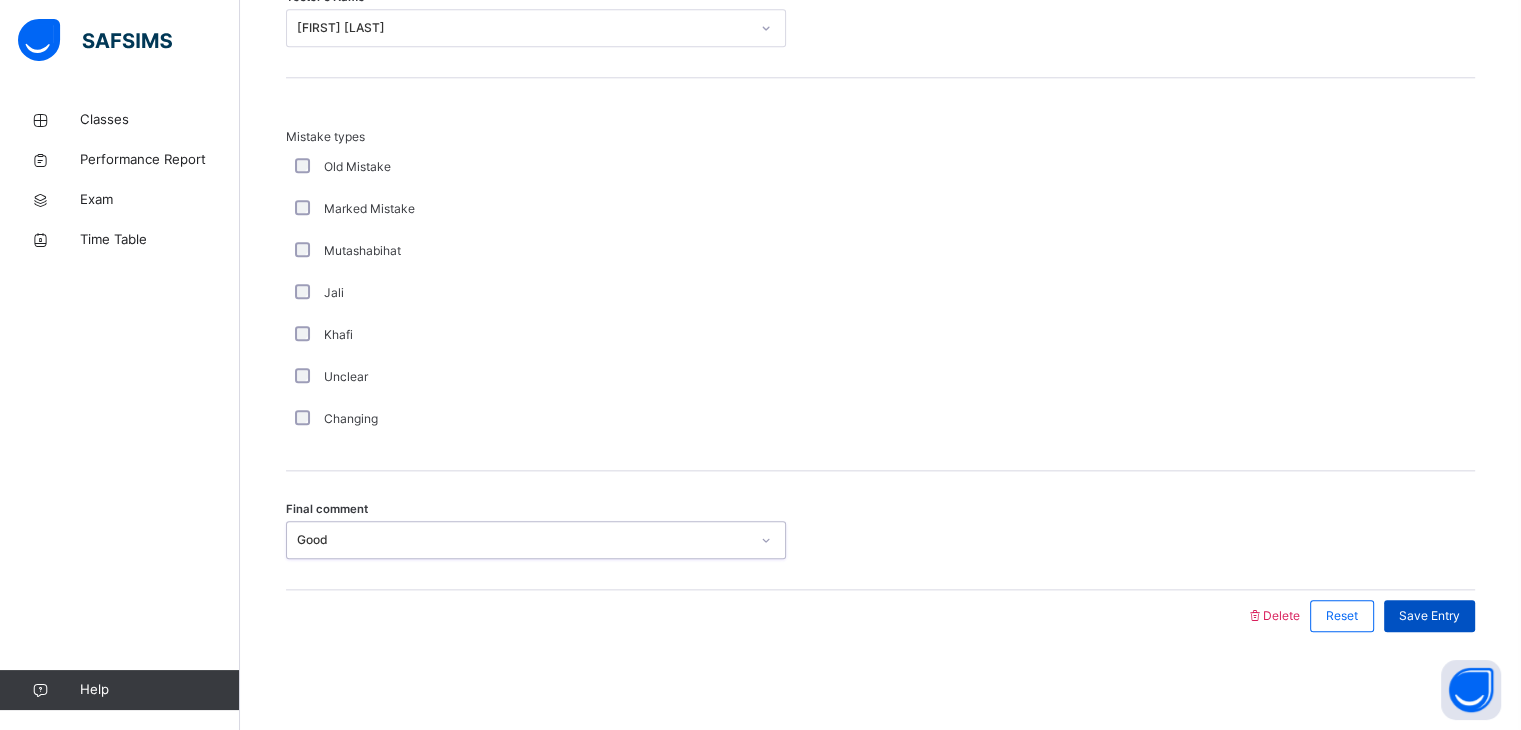 click on "Save Entry" at bounding box center [1429, 616] 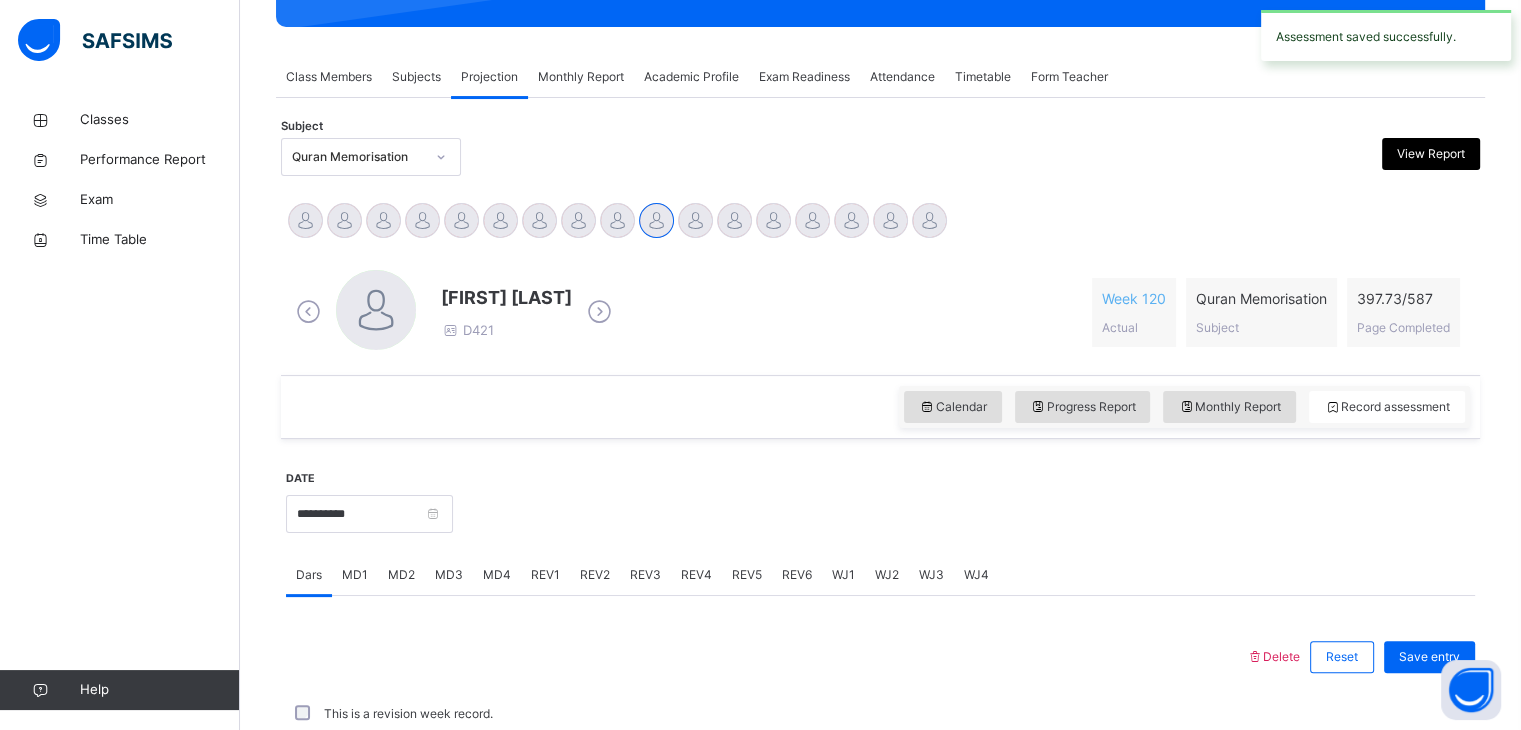 scroll, scrollTop: 772, scrollLeft: 0, axis: vertical 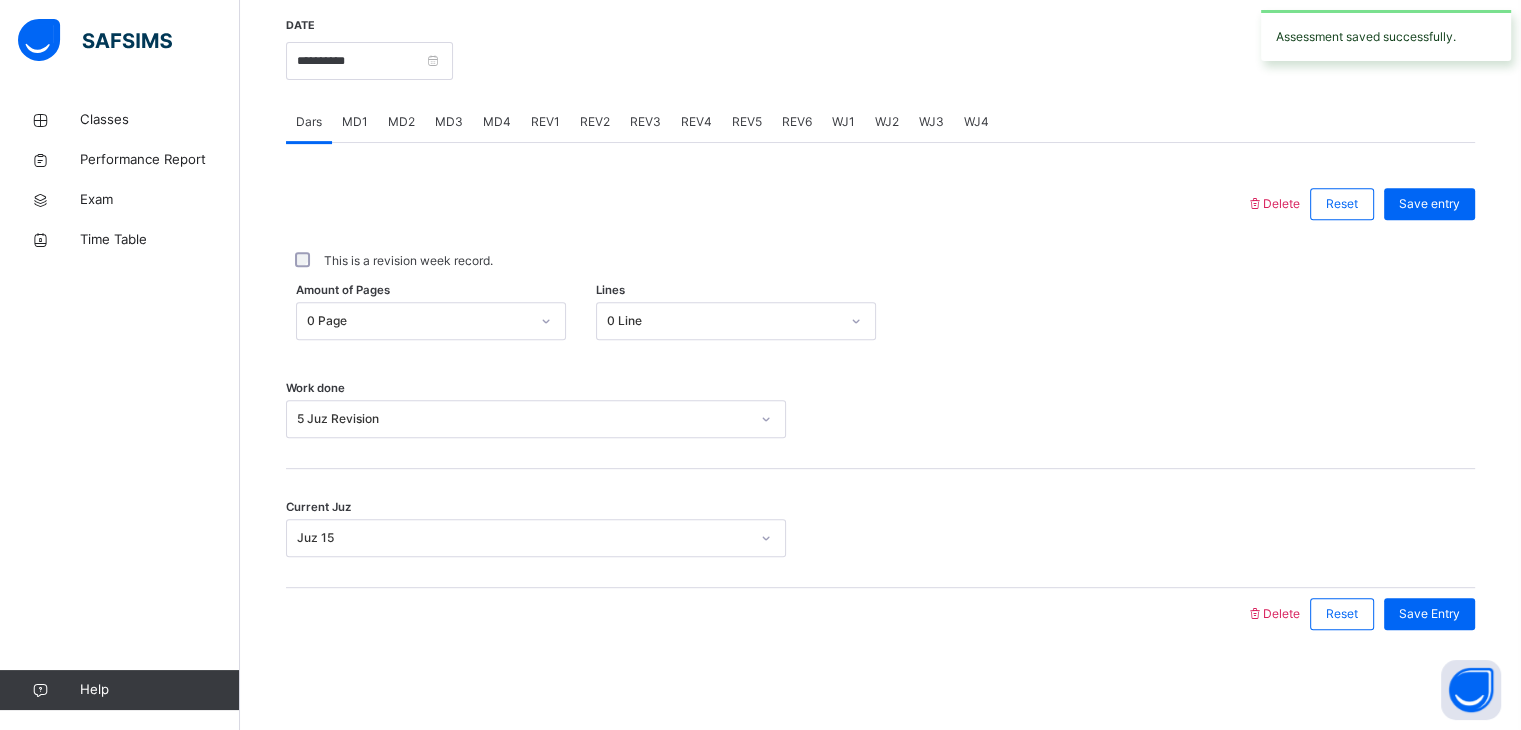 click on "REV6" at bounding box center [797, 122] 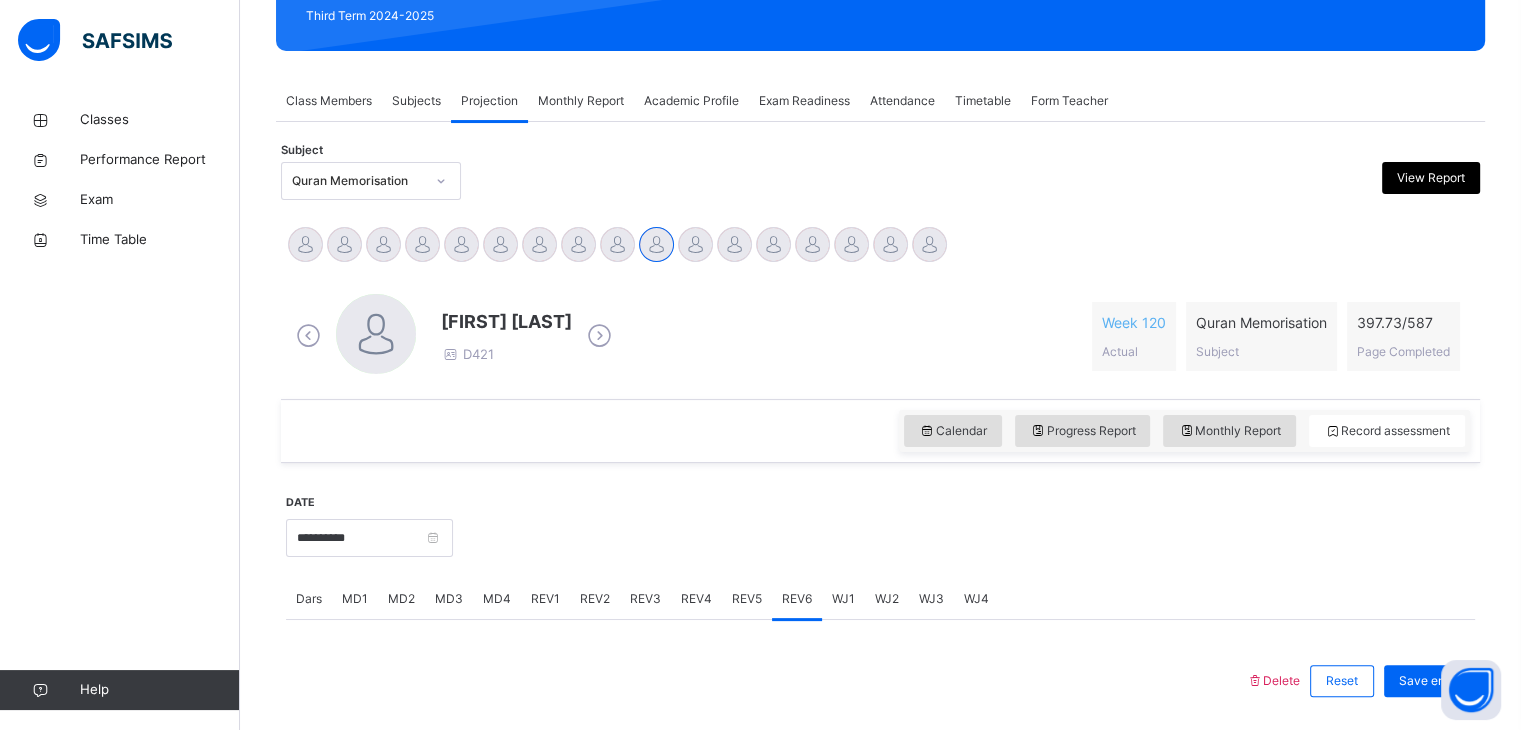 scroll, scrollTop: 301, scrollLeft: 0, axis: vertical 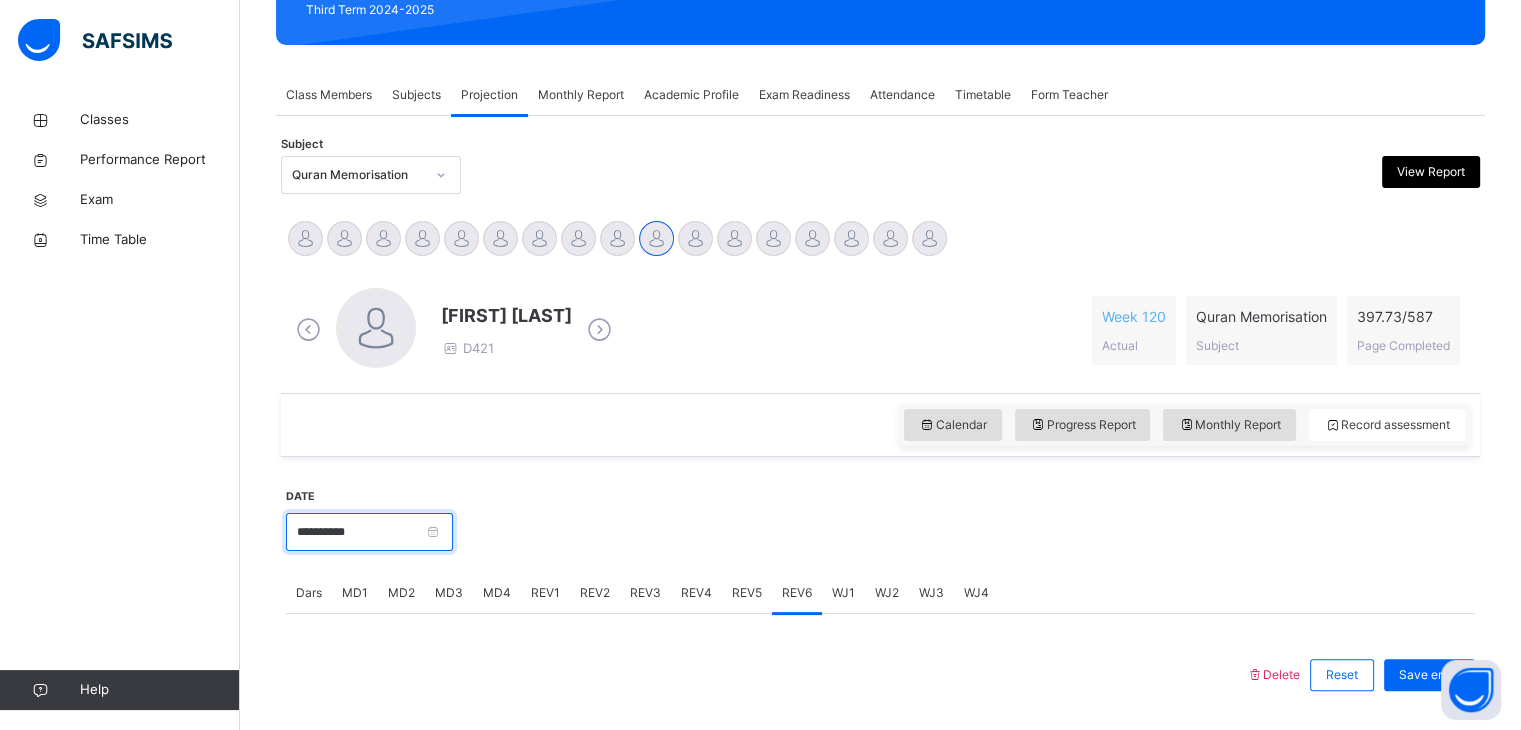 click on "**********" at bounding box center [369, 532] 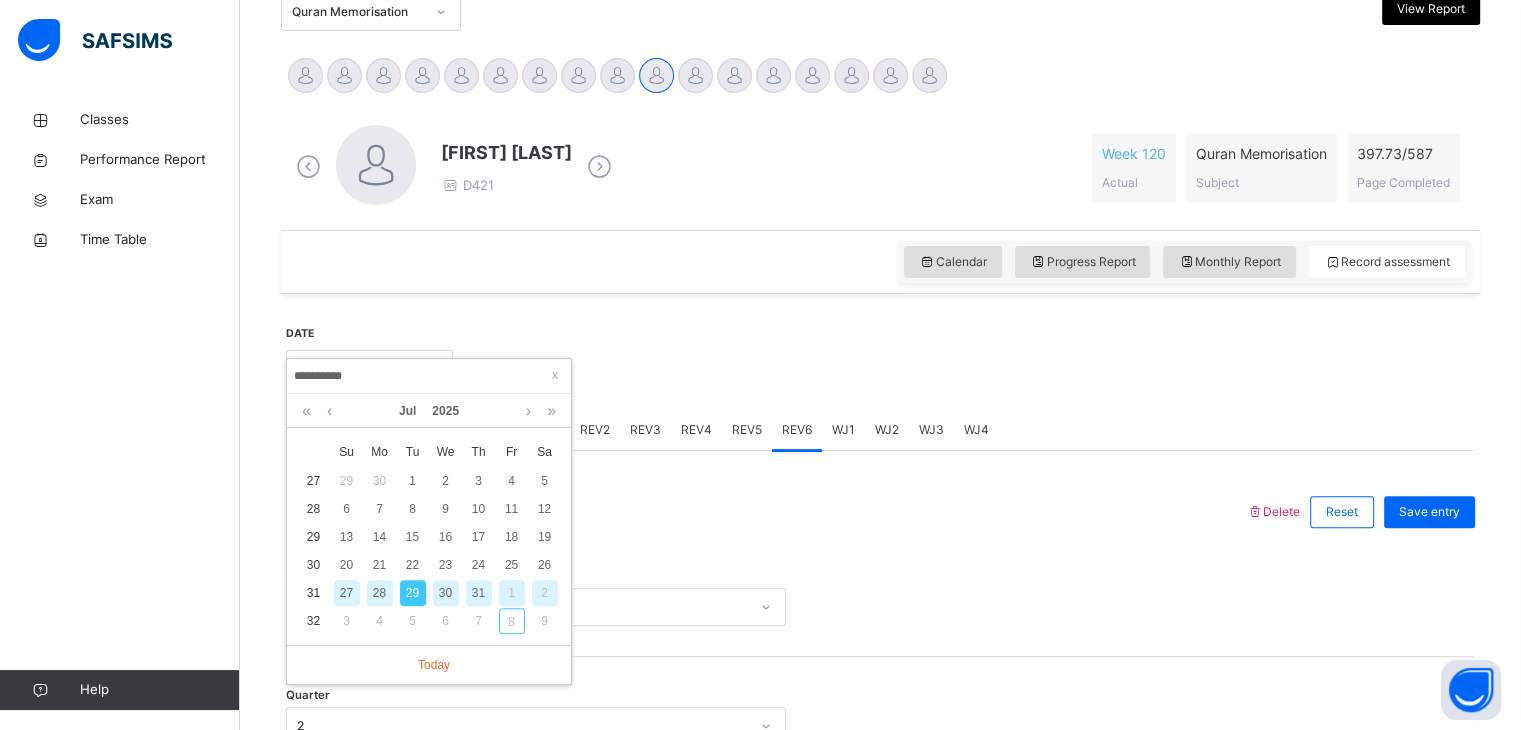scroll, scrollTop: 476, scrollLeft: 0, axis: vertical 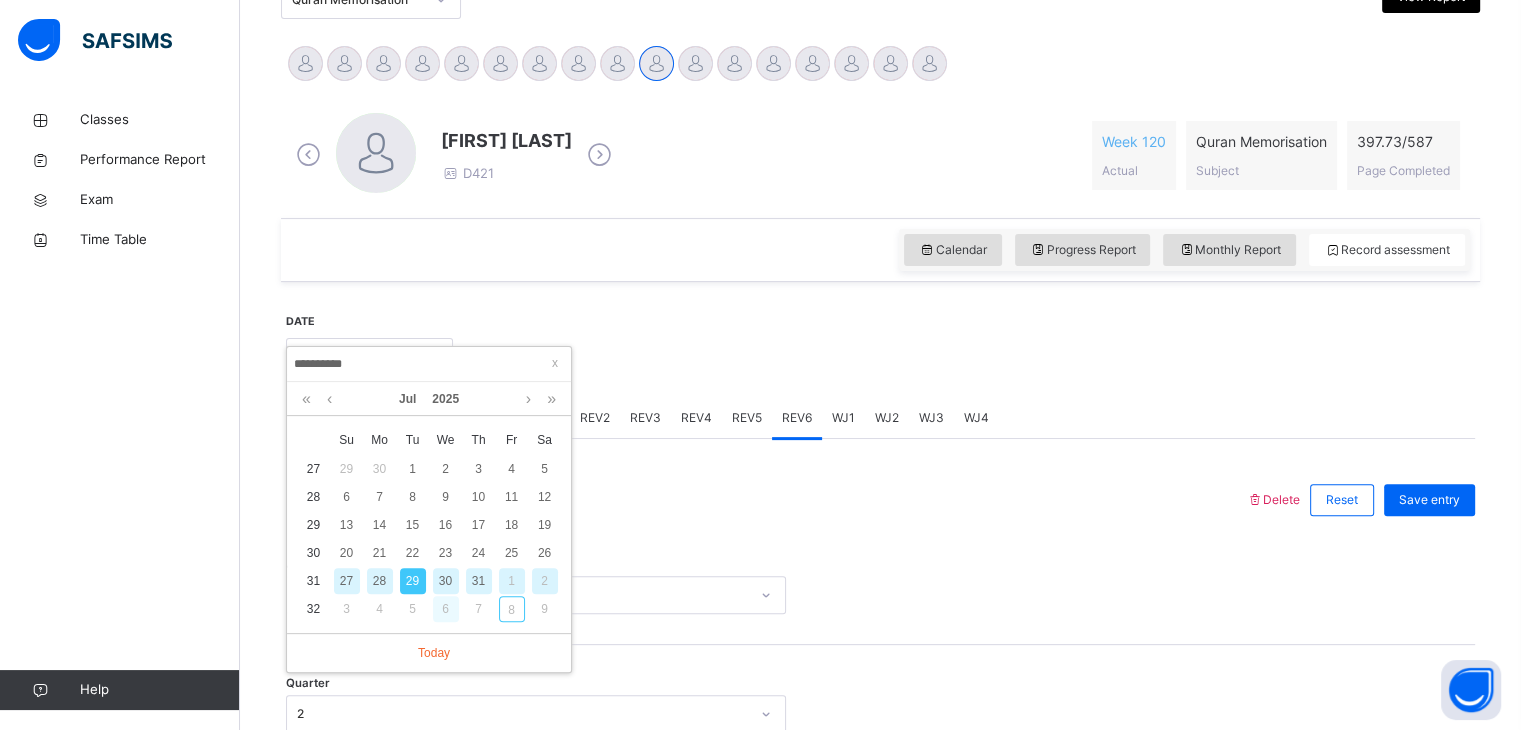 click on "6" at bounding box center [446, 609] 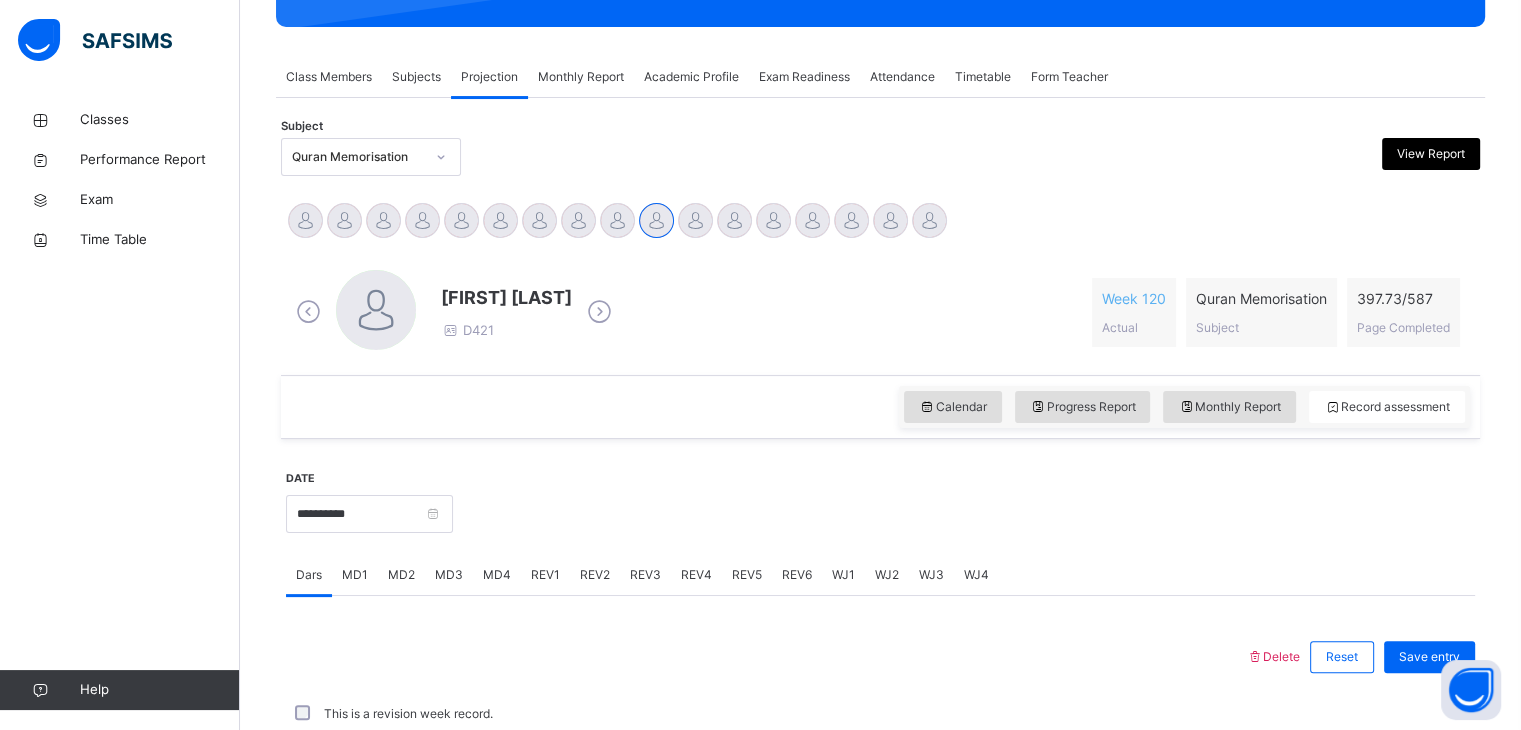scroll, scrollTop: 476, scrollLeft: 0, axis: vertical 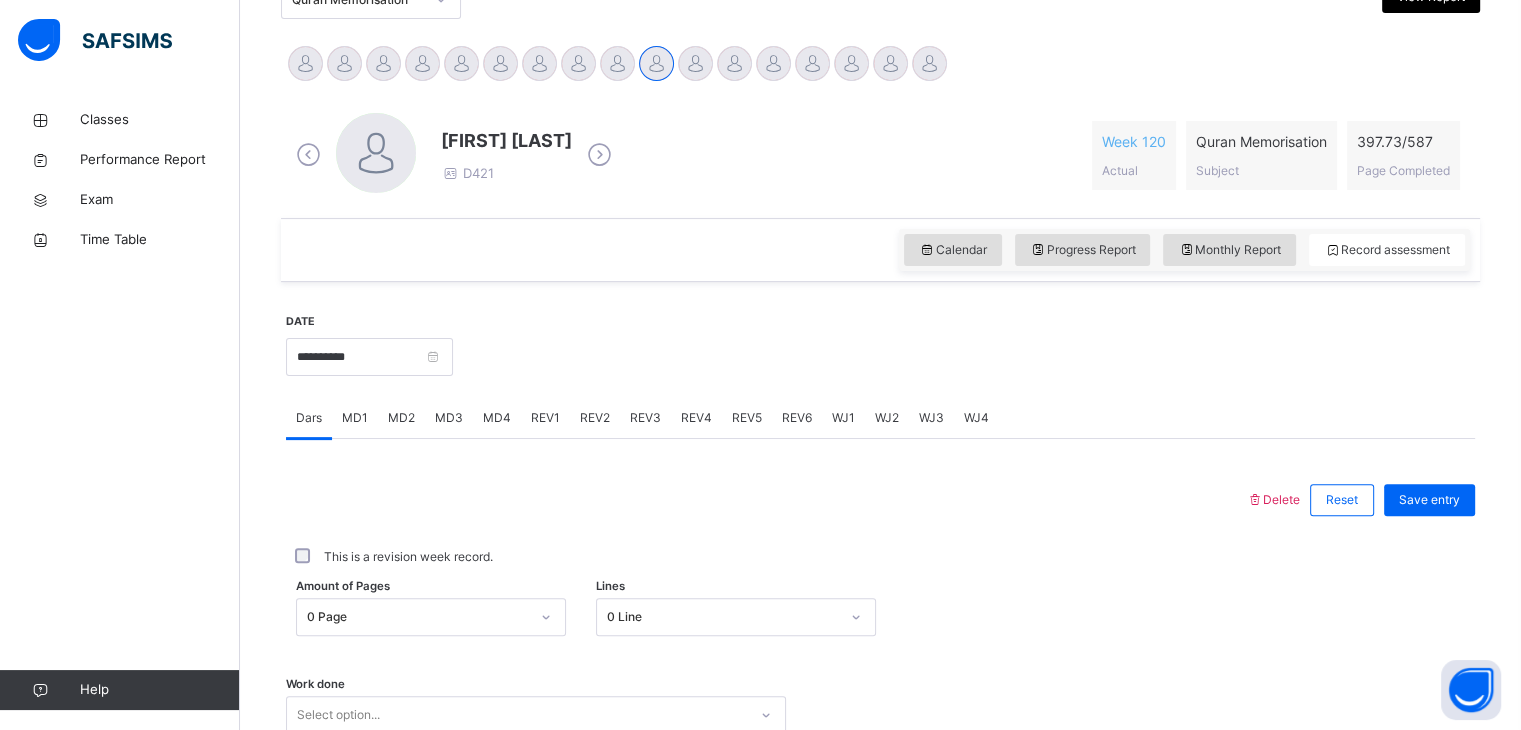 click on "REV1" at bounding box center (545, 418) 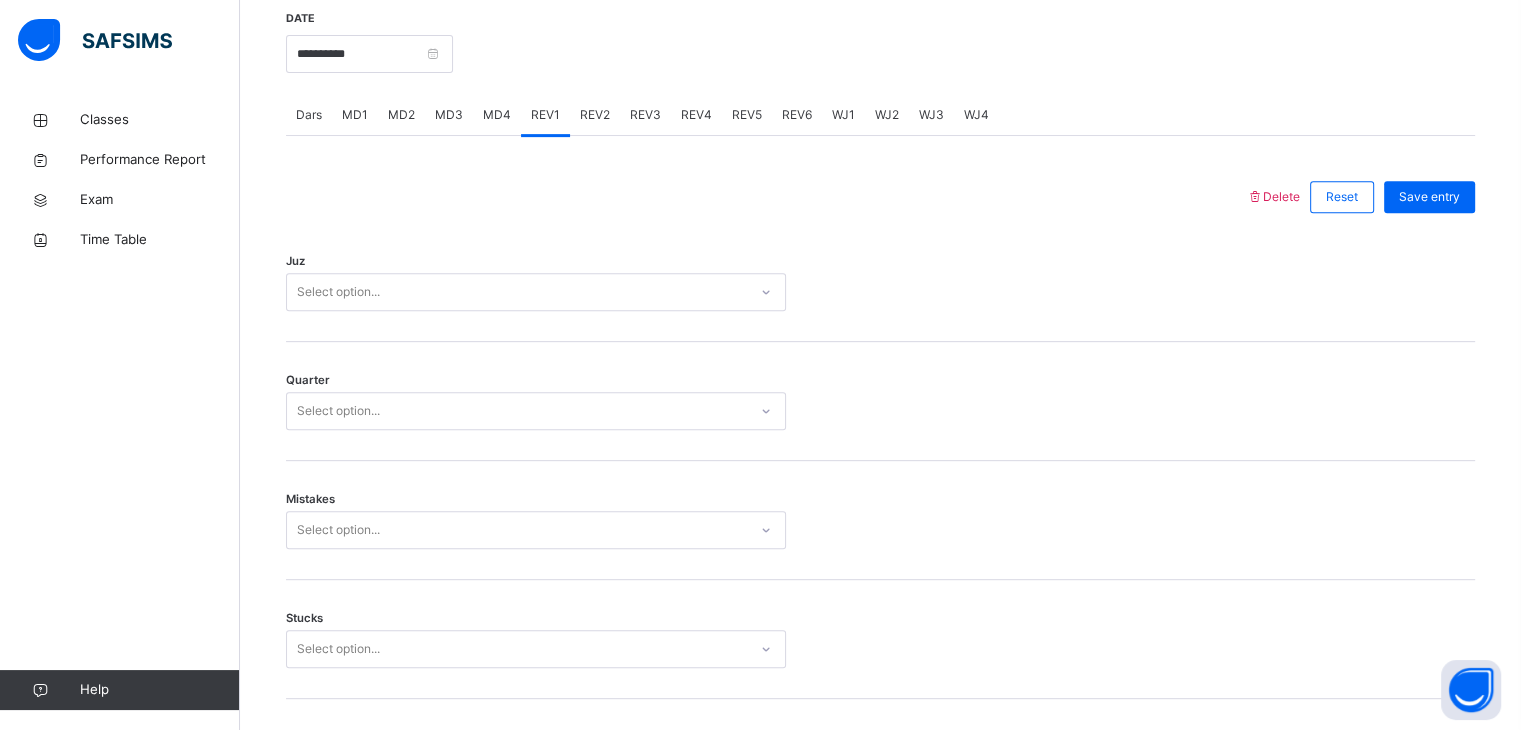 scroll, scrollTop: 780, scrollLeft: 0, axis: vertical 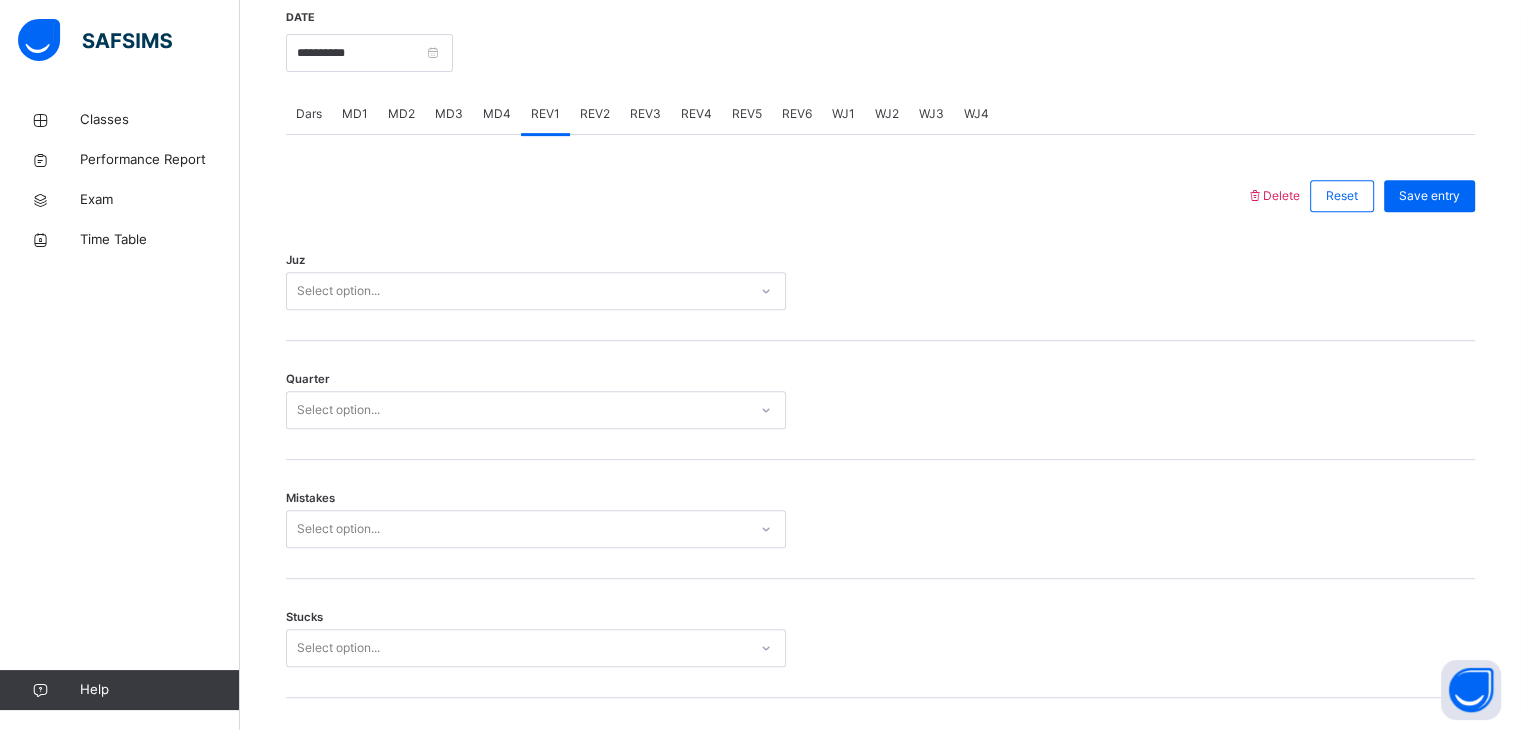 click on "Juz Select option..." at bounding box center (880, 281) 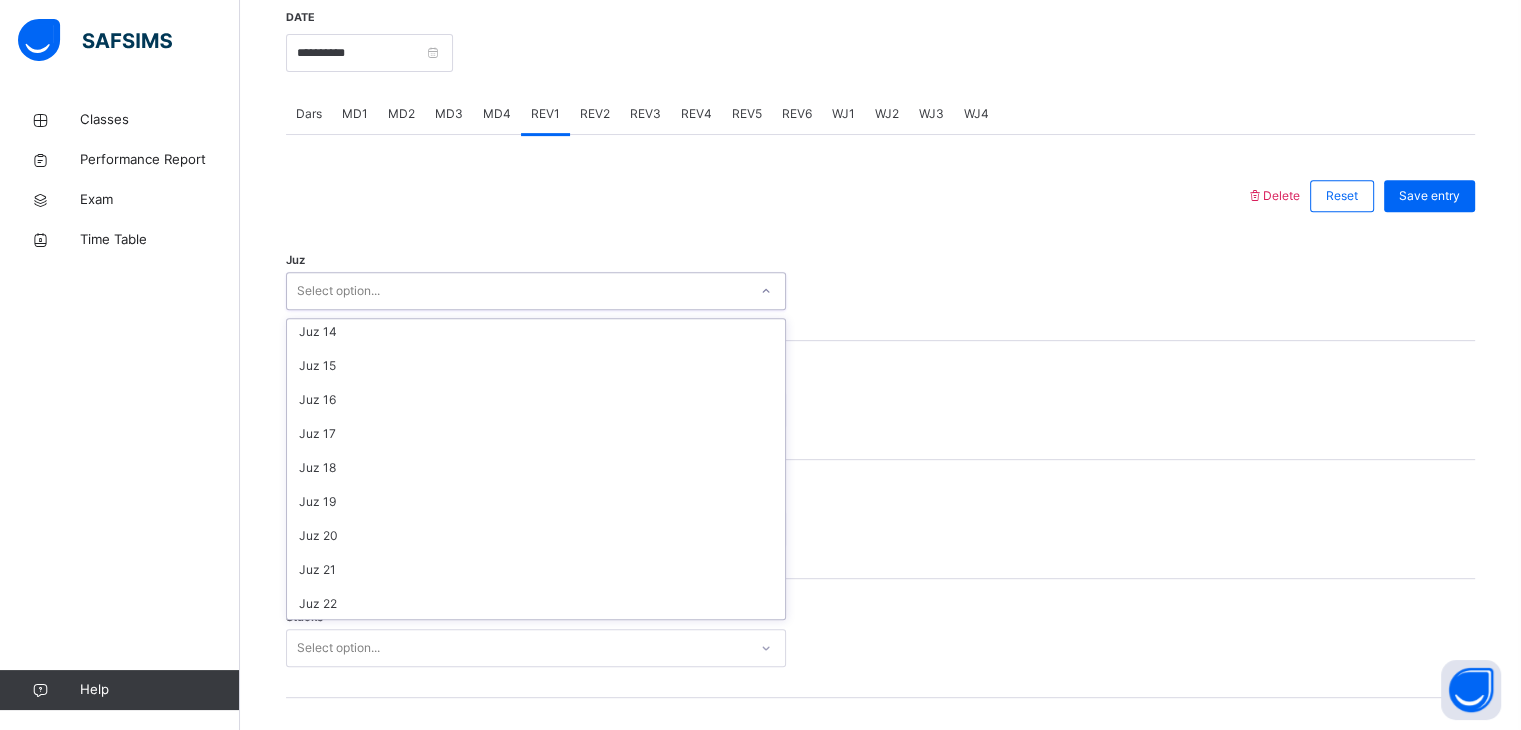 scroll, scrollTop: 720, scrollLeft: 0, axis: vertical 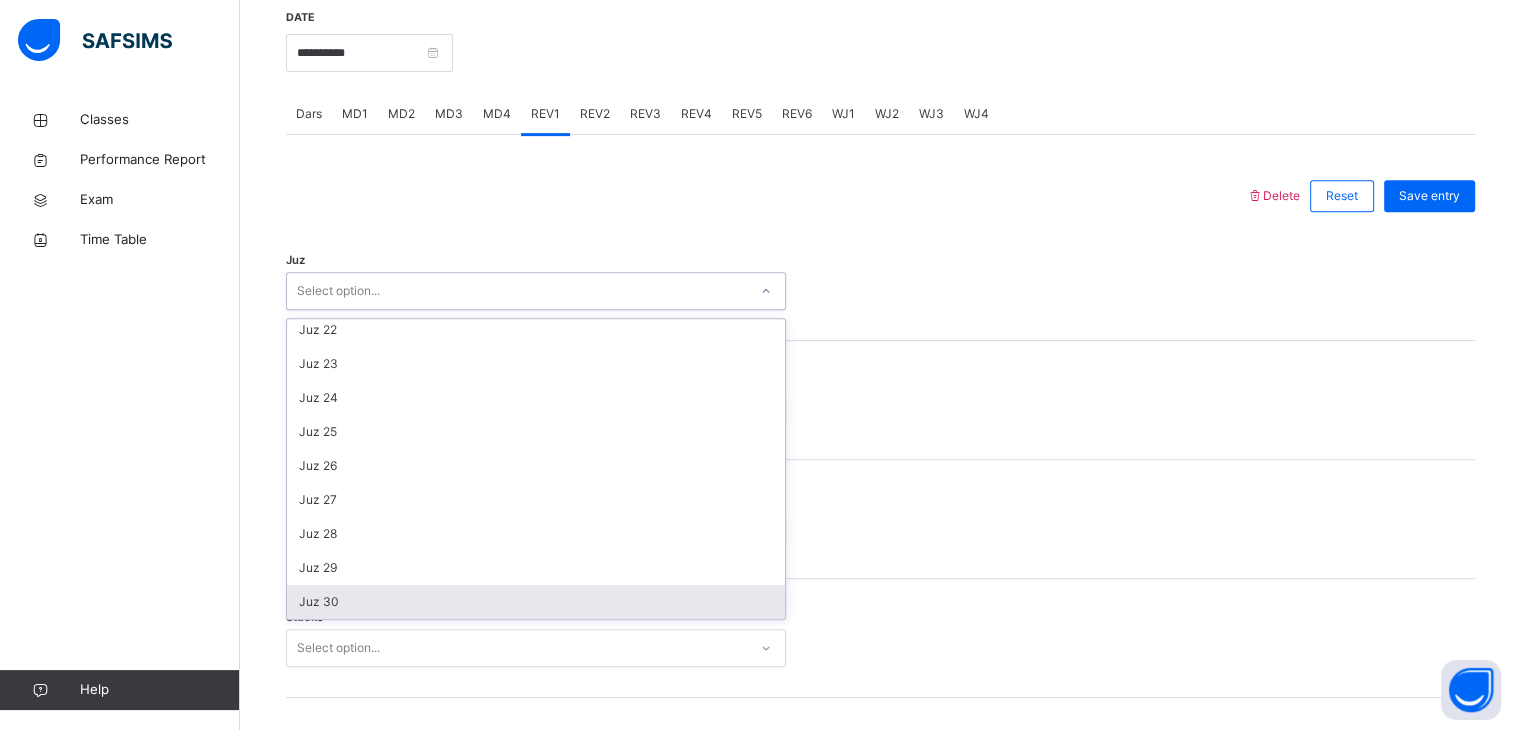 click on "Juz 30" at bounding box center (536, 602) 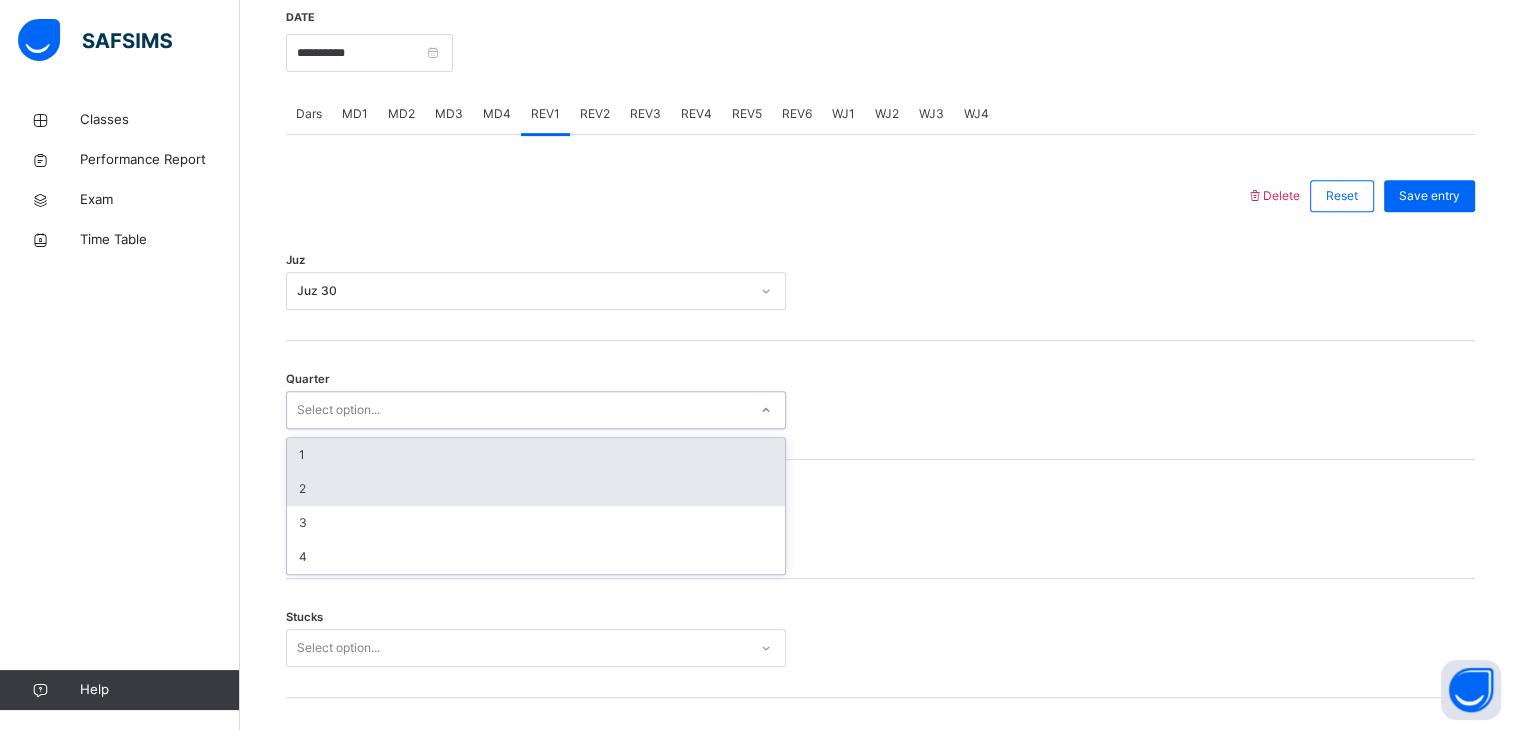 click on "2" at bounding box center (536, 489) 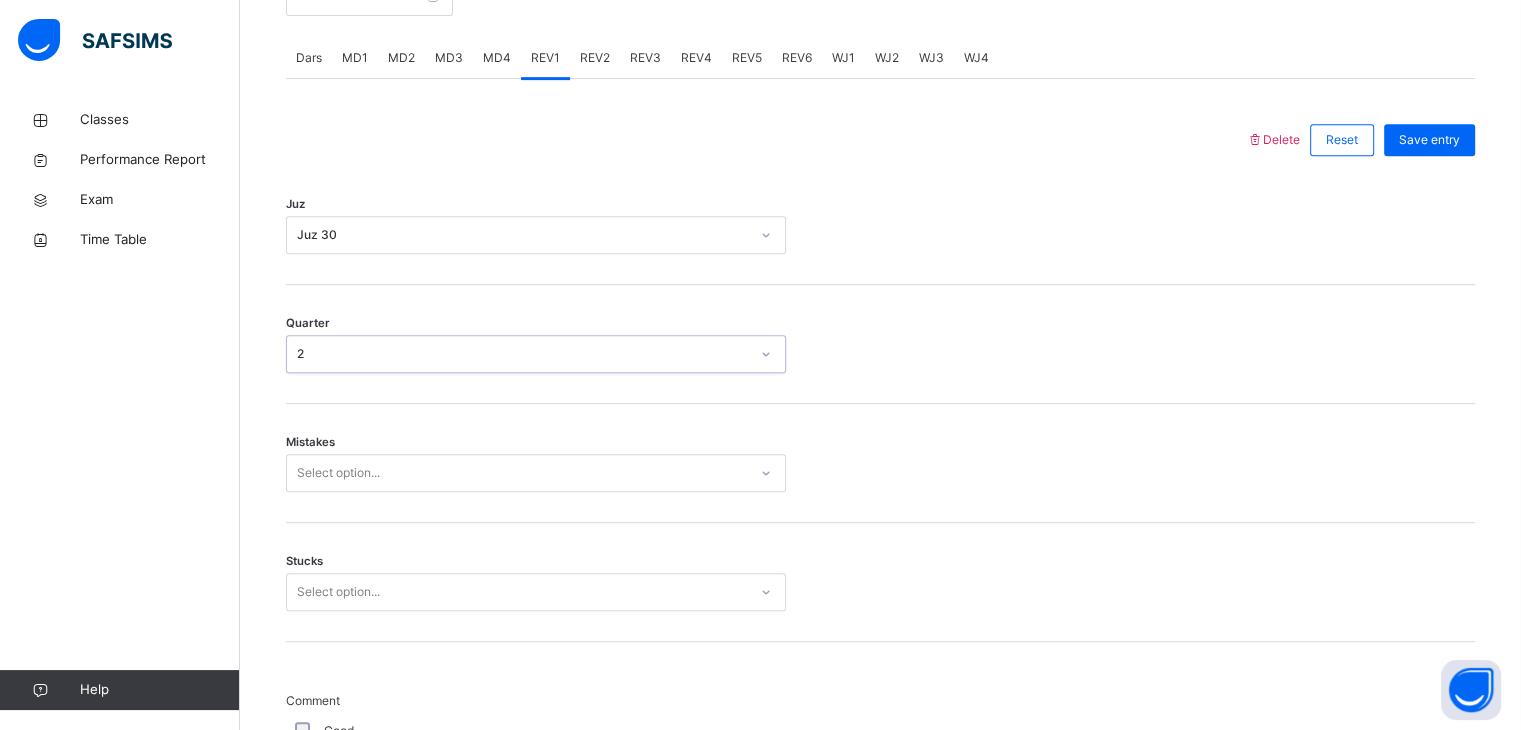 scroll, scrollTop: 888, scrollLeft: 0, axis: vertical 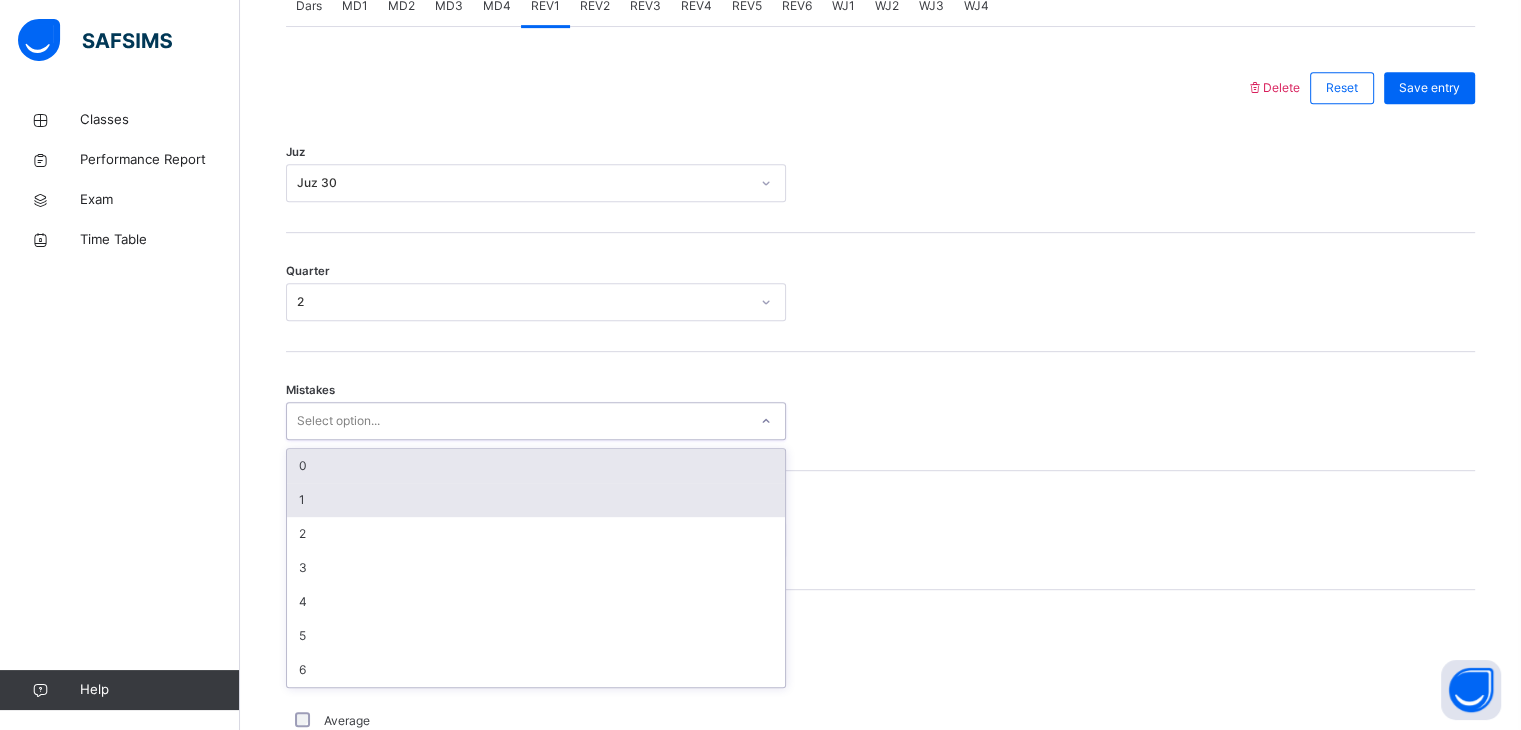 click on "1" at bounding box center [536, 500] 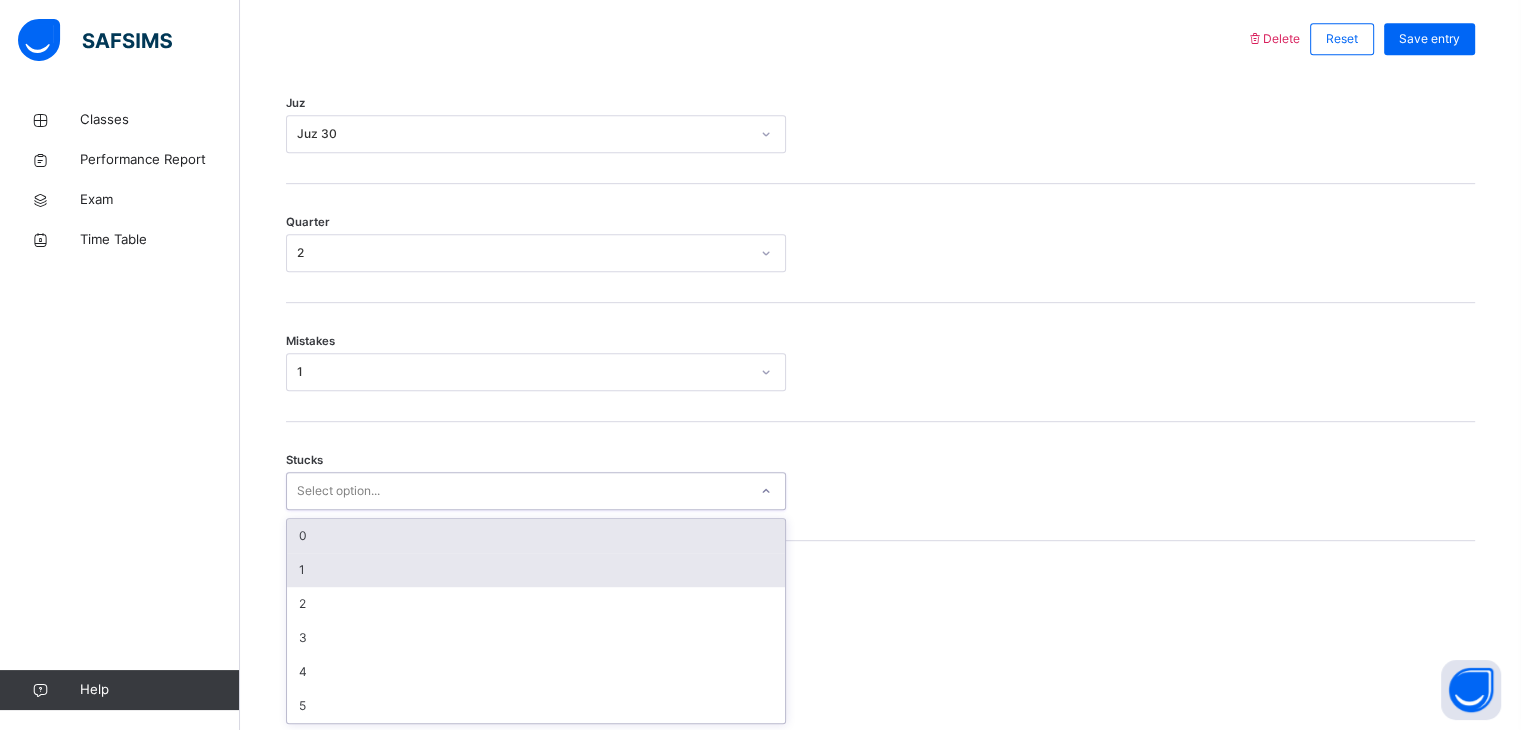 click on "1" at bounding box center [536, 570] 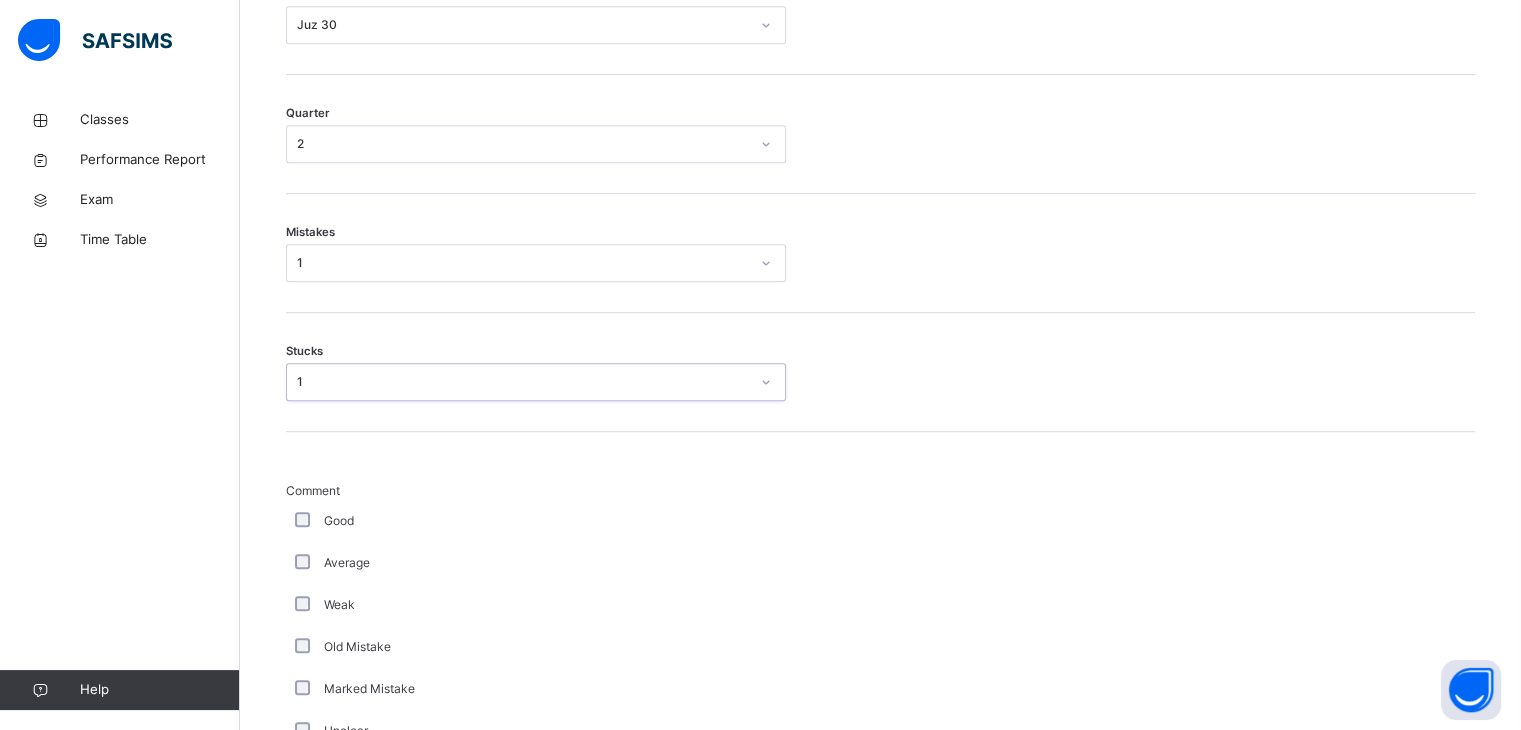scroll, scrollTop: 1156, scrollLeft: 0, axis: vertical 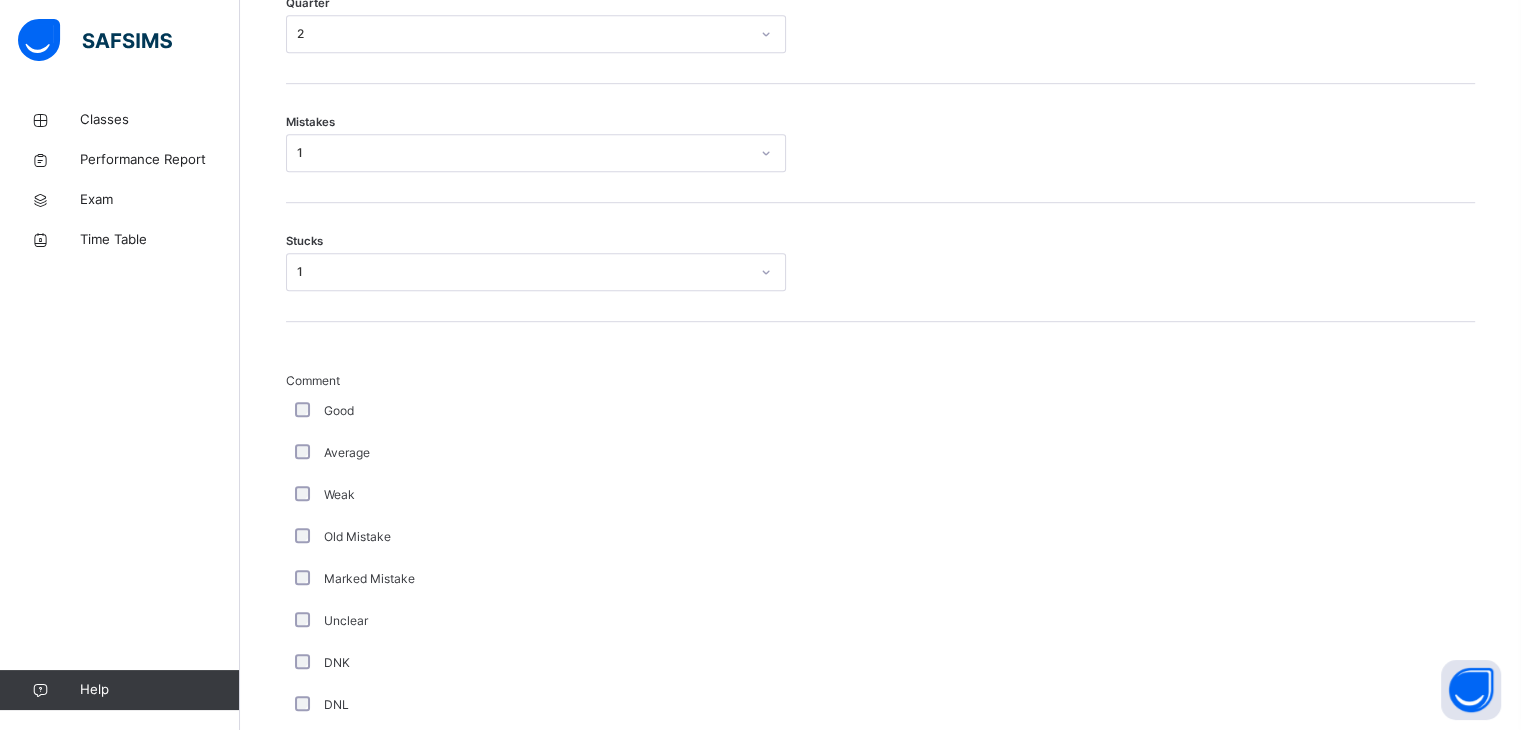 click on "Average" at bounding box center (536, 453) 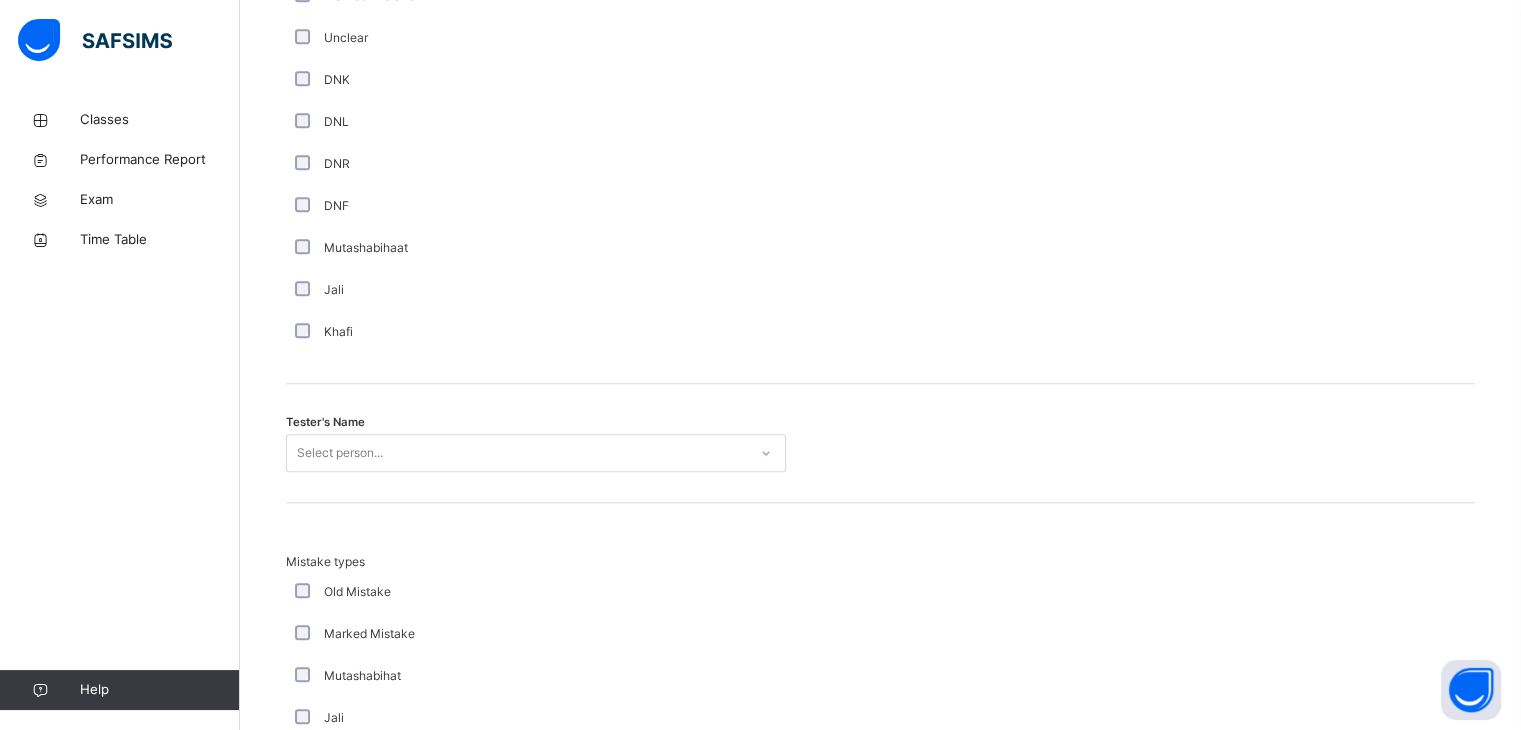 scroll, scrollTop: 1839, scrollLeft: 0, axis: vertical 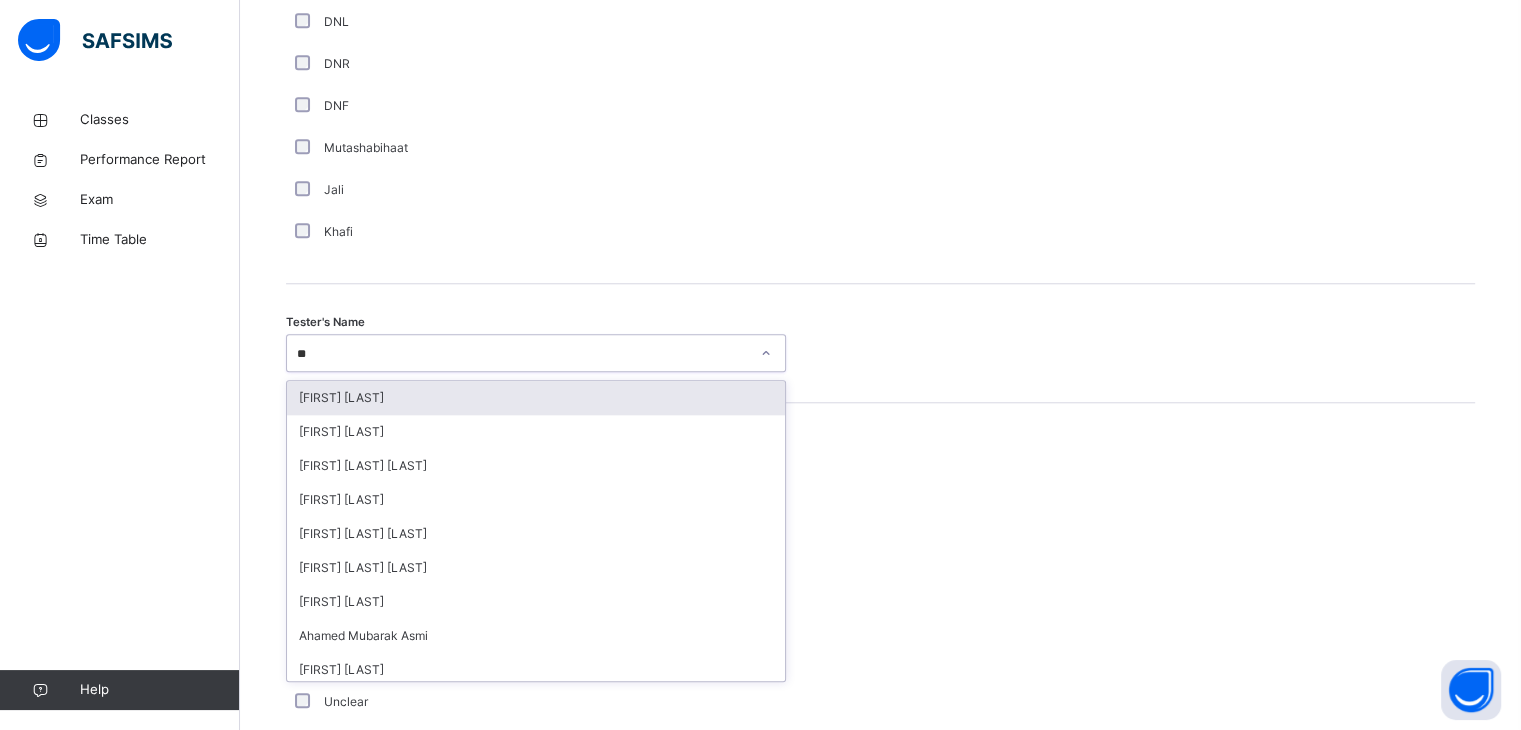type on "***" 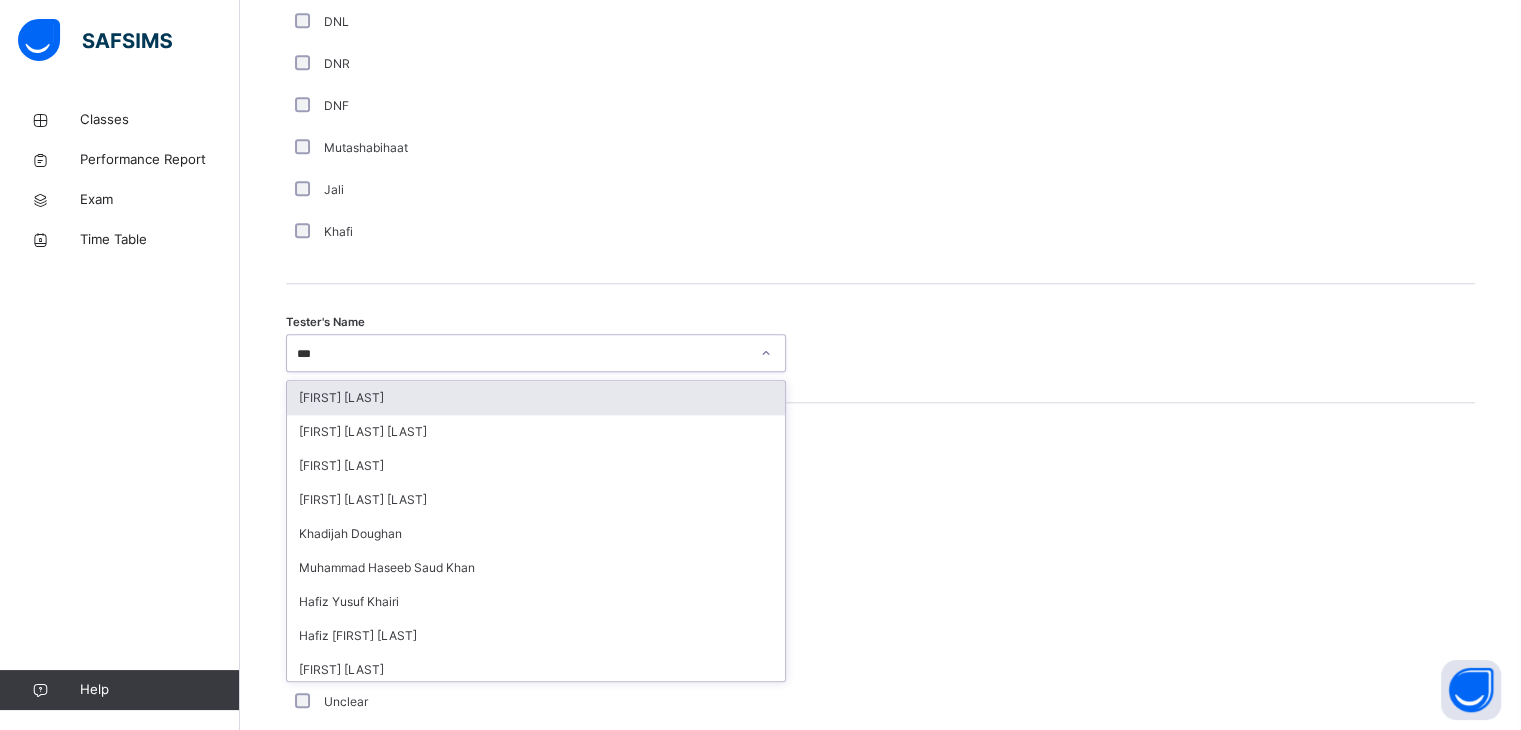 type 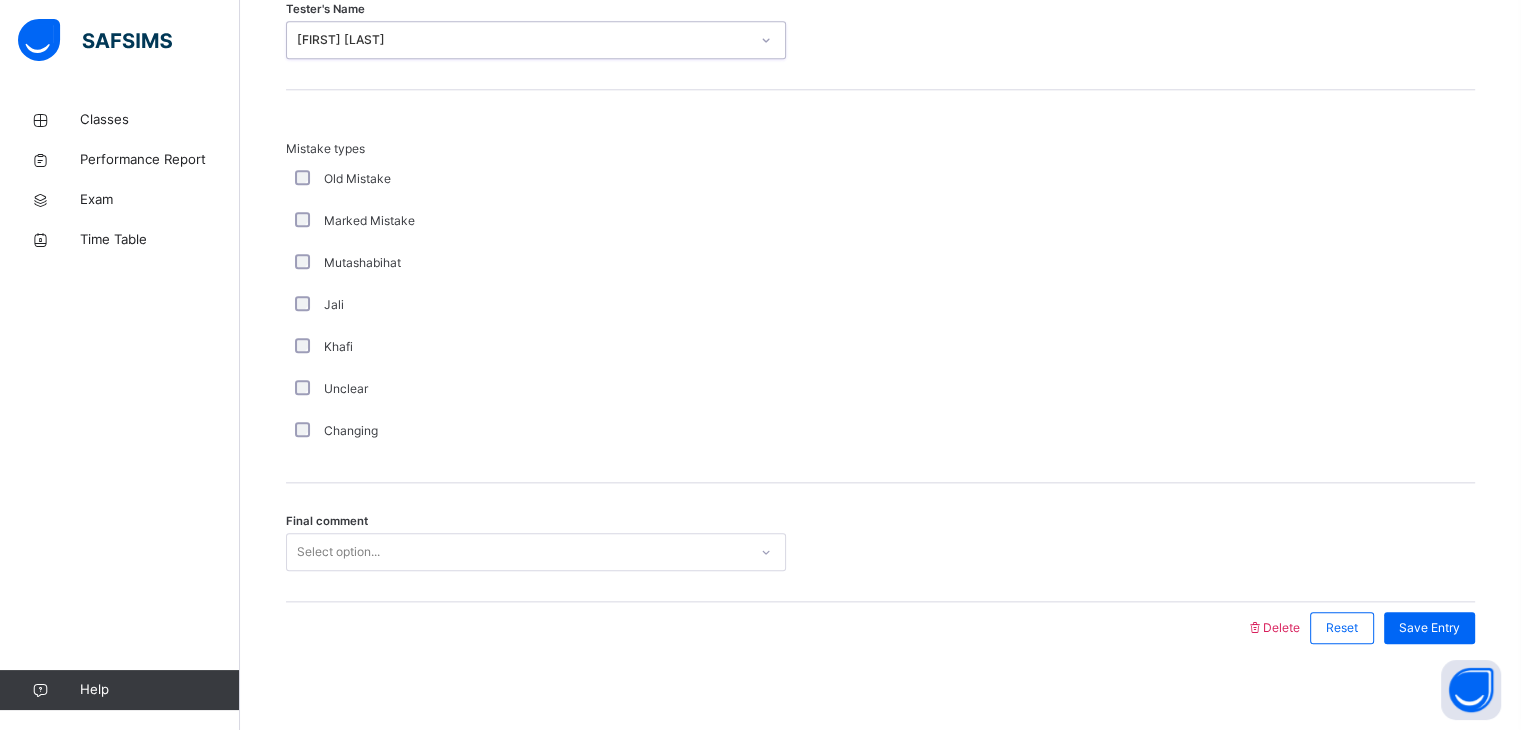 scroll, scrollTop: 2164, scrollLeft: 0, axis: vertical 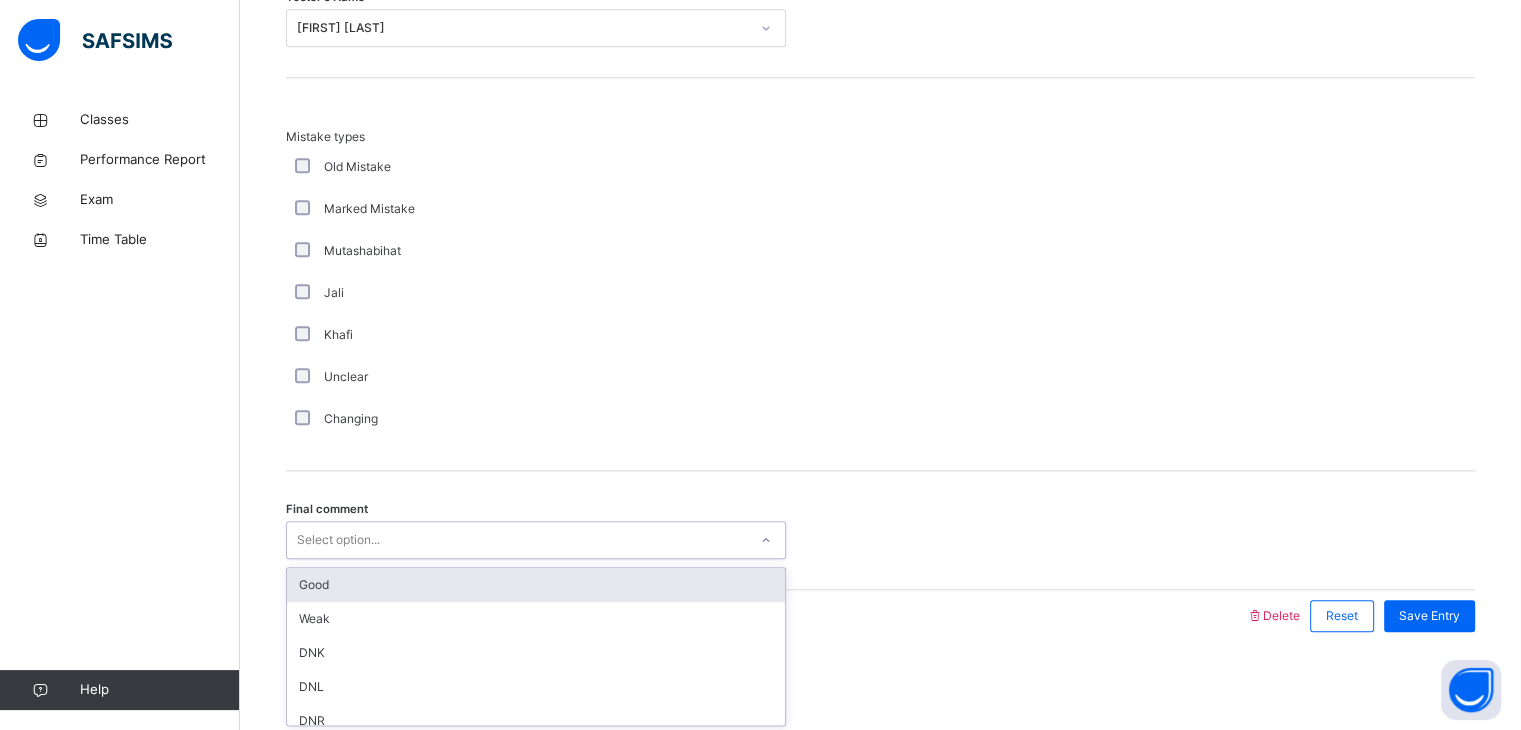 click on "Good" at bounding box center (536, 585) 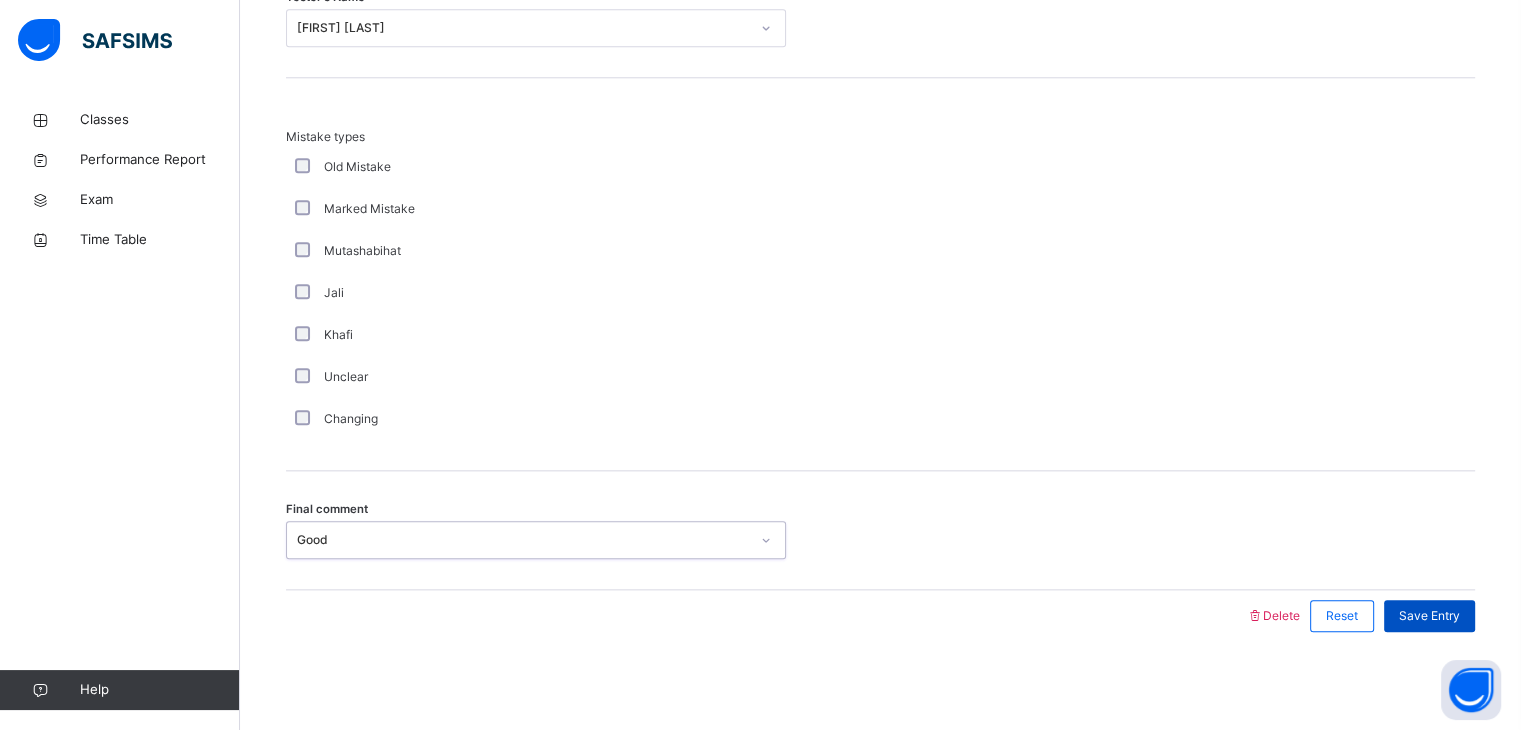click on "Save Entry" at bounding box center (1429, 616) 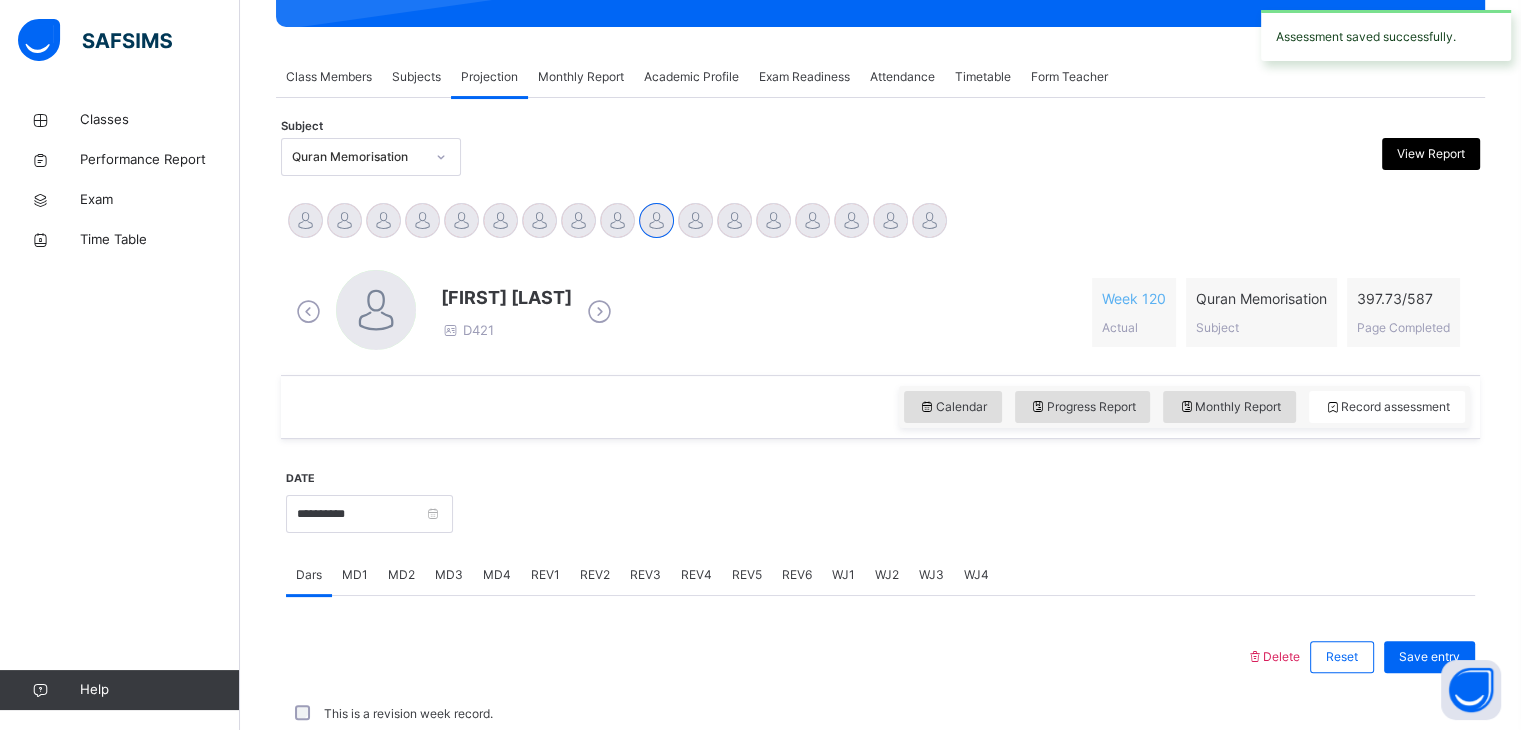scroll, scrollTop: 772, scrollLeft: 0, axis: vertical 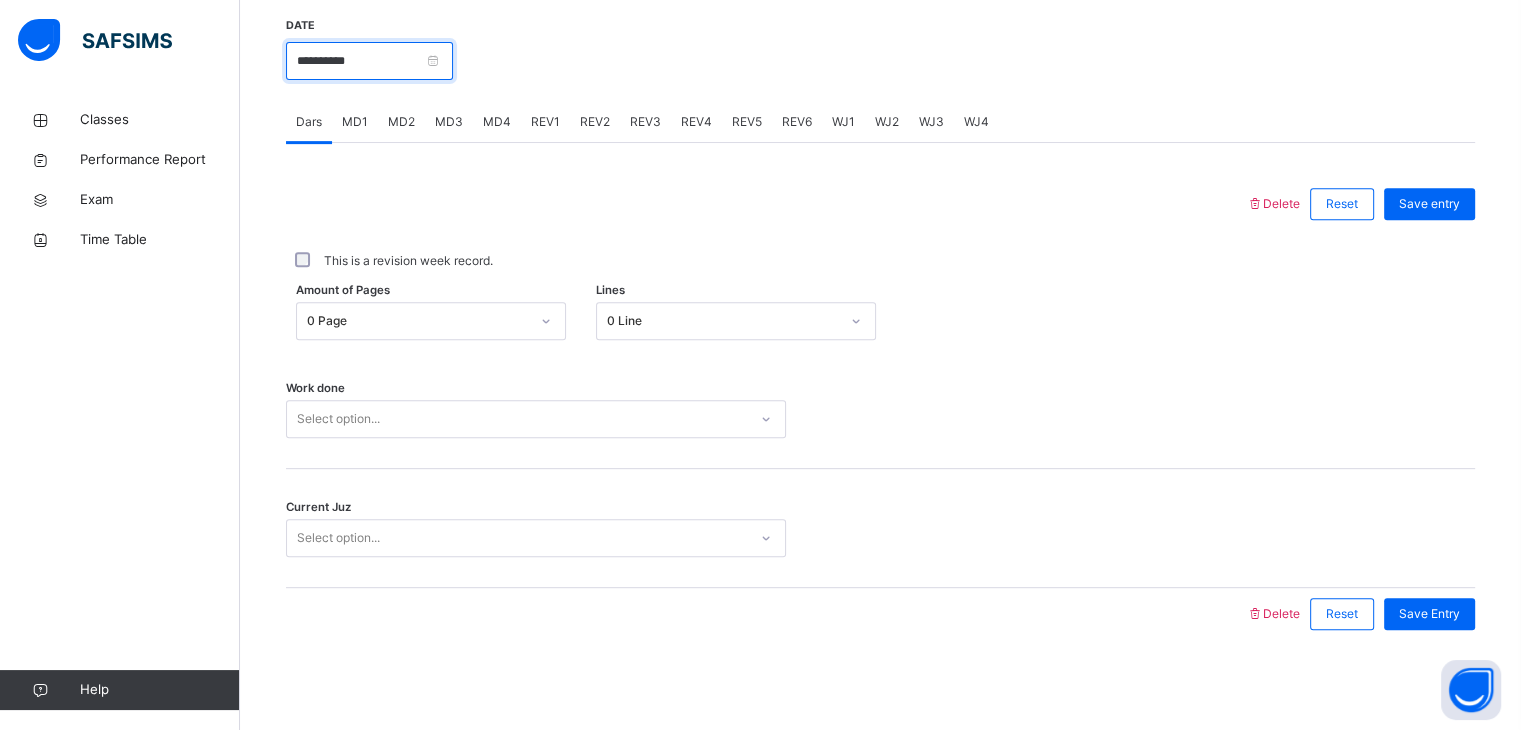 click on "**********" at bounding box center [369, 61] 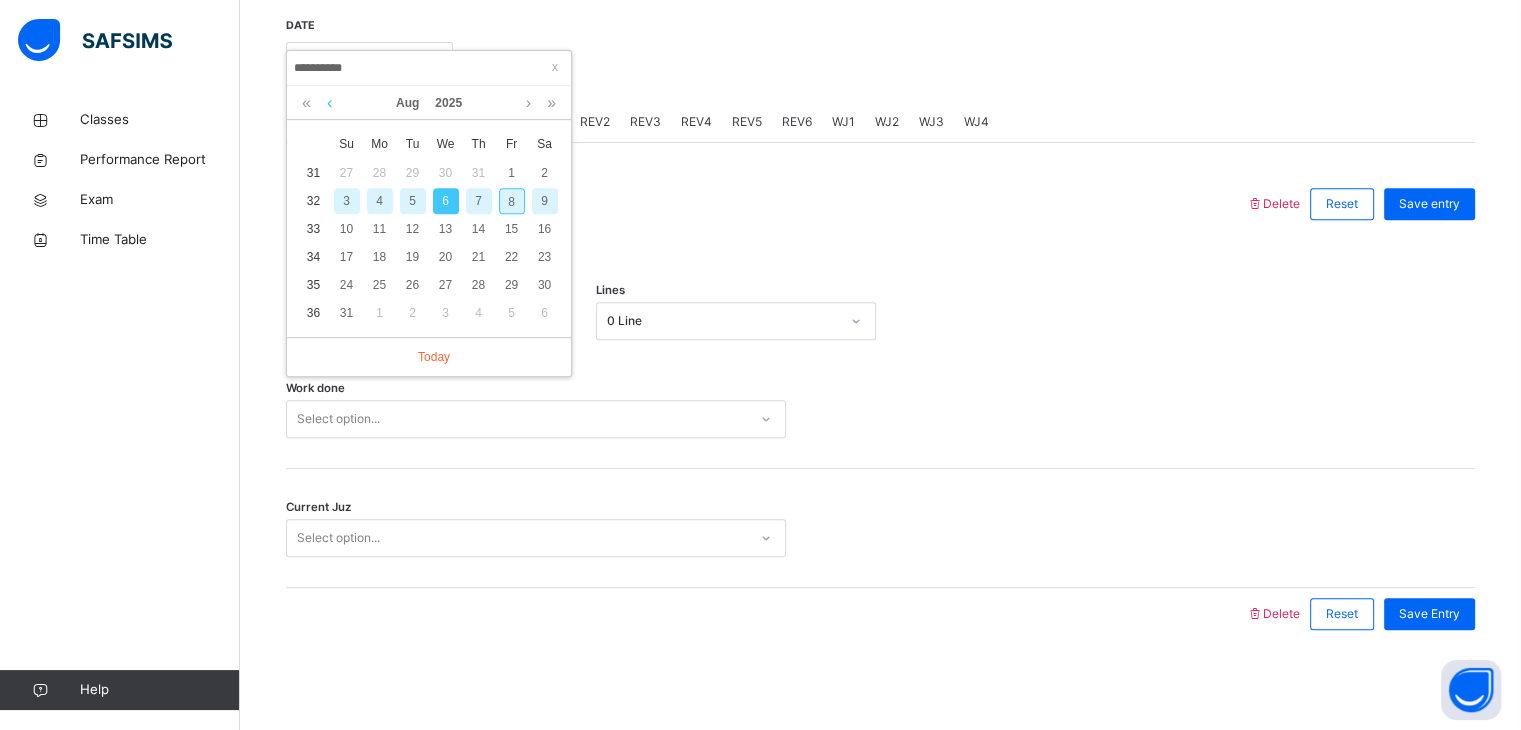 click at bounding box center [329, 103] 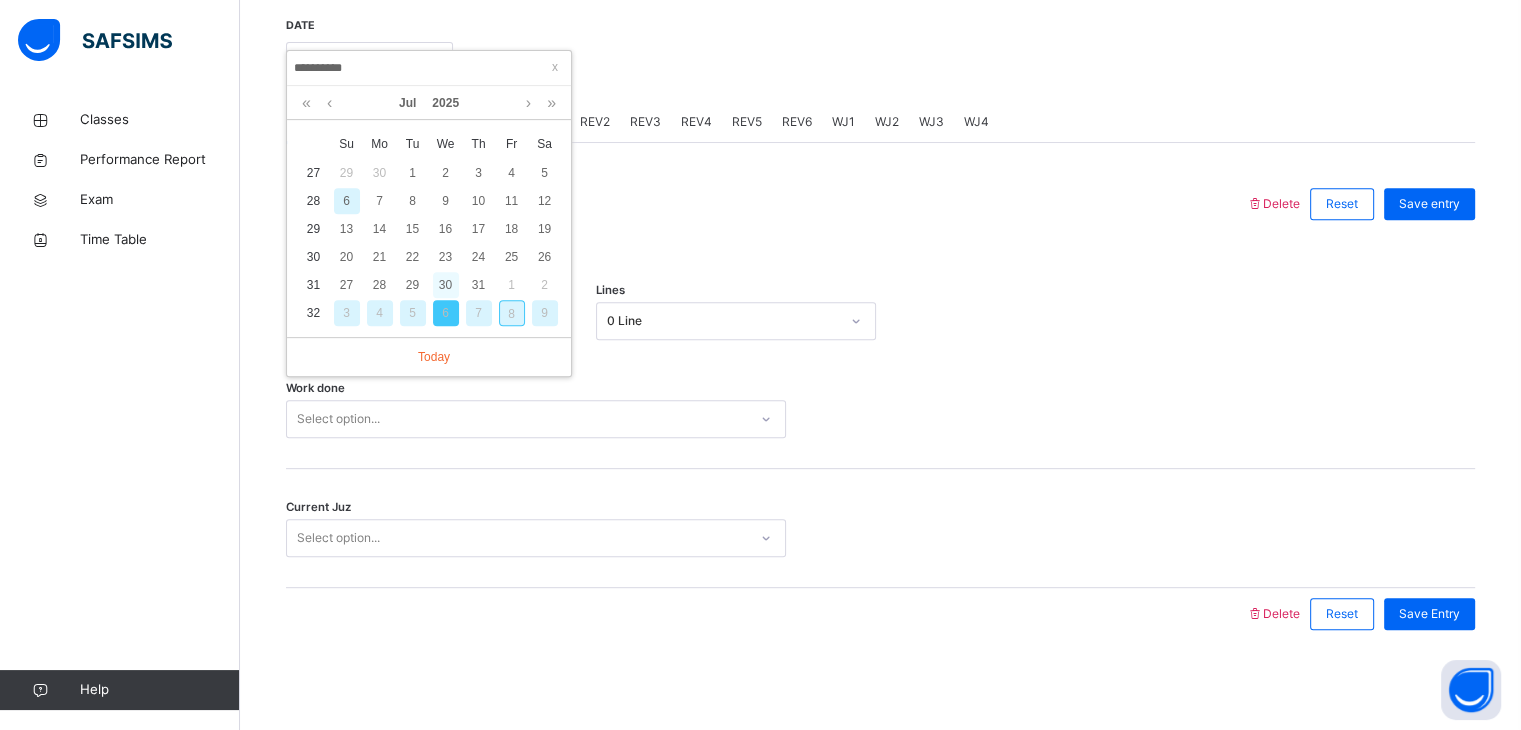 click on "30" at bounding box center [446, 285] 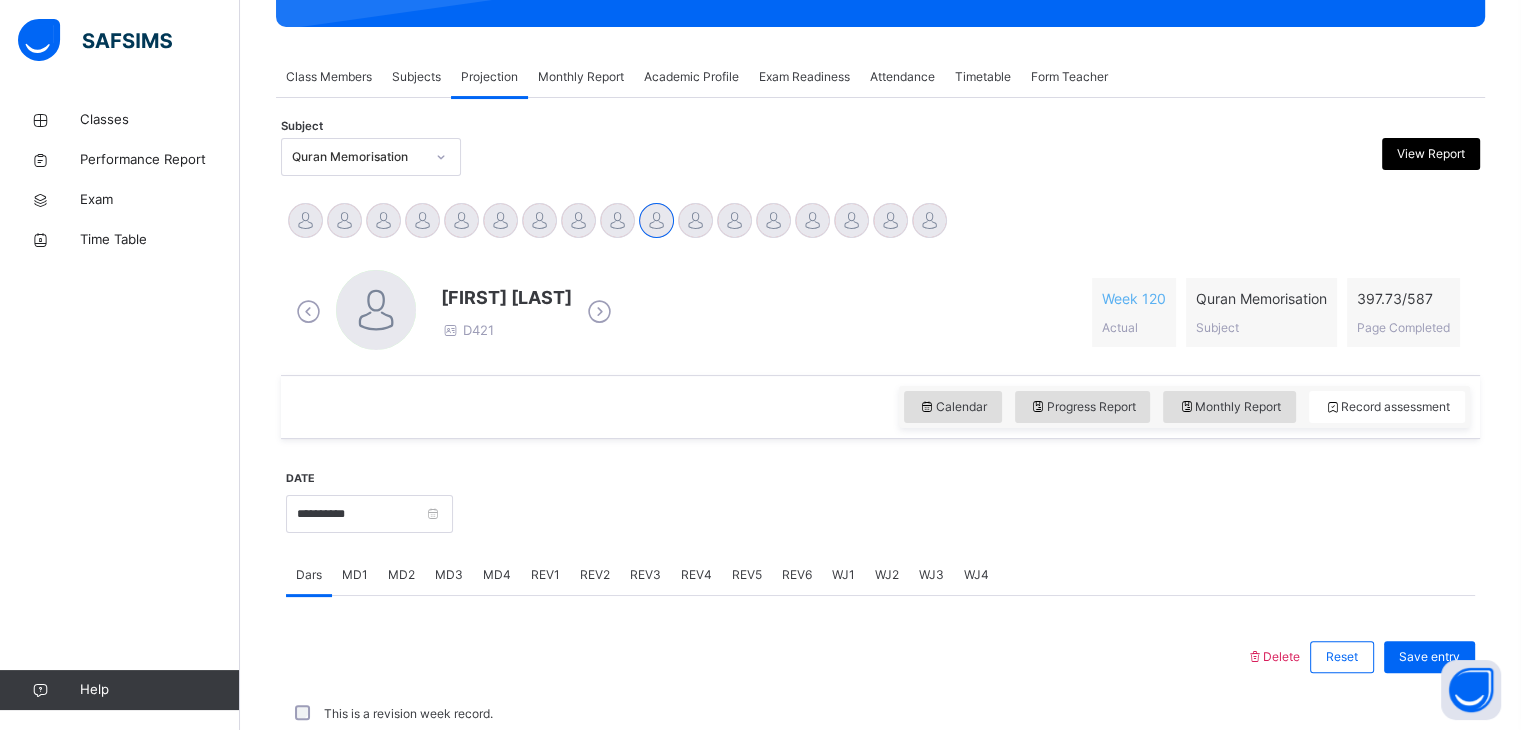 scroll, scrollTop: 772, scrollLeft: 0, axis: vertical 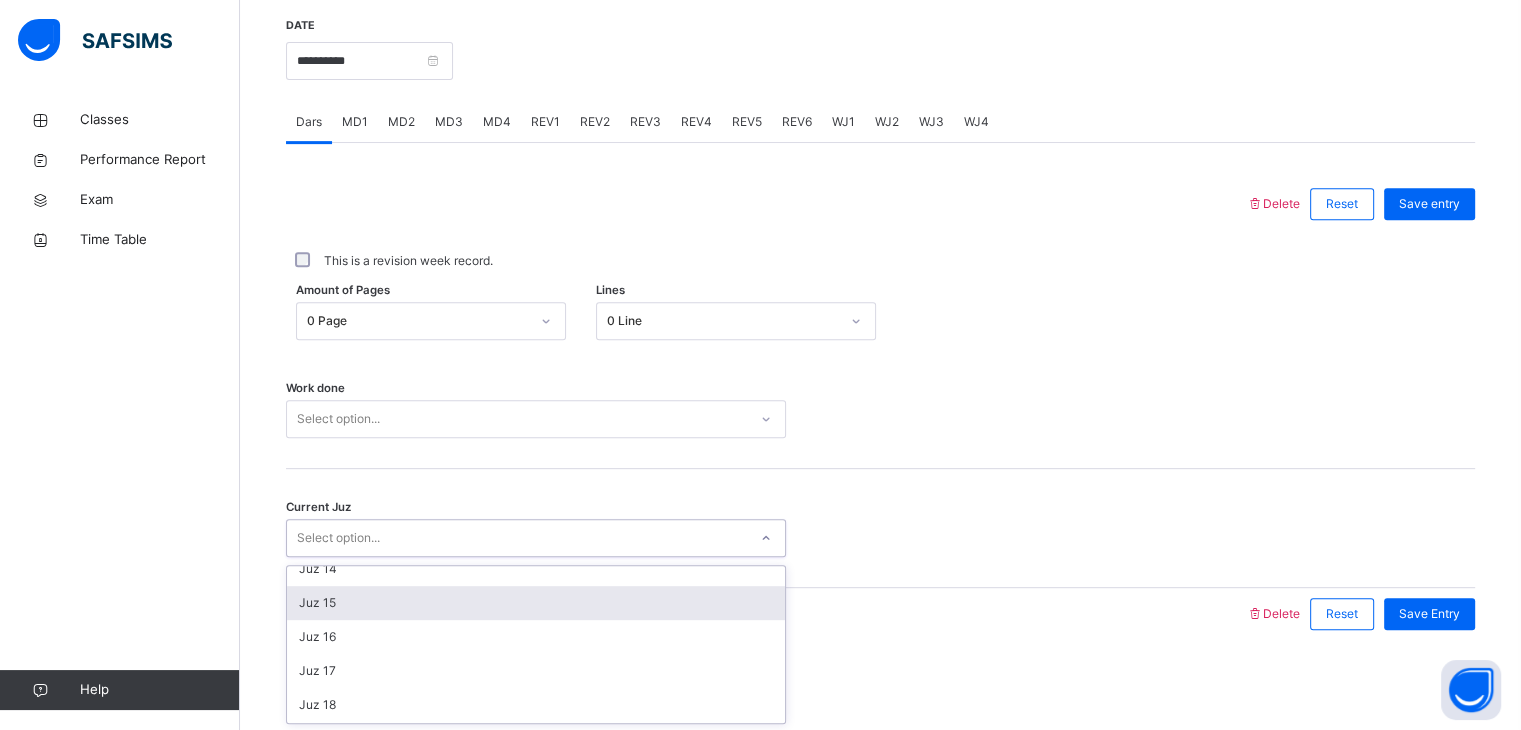 click on "Juz 15" at bounding box center (536, 603) 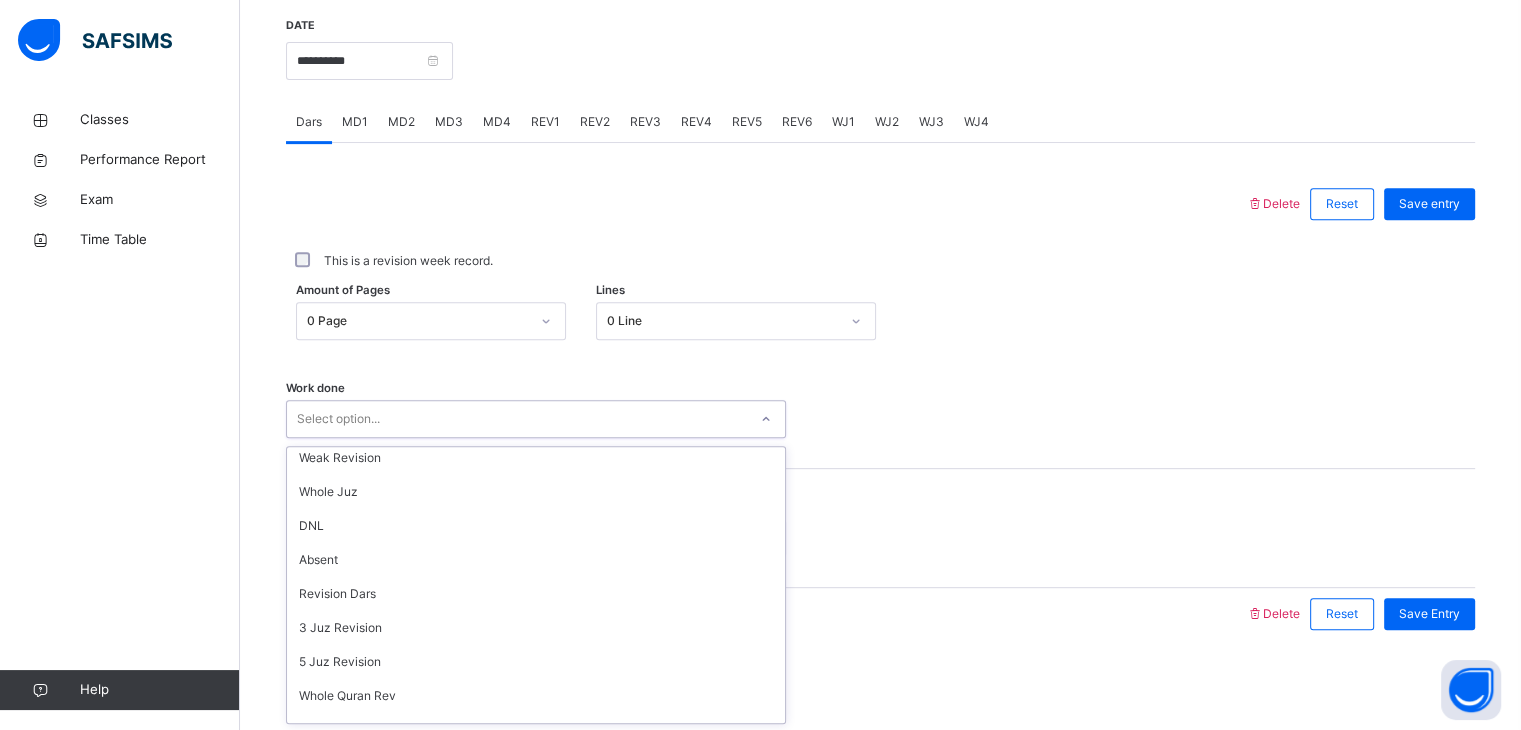 scroll, scrollTop: 126, scrollLeft: 0, axis: vertical 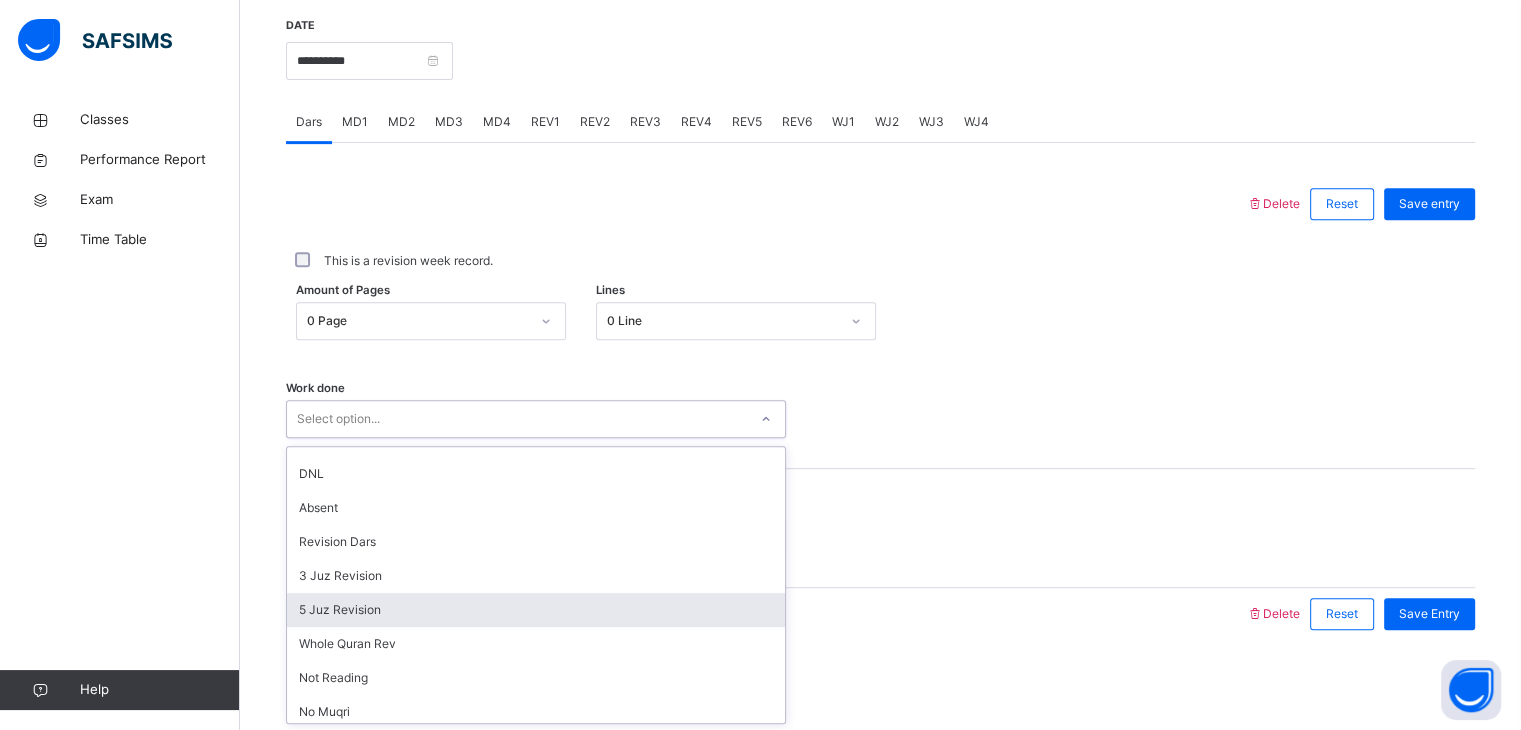 click on "5 Juz Revision" at bounding box center [536, 610] 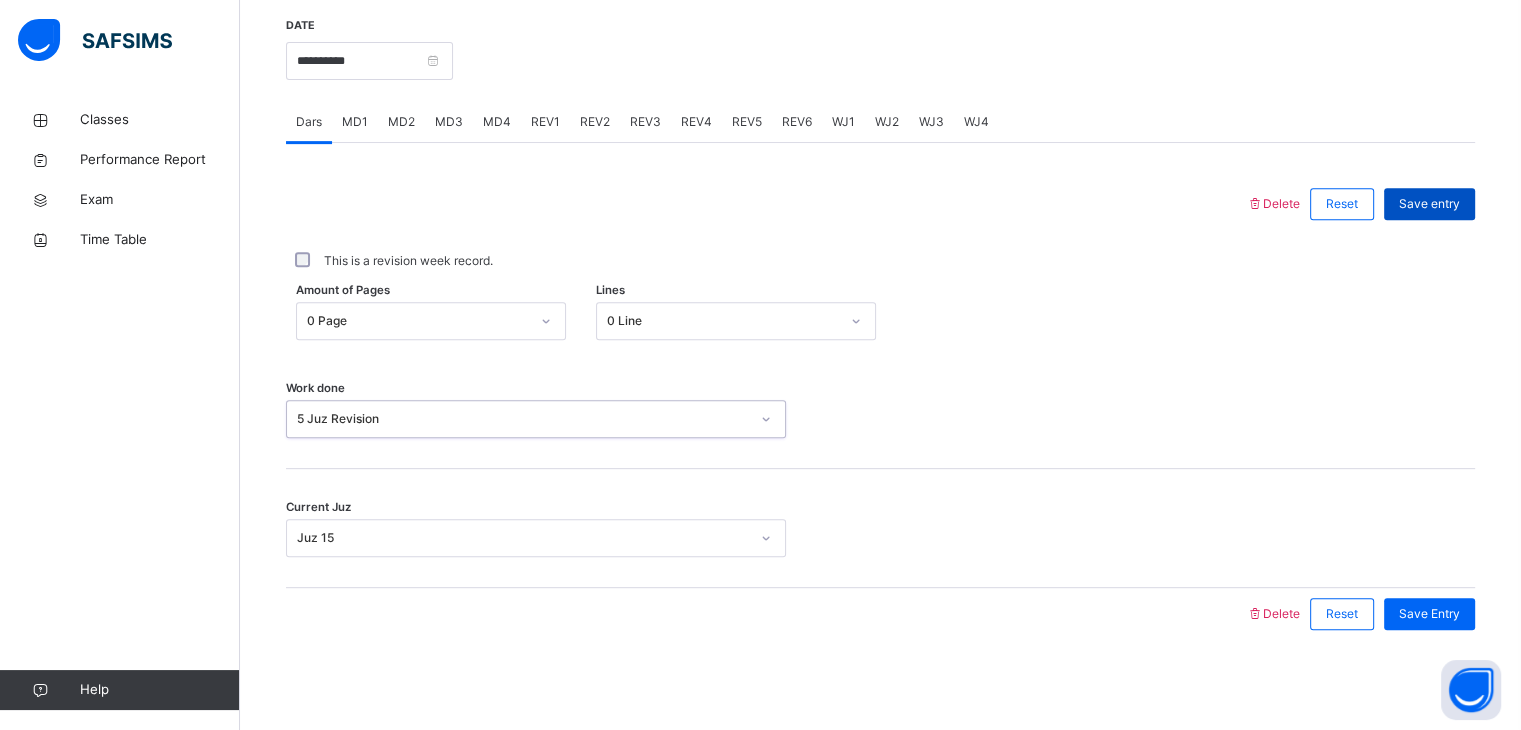 click on "Save entry" at bounding box center (1429, 204) 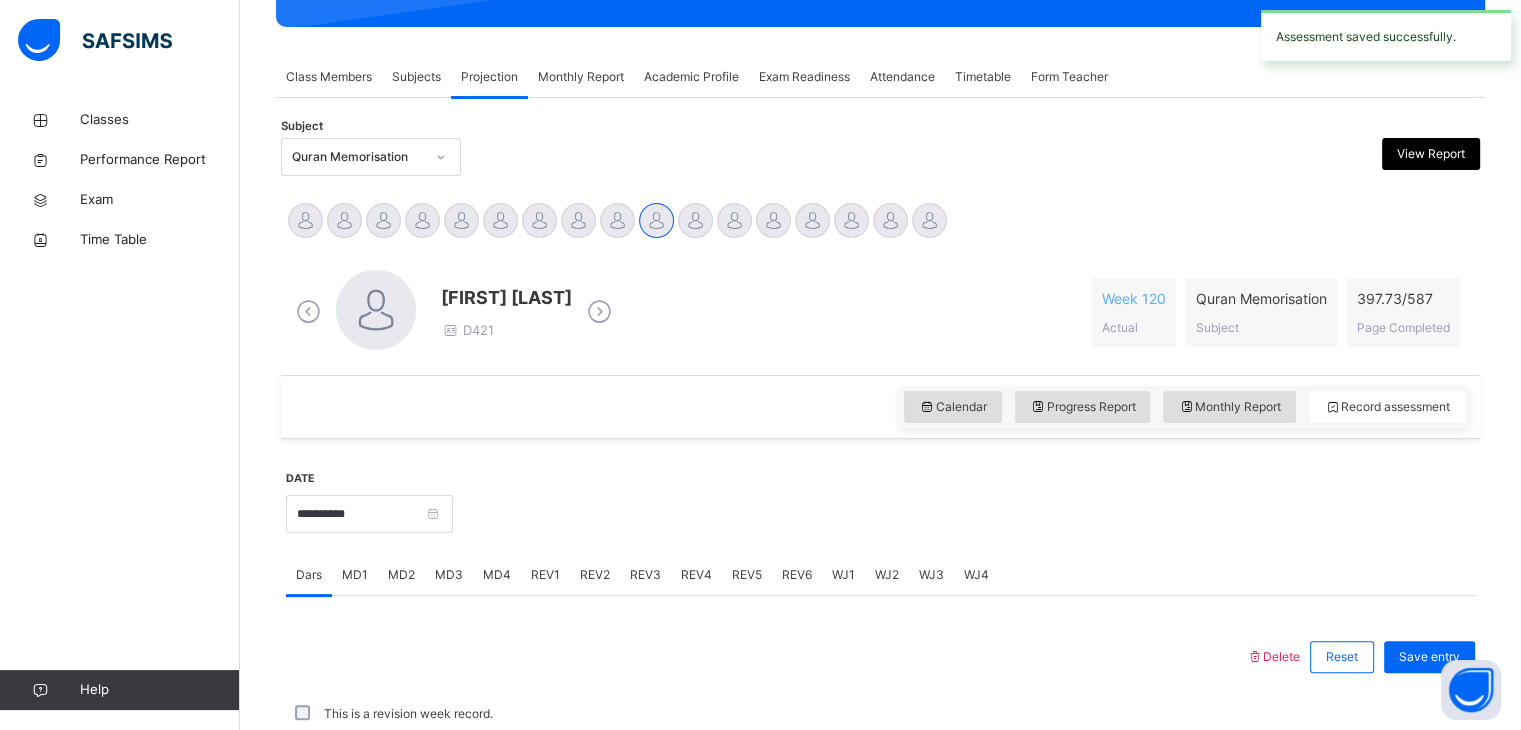 scroll, scrollTop: 772, scrollLeft: 0, axis: vertical 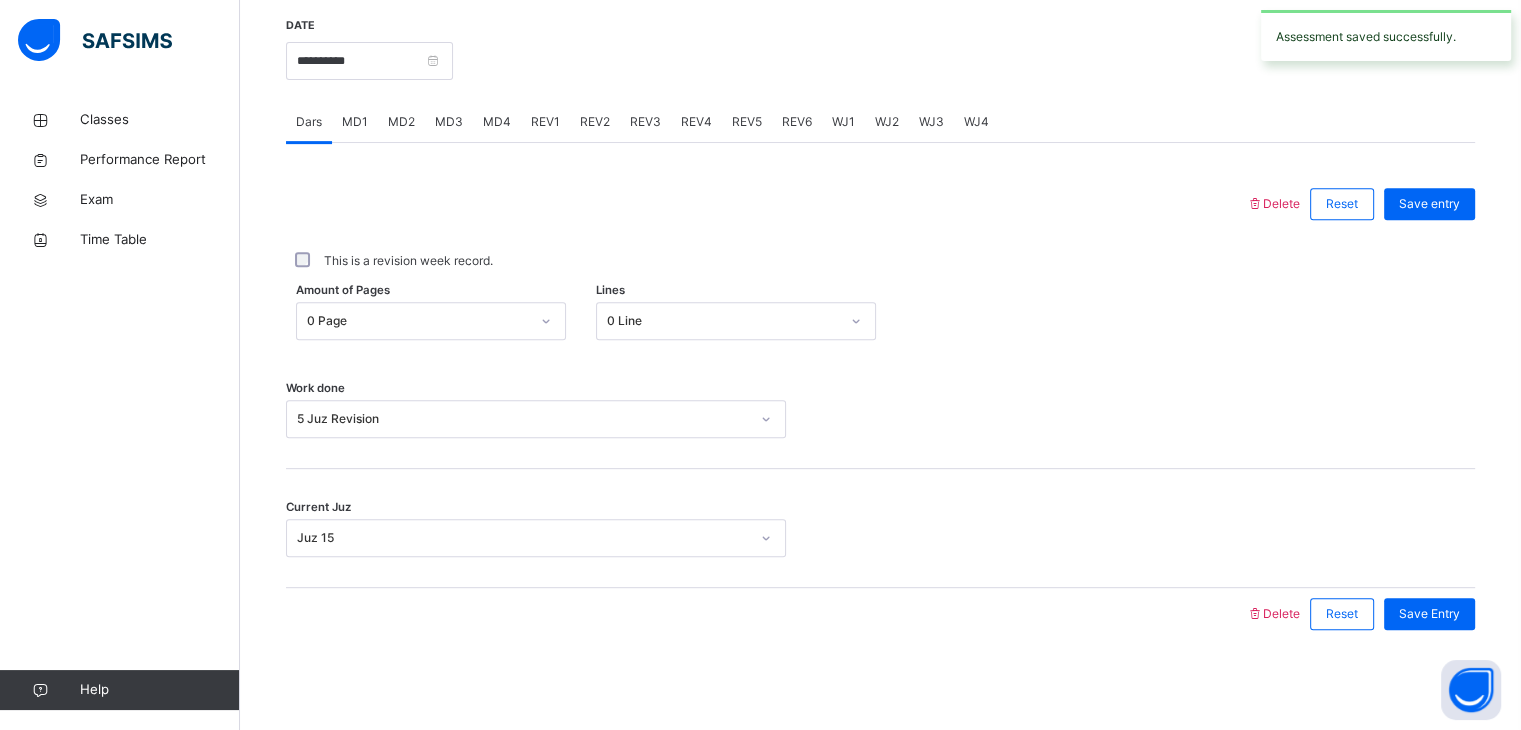 click on "REV1" at bounding box center (545, 122) 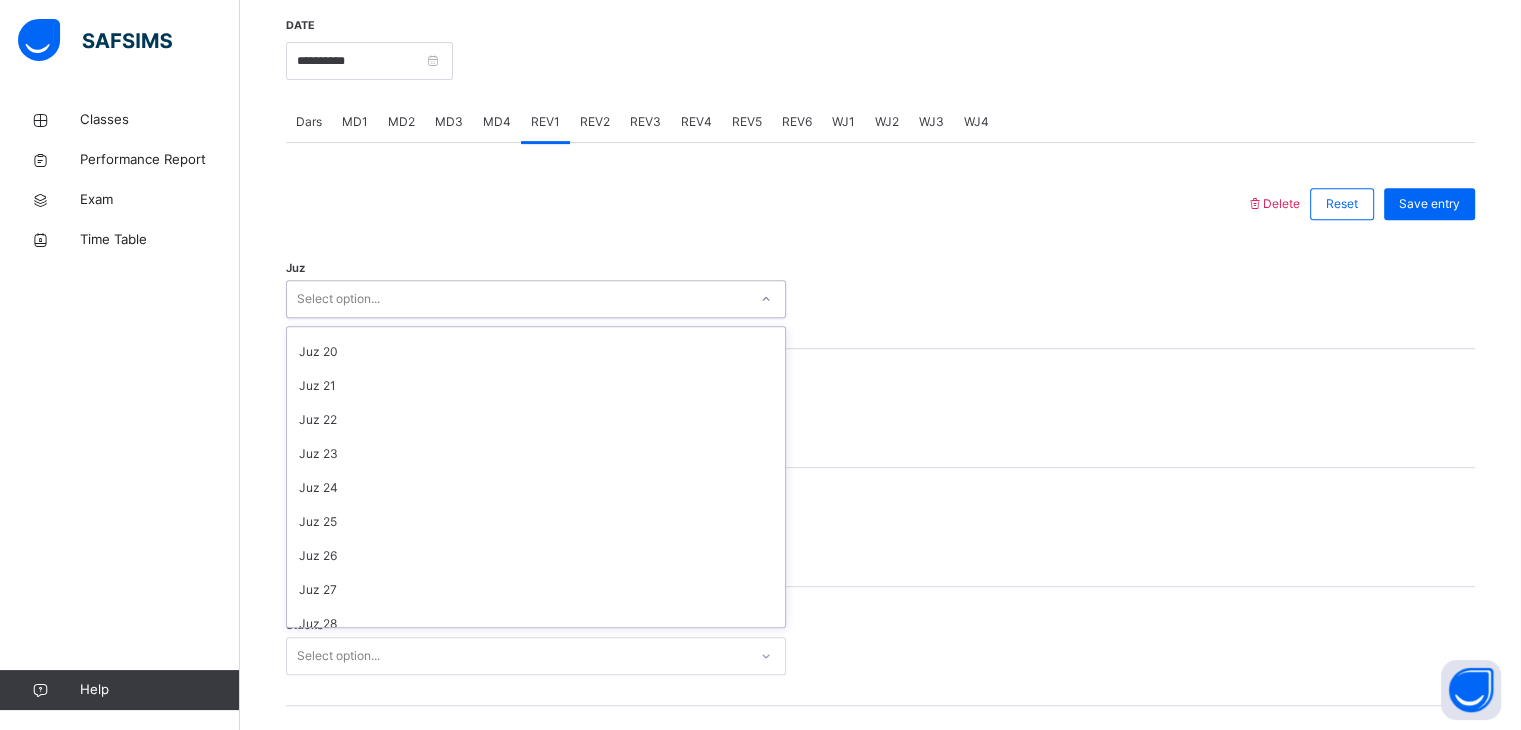 scroll, scrollTop: 720, scrollLeft: 0, axis: vertical 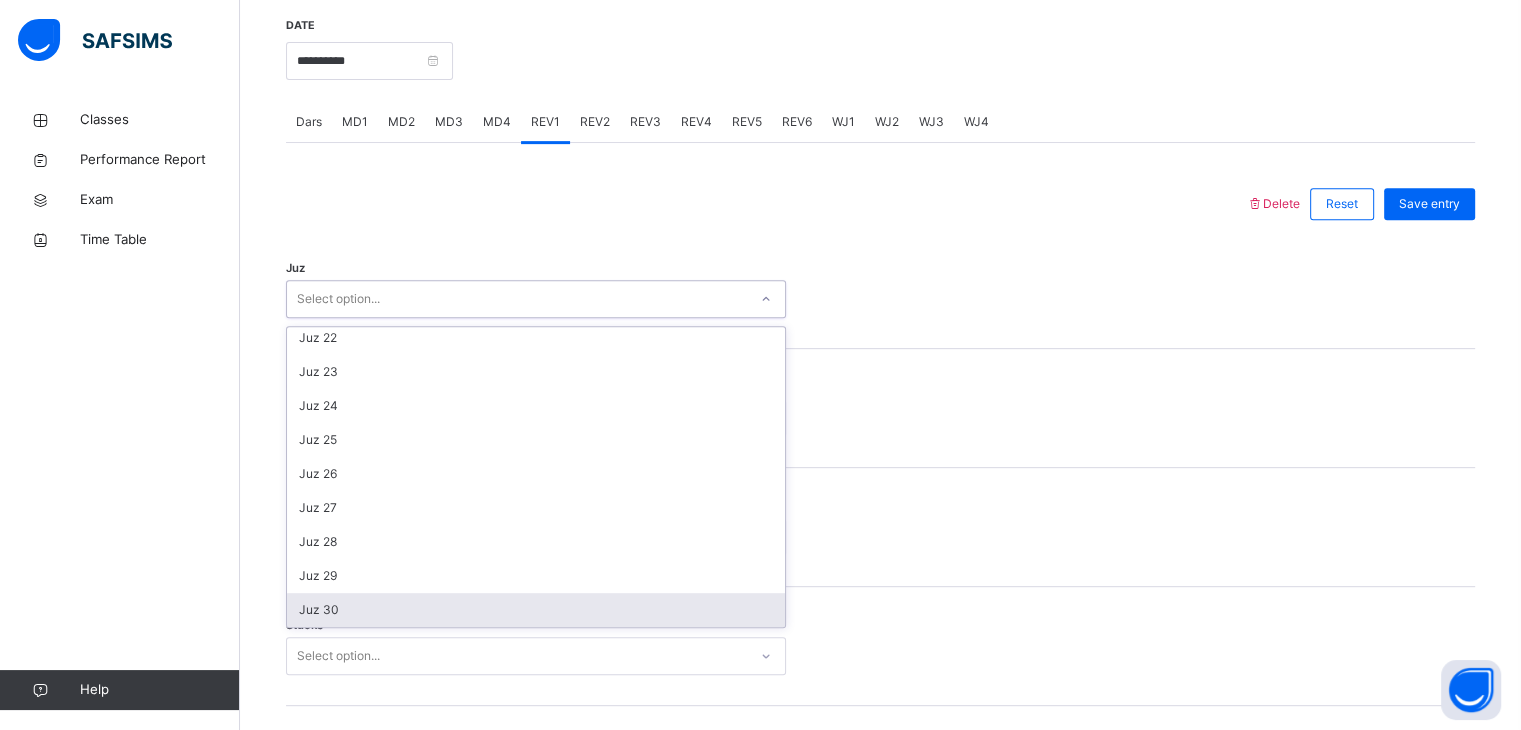 click on "Juz 30" at bounding box center [536, 610] 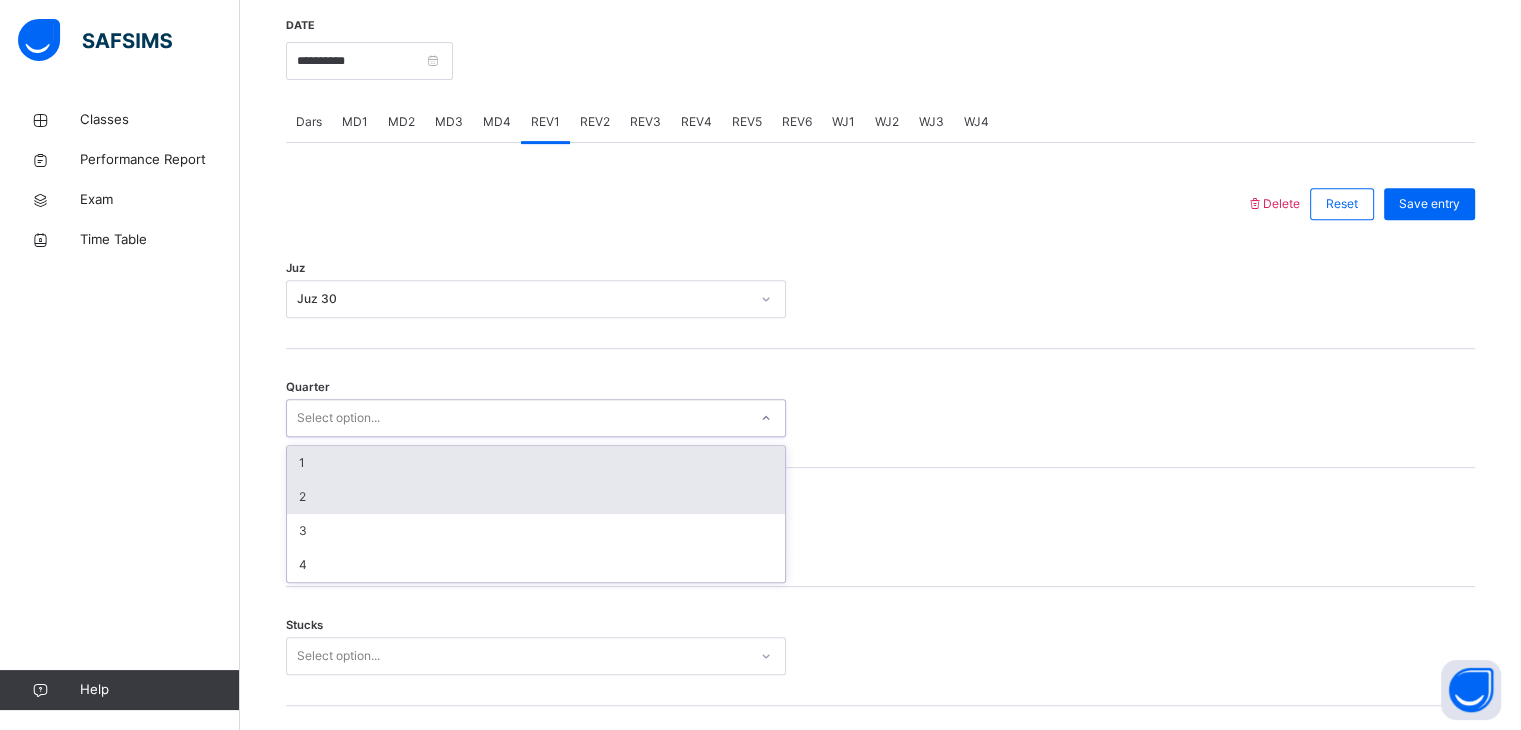 click on "2" at bounding box center [536, 497] 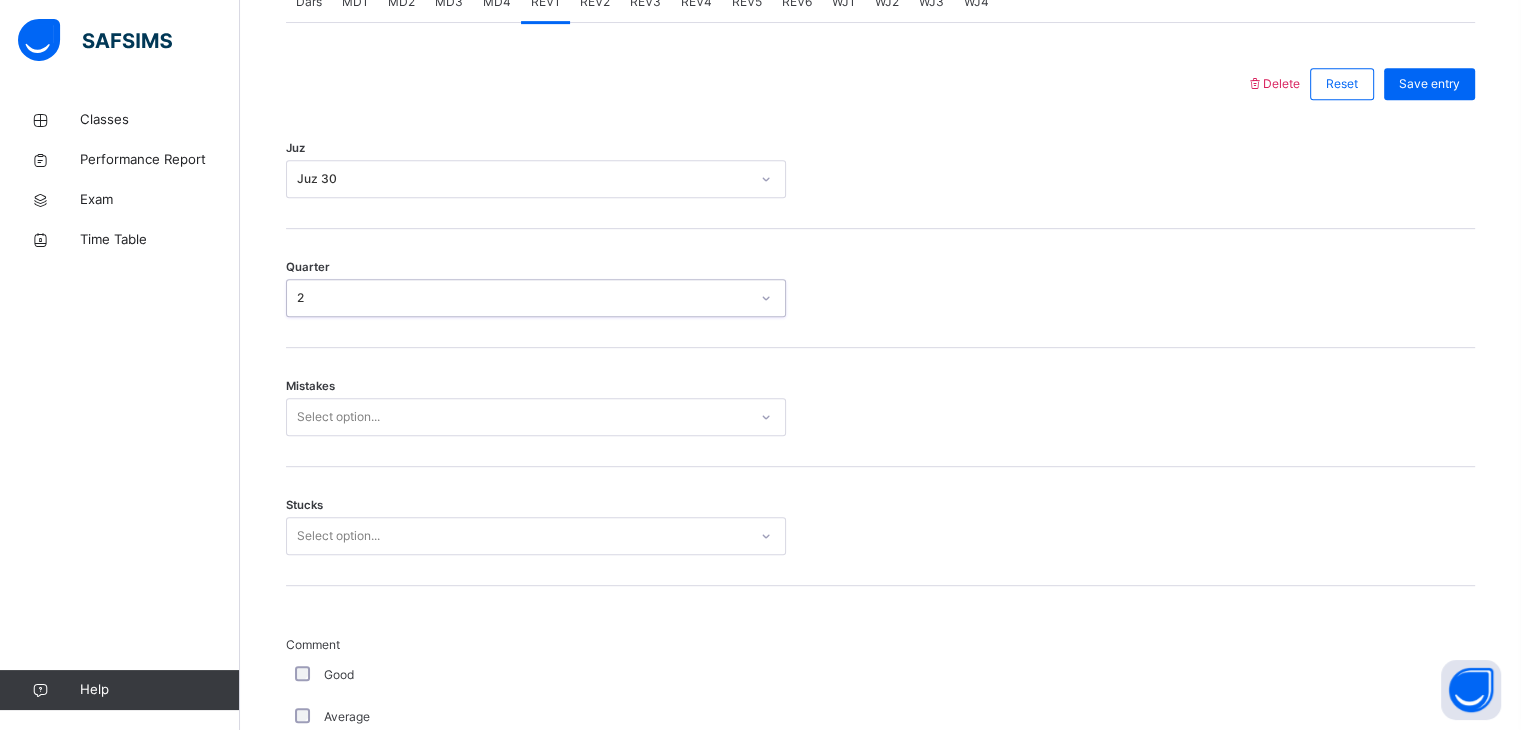 scroll, scrollTop: 931, scrollLeft: 0, axis: vertical 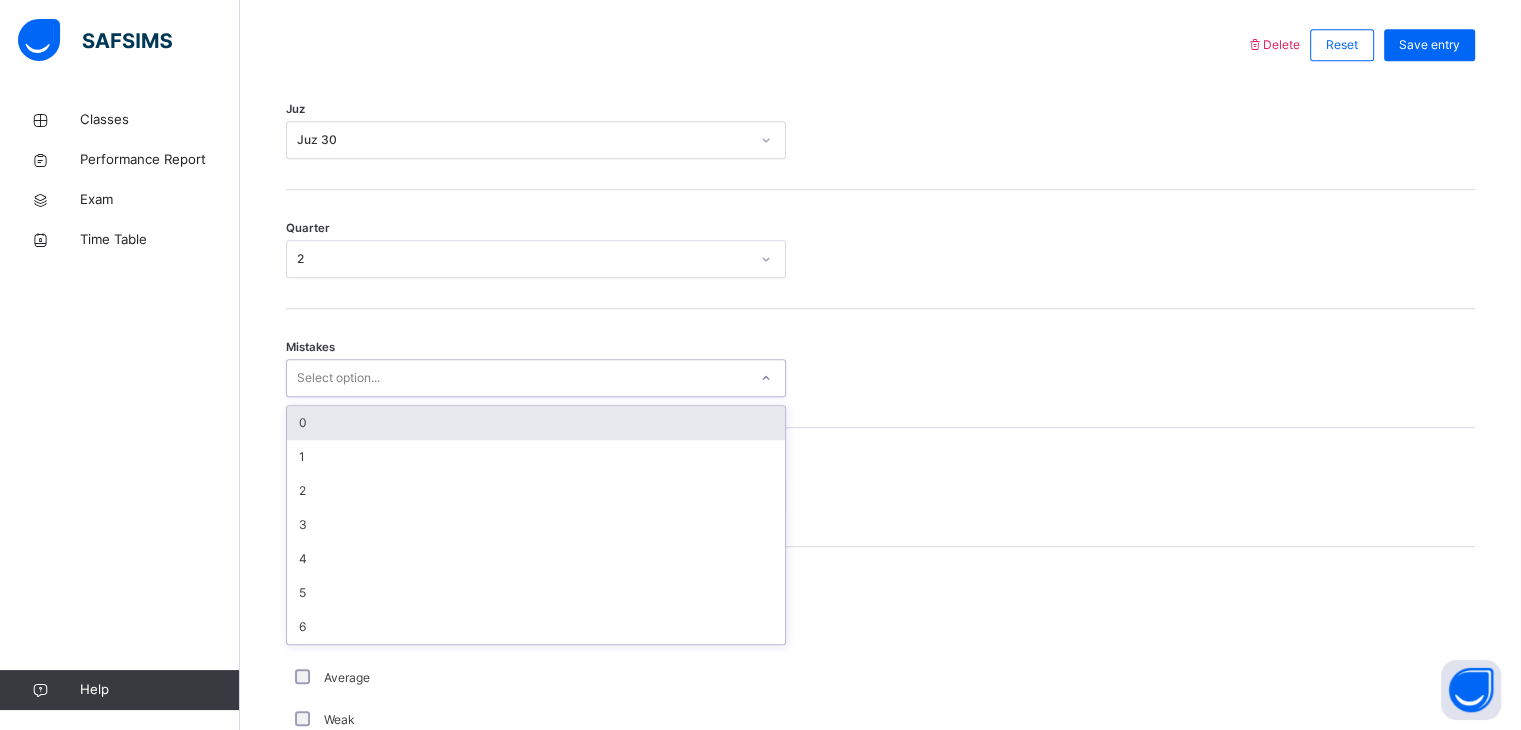 click on "0" at bounding box center [536, 423] 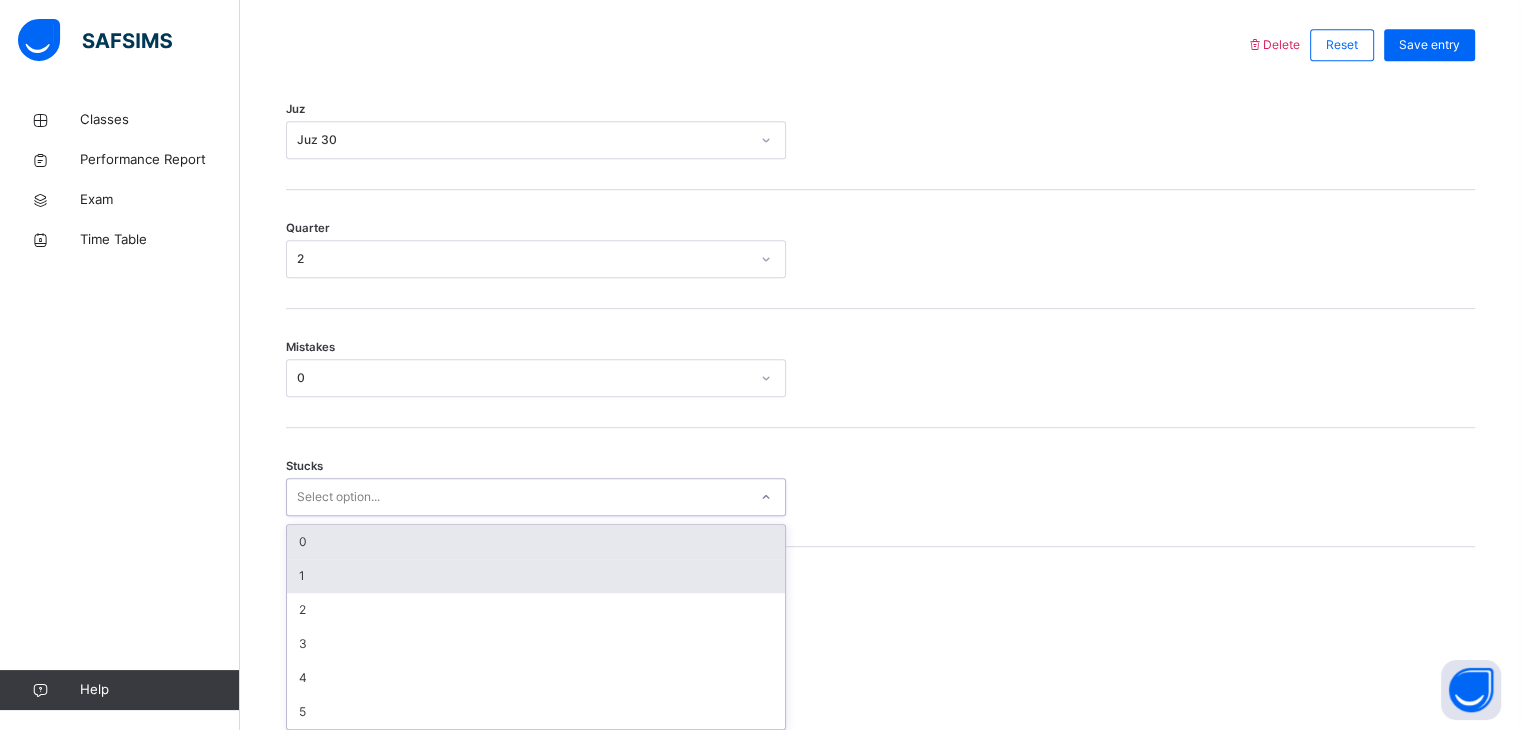 click on "1" at bounding box center (536, 576) 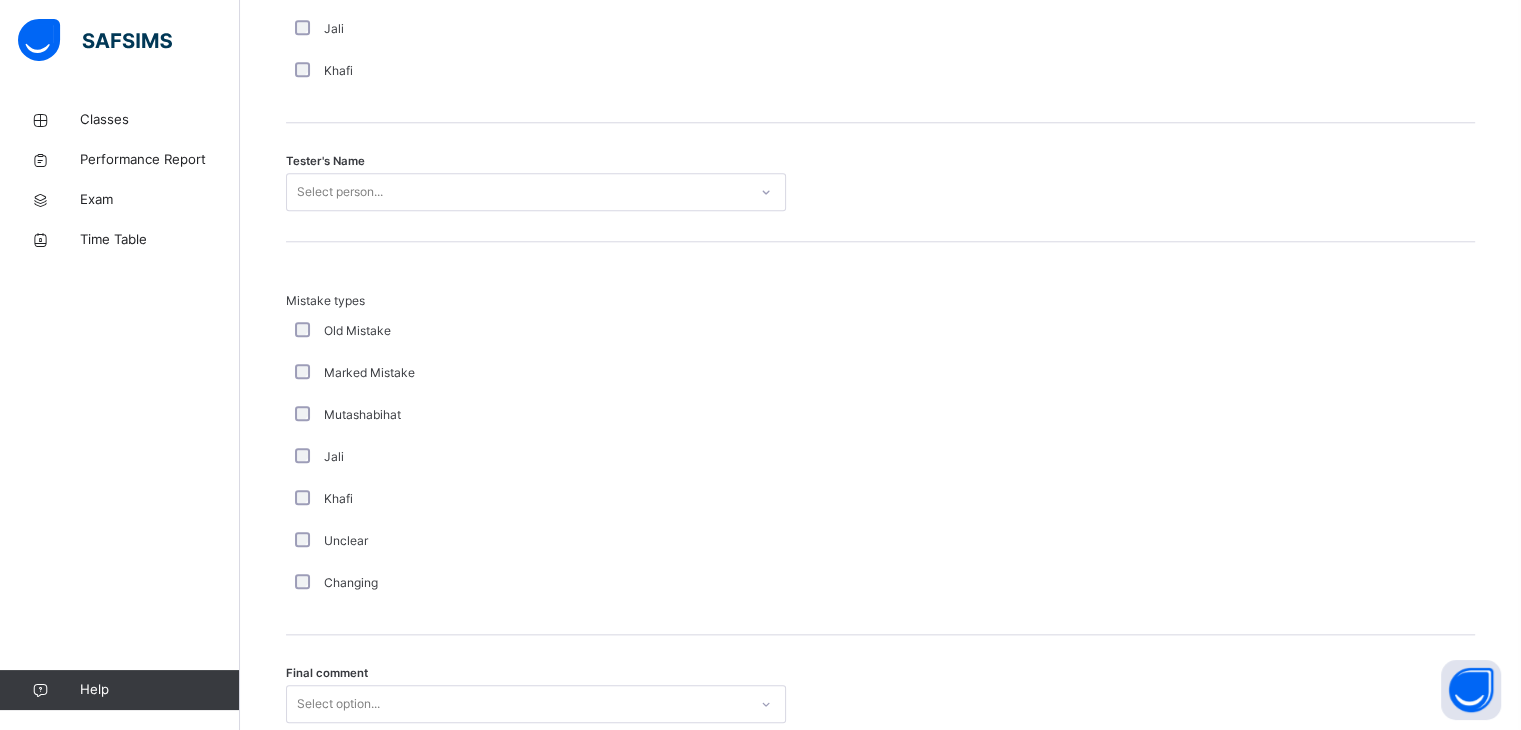 scroll, scrollTop: 2000, scrollLeft: 0, axis: vertical 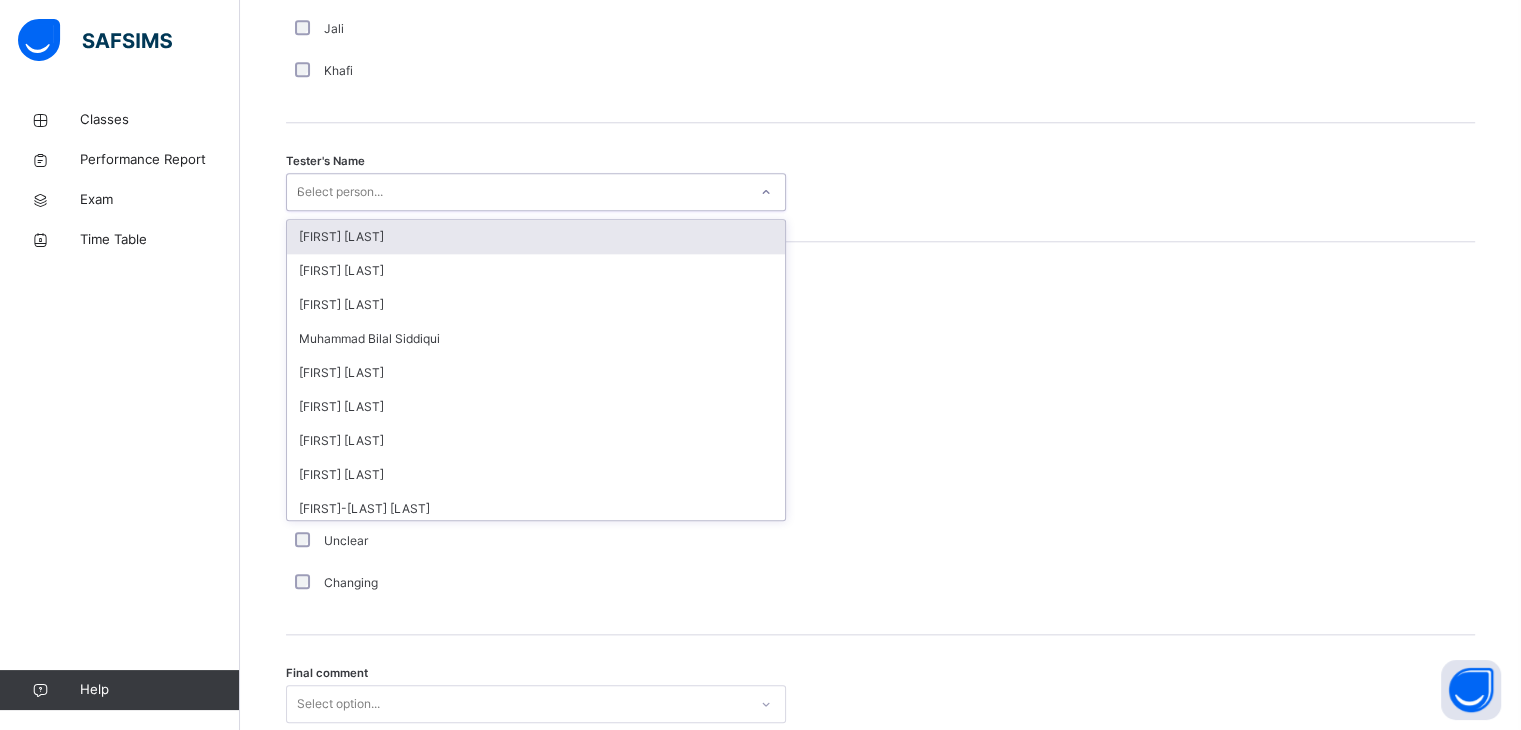 type on "**" 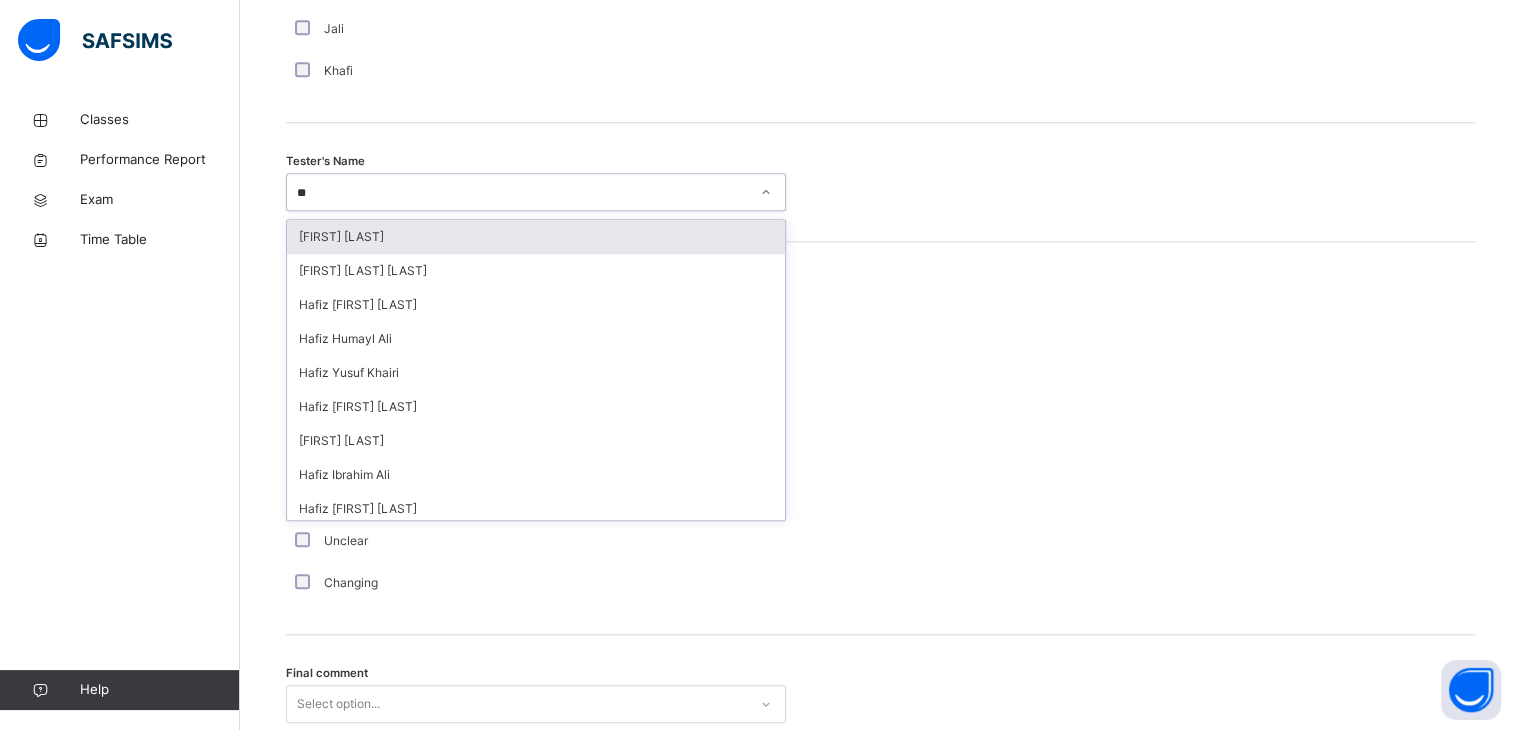 type 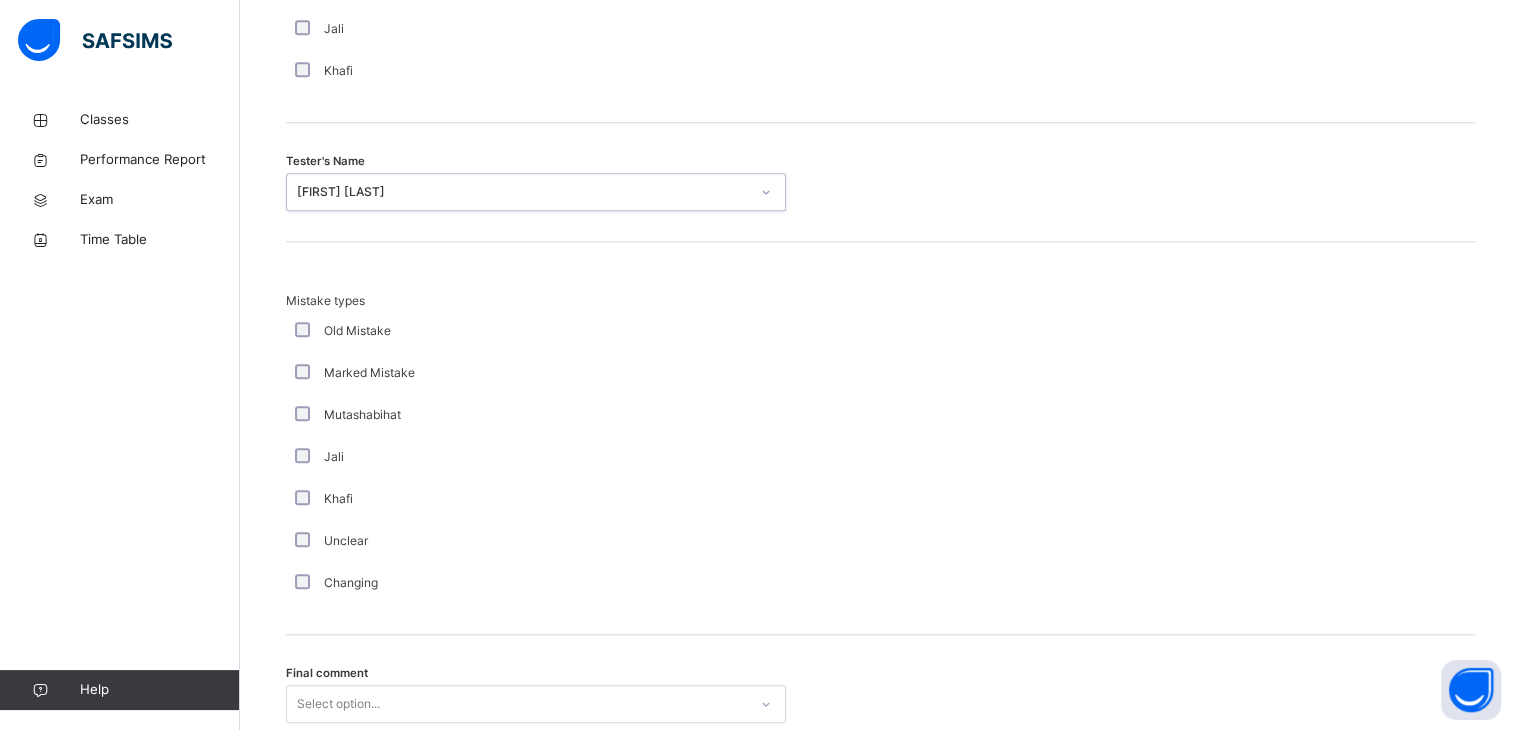 scroll, scrollTop: 2164, scrollLeft: 0, axis: vertical 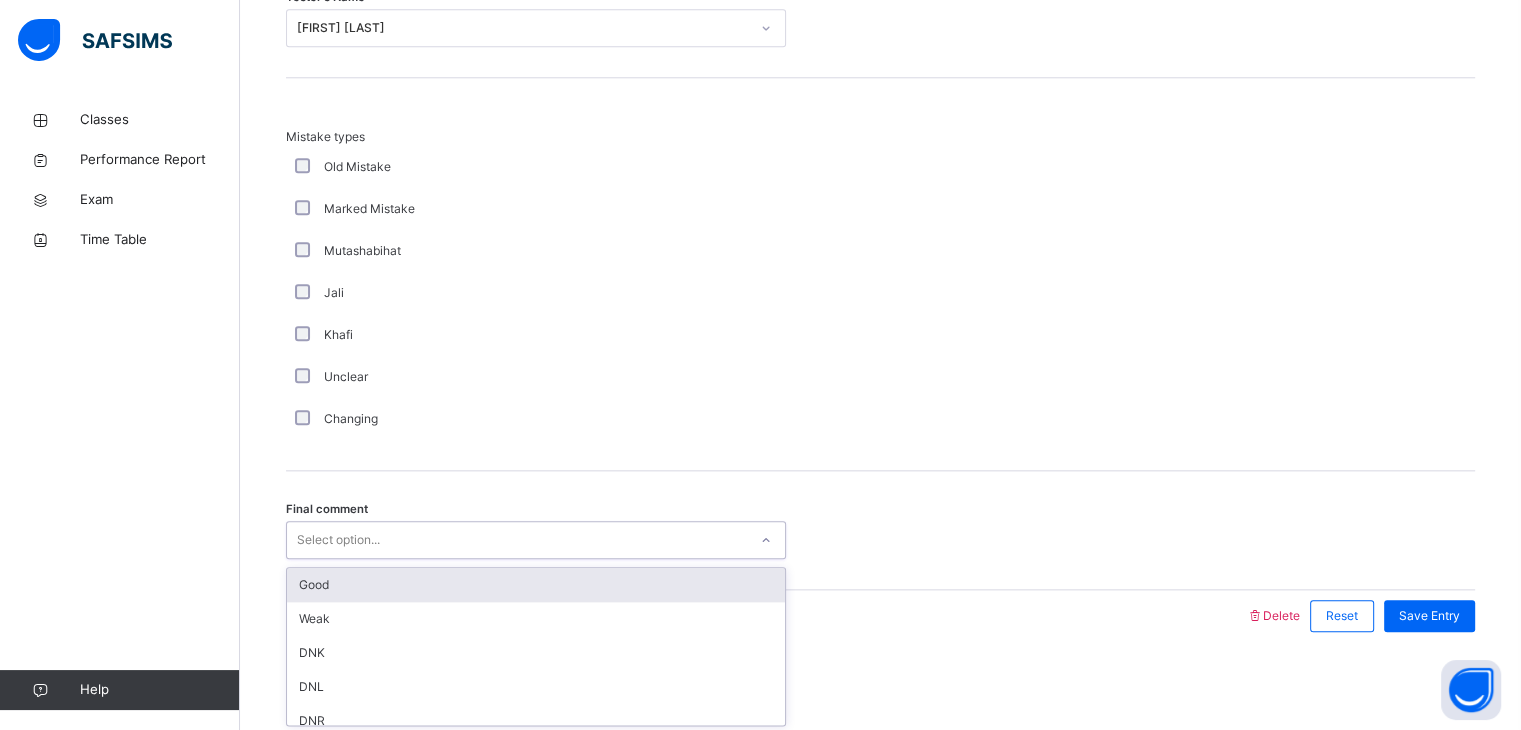 click on "Good" at bounding box center (536, 585) 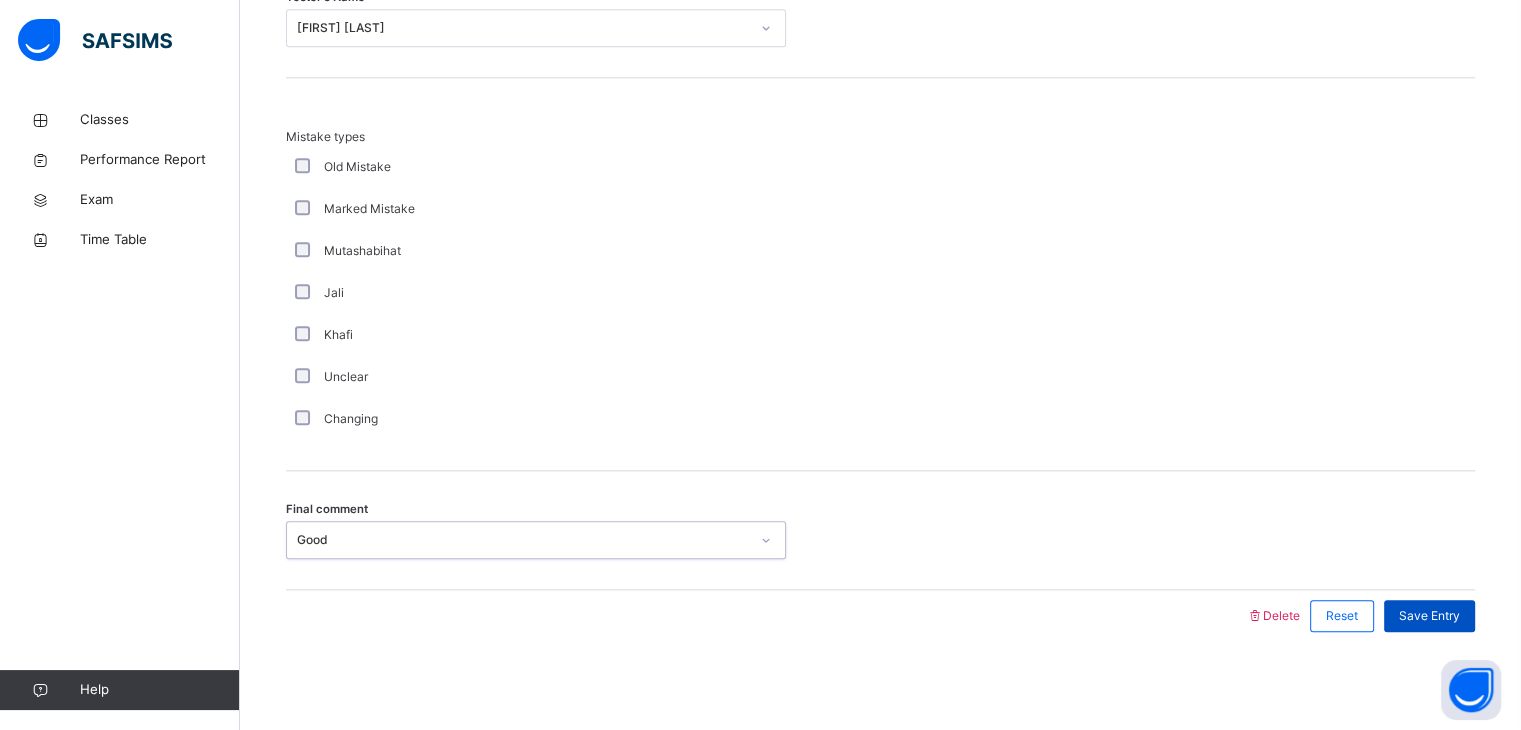 click on "Save Entry" at bounding box center (1429, 616) 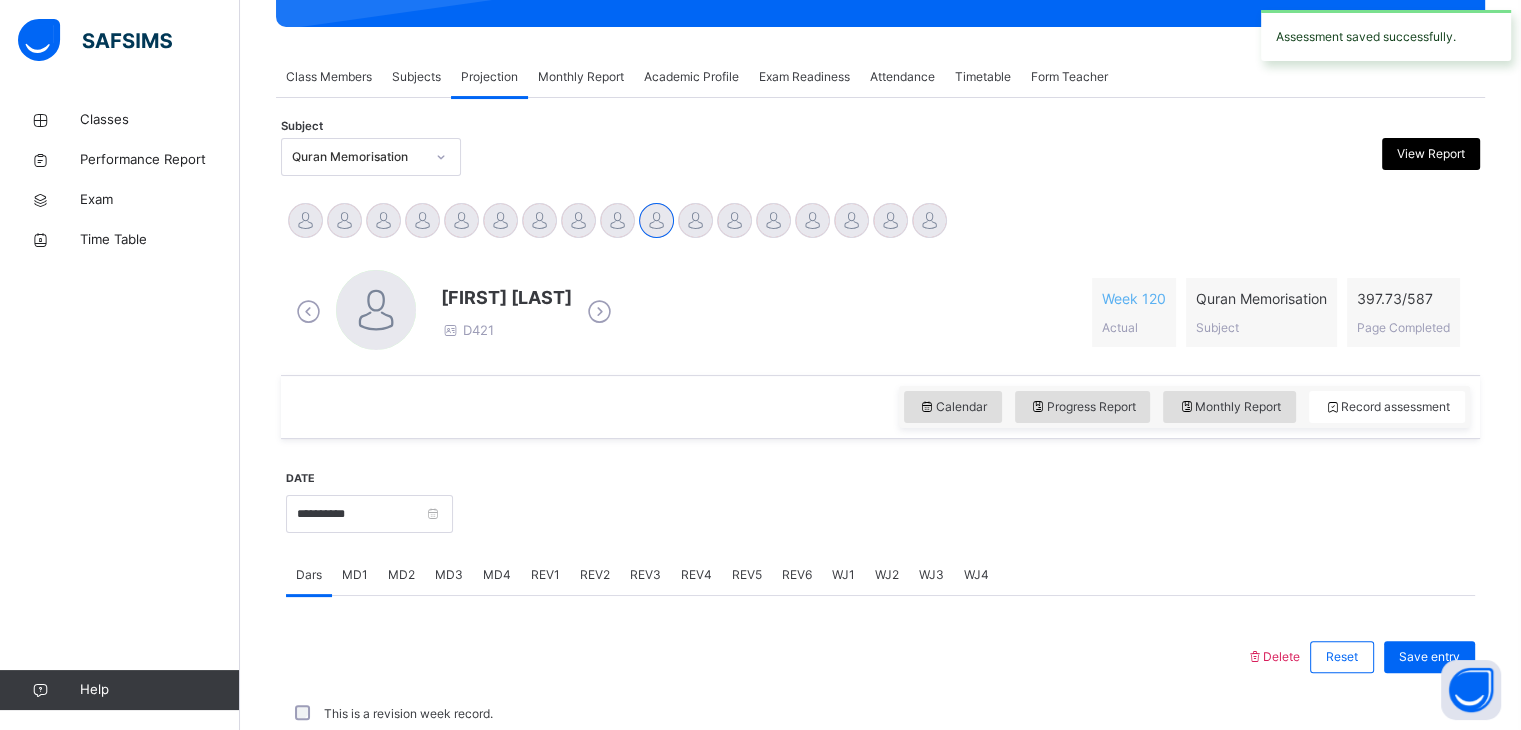 scroll, scrollTop: 772, scrollLeft: 0, axis: vertical 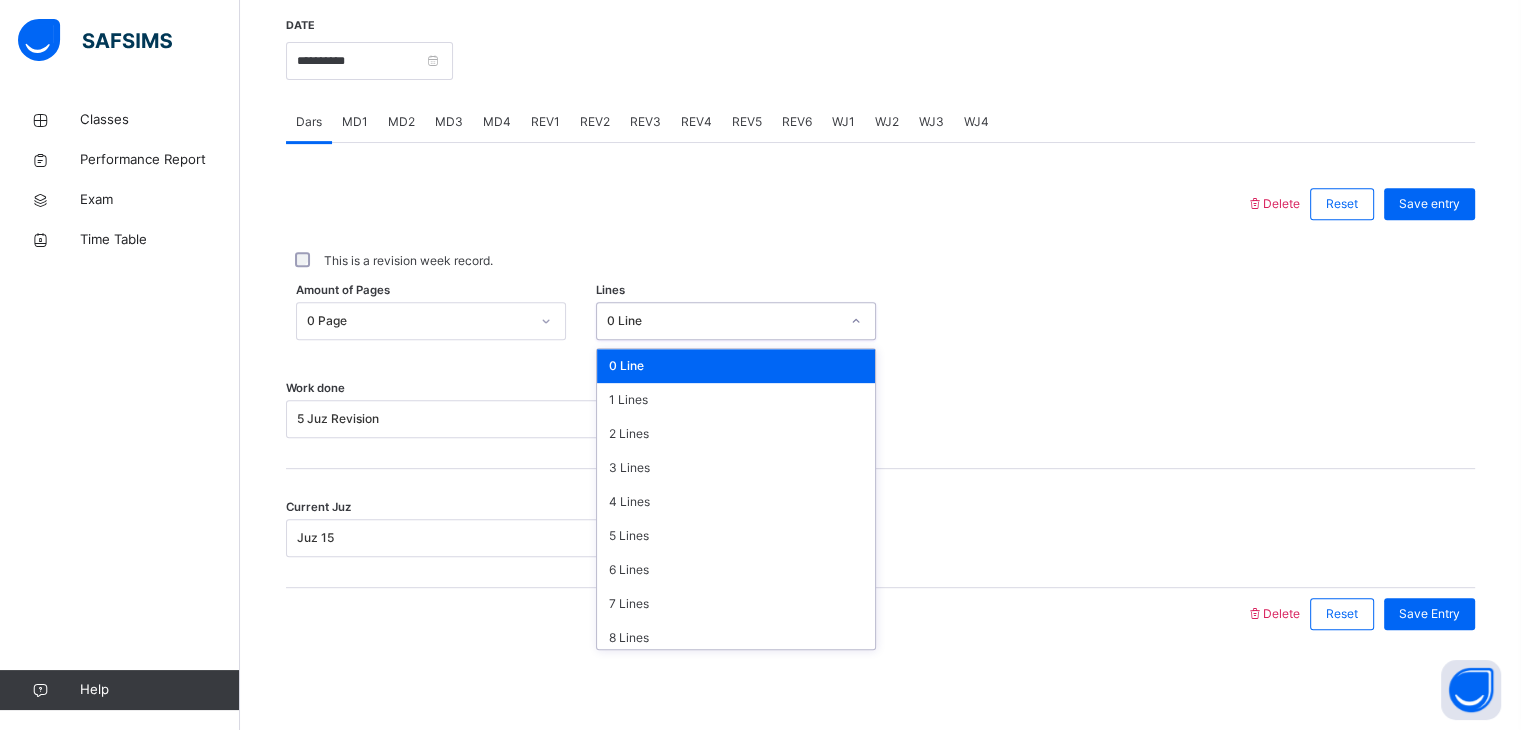 drag, startPoint x: 836, startPoint y: 305, endPoint x: 730, endPoint y: 269, distance: 111.94642 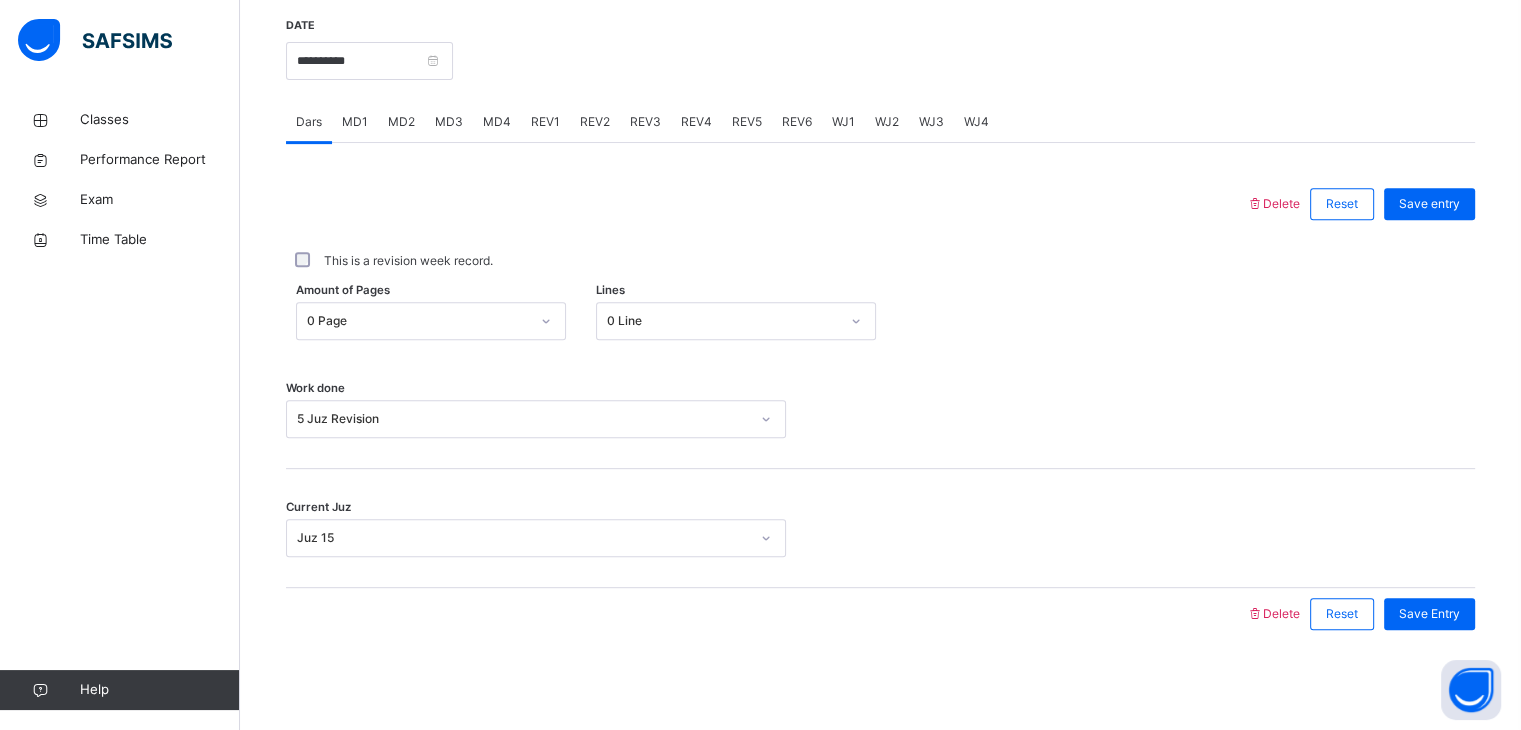 drag, startPoint x: 730, startPoint y: 269, endPoint x: 707, endPoint y: 226, distance: 48.76474 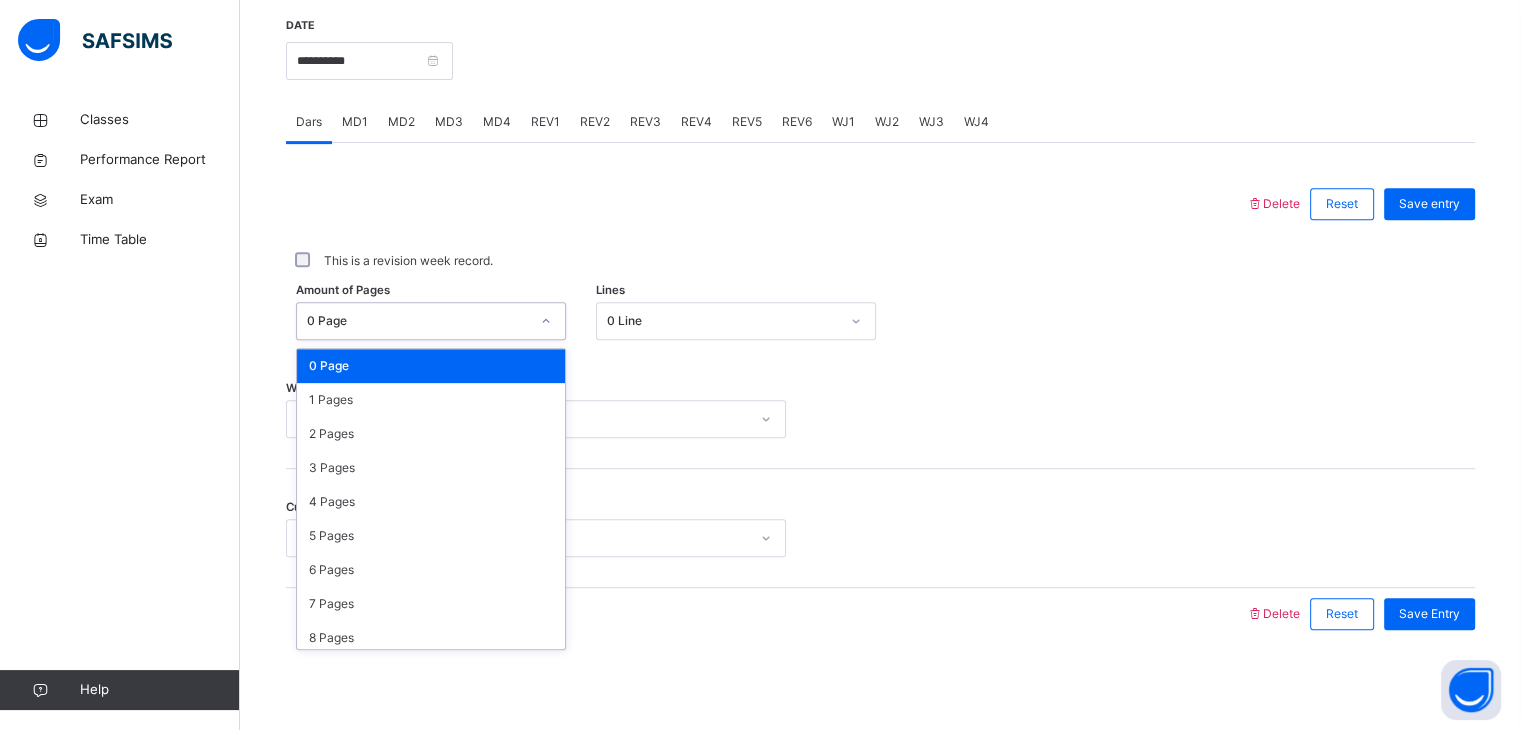 click on "0 Page" at bounding box center (412, 321) 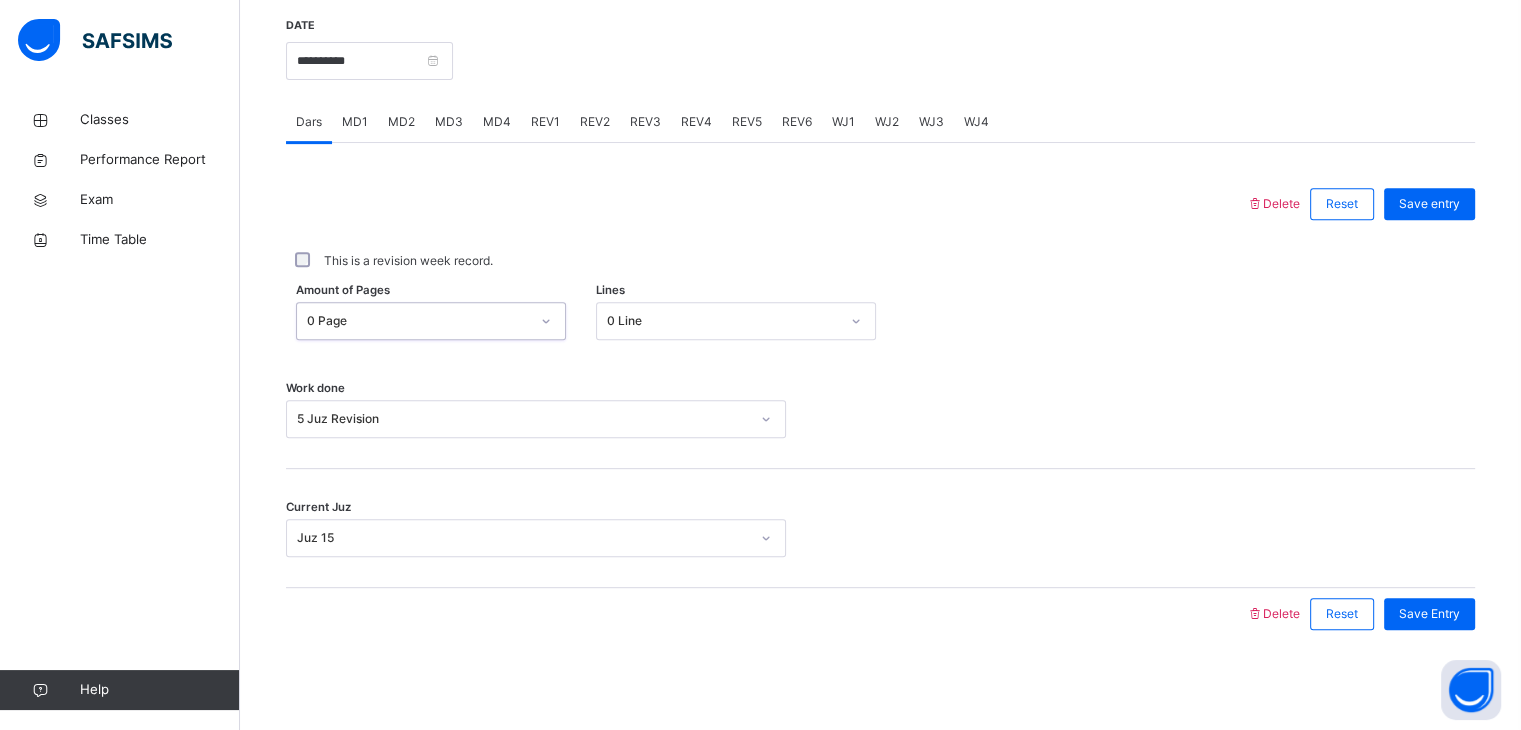 click on "0 Page" at bounding box center [418, 321] 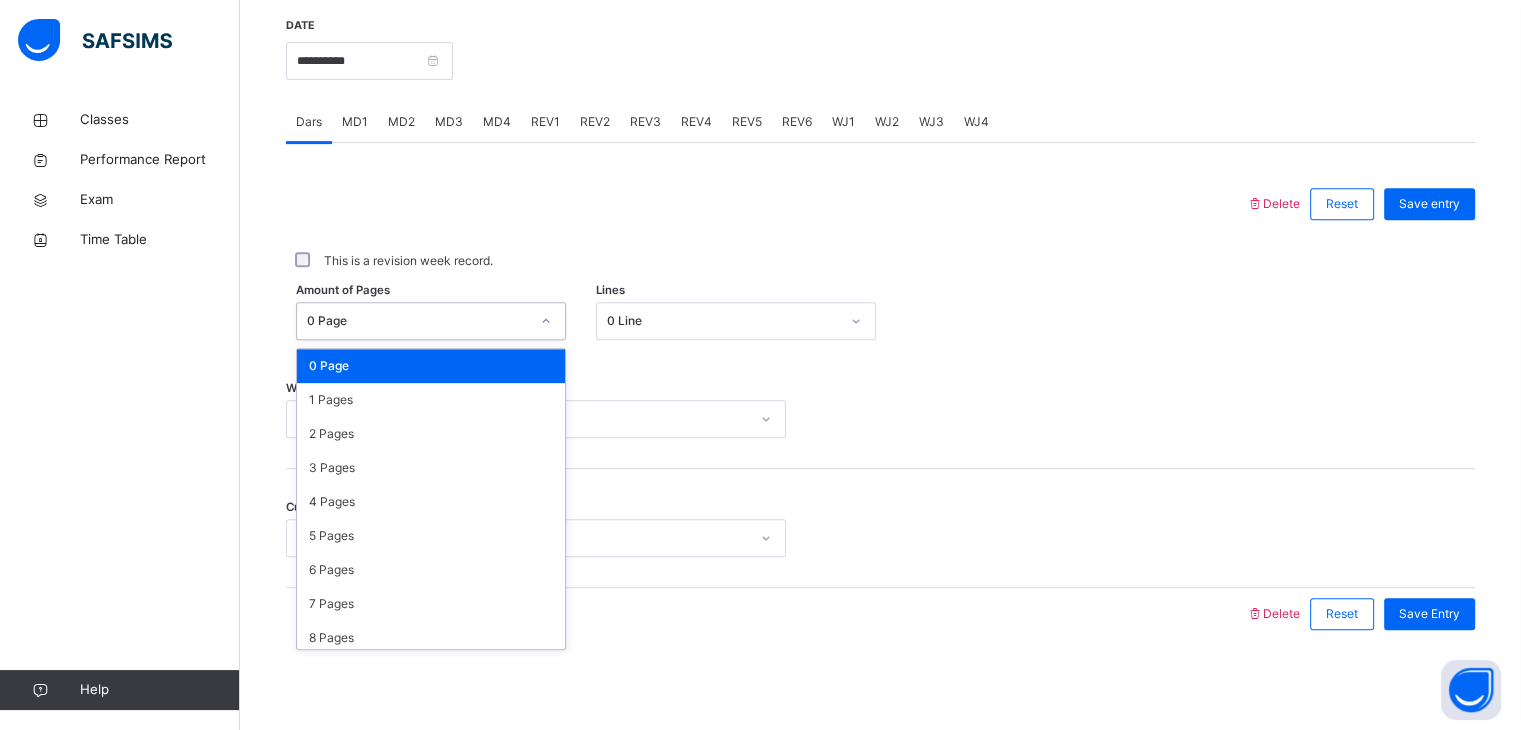 type on "*" 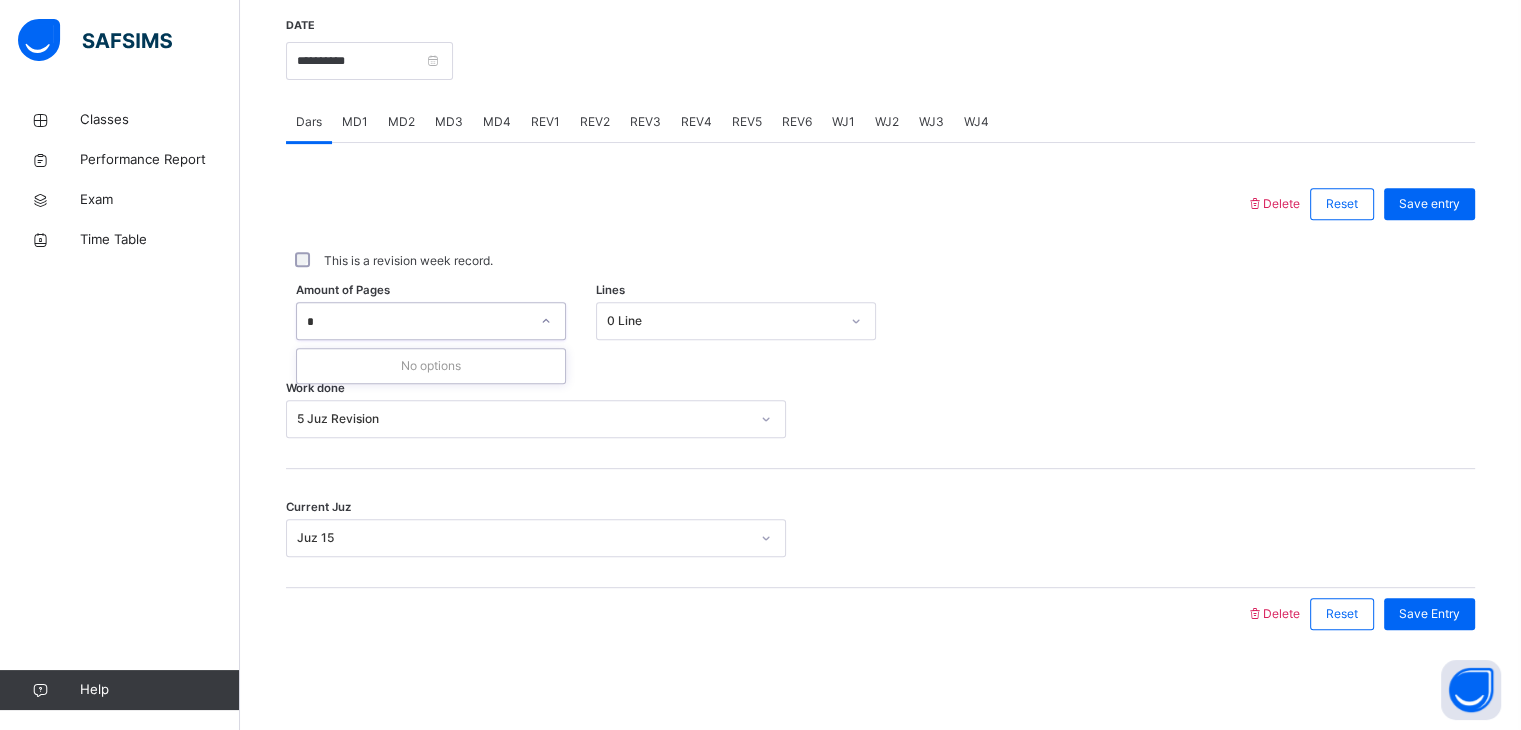 type 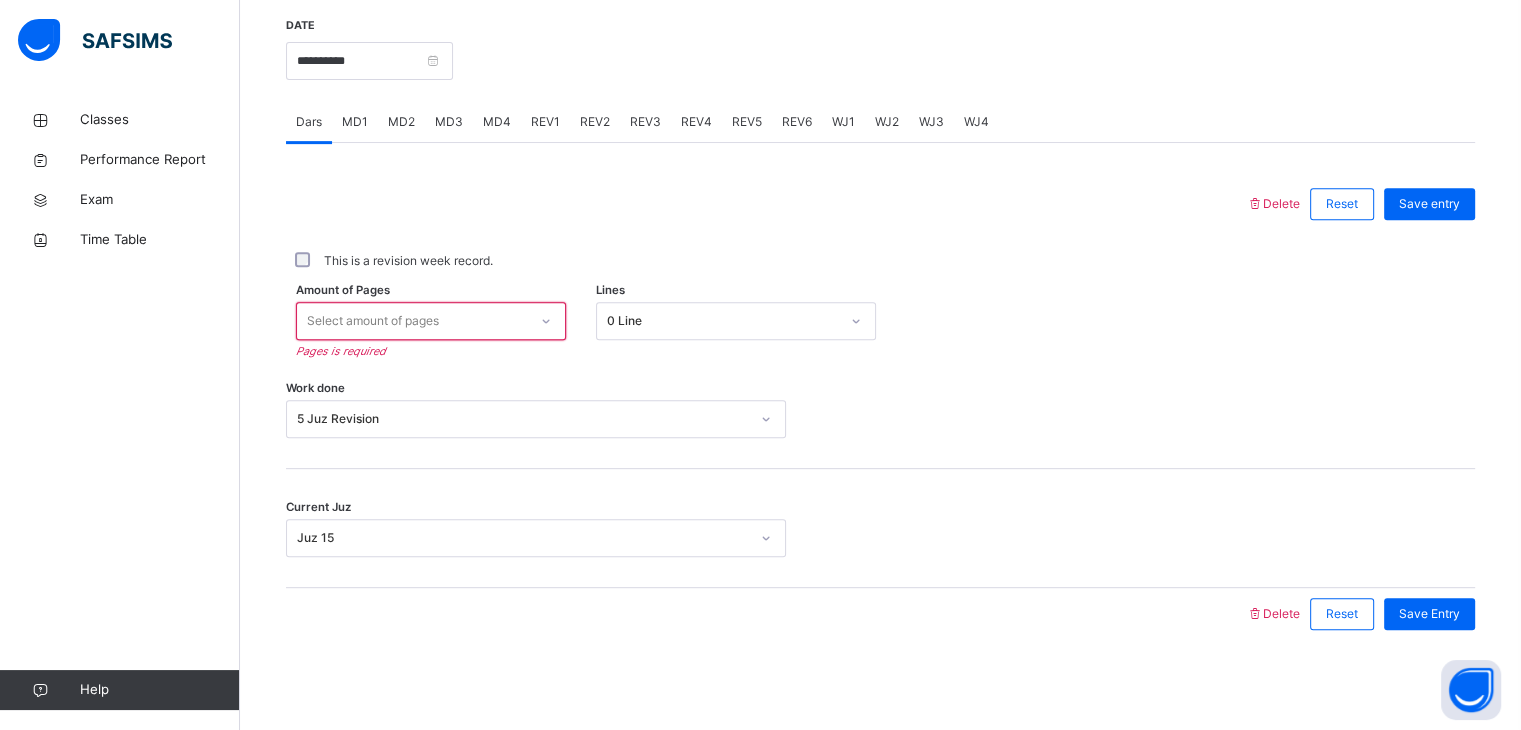 click on "This is a revision week record." at bounding box center (880, 261) 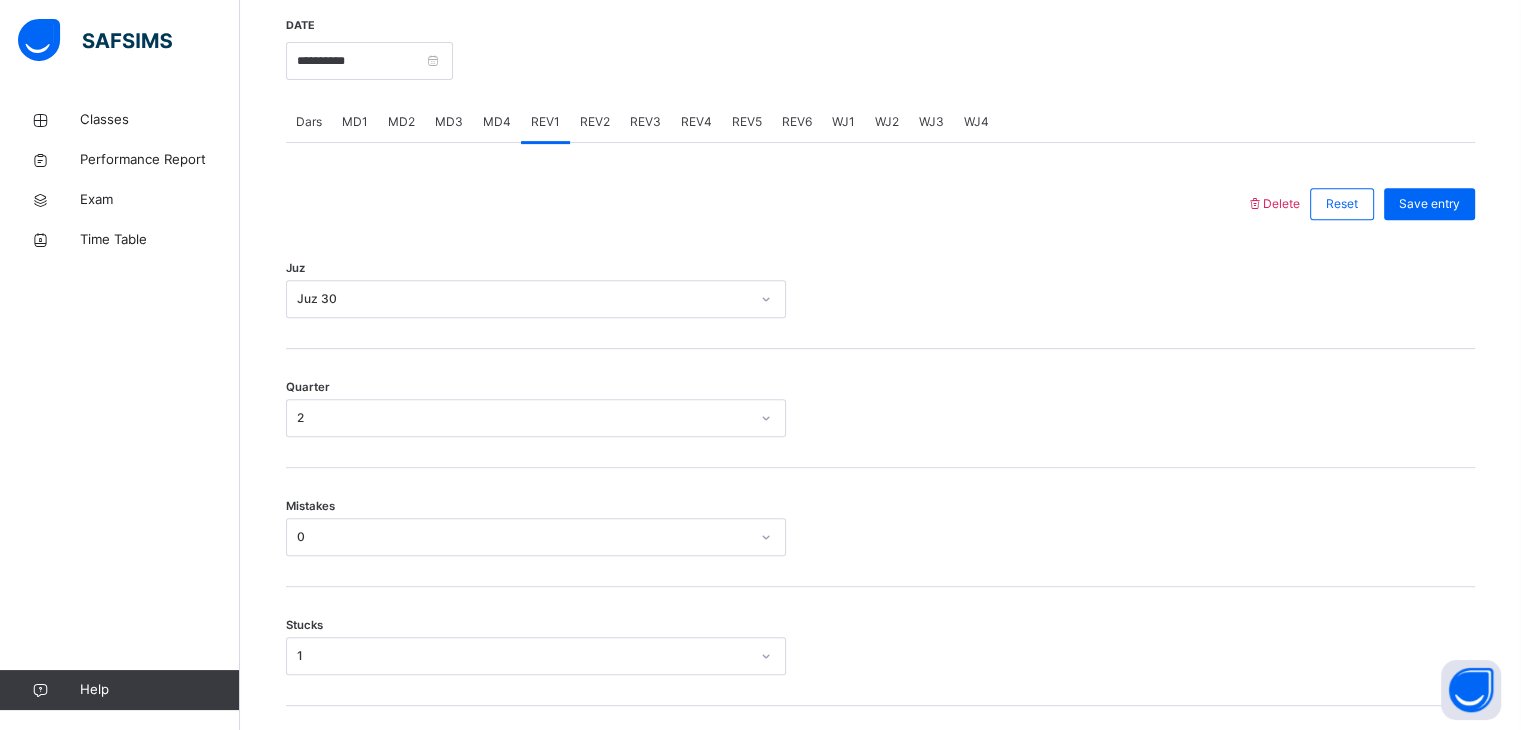 click on "REV2" at bounding box center (595, 122) 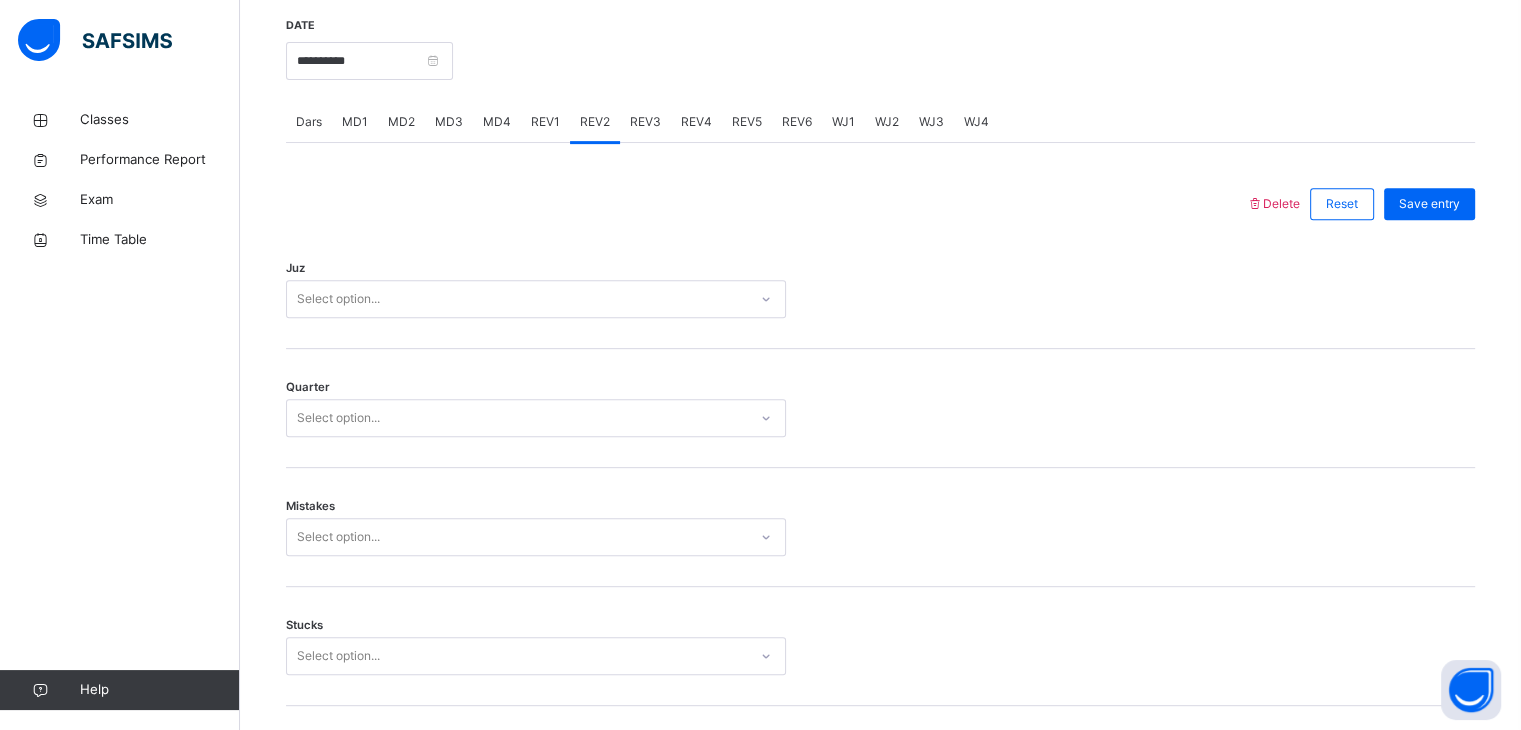click on "Juz Select option..." at bounding box center [880, 289] 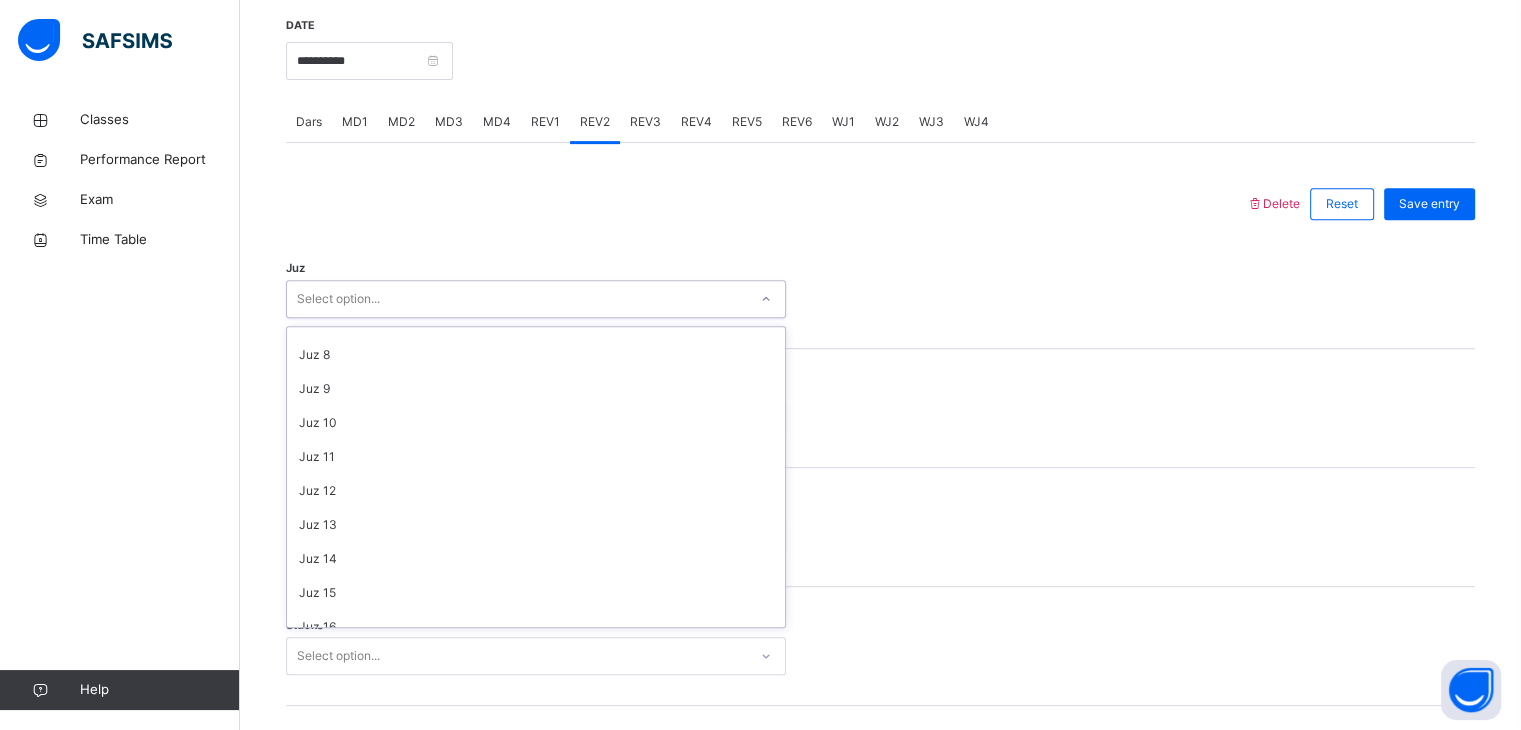scroll, scrollTop: 228, scrollLeft: 0, axis: vertical 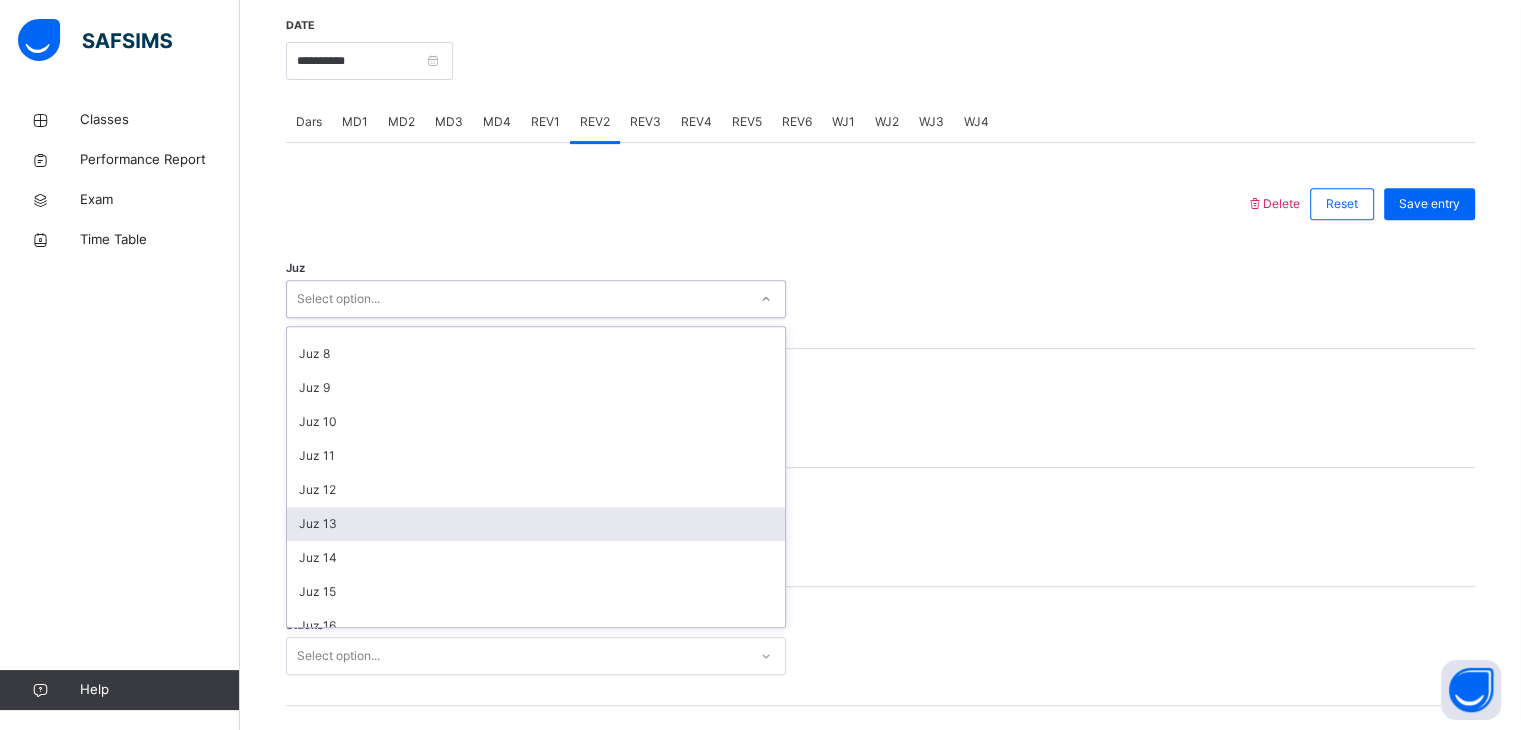 click on "Juz 13" at bounding box center [536, 524] 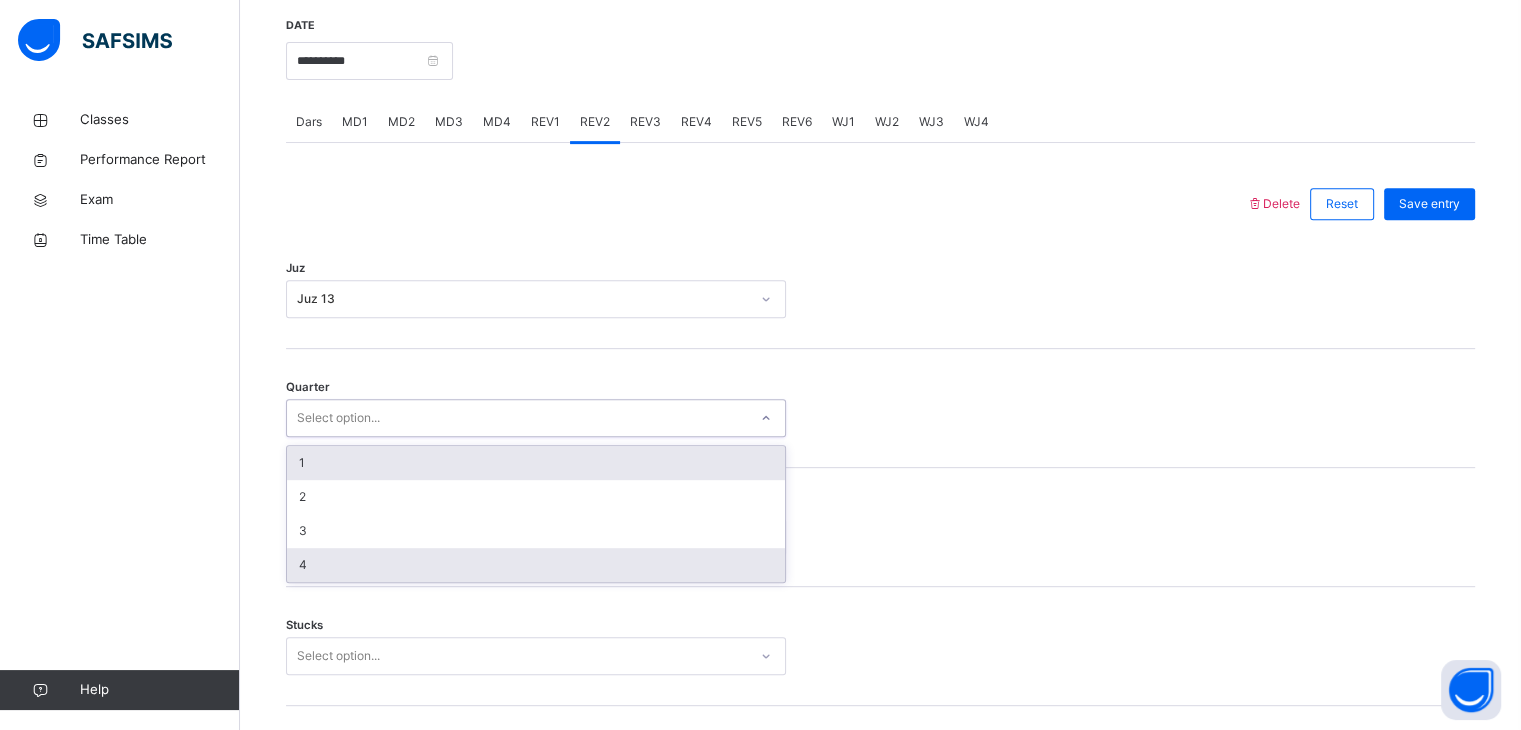 click on "4" at bounding box center (536, 565) 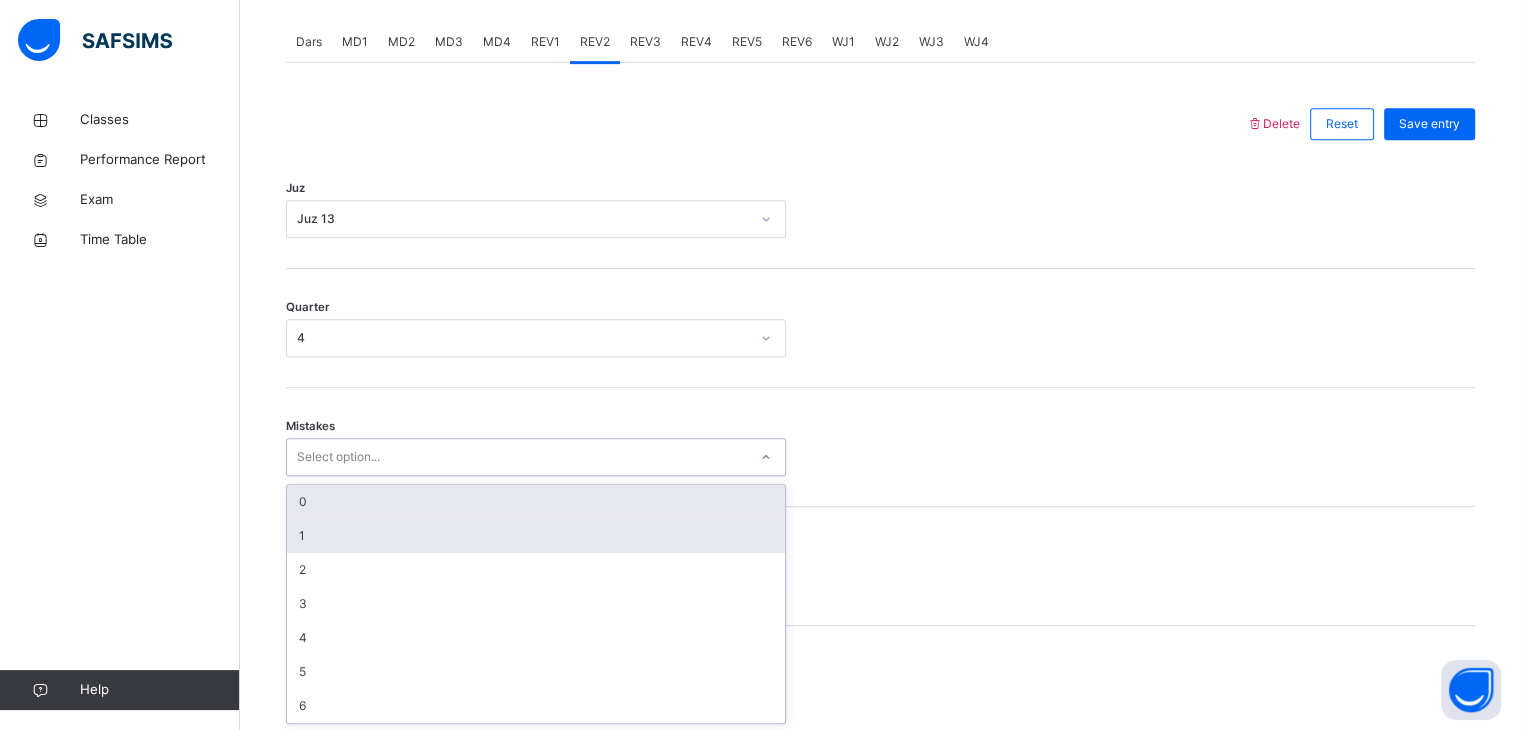 click on "1" at bounding box center (536, 536) 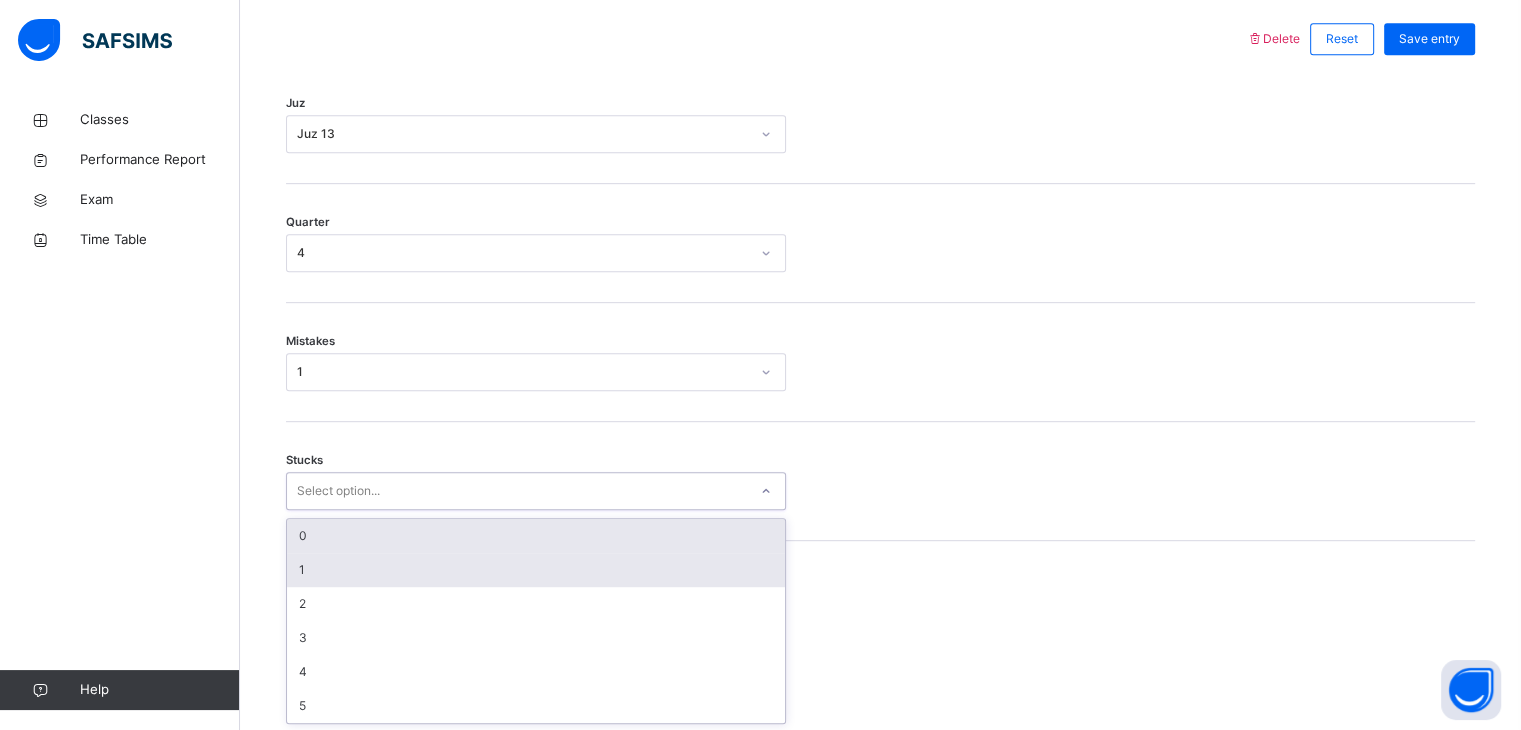 click on "1" at bounding box center (536, 570) 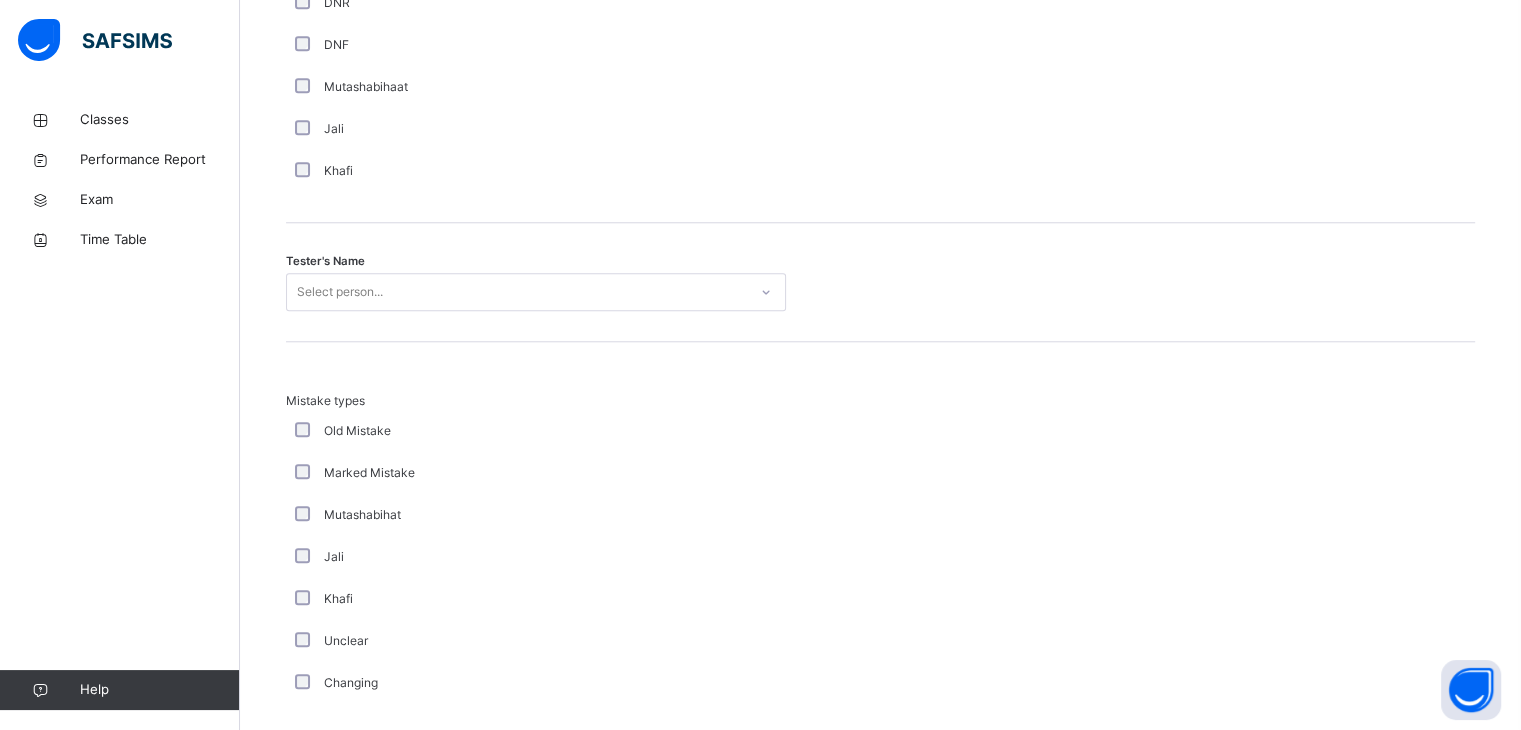 scroll, scrollTop: 1912, scrollLeft: 0, axis: vertical 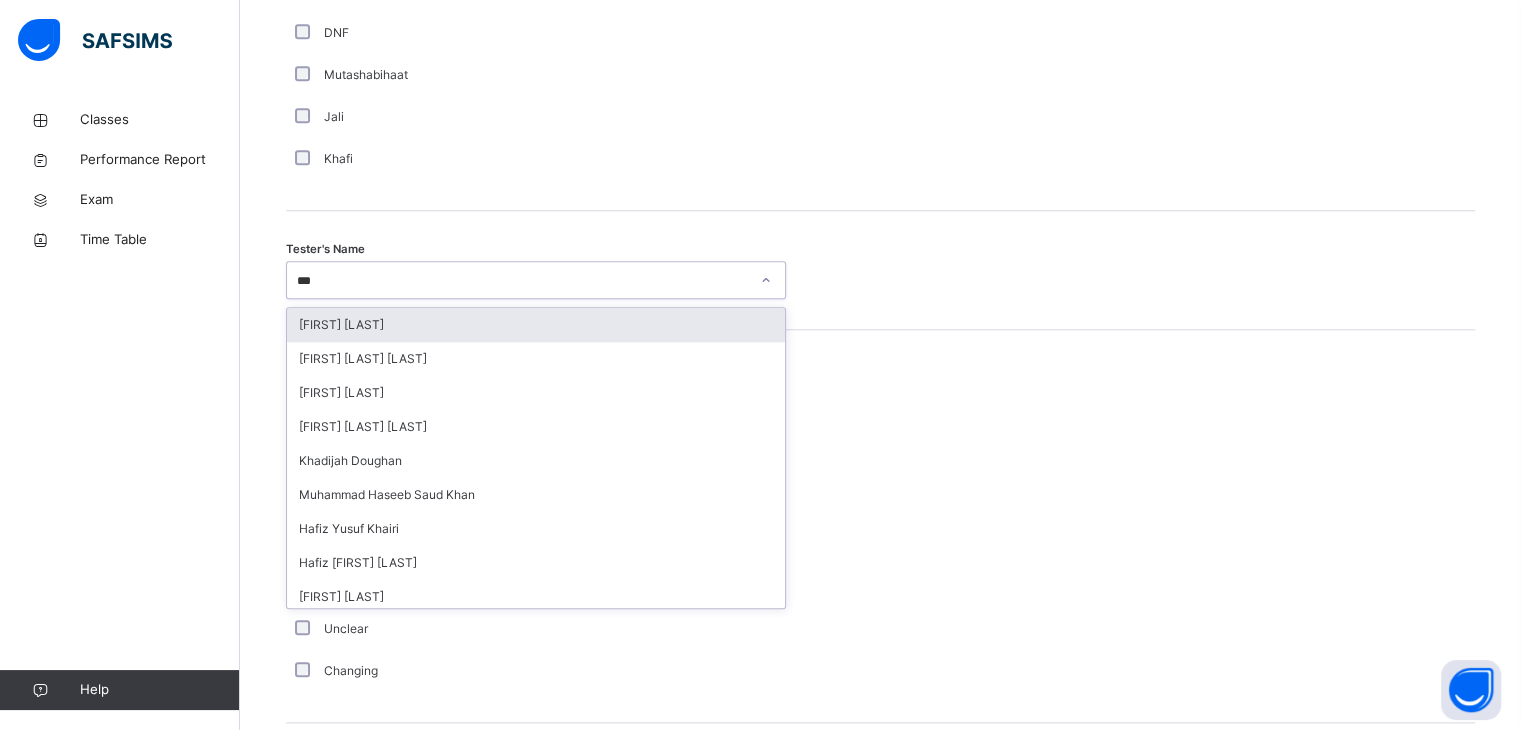 type on "****" 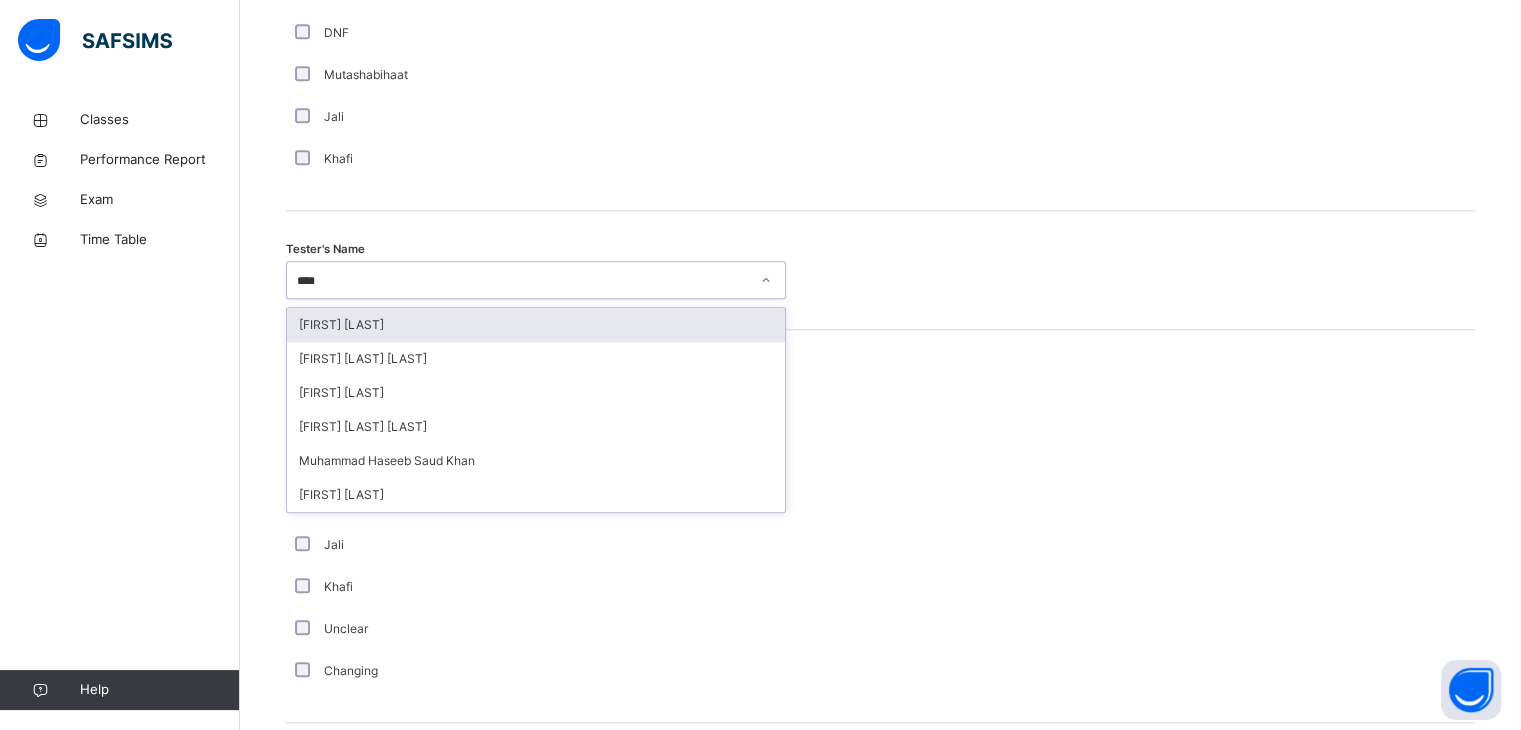 type 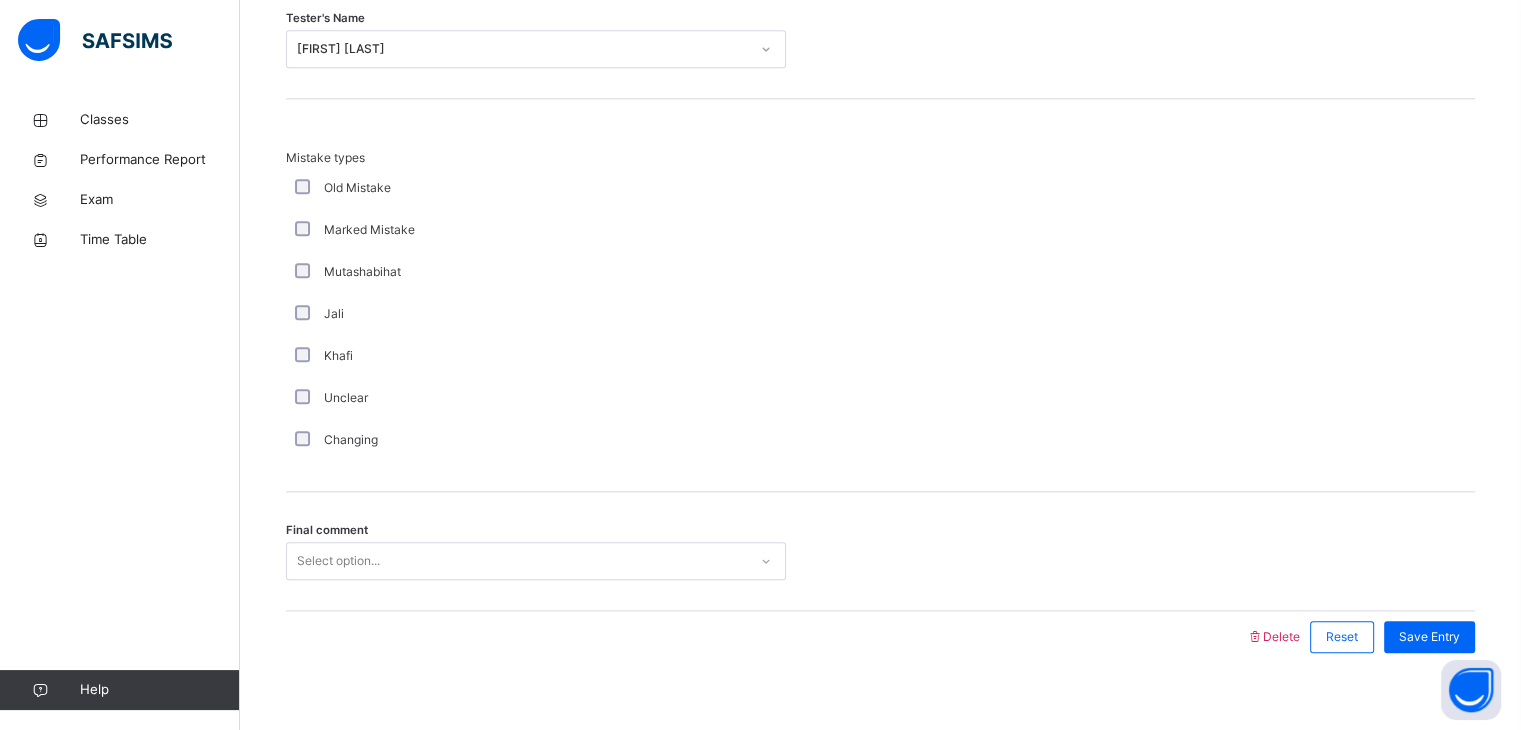 scroll, scrollTop: 2164, scrollLeft: 0, axis: vertical 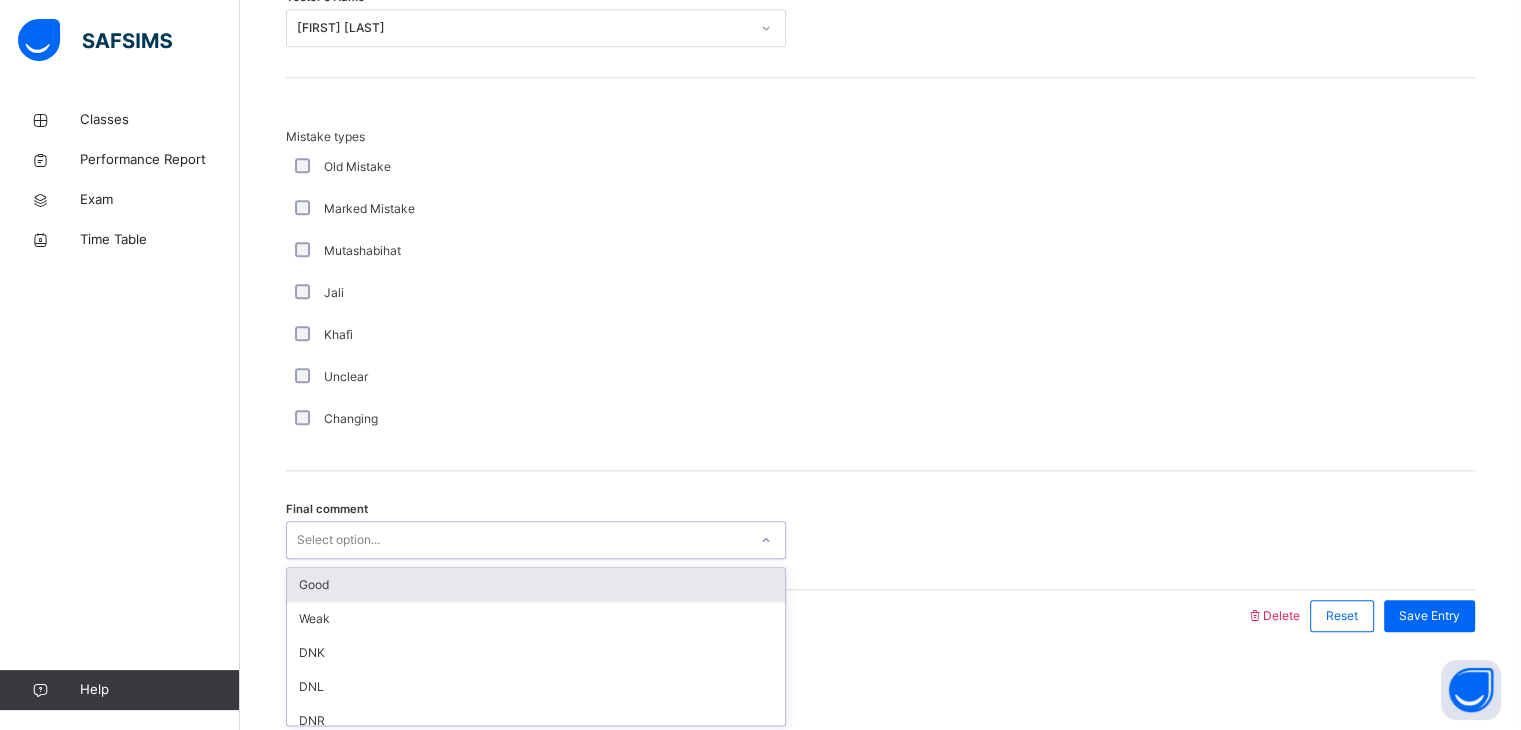click on "Good" at bounding box center (536, 585) 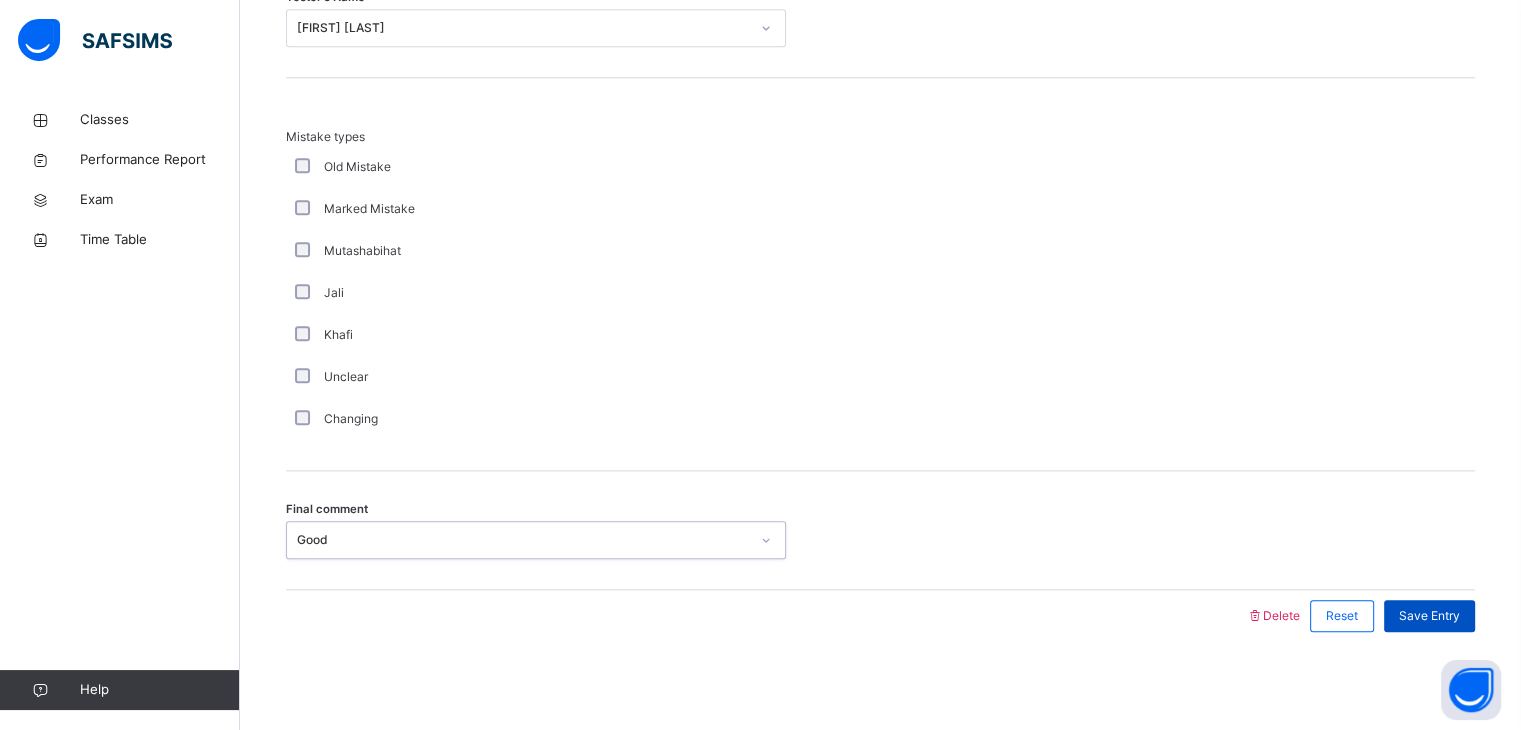 click on "Save Entry" at bounding box center [1429, 616] 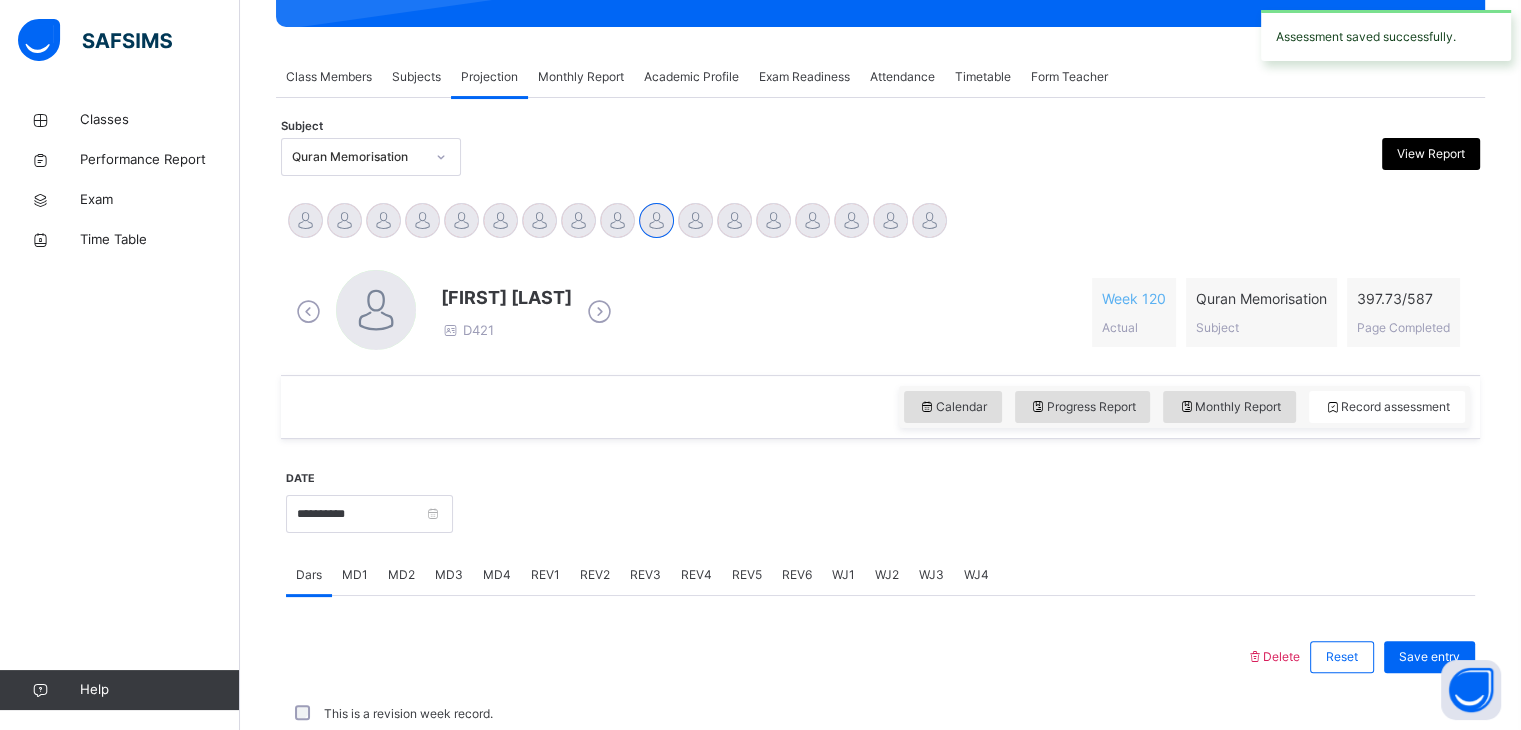 scroll, scrollTop: 772, scrollLeft: 0, axis: vertical 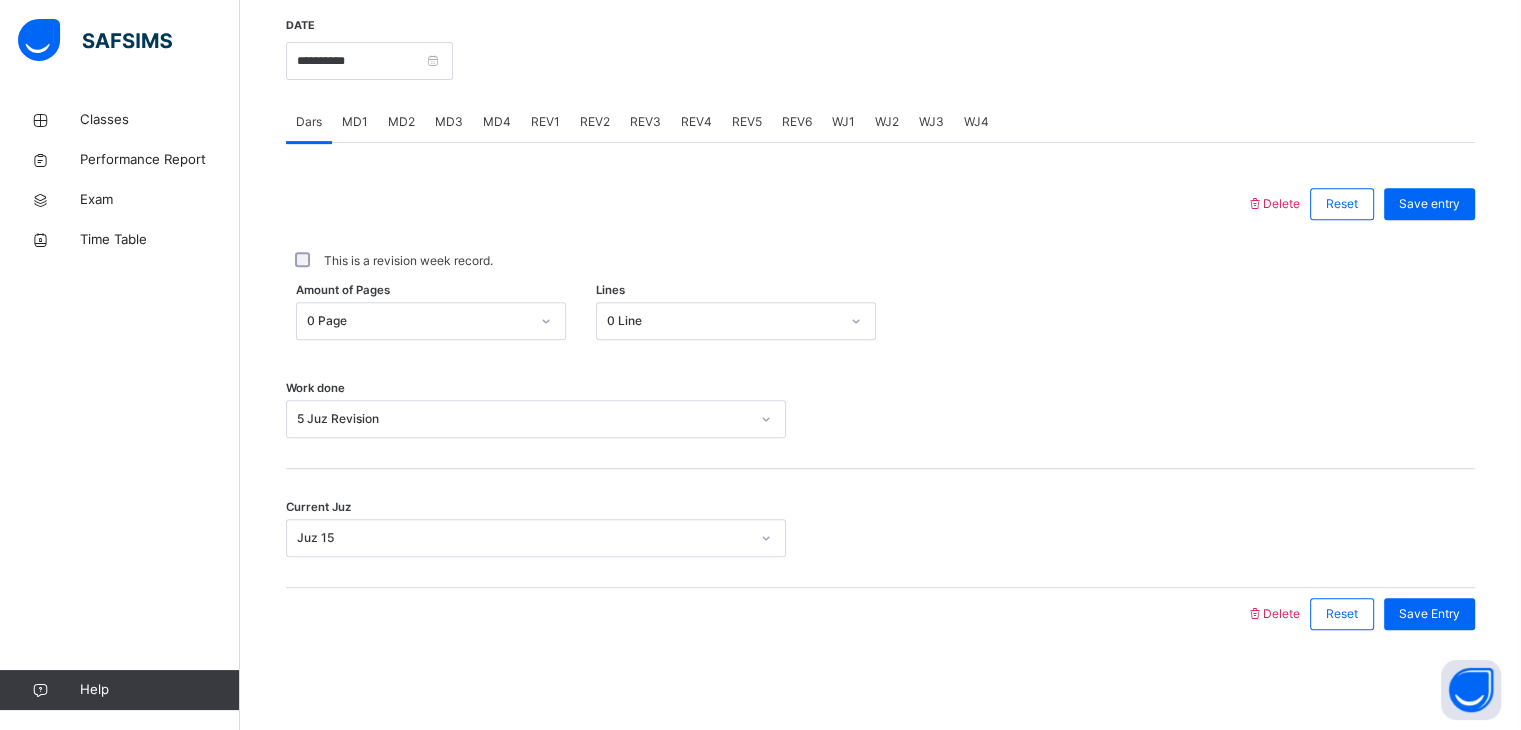 click on "REV3" at bounding box center (645, 122) 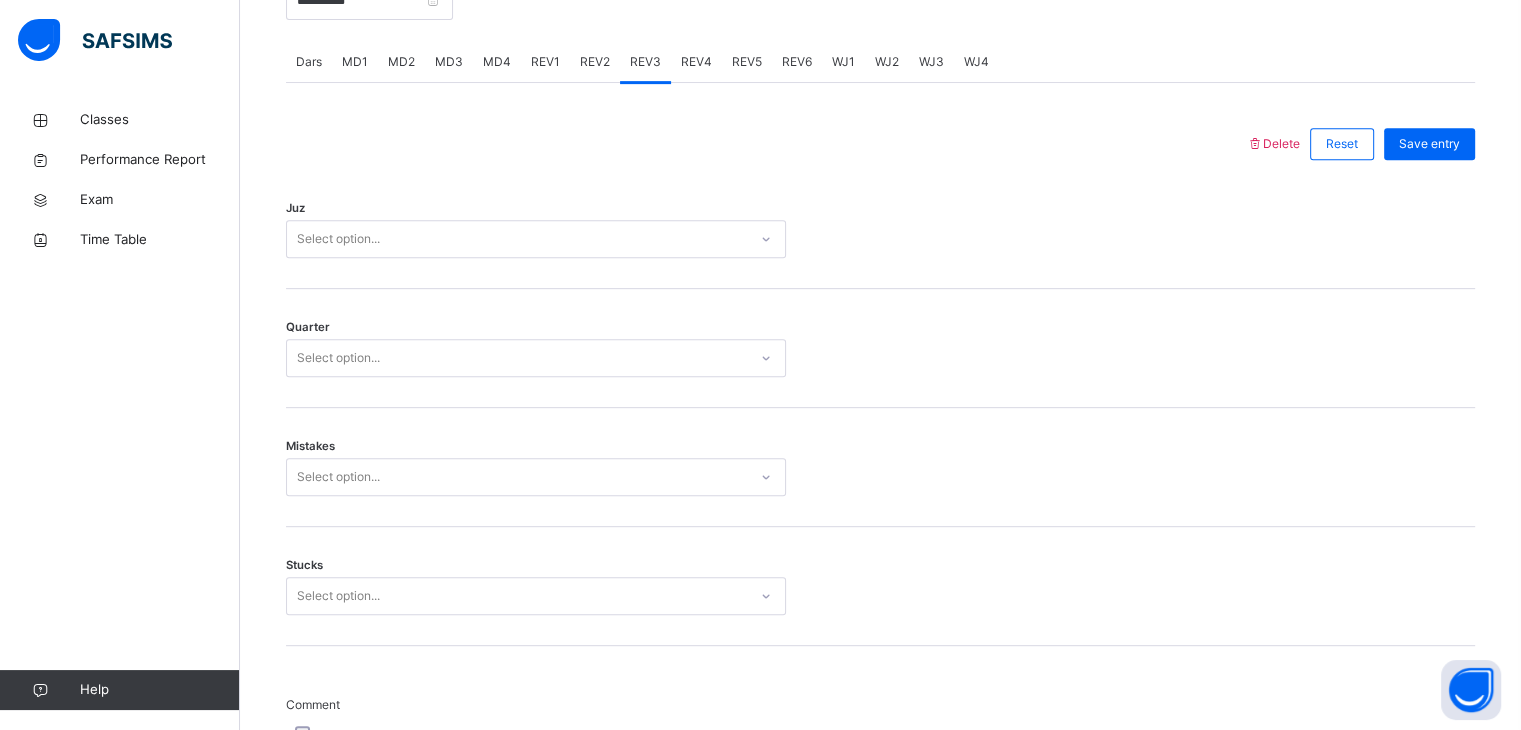 scroll, scrollTop: 841, scrollLeft: 0, axis: vertical 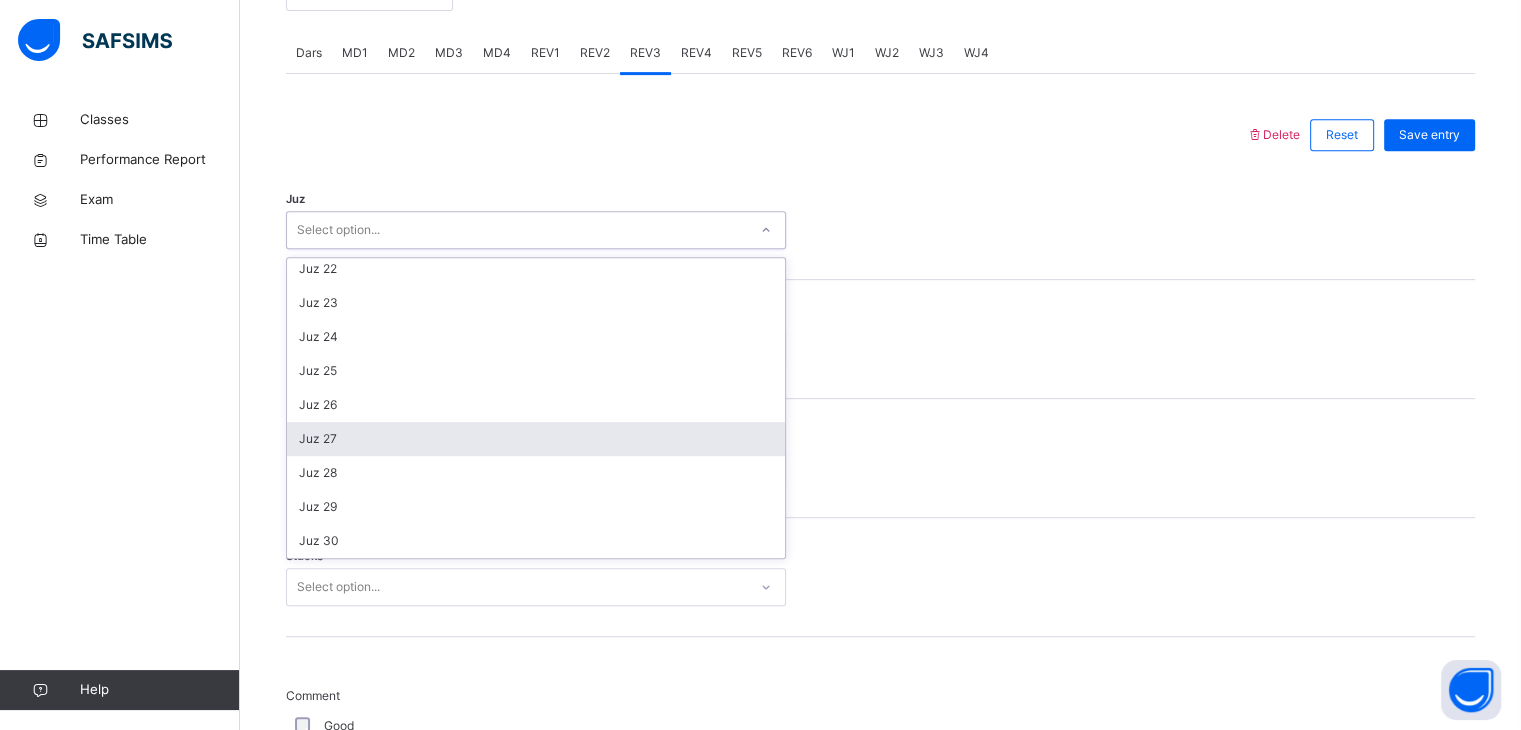 click on "Juz 27" at bounding box center (536, 439) 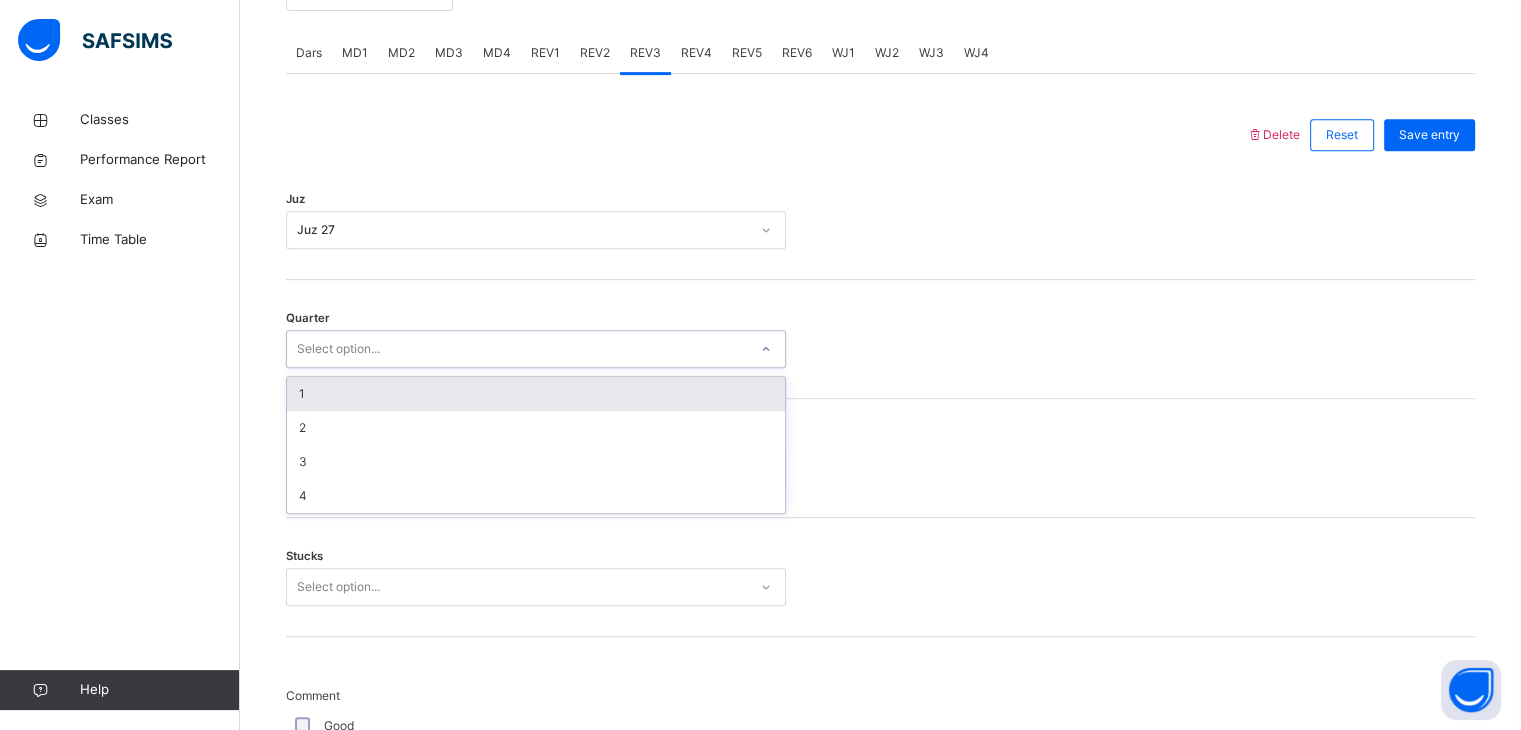 click on "1" at bounding box center (536, 394) 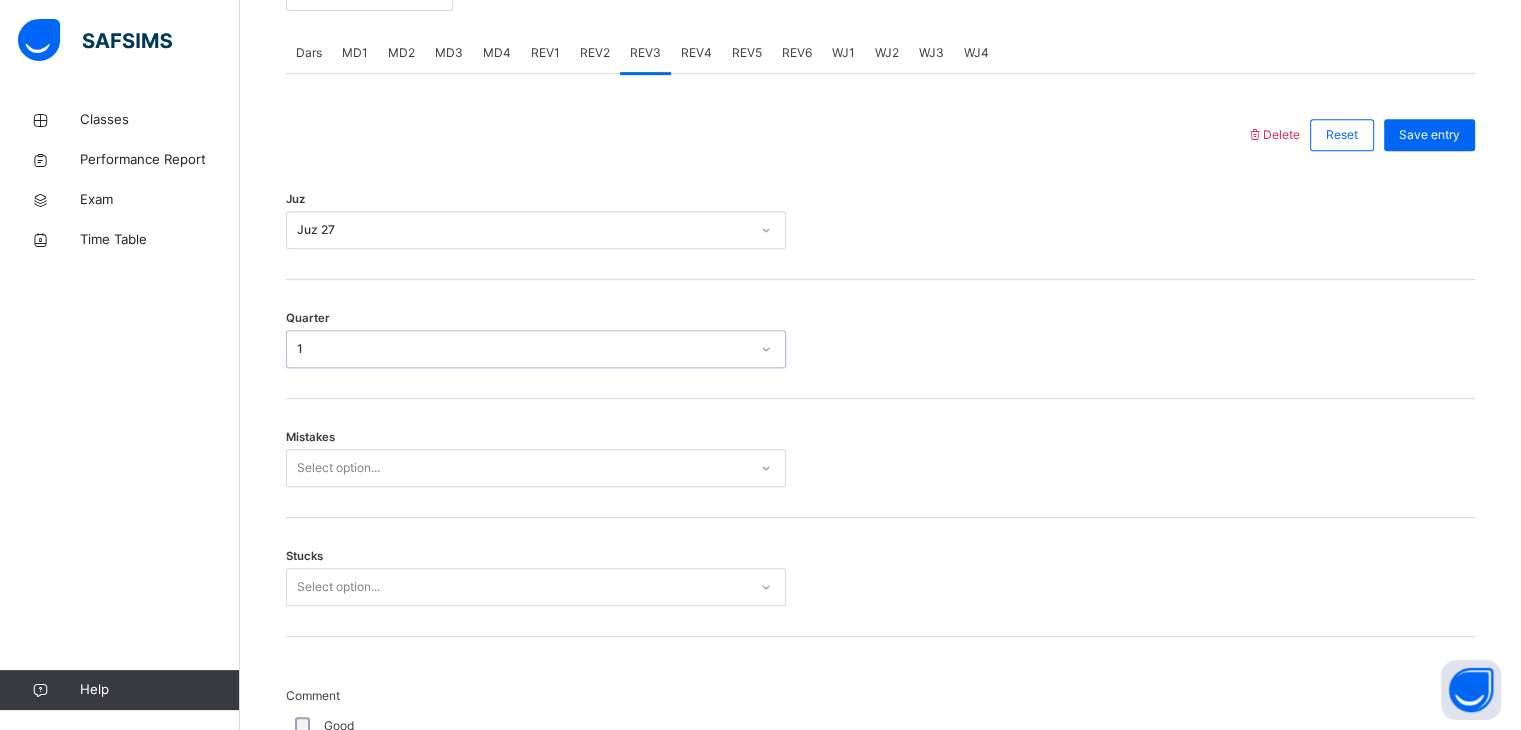scroll, scrollTop: 852, scrollLeft: 0, axis: vertical 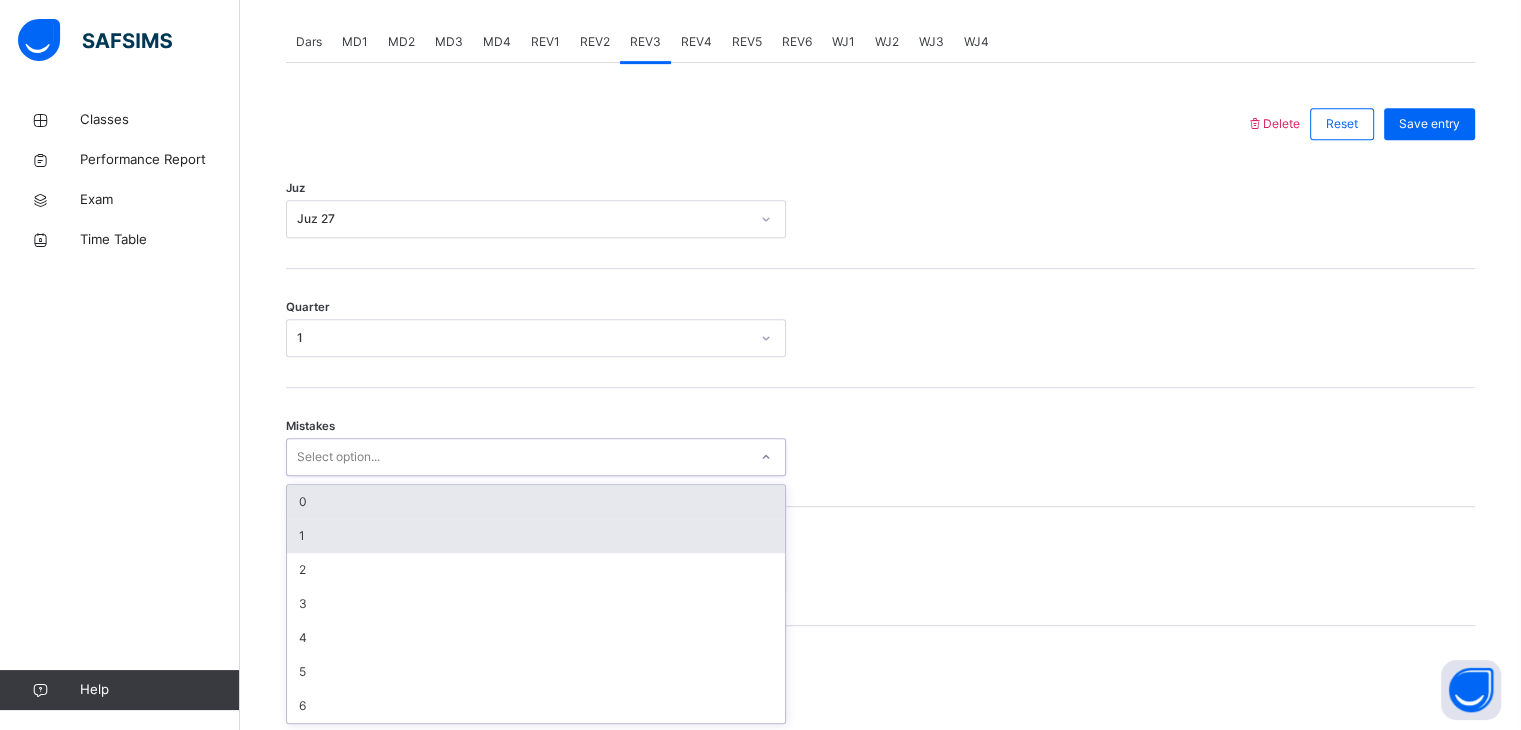 click on "1" at bounding box center (536, 536) 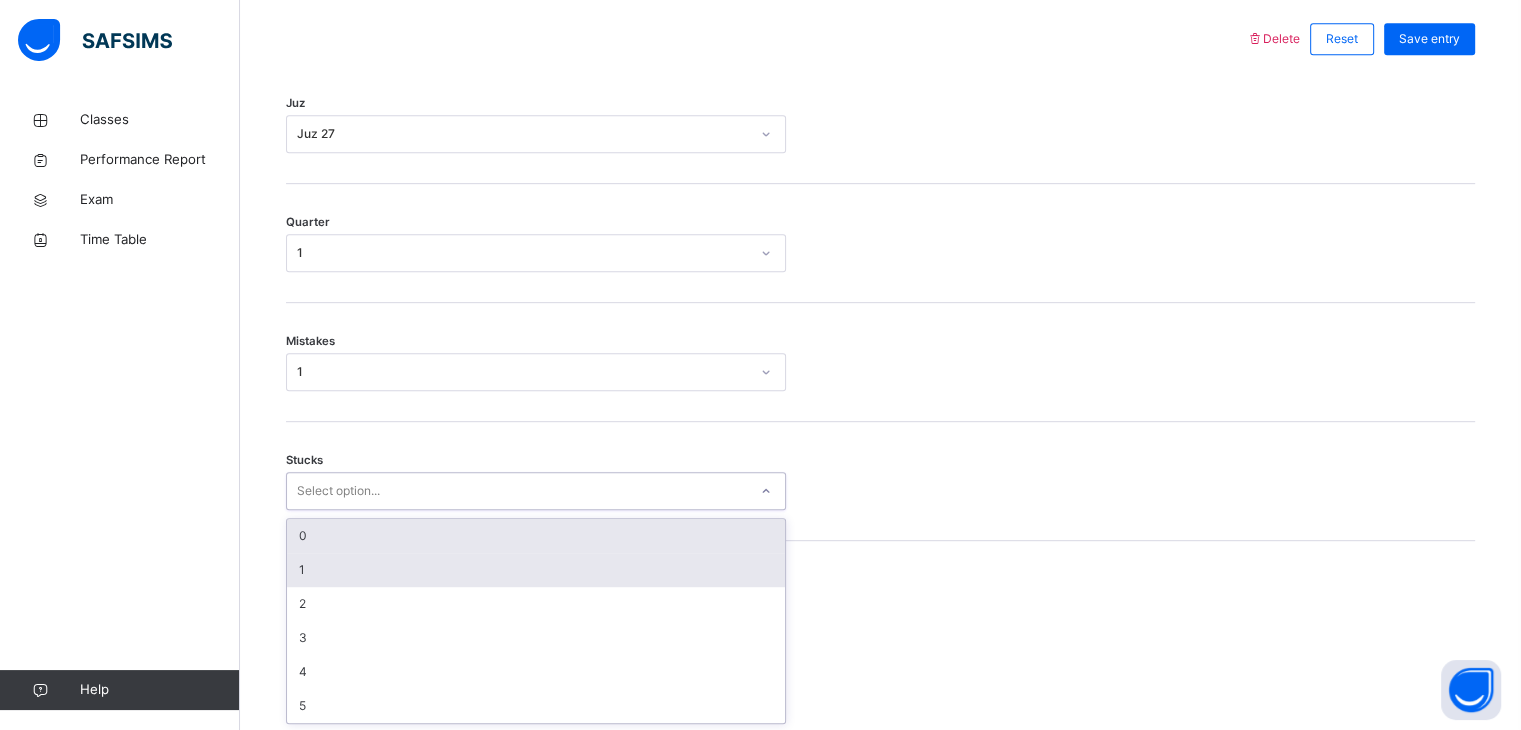 click on "1" at bounding box center [536, 570] 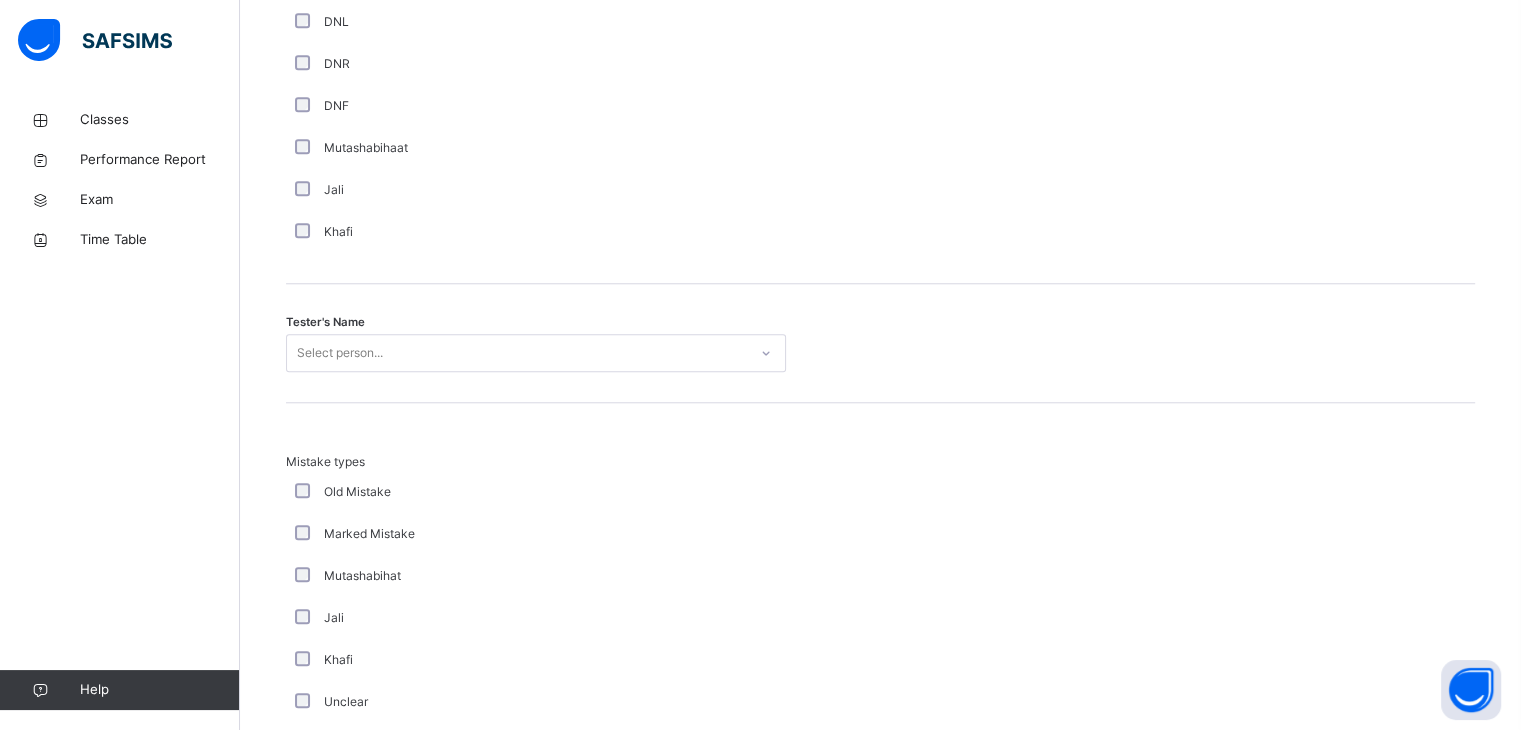scroll, scrollTop: 1841, scrollLeft: 0, axis: vertical 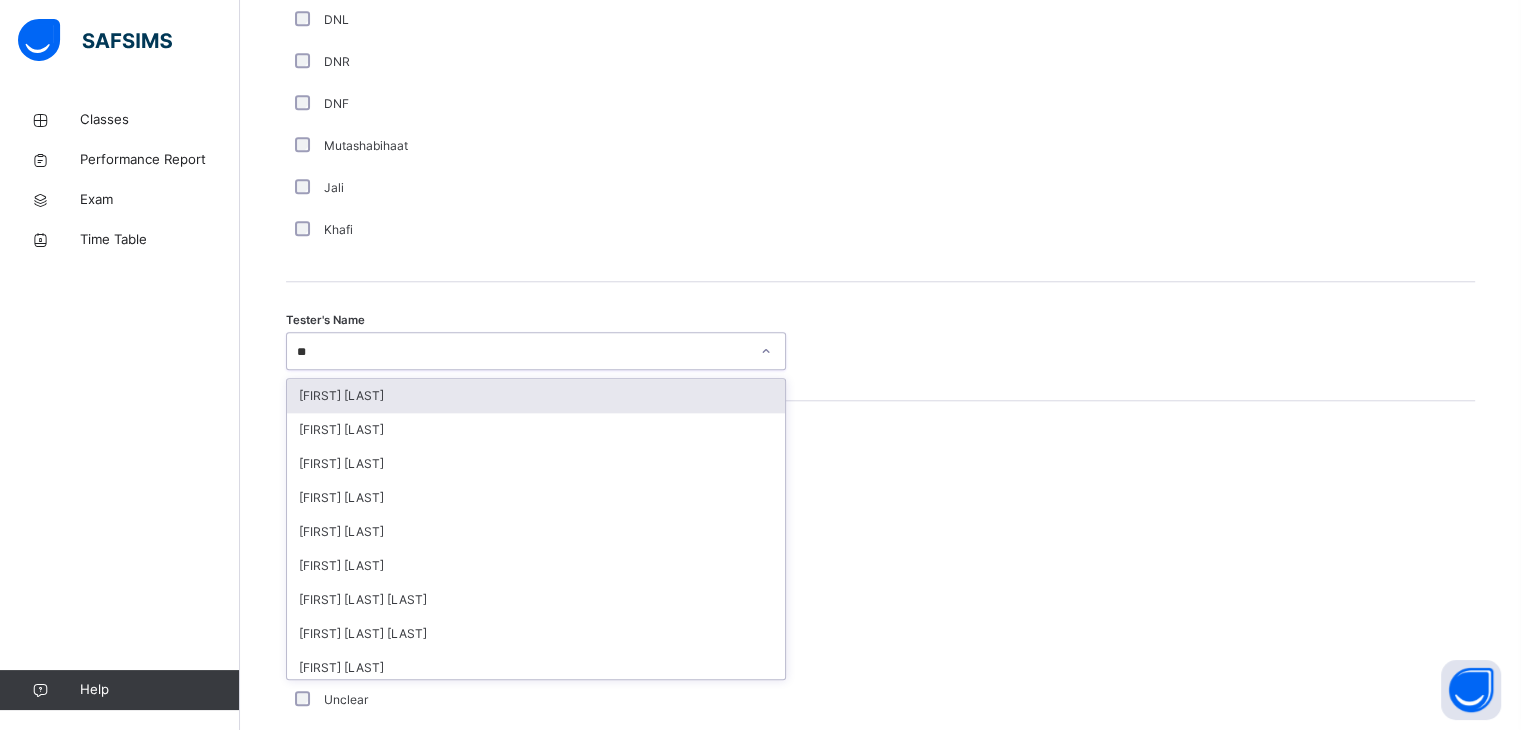 type on "***" 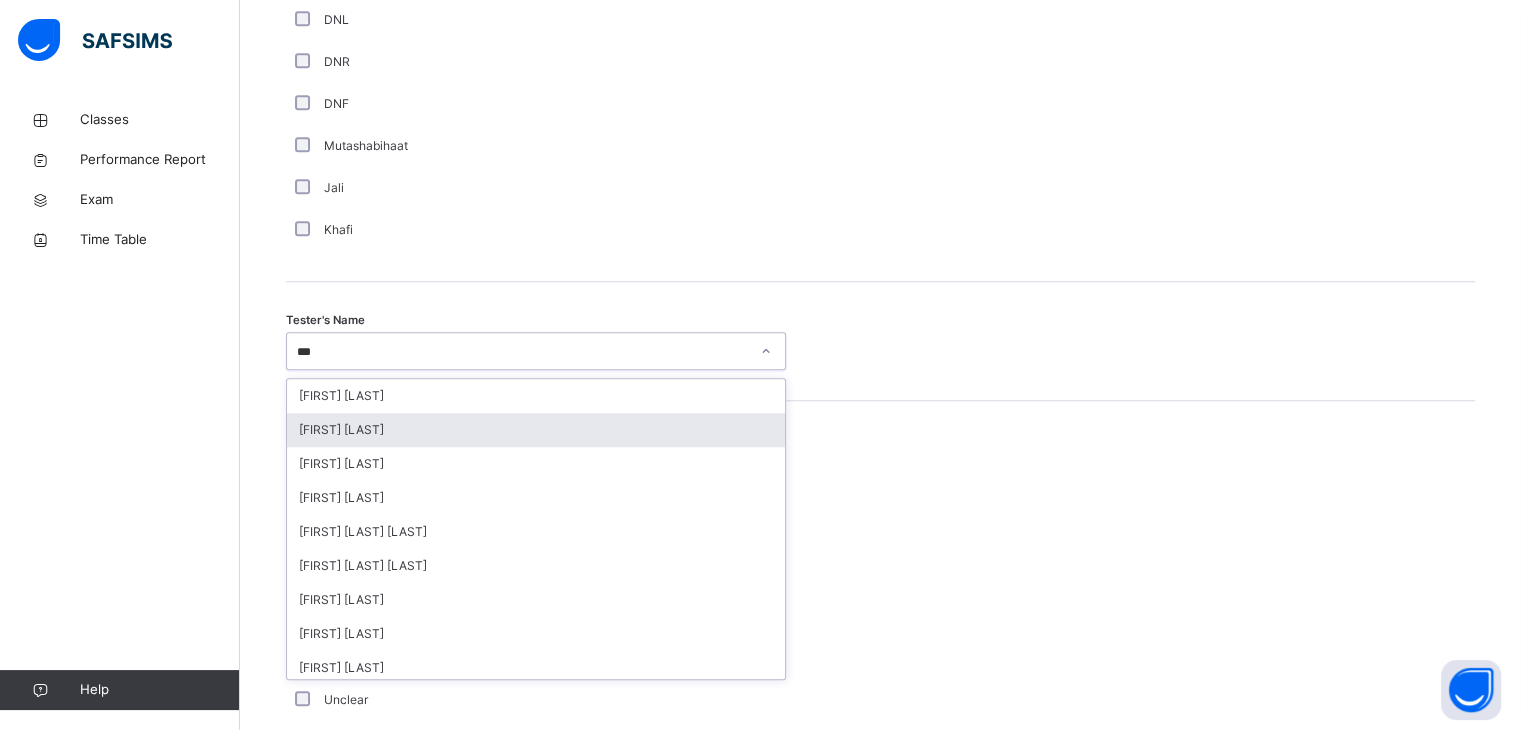 type 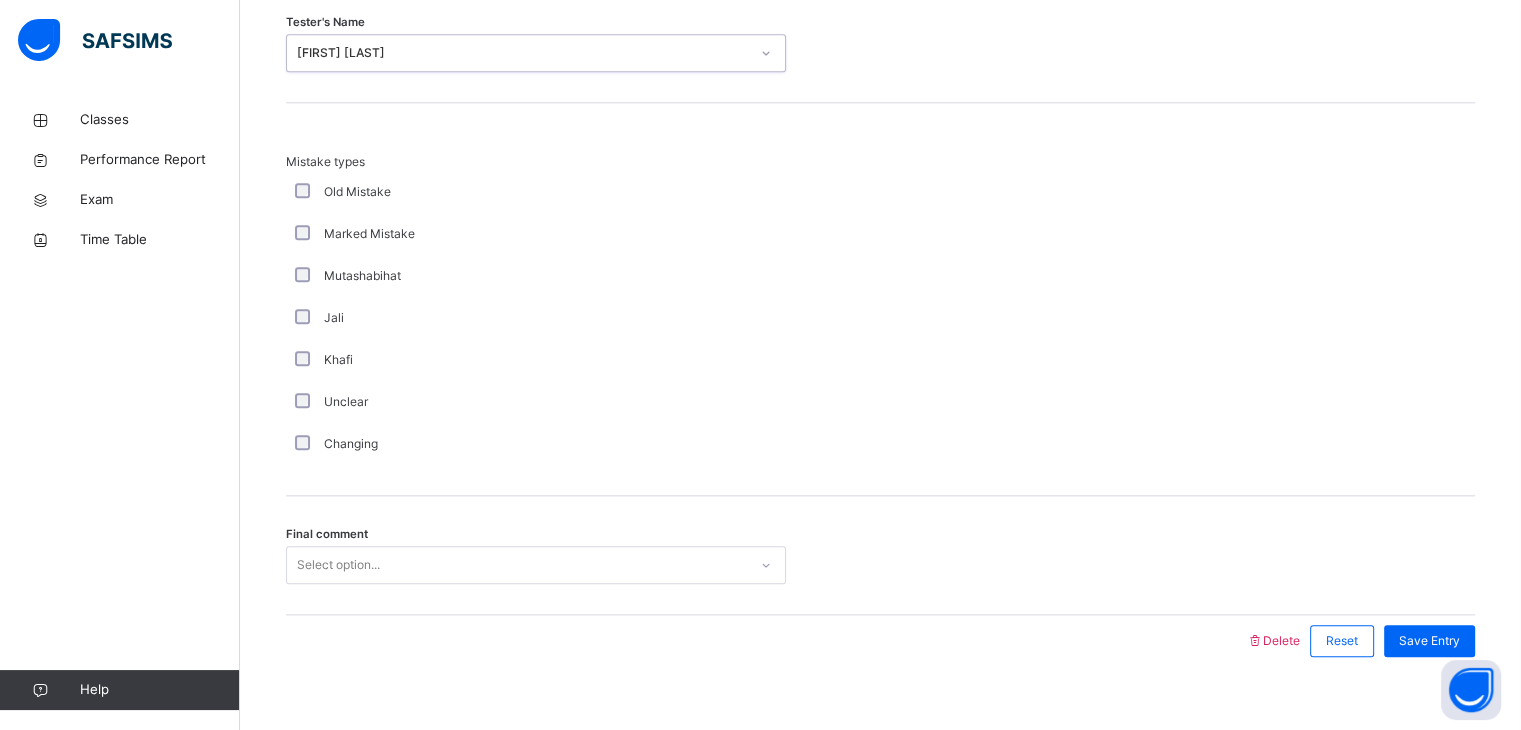 scroll, scrollTop: 2164, scrollLeft: 0, axis: vertical 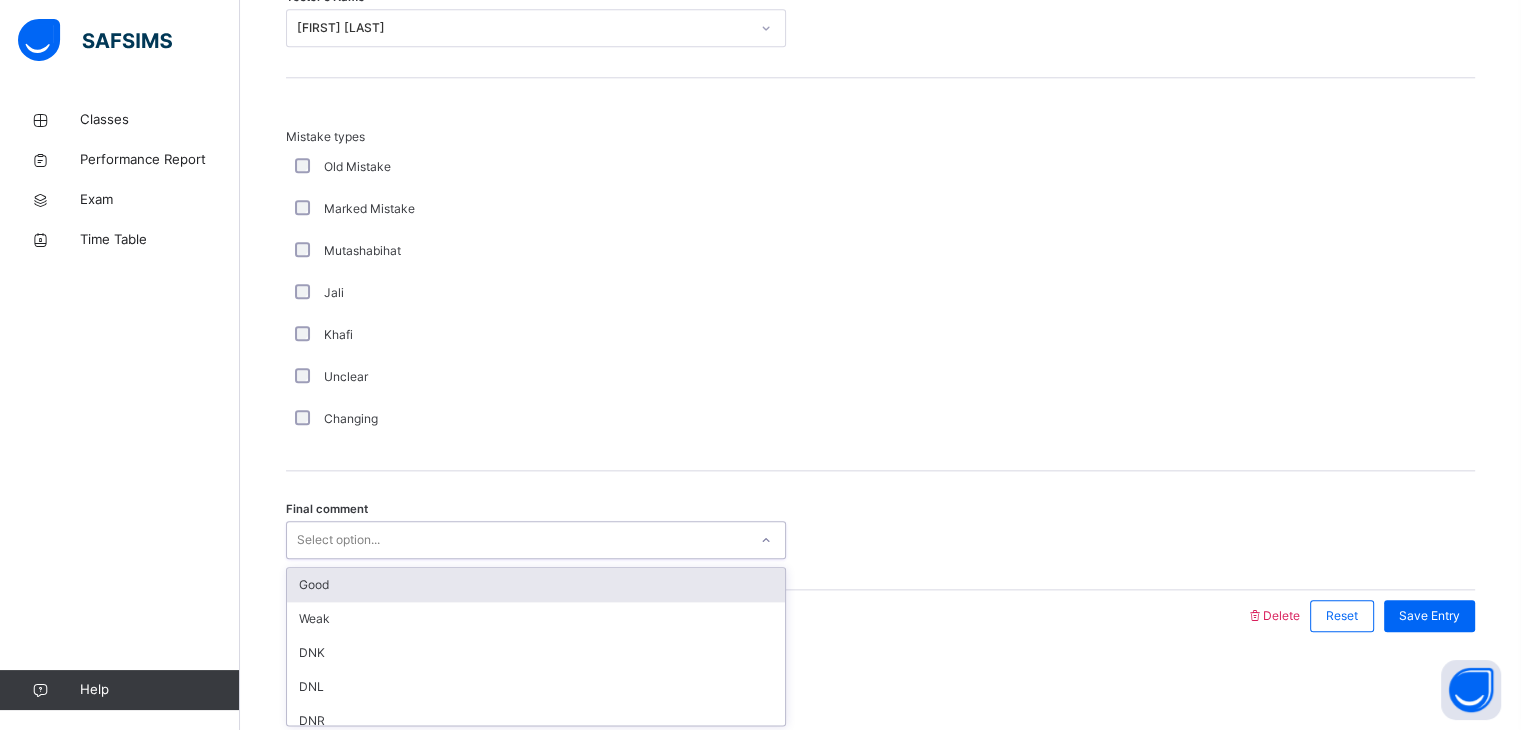 click on "Good" at bounding box center [536, 585] 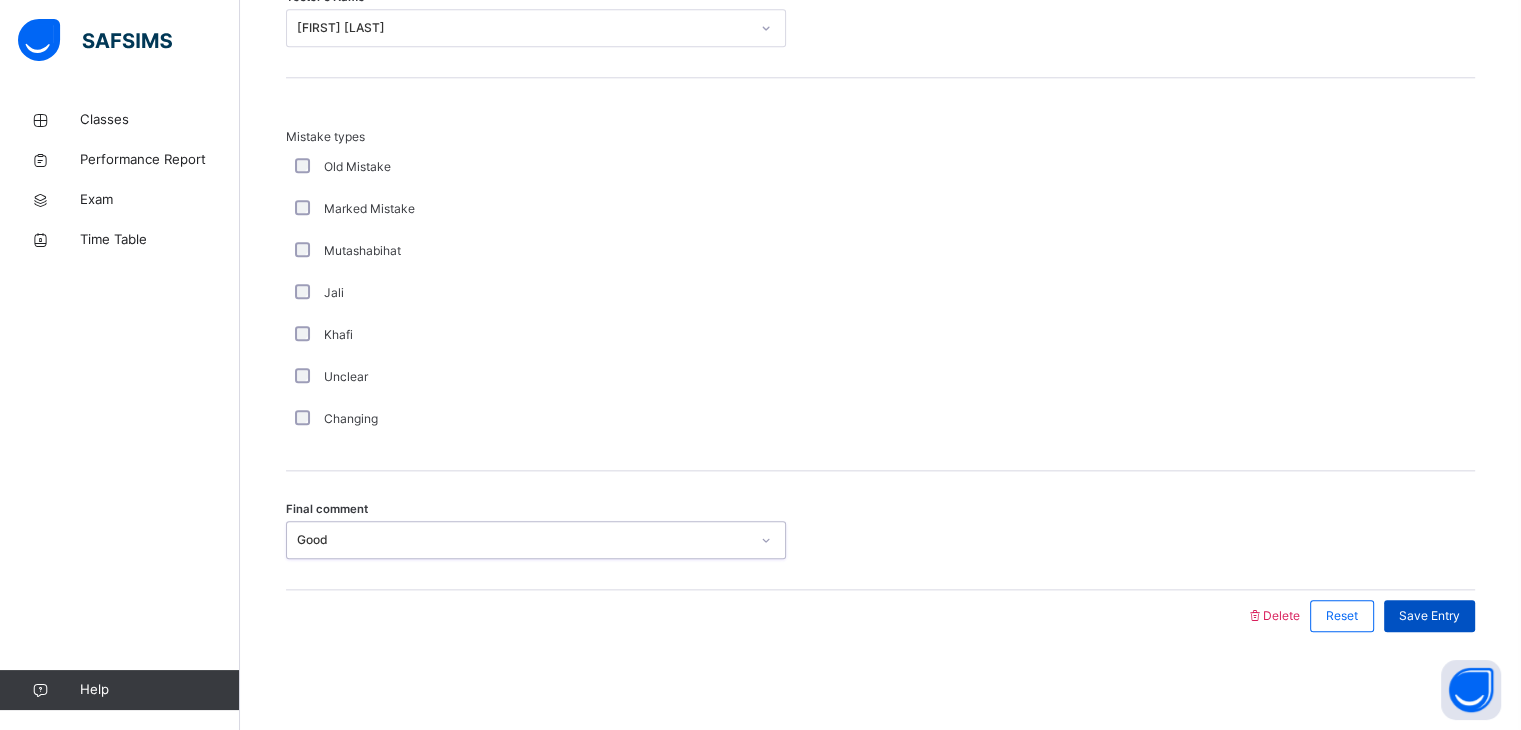 click on "Save Entry" at bounding box center (1429, 616) 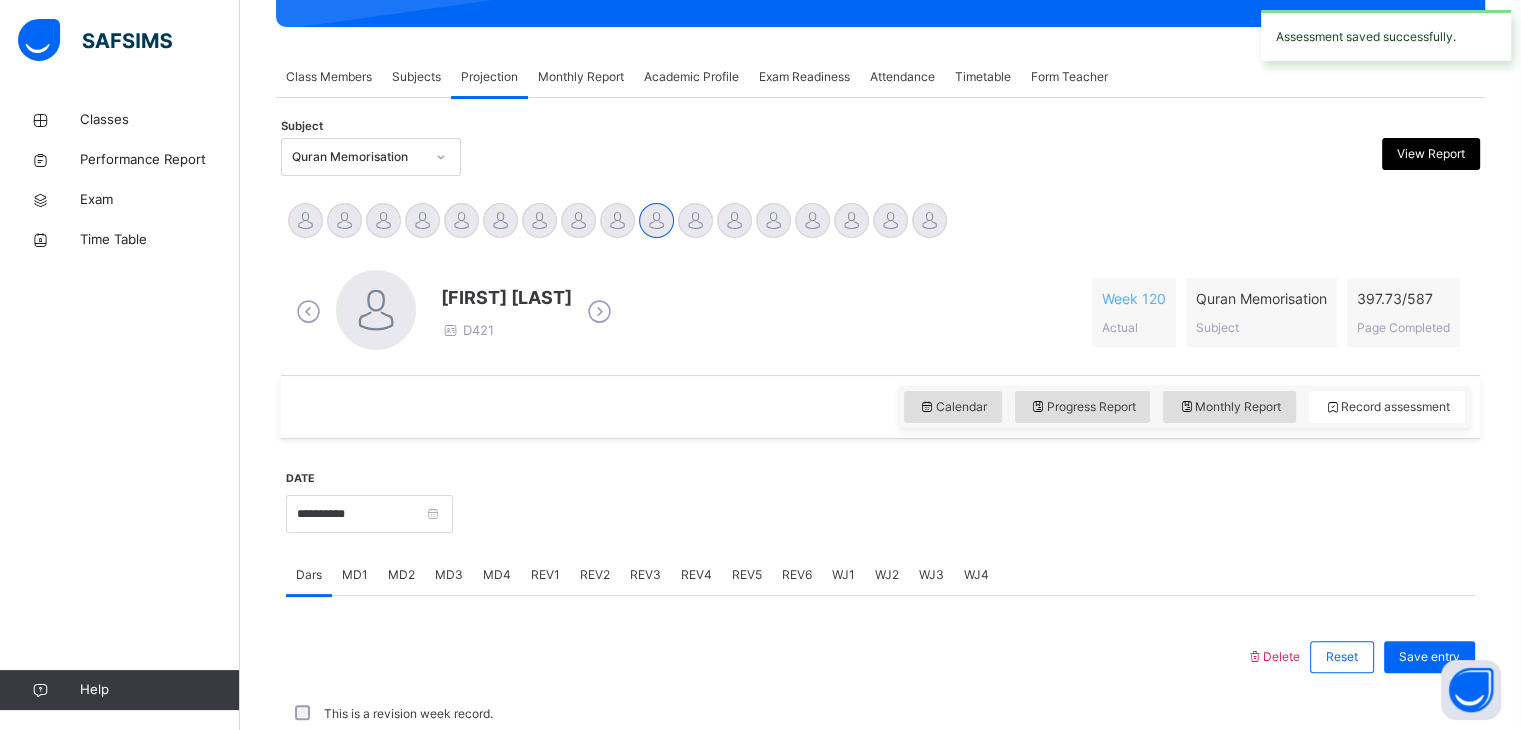 scroll, scrollTop: 772, scrollLeft: 0, axis: vertical 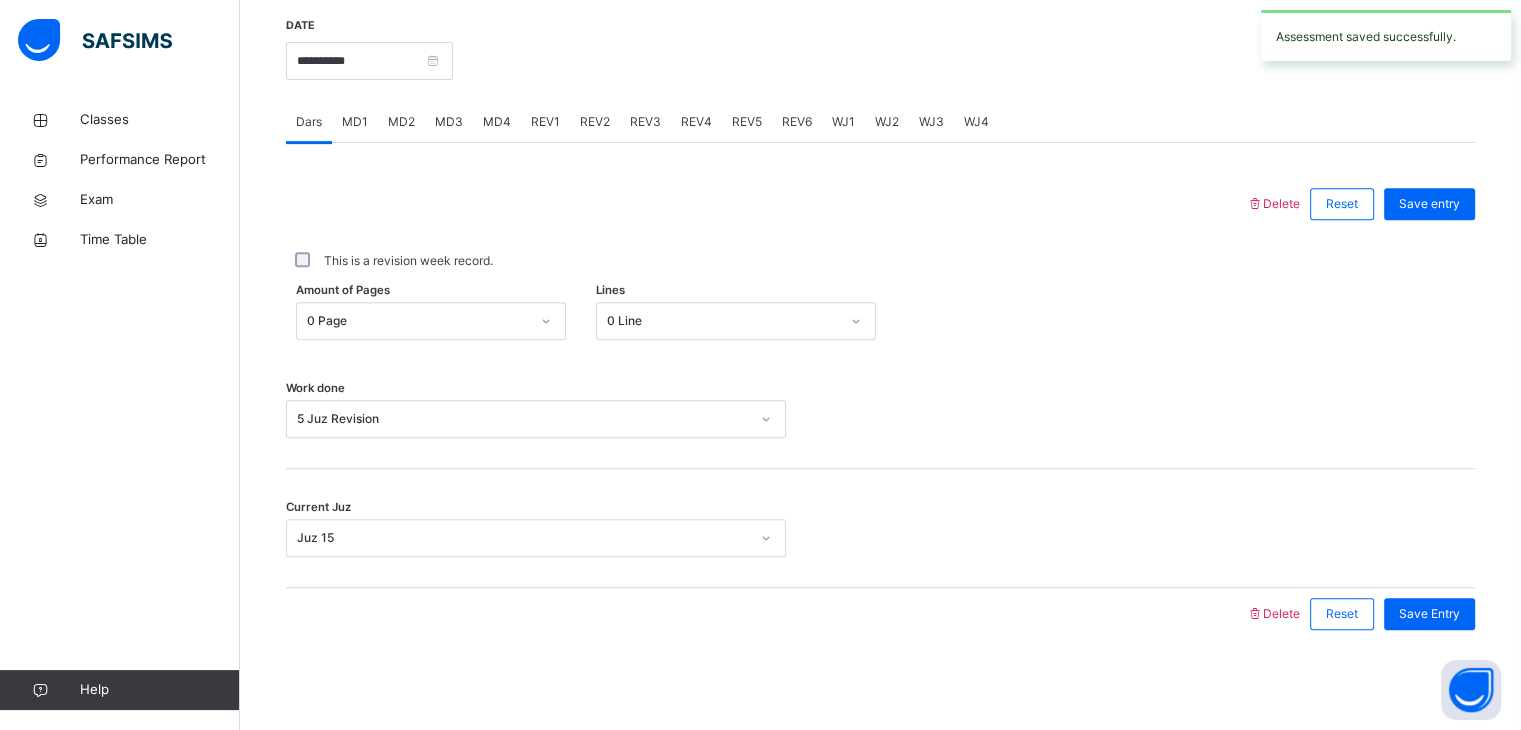 click on "REV3" at bounding box center [645, 122] 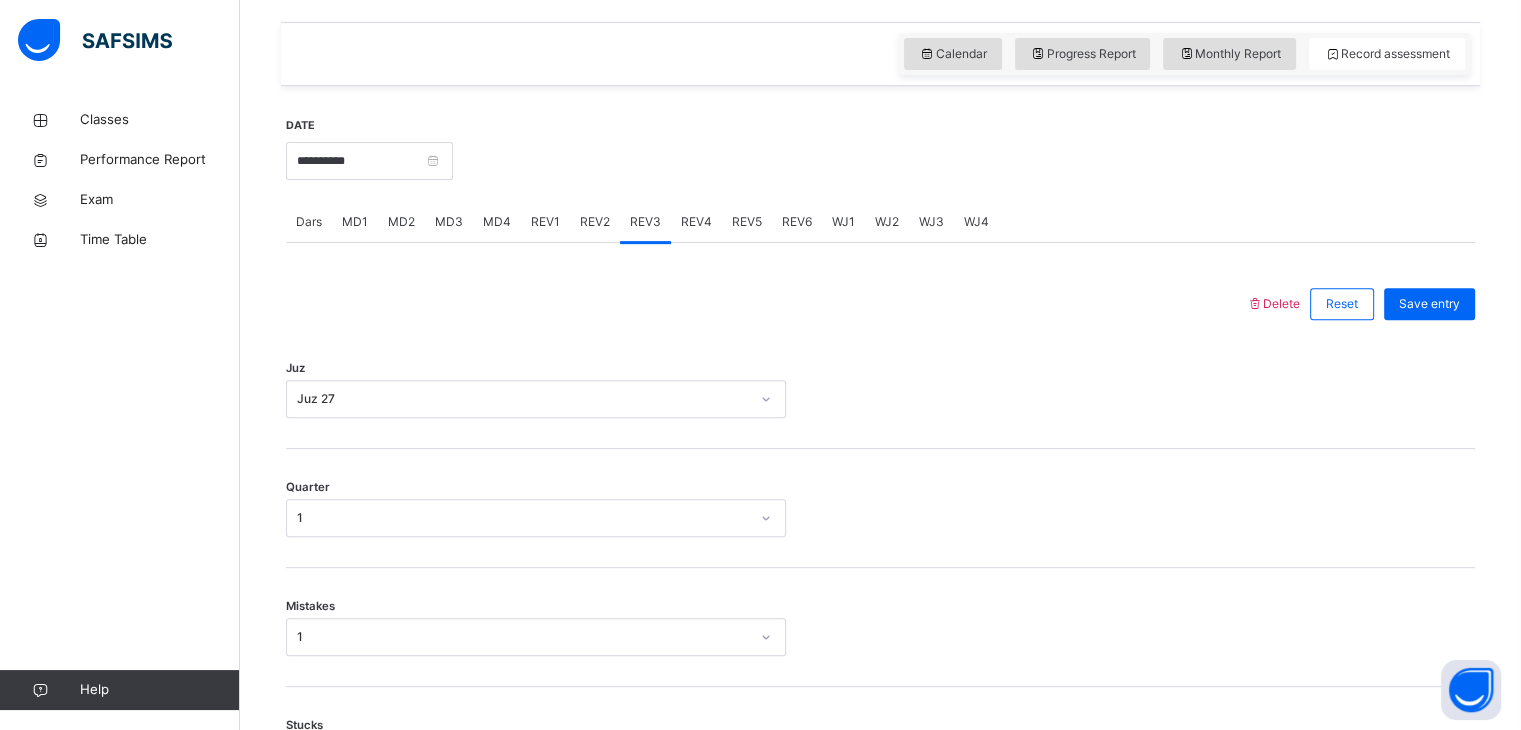 click on "REV4" at bounding box center [696, 222] 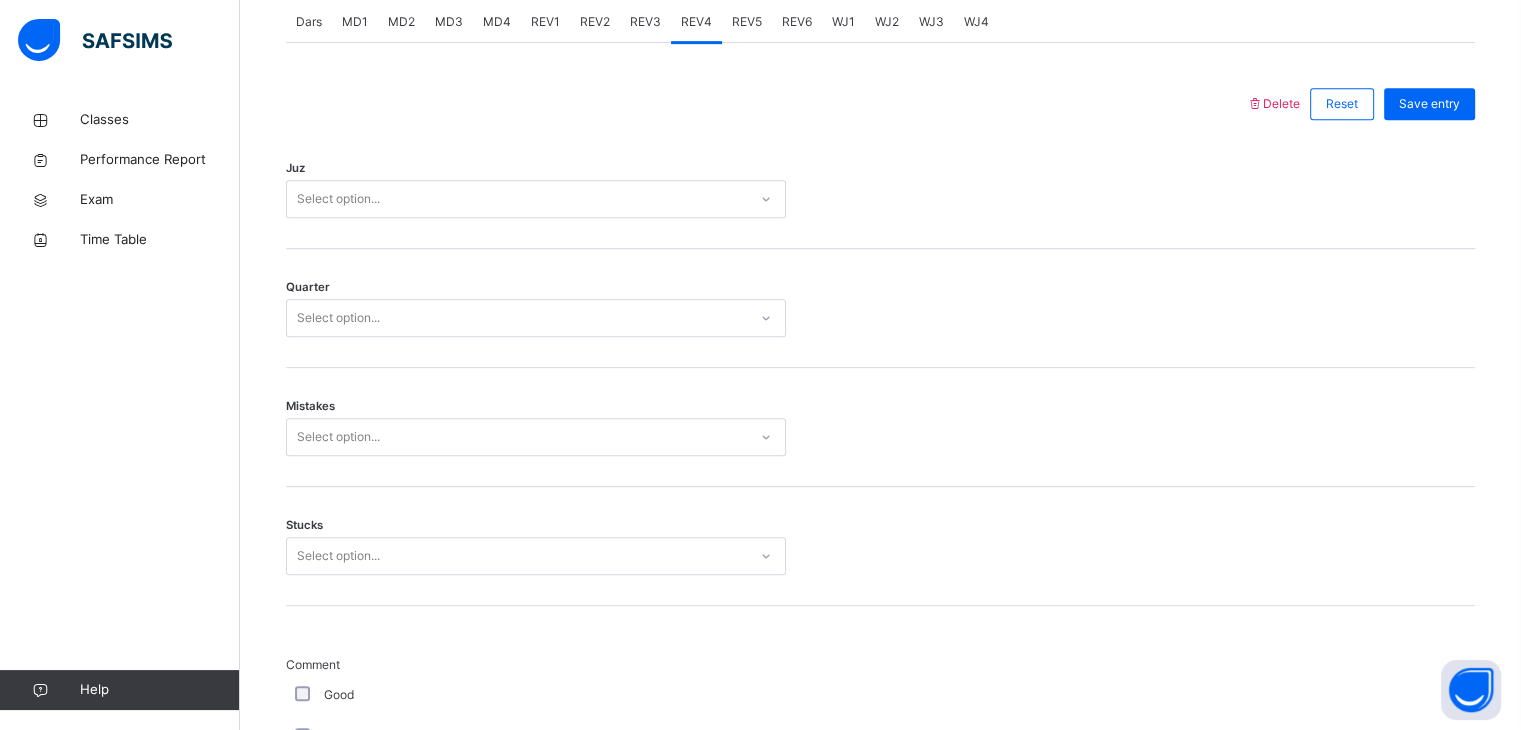 scroll, scrollTop: 870, scrollLeft: 0, axis: vertical 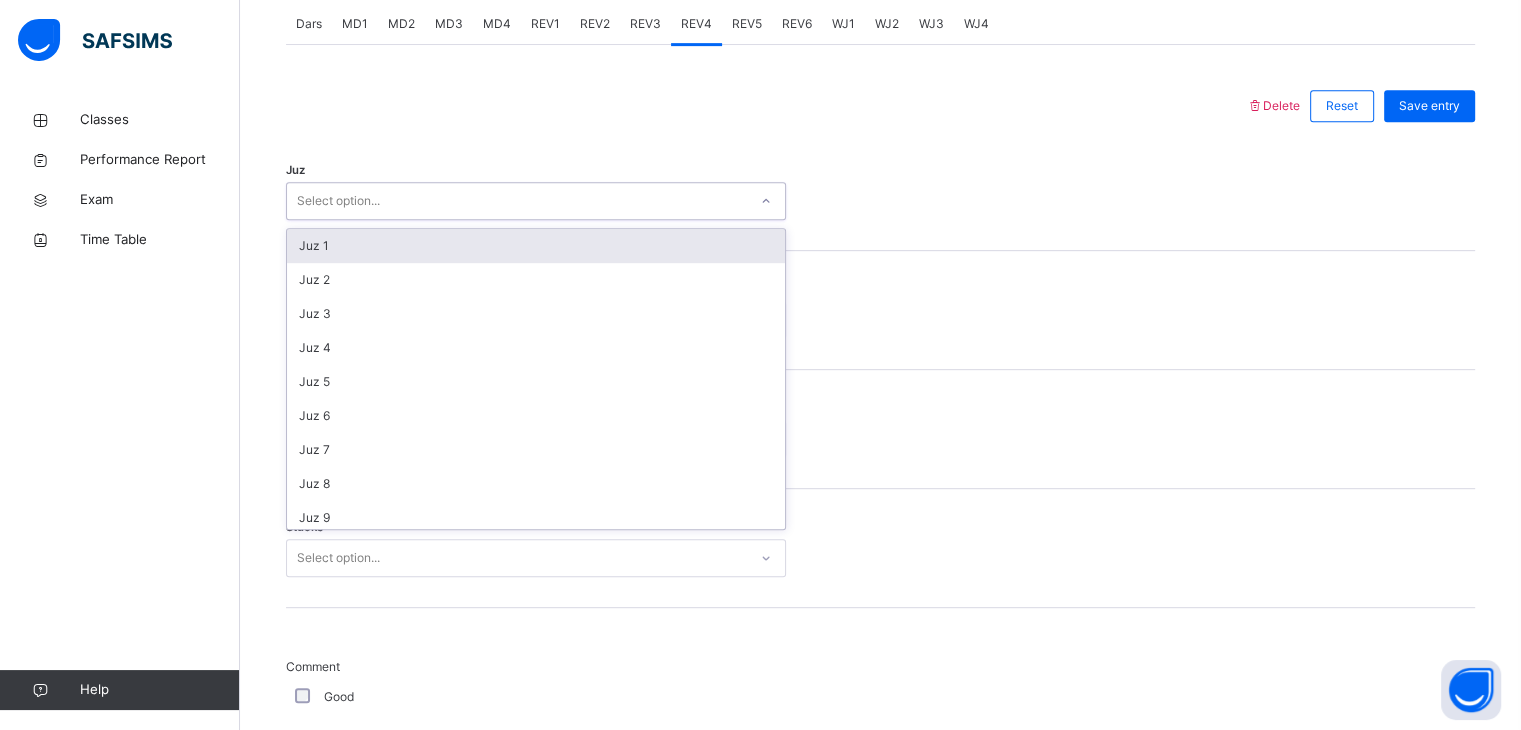 click on "Juz 1" at bounding box center [536, 246] 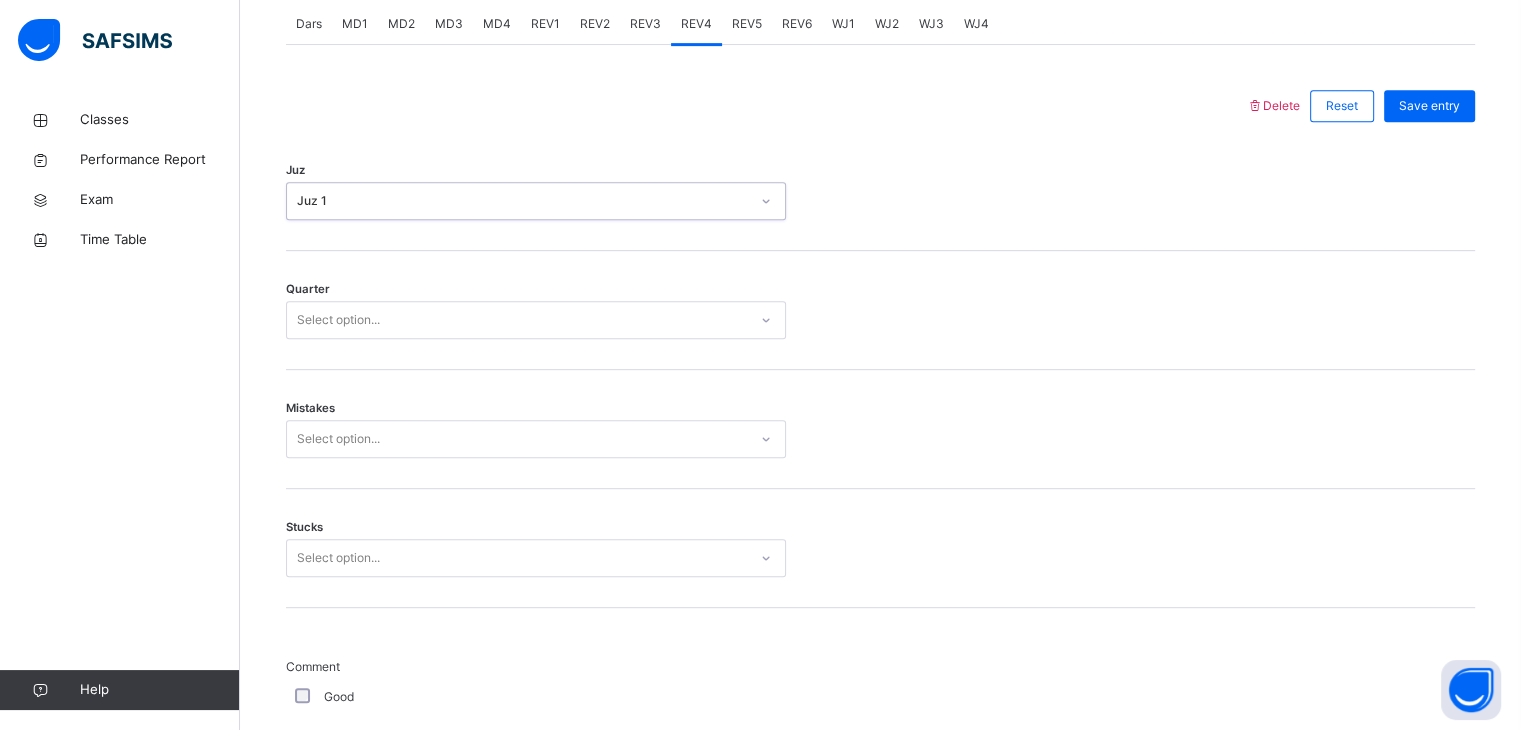 click on "Quarter Select option..." at bounding box center [880, 310] 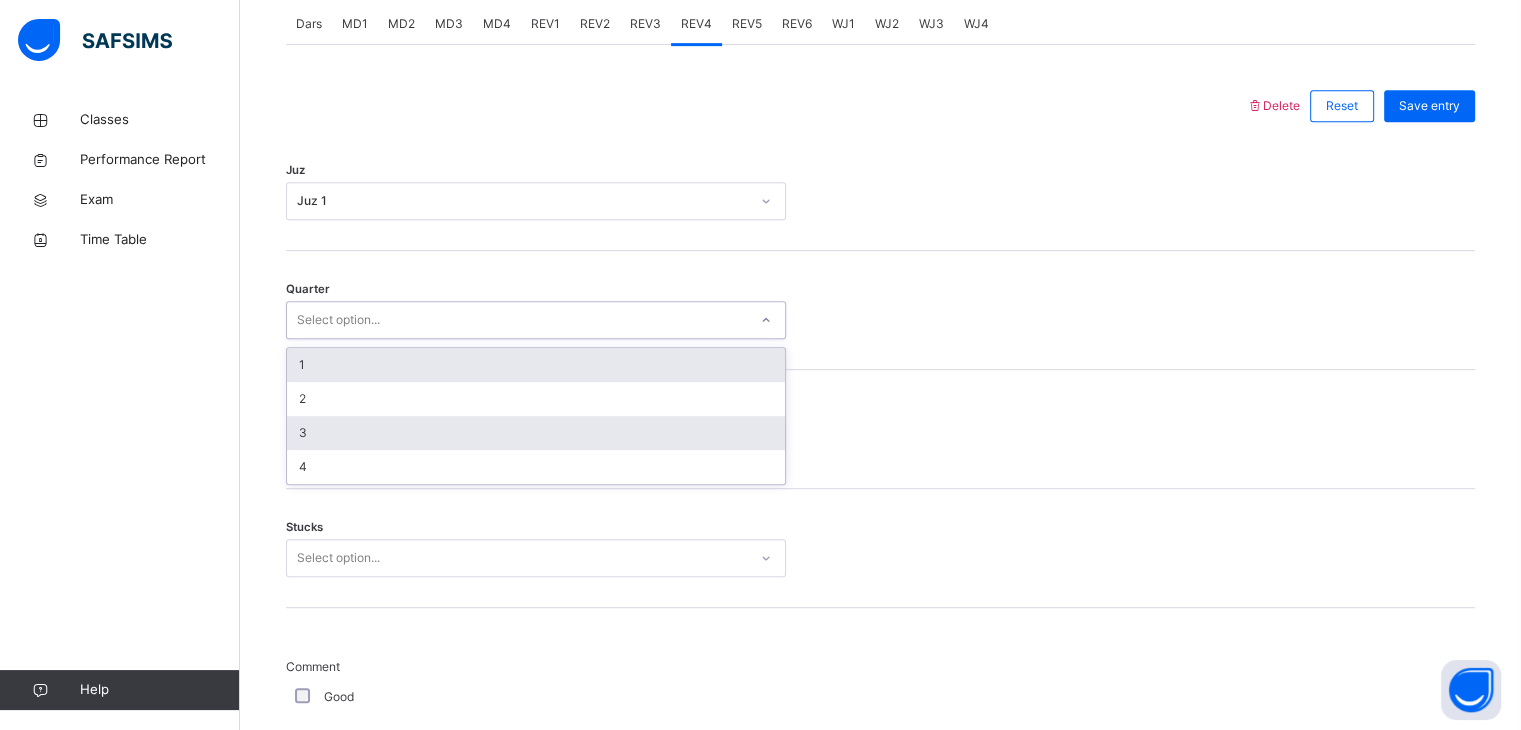 click on "3" at bounding box center [536, 433] 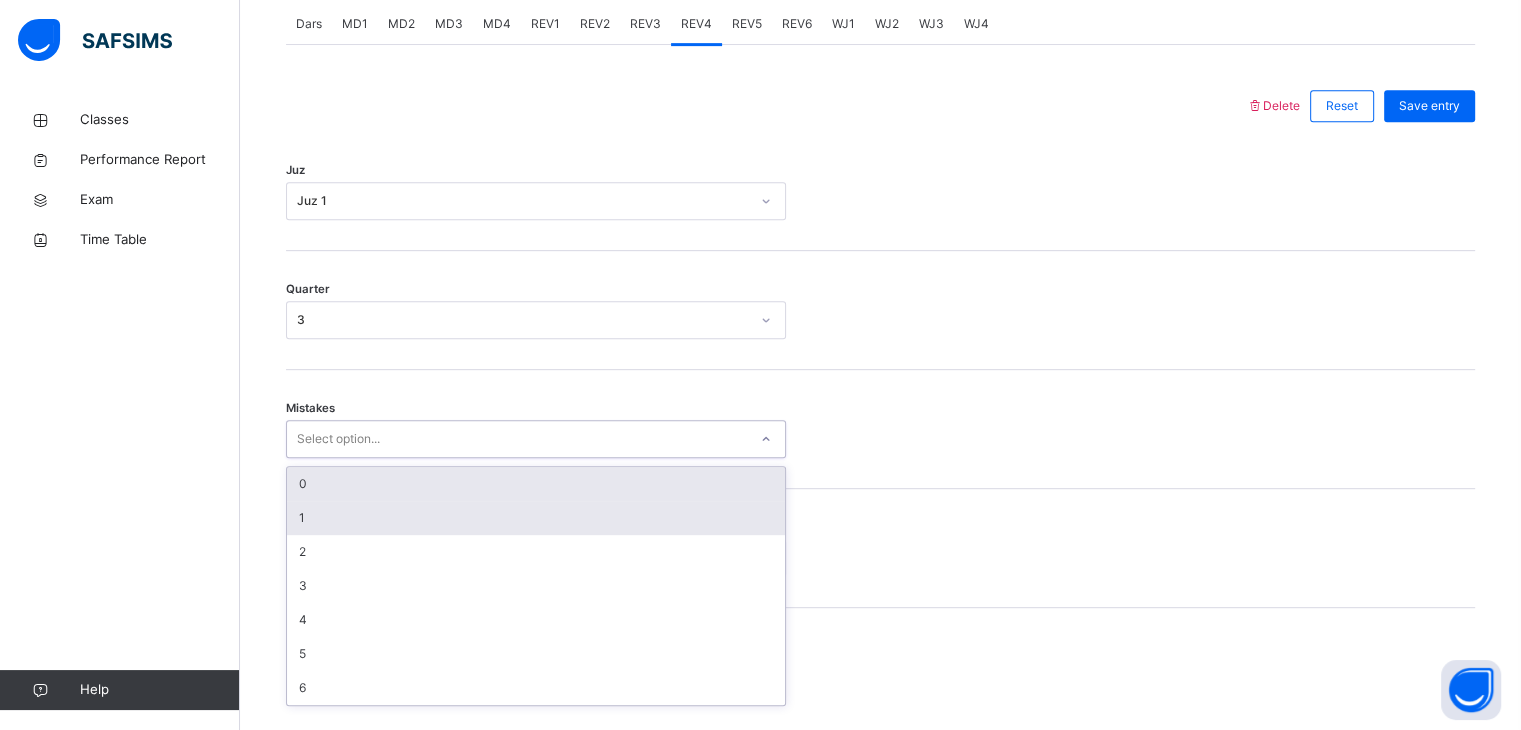 click on "1" at bounding box center (536, 518) 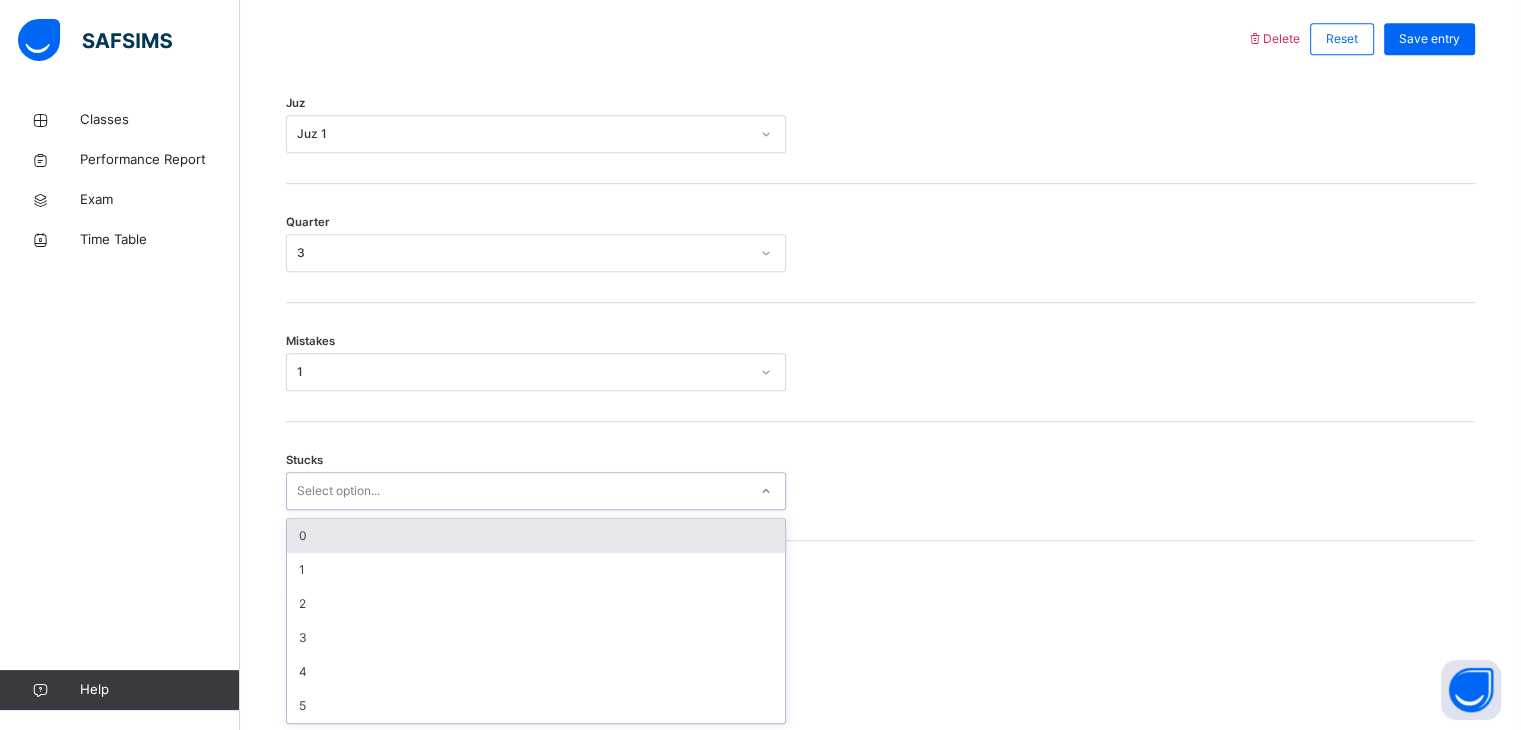 click on "0" at bounding box center (536, 536) 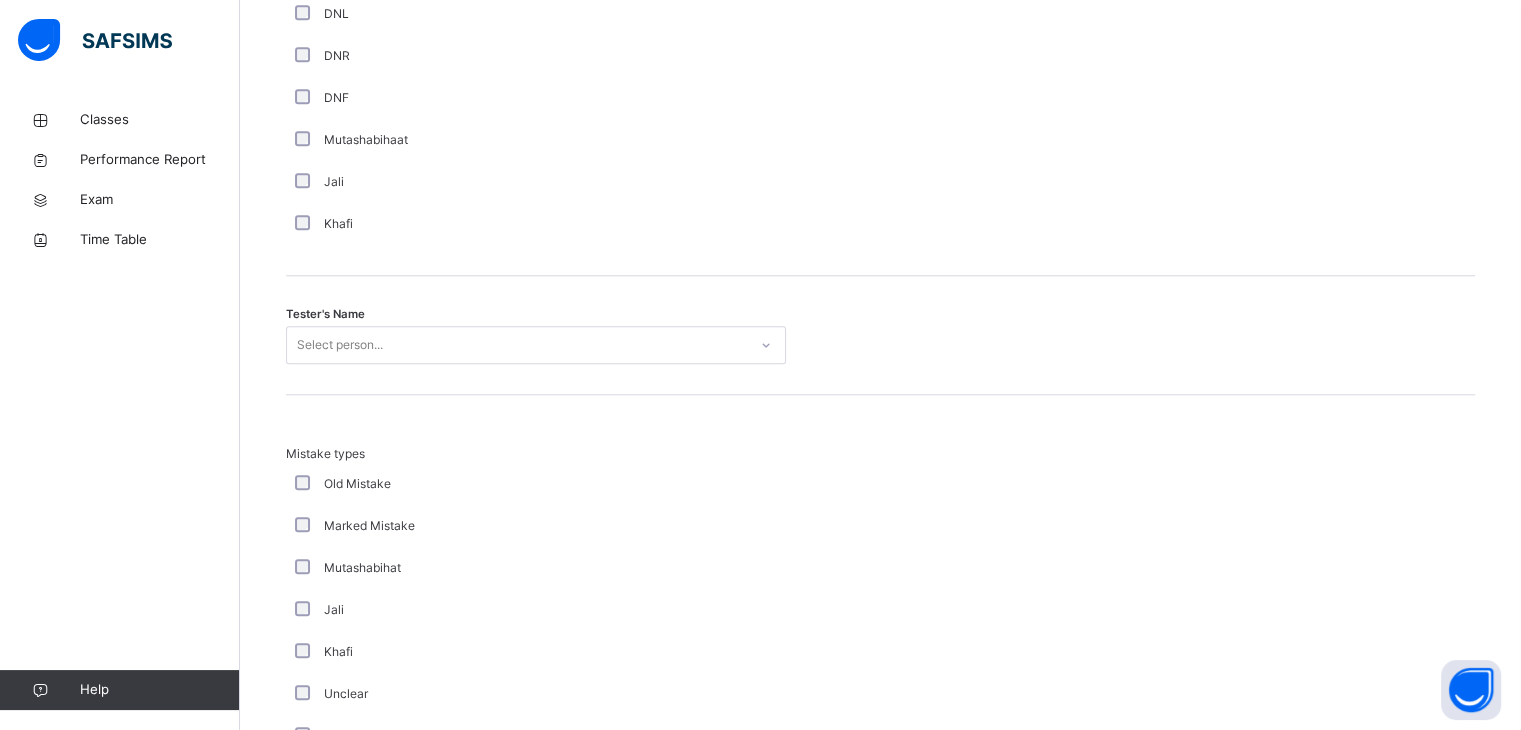 scroll, scrollTop: 1848, scrollLeft: 0, axis: vertical 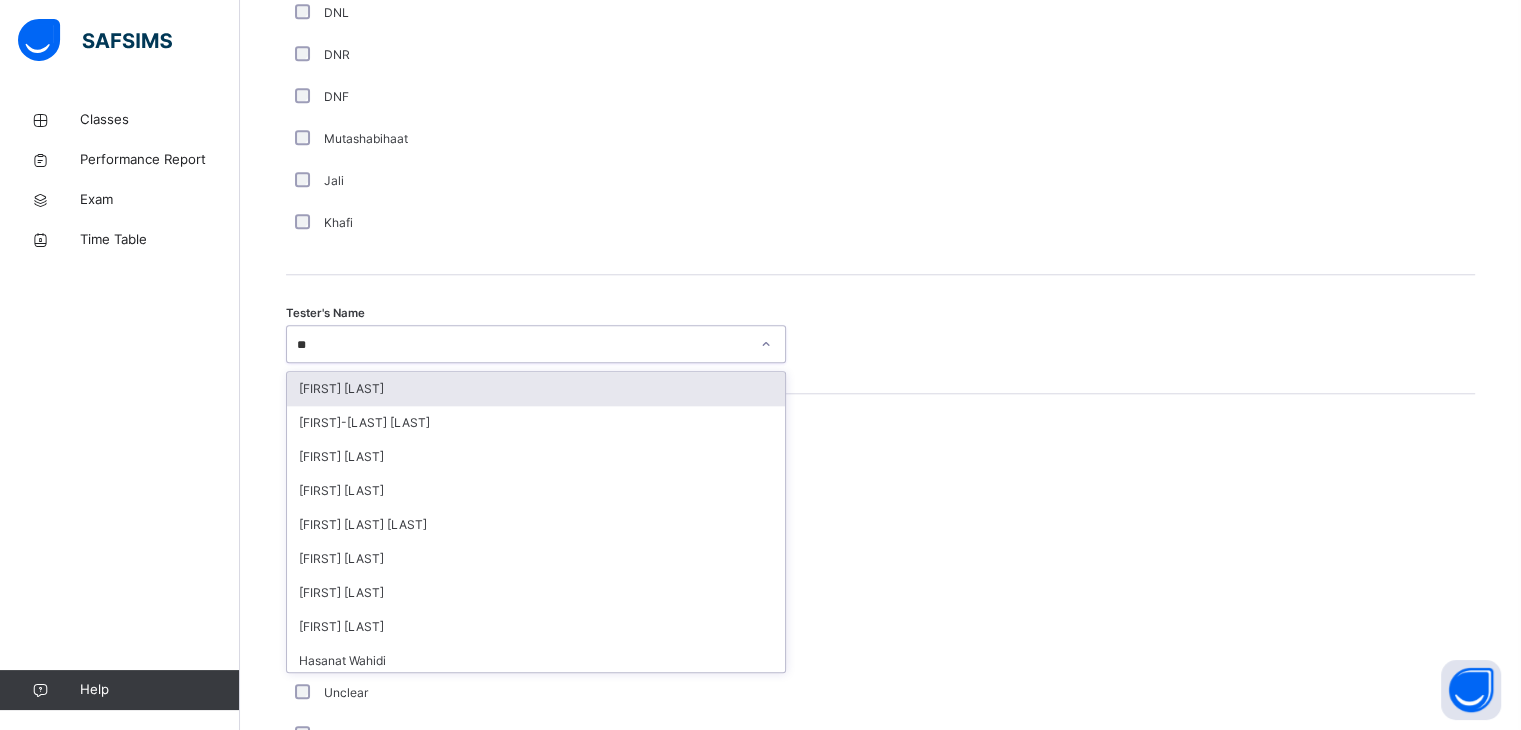 type on "***" 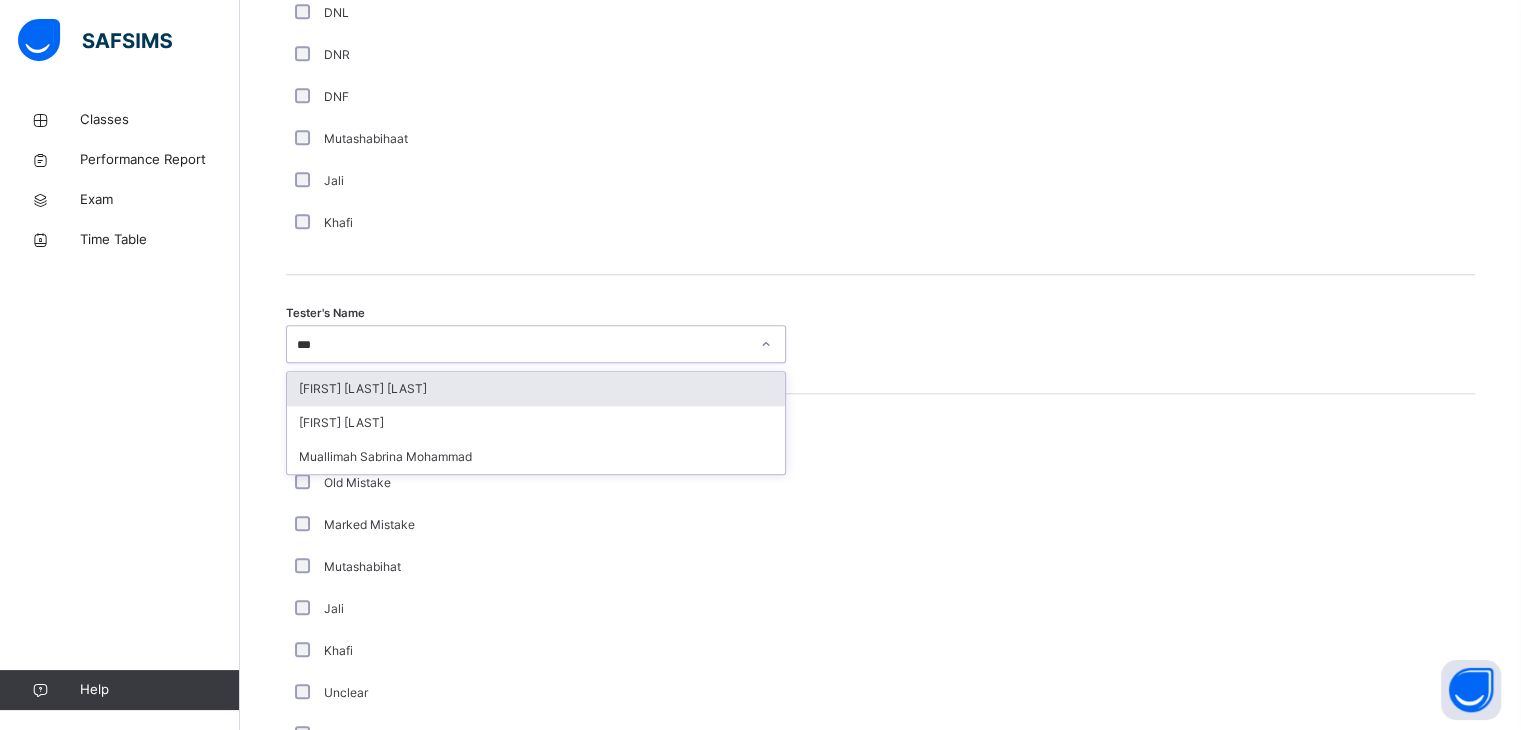 type 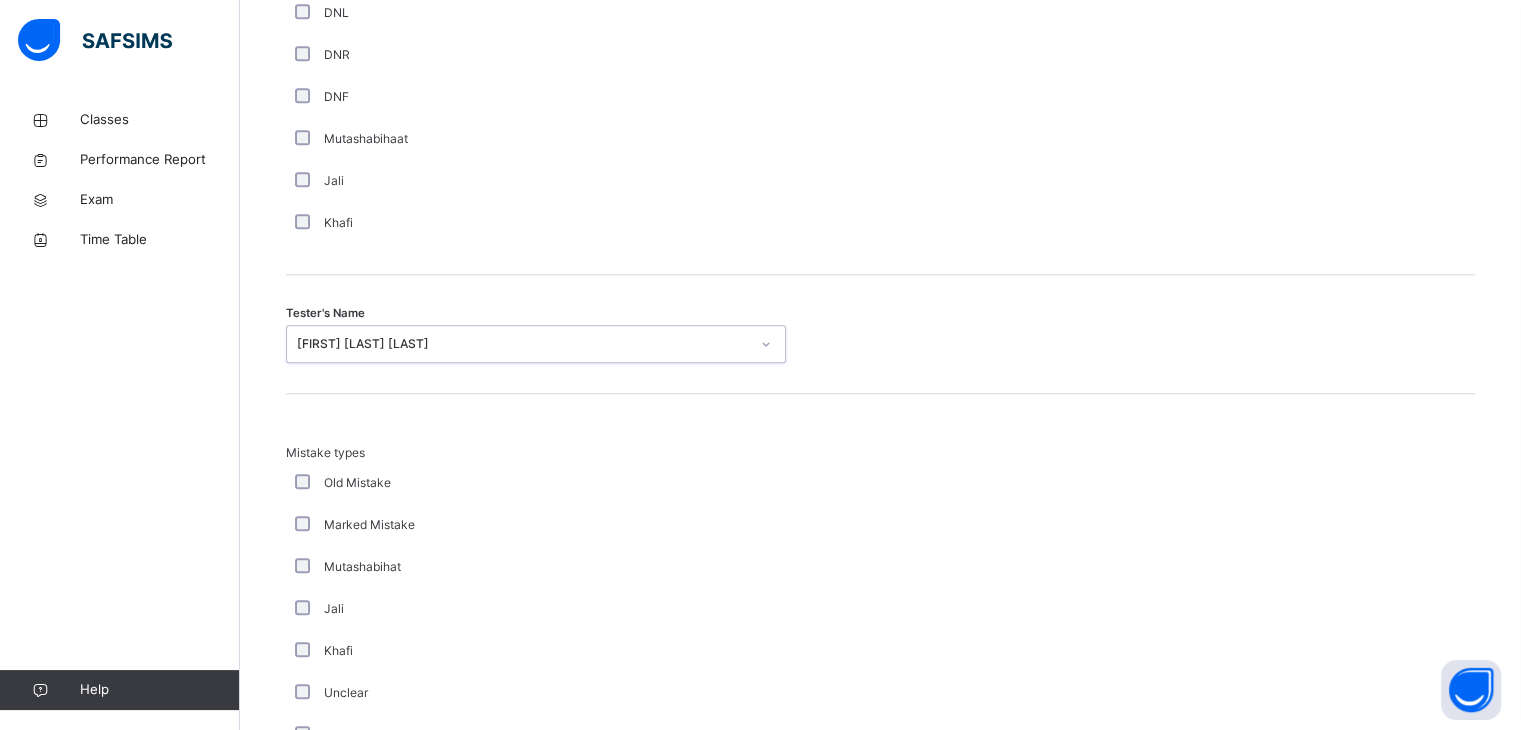 scroll, scrollTop: 2164, scrollLeft: 0, axis: vertical 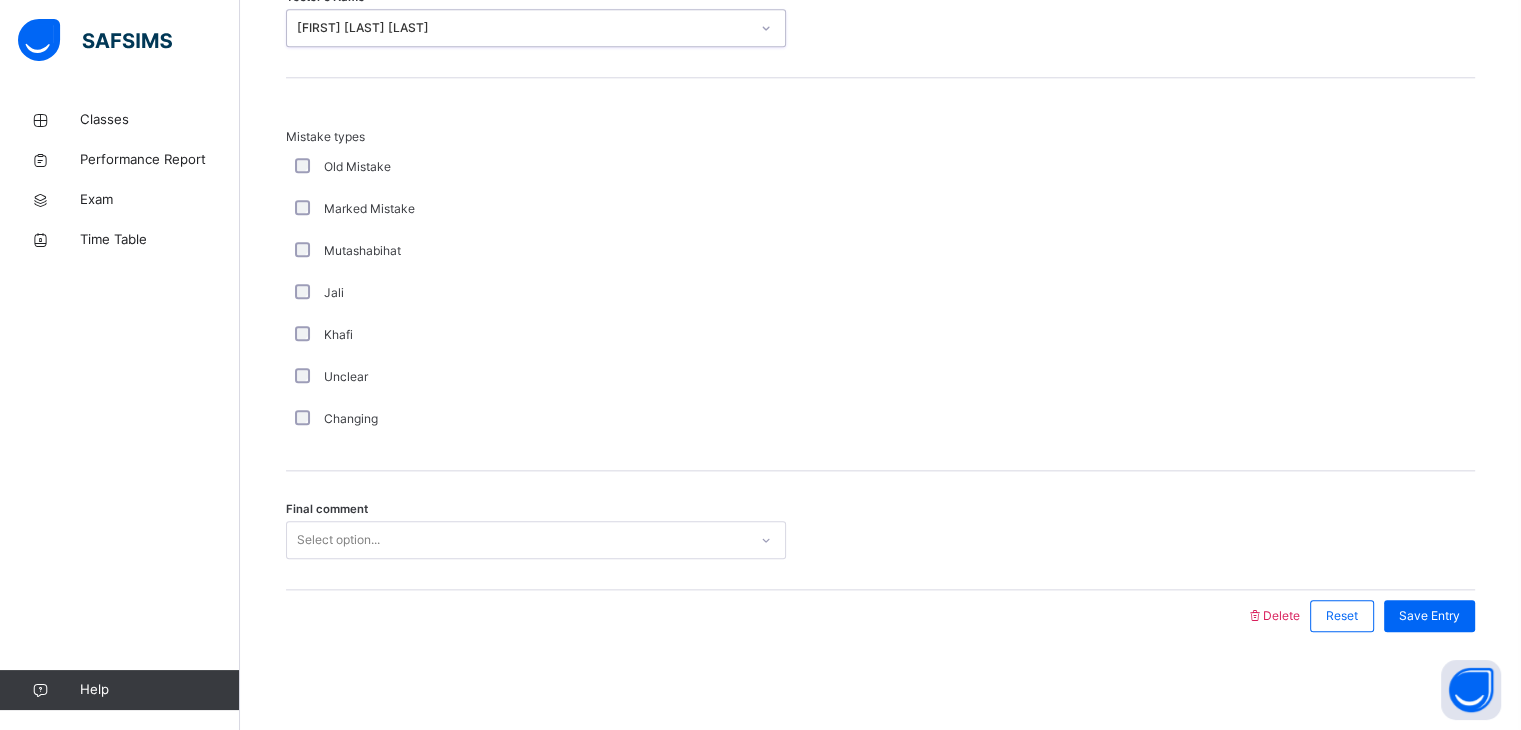 click on "Mistake types Old Mistake Marked Mistake Mutashabihat Jali Khafi Unclear Changing" at bounding box center (880, 274) 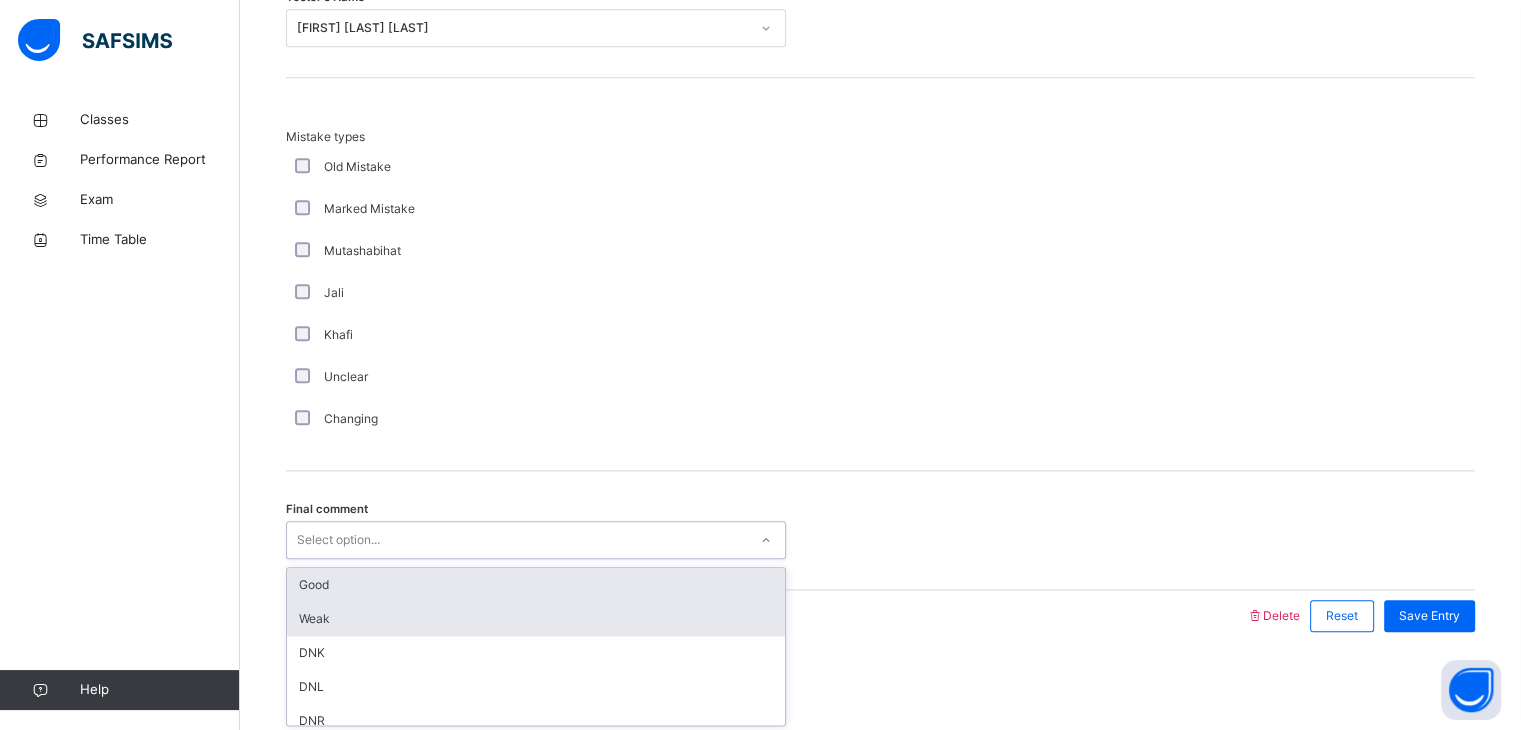 click on "Weak" at bounding box center (536, 619) 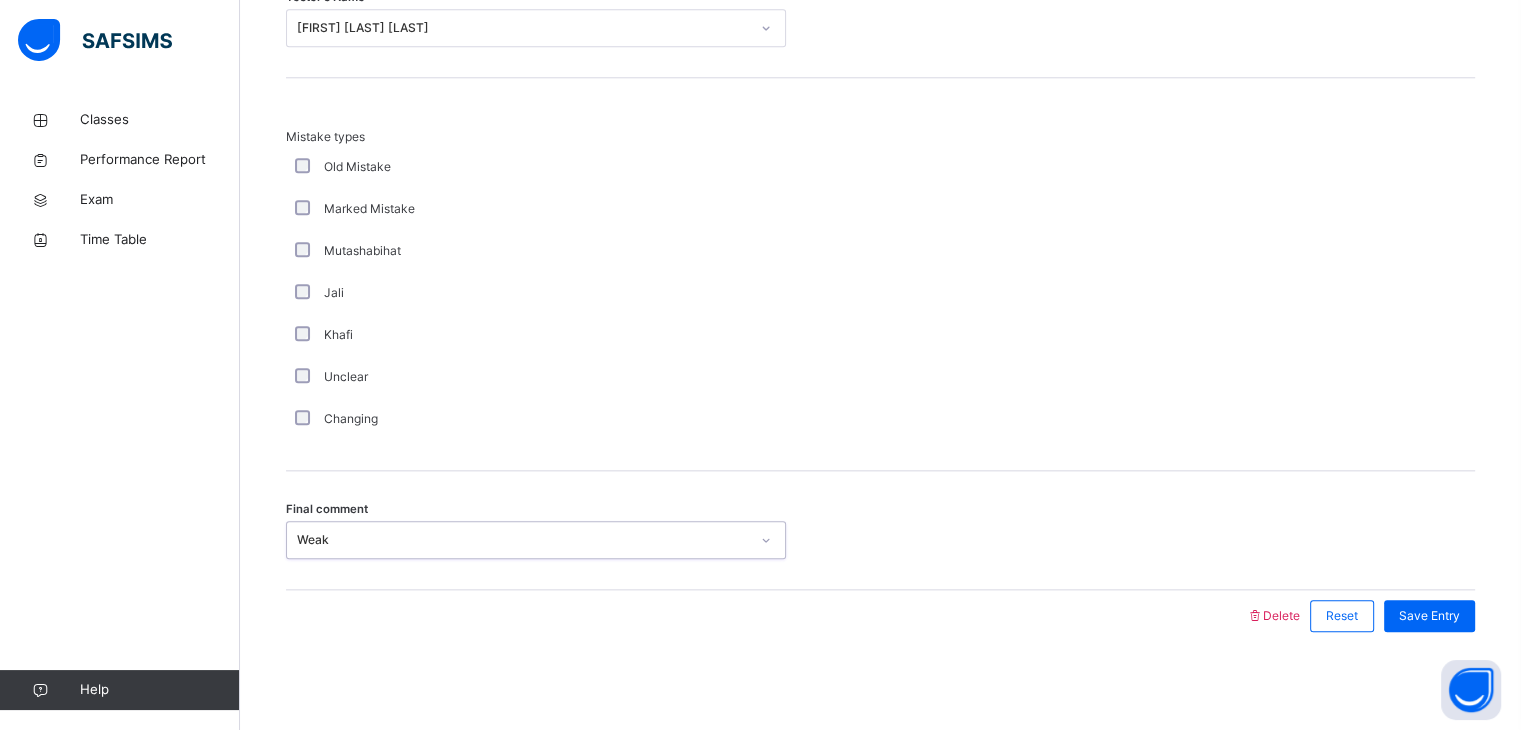 click on "Final comment   option Weak, selected.     0 results available. Select is focused ,type to refine list, press Down to open the menu,  Weak" at bounding box center [880, 530] 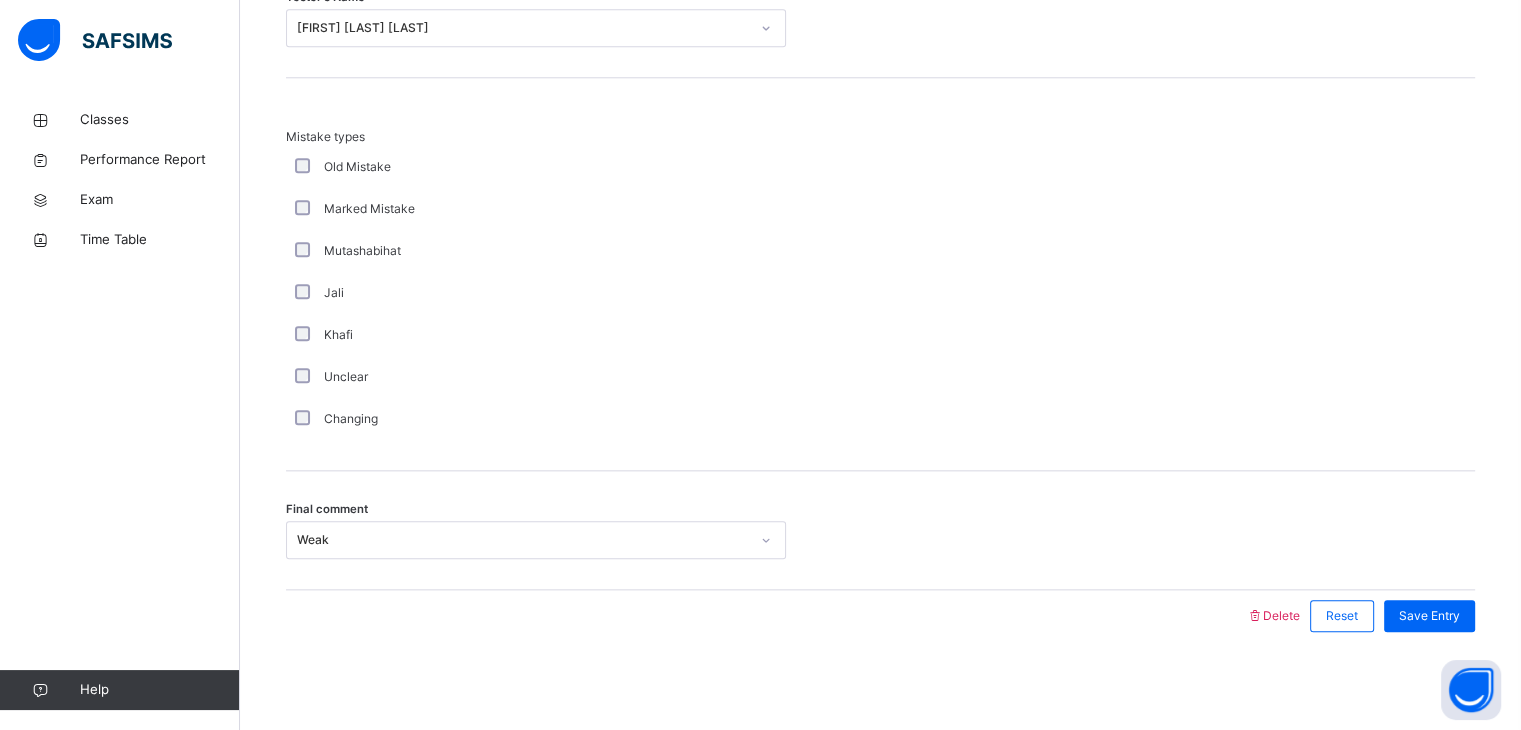 click on "Final comment Weak" at bounding box center (880, 530) 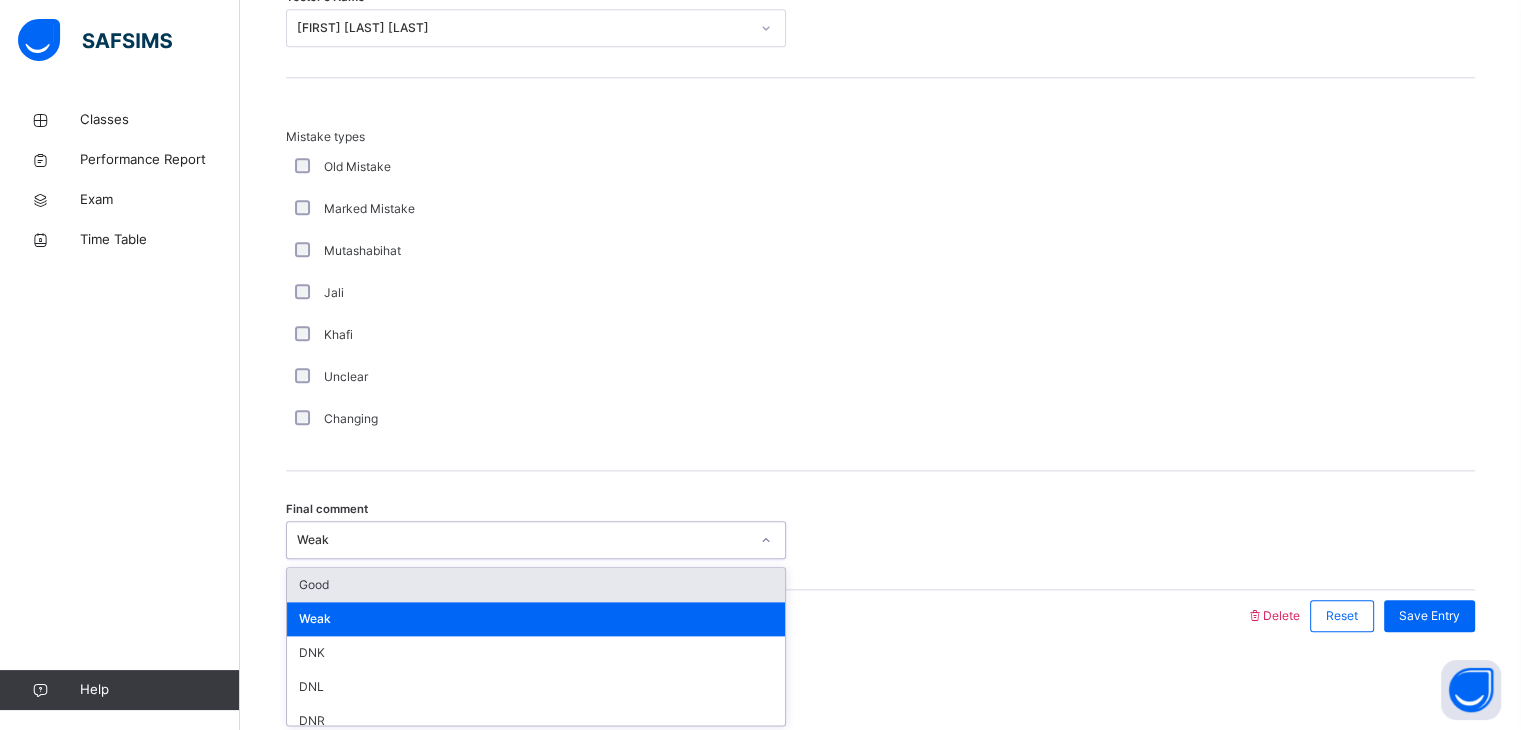 click on "Good" at bounding box center [536, 585] 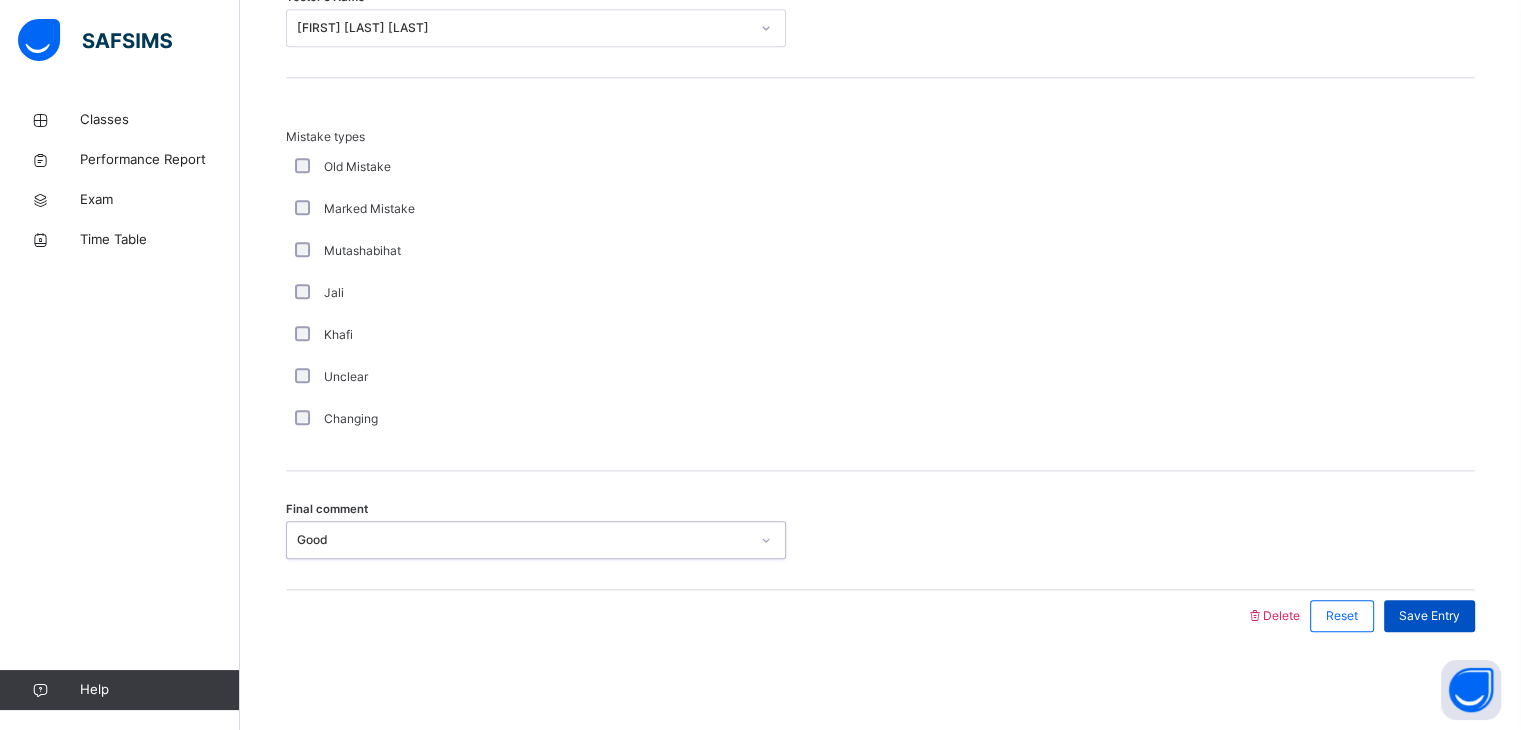 click on "Save Entry" at bounding box center (1429, 616) 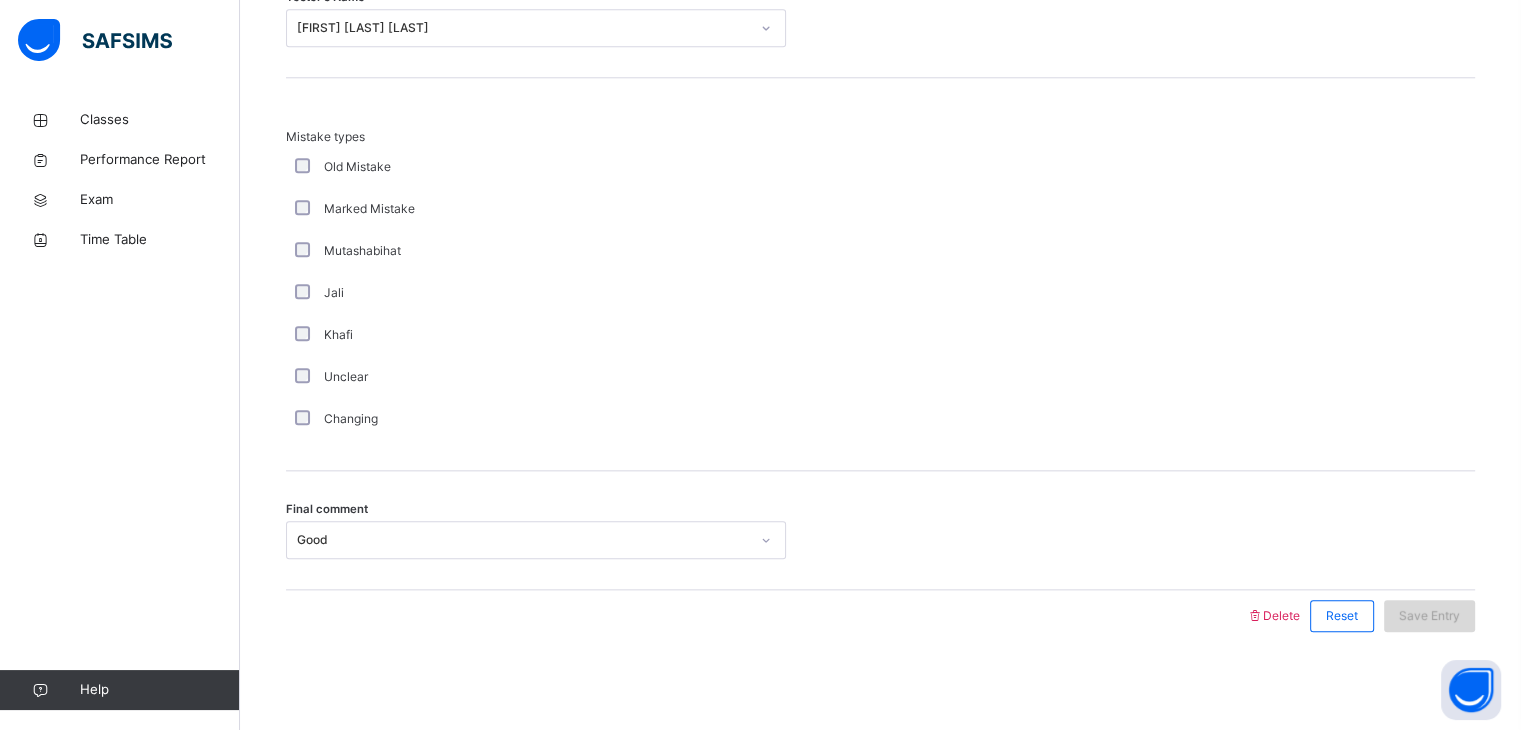 click on "Save Entry" at bounding box center [1429, 616] 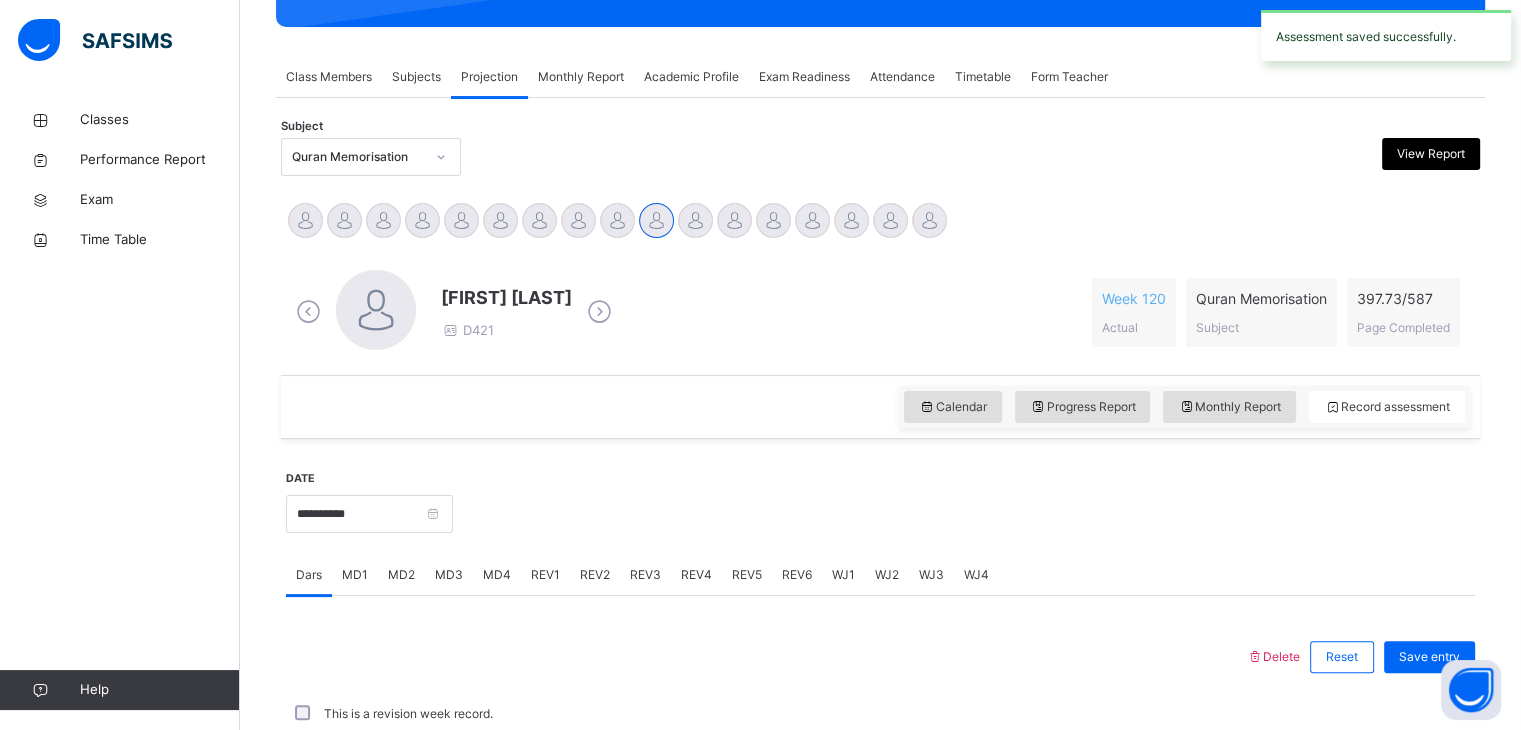 scroll, scrollTop: 772, scrollLeft: 0, axis: vertical 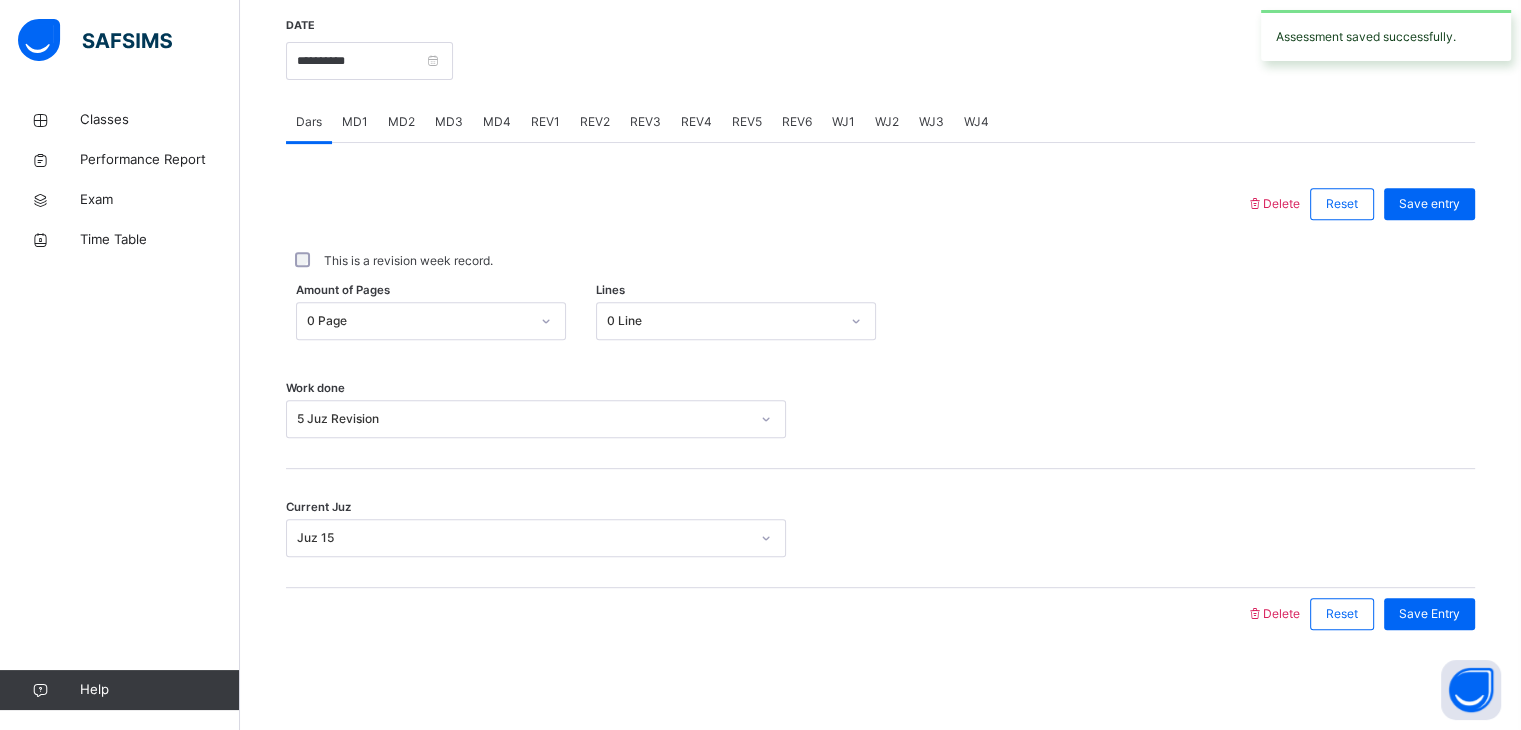 click on "REV4" at bounding box center [696, 122] 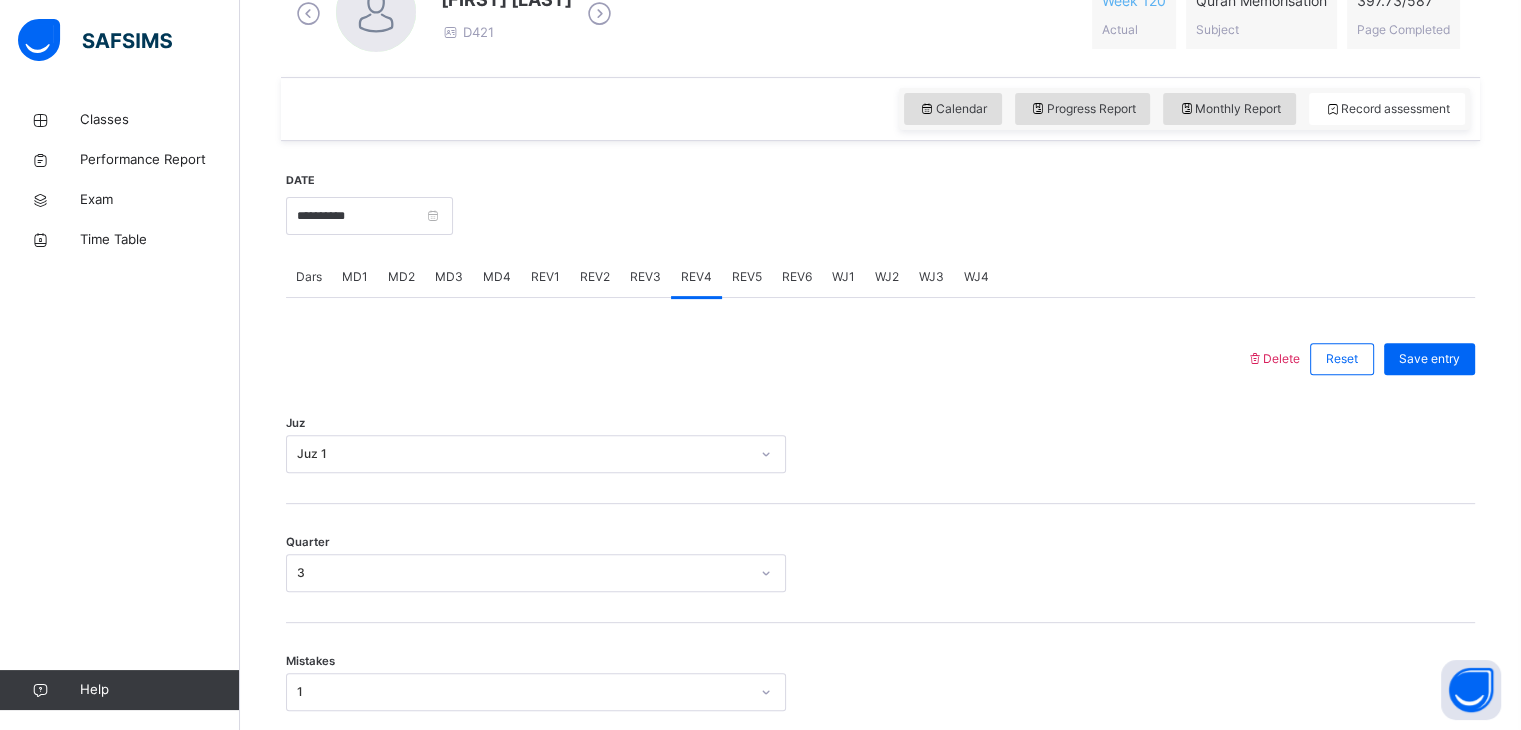 click on "REV5" at bounding box center (747, 277) 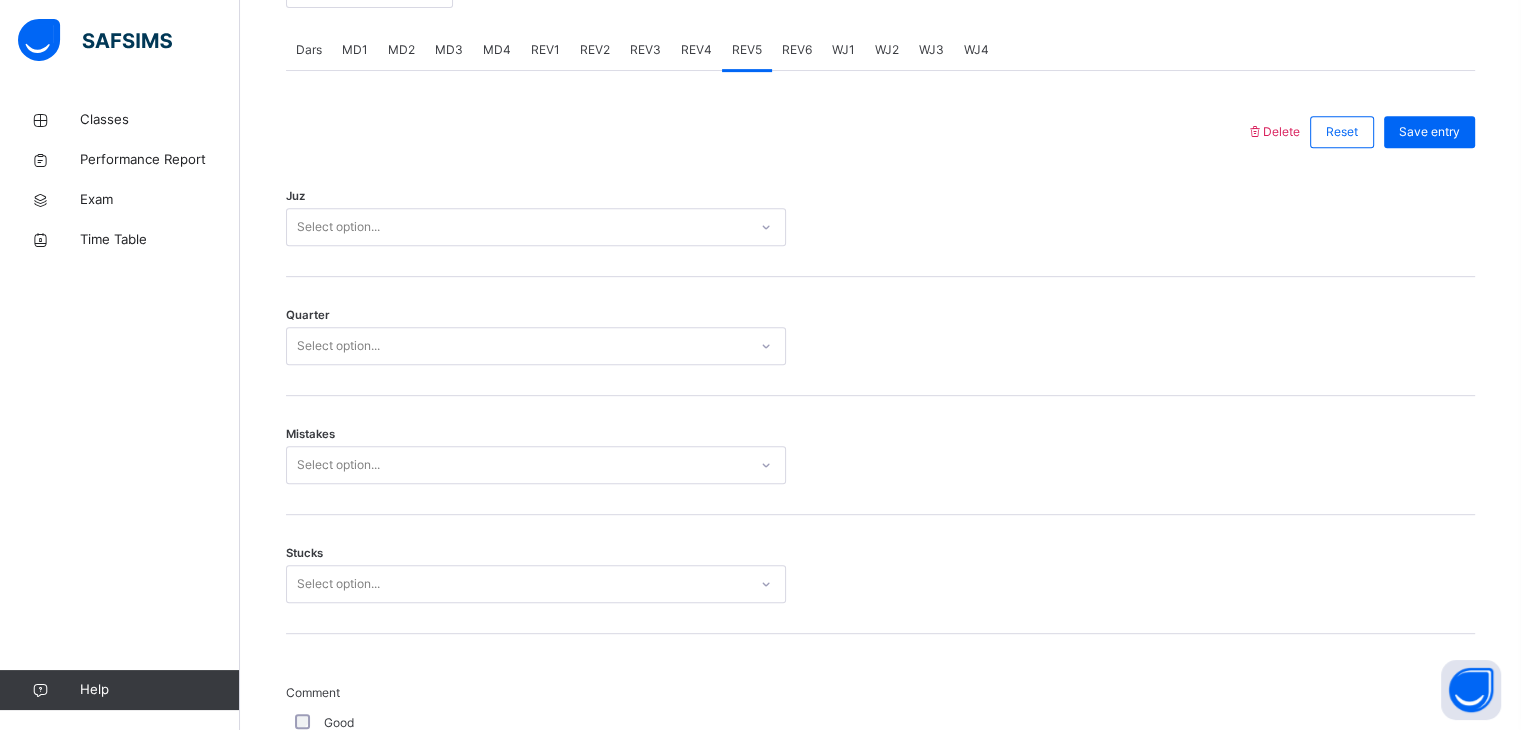scroll, scrollTop: 889, scrollLeft: 0, axis: vertical 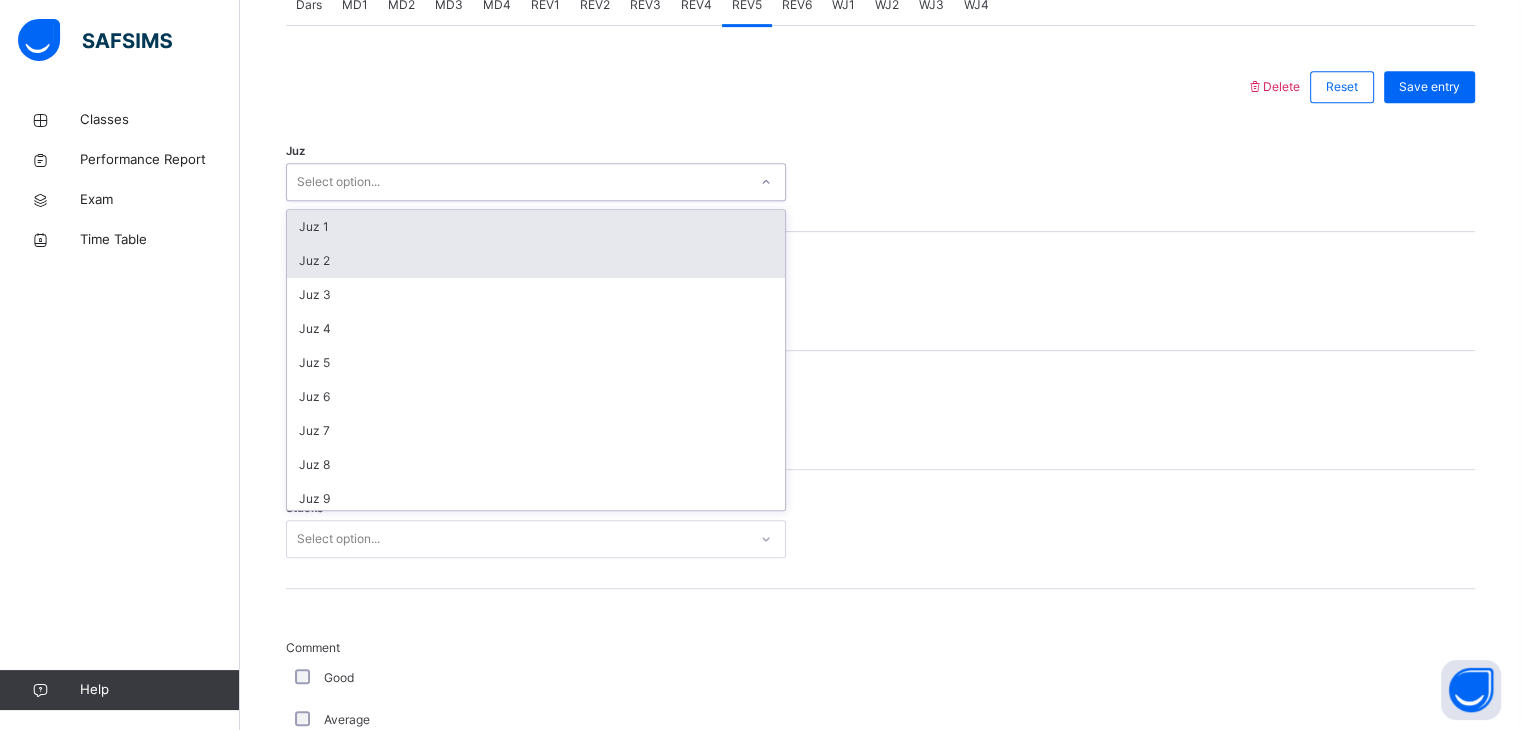 click on "Juz 2" at bounding box center (536, 261) 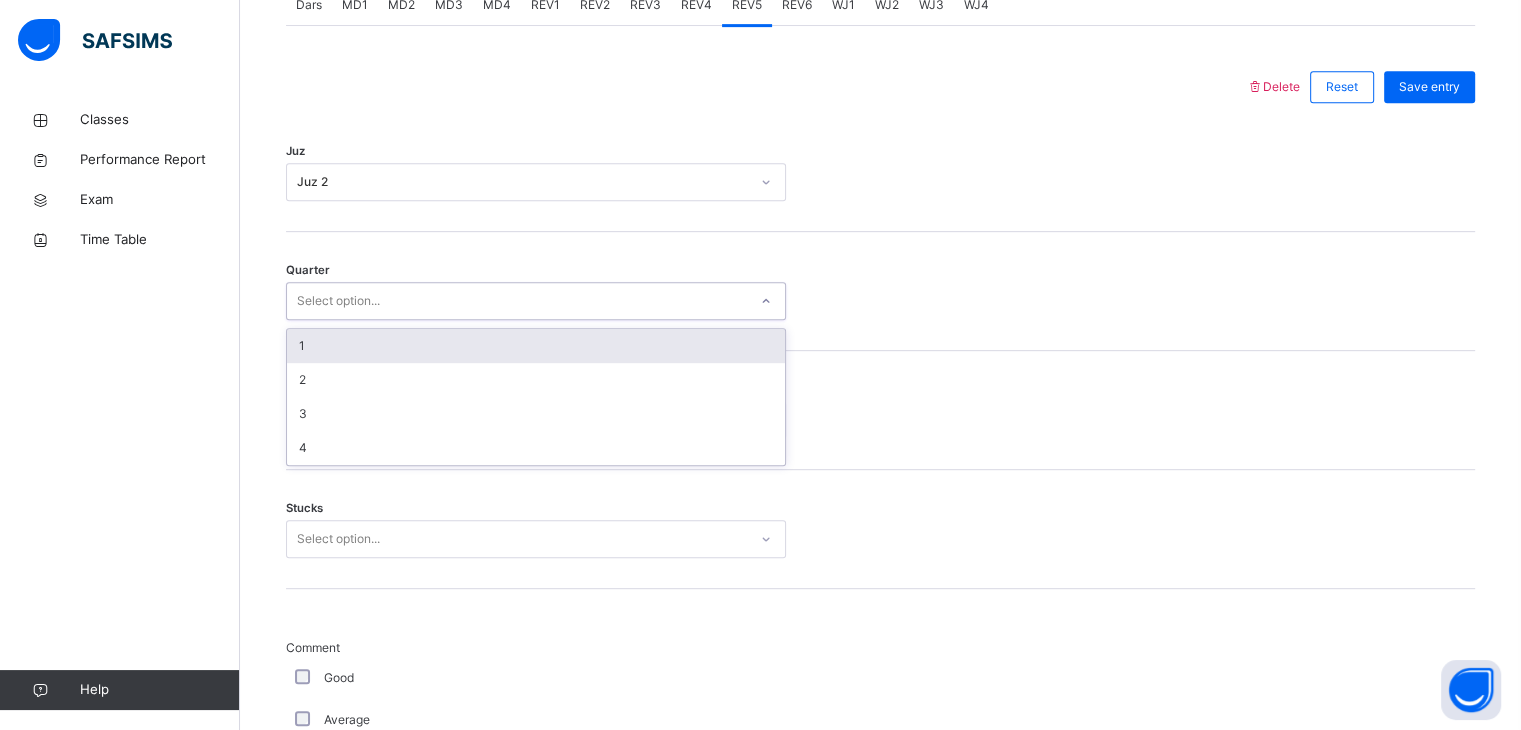 click on "1" at bounding box center [536, 346] 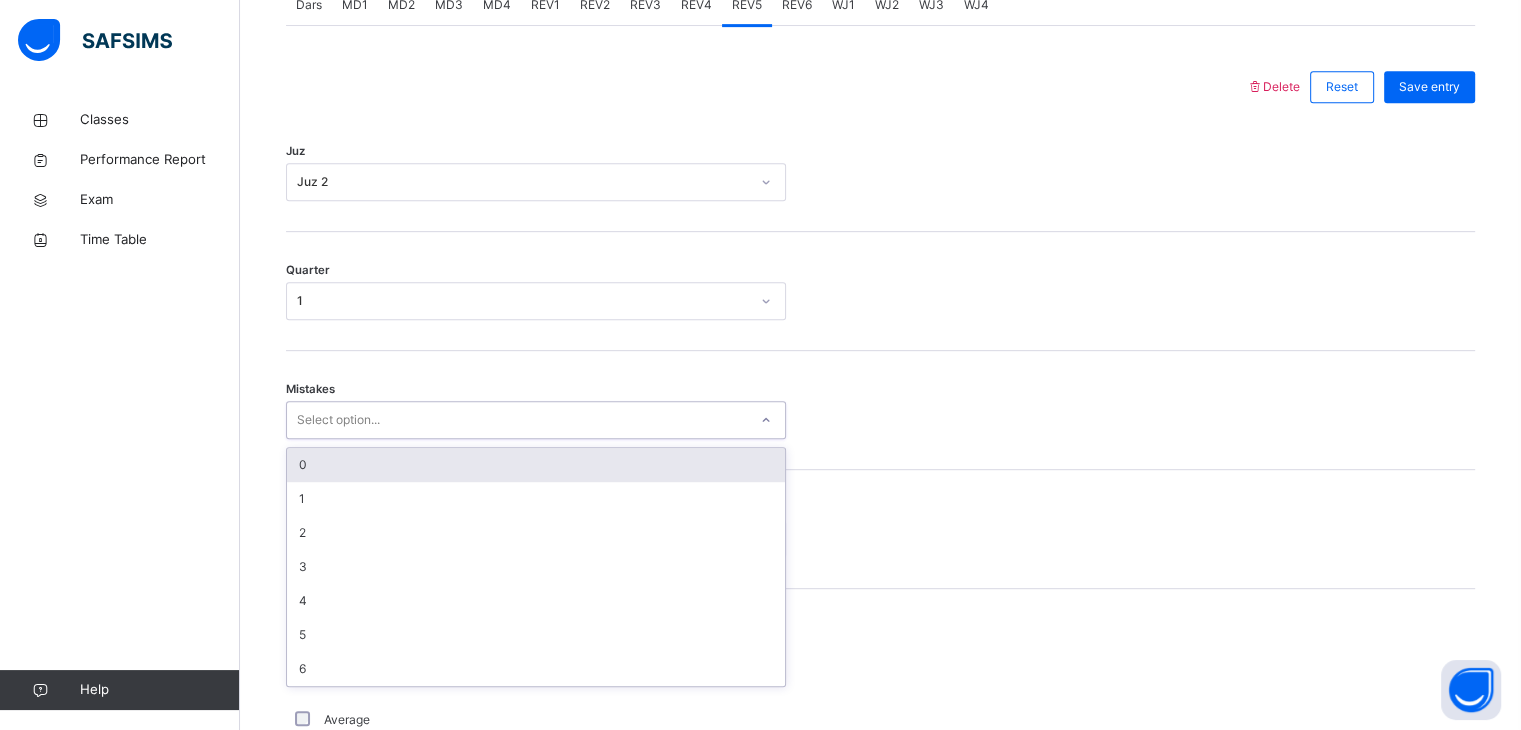 click on "0" at bounding box center (536, 465) 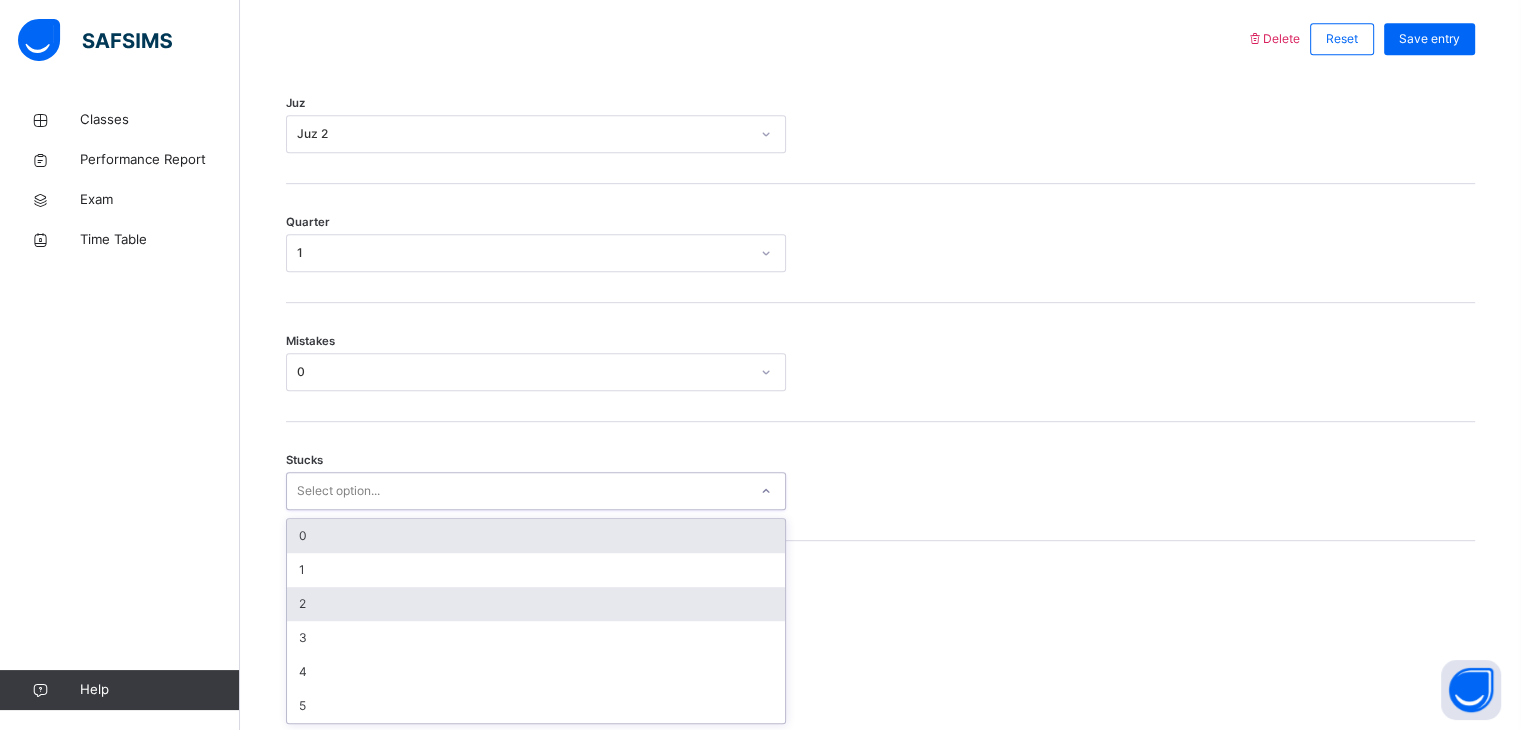 click on "2" at bounding box center [536, 604] 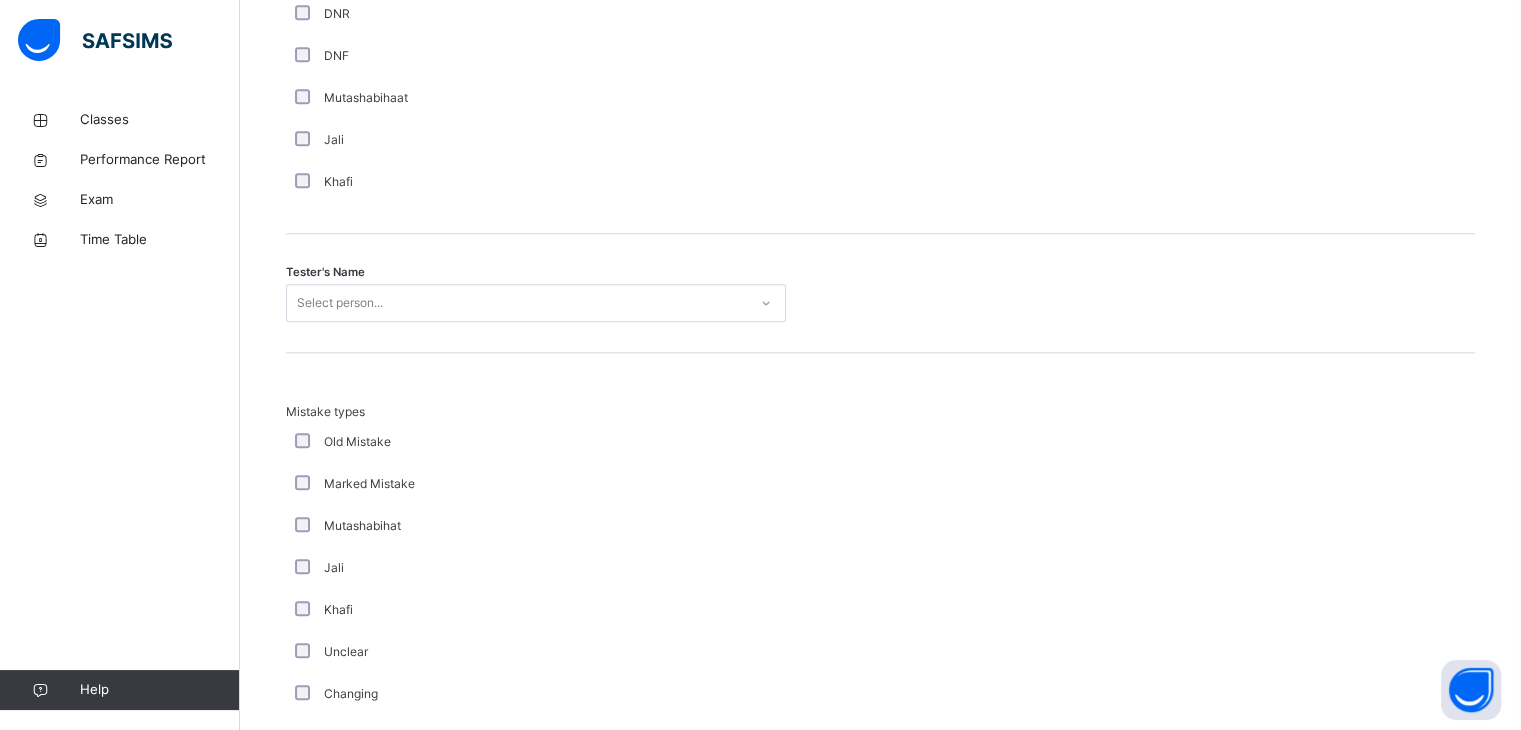 scroll, scrollTop: 1890, scrollLeft: 0, axis: vertical 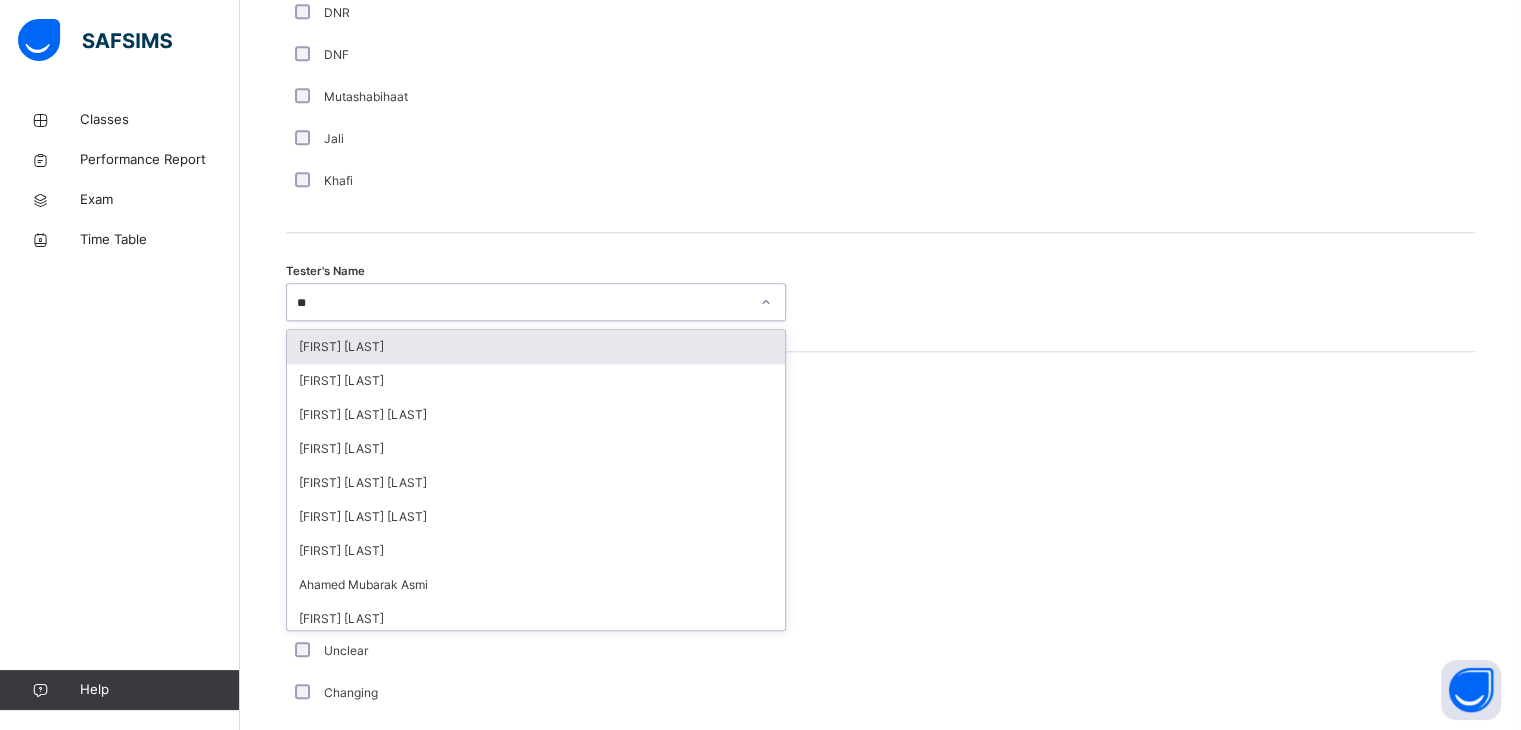 type on "***" 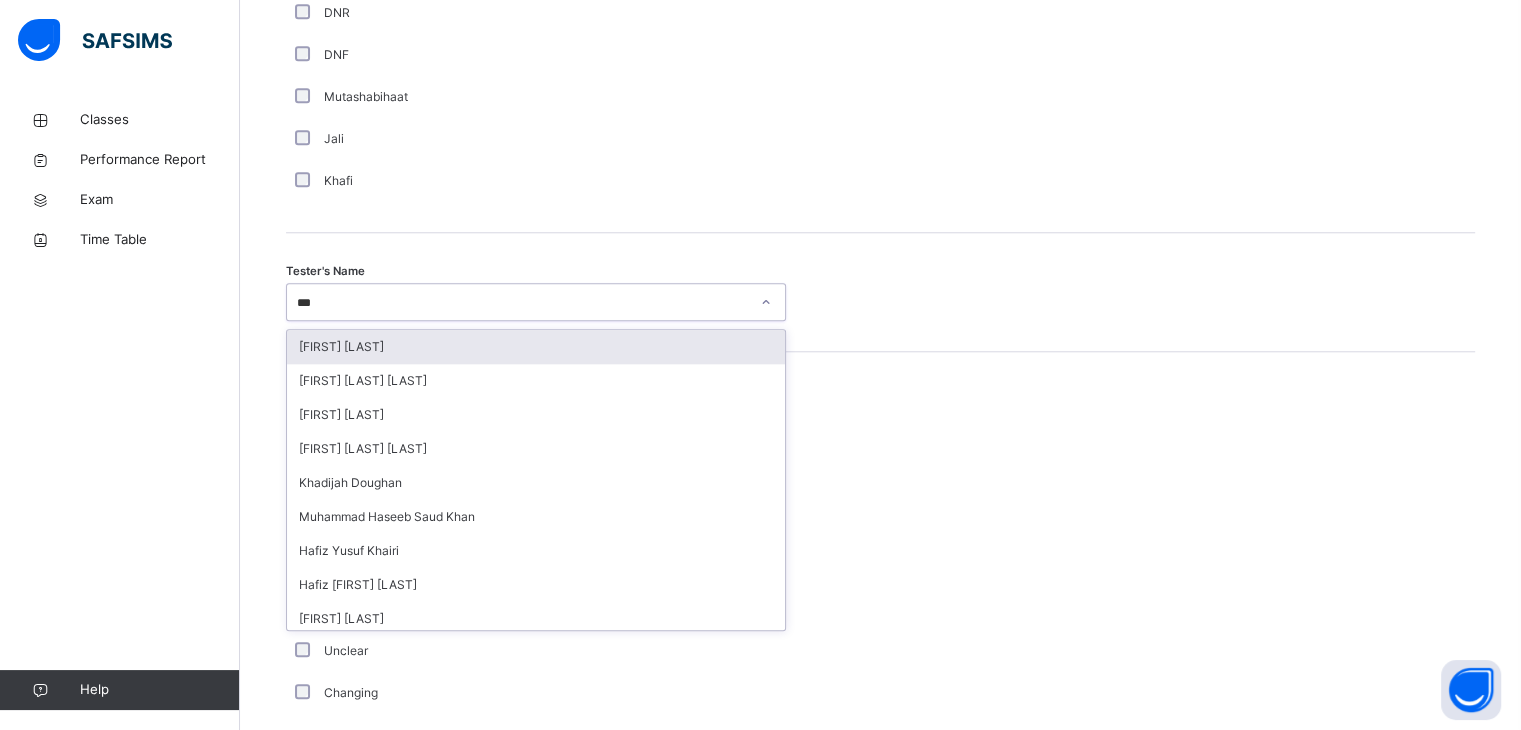 type 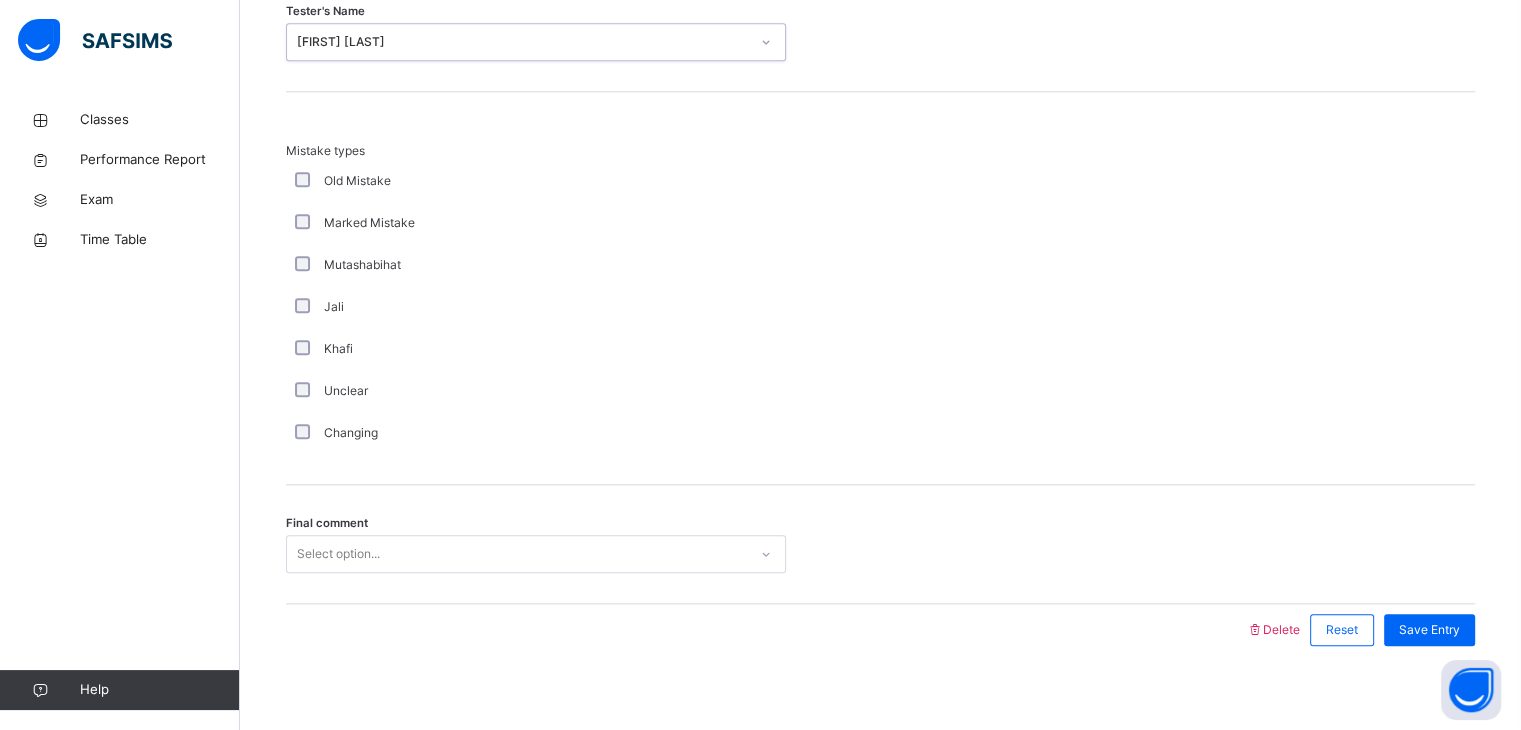 click on "Changing" at bounding box center [536, 433] 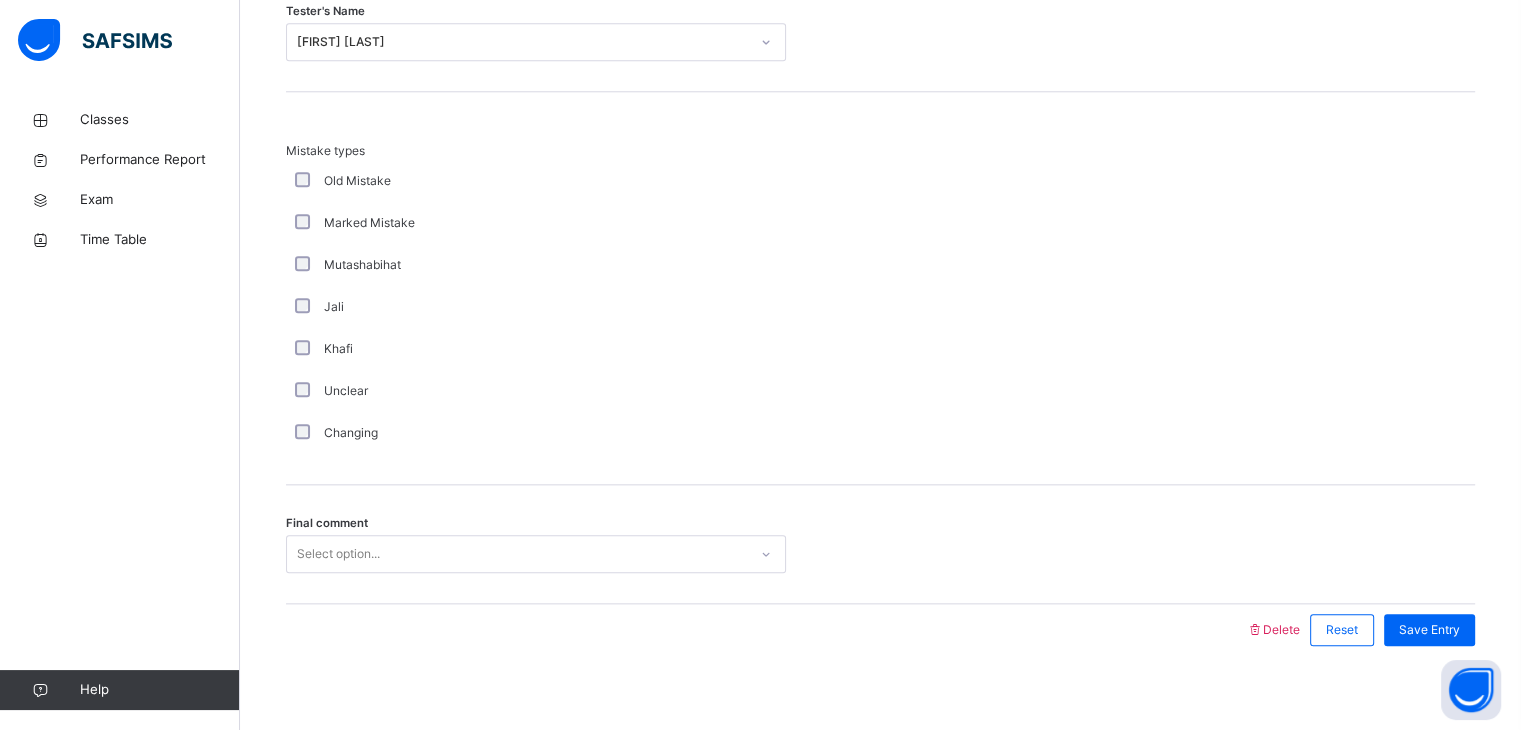 scroll, scrollTop: 2164, scrollLeft: 0, axis: vertical 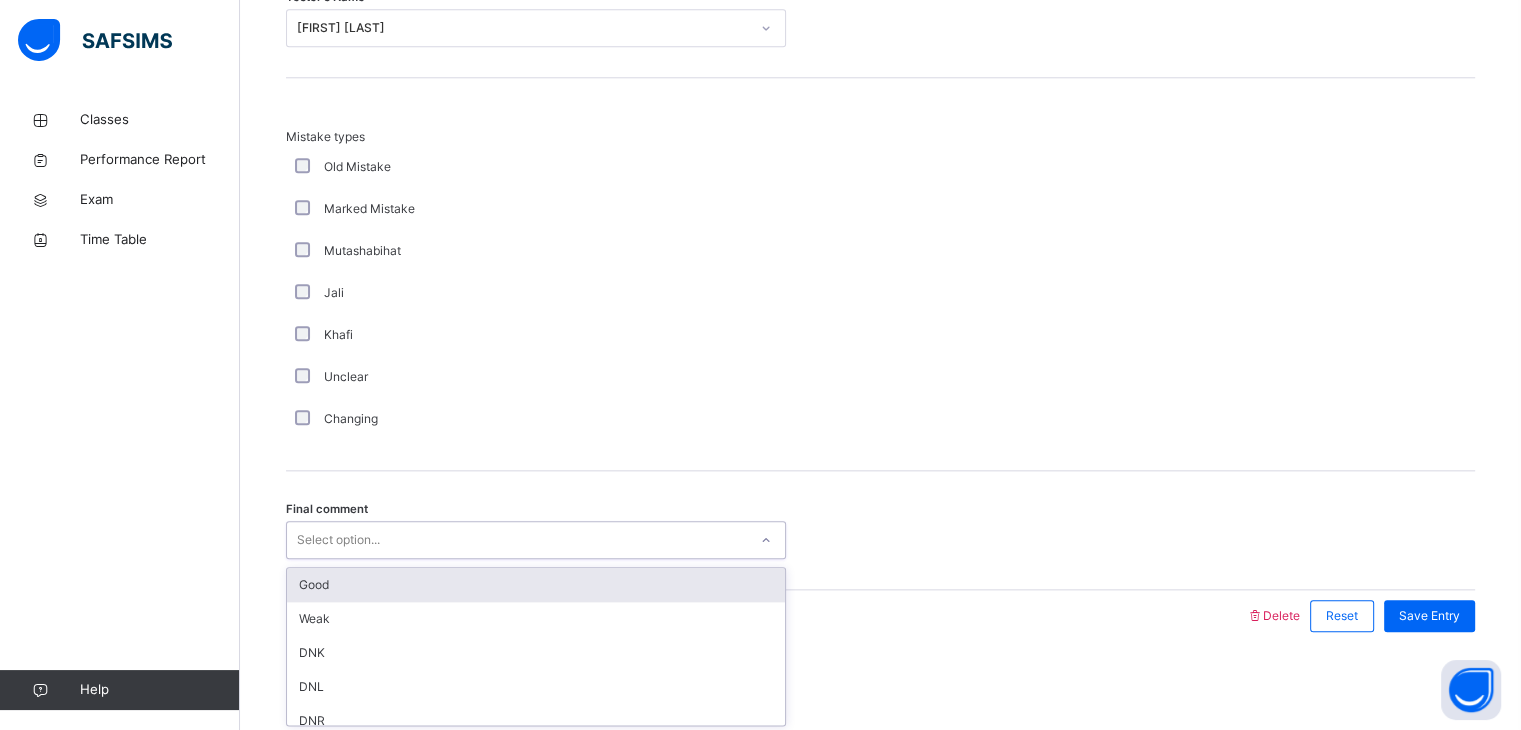 click on "Good" at bounding box center [536, 585] 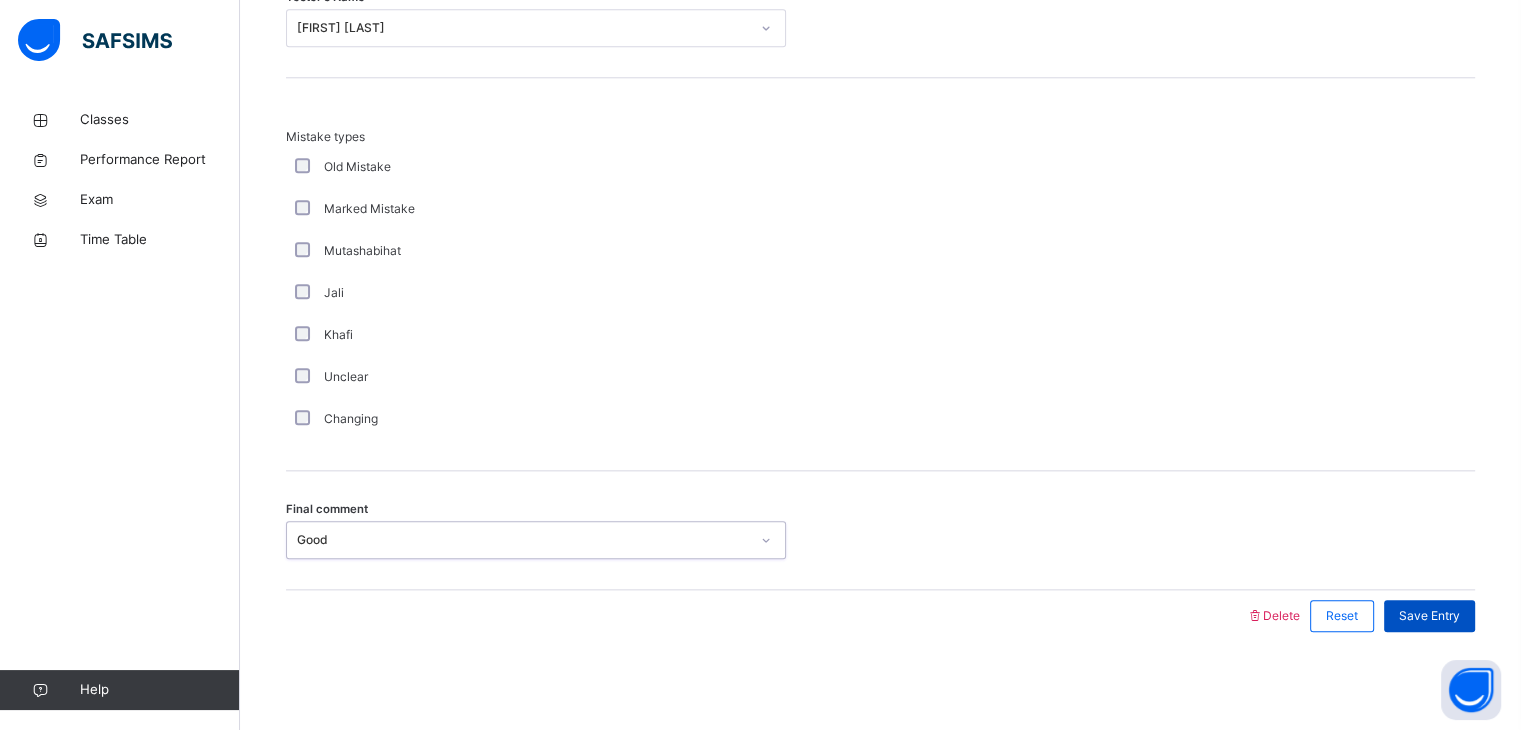 click on "Save Entry" at bounding box center (1429, 616) 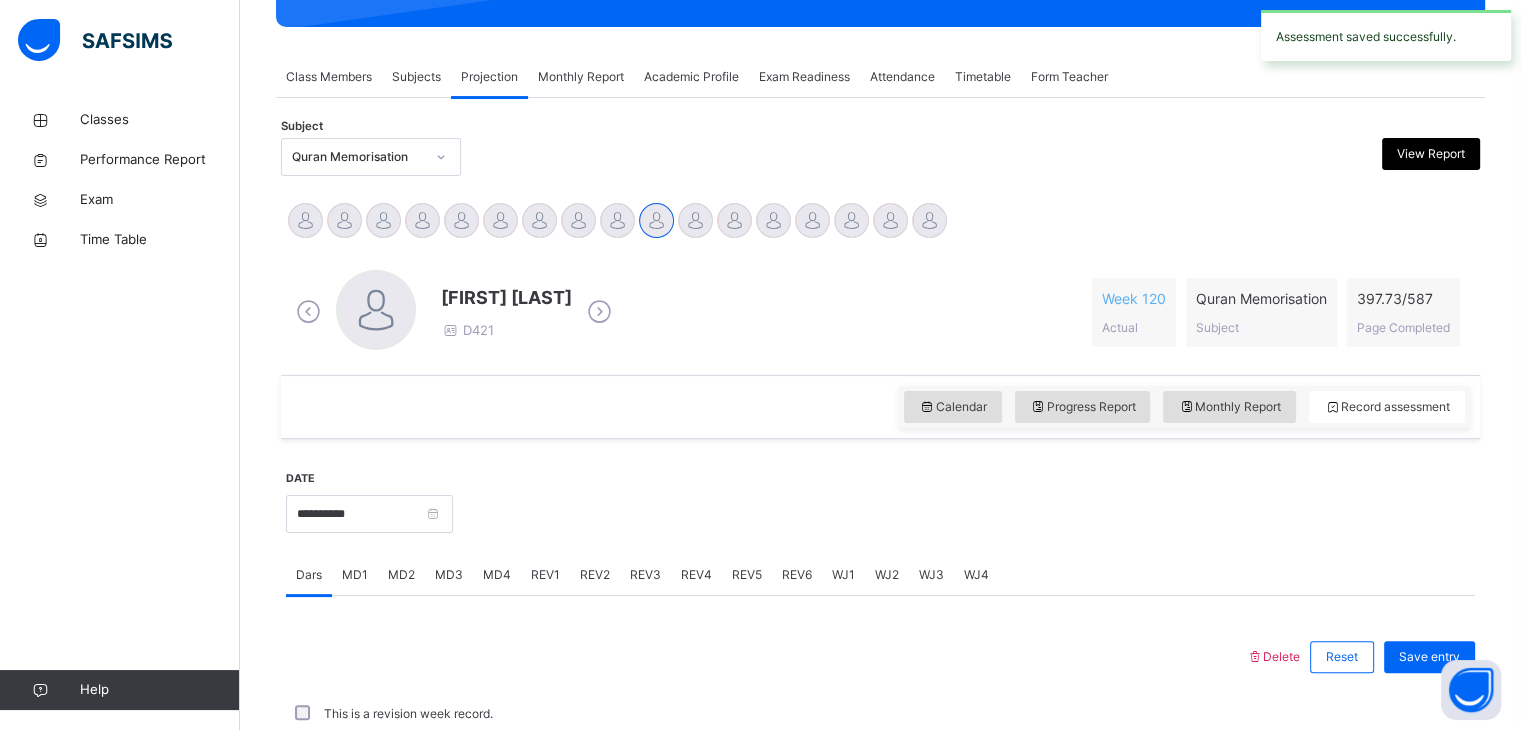 scroll, scrollTop: 772, scrollLeft: 0, axis: vertical 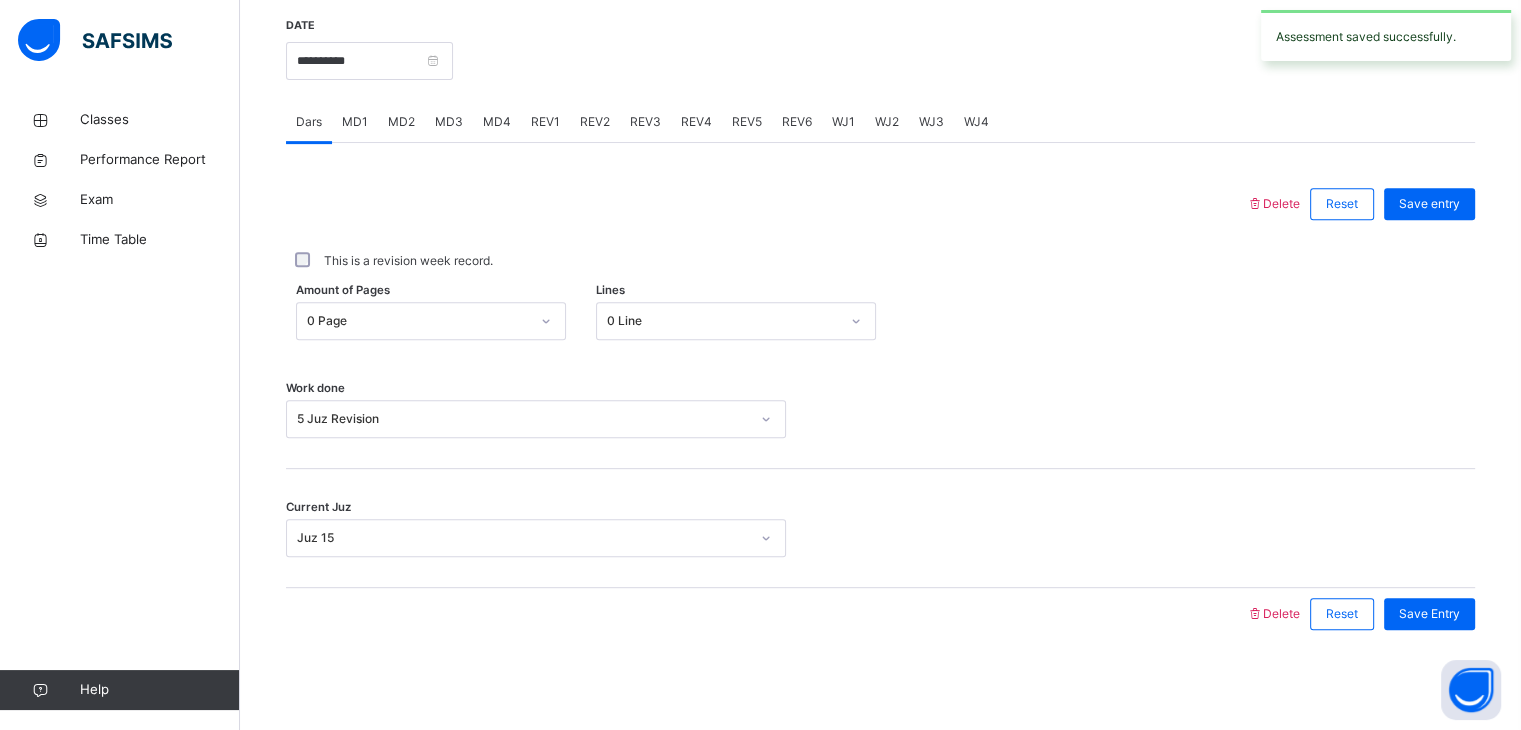 click on "REV6" at bounding box center [797, 122] 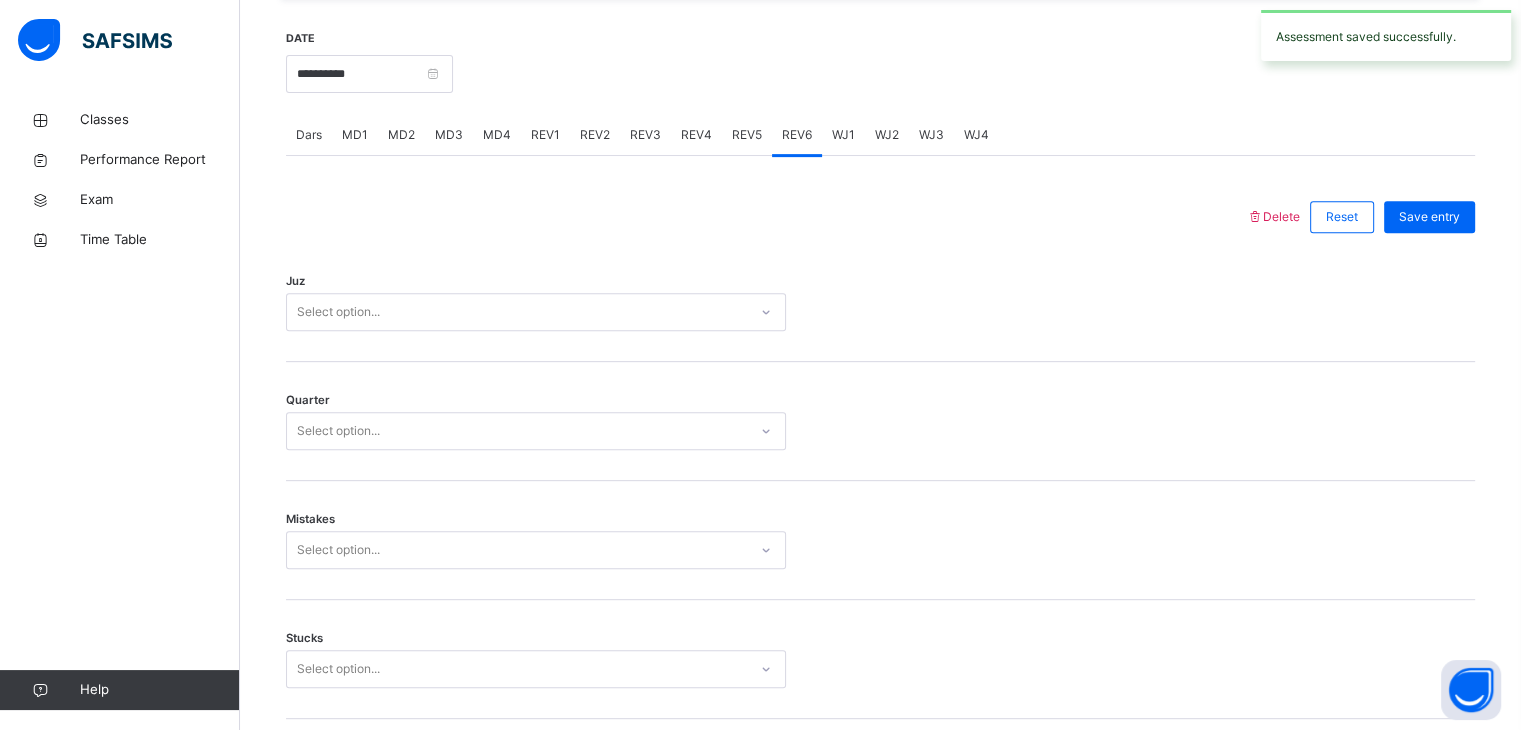scroll, scrollTop: 842, scrollLeft: 0, axis: vertical 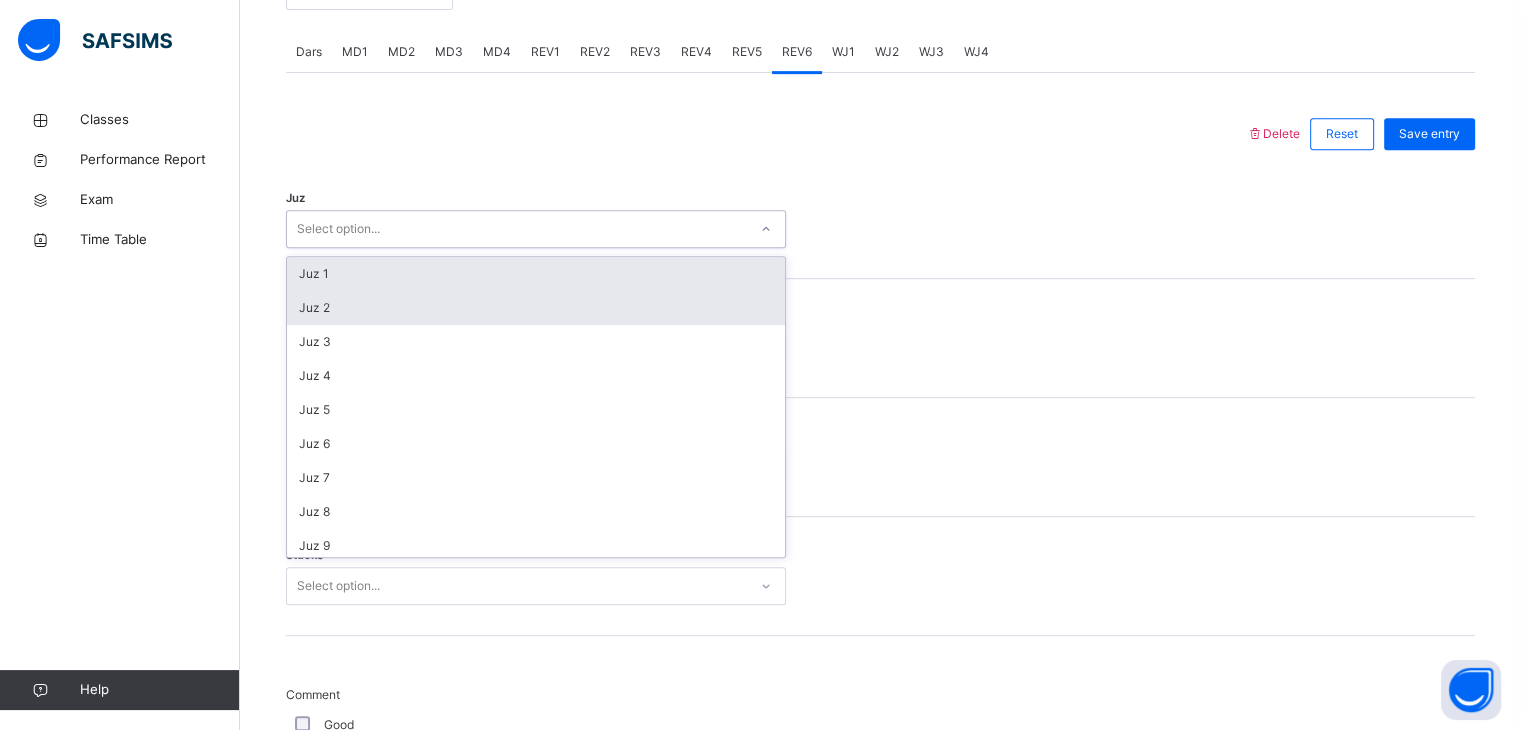 click on "Juz 2" at bounding box center [536, 308] 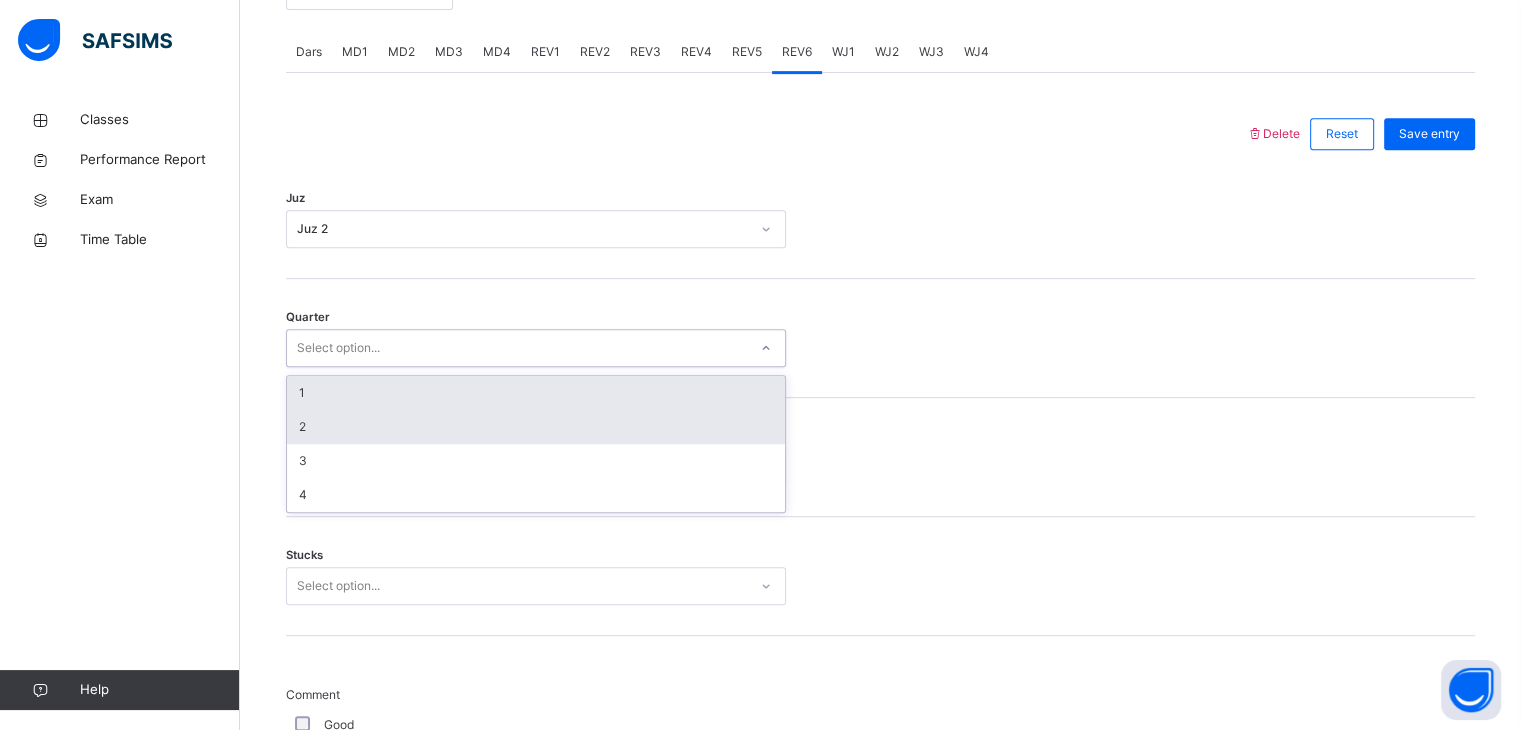 click on "2" at bounding box center (536, 427) 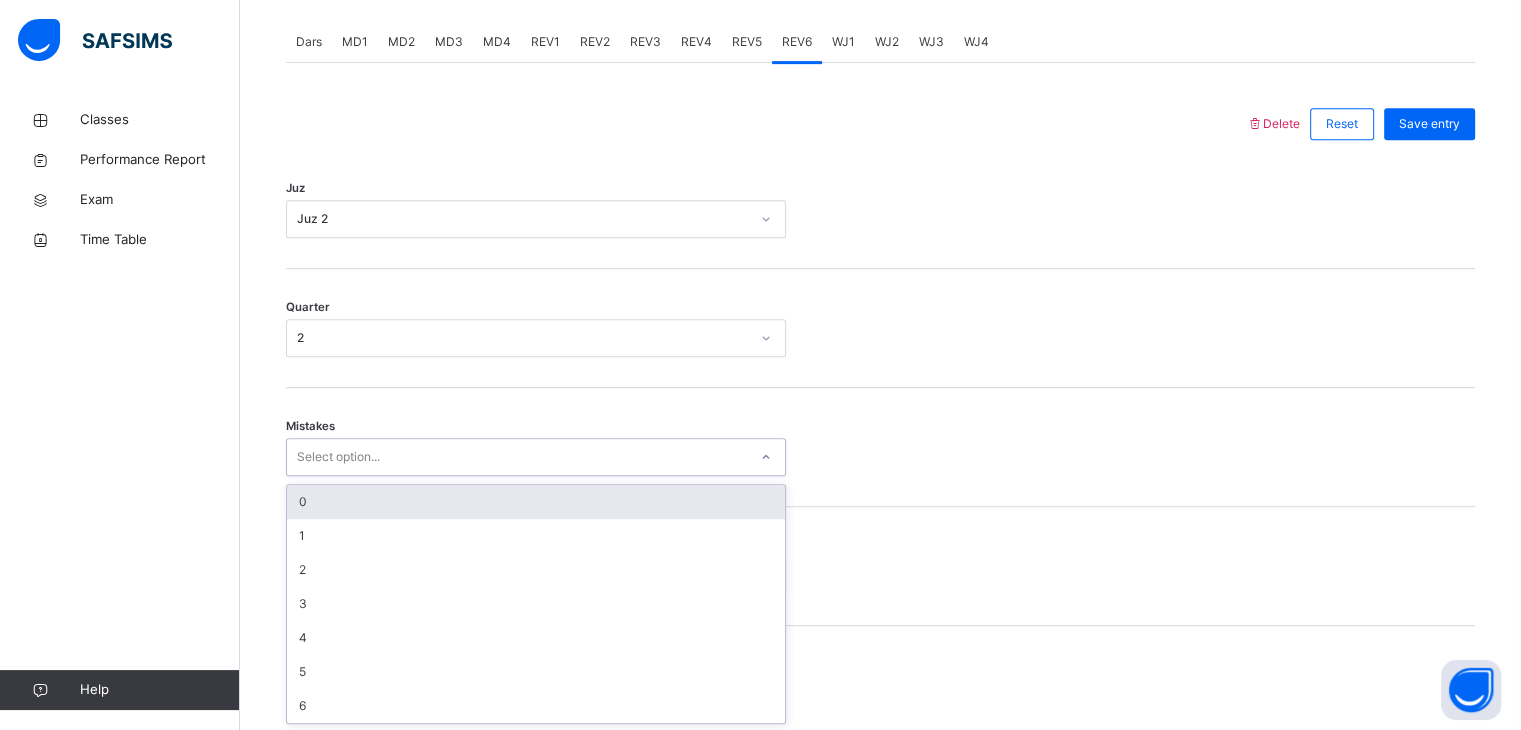 click on "0" at bounding box center [536, 502] 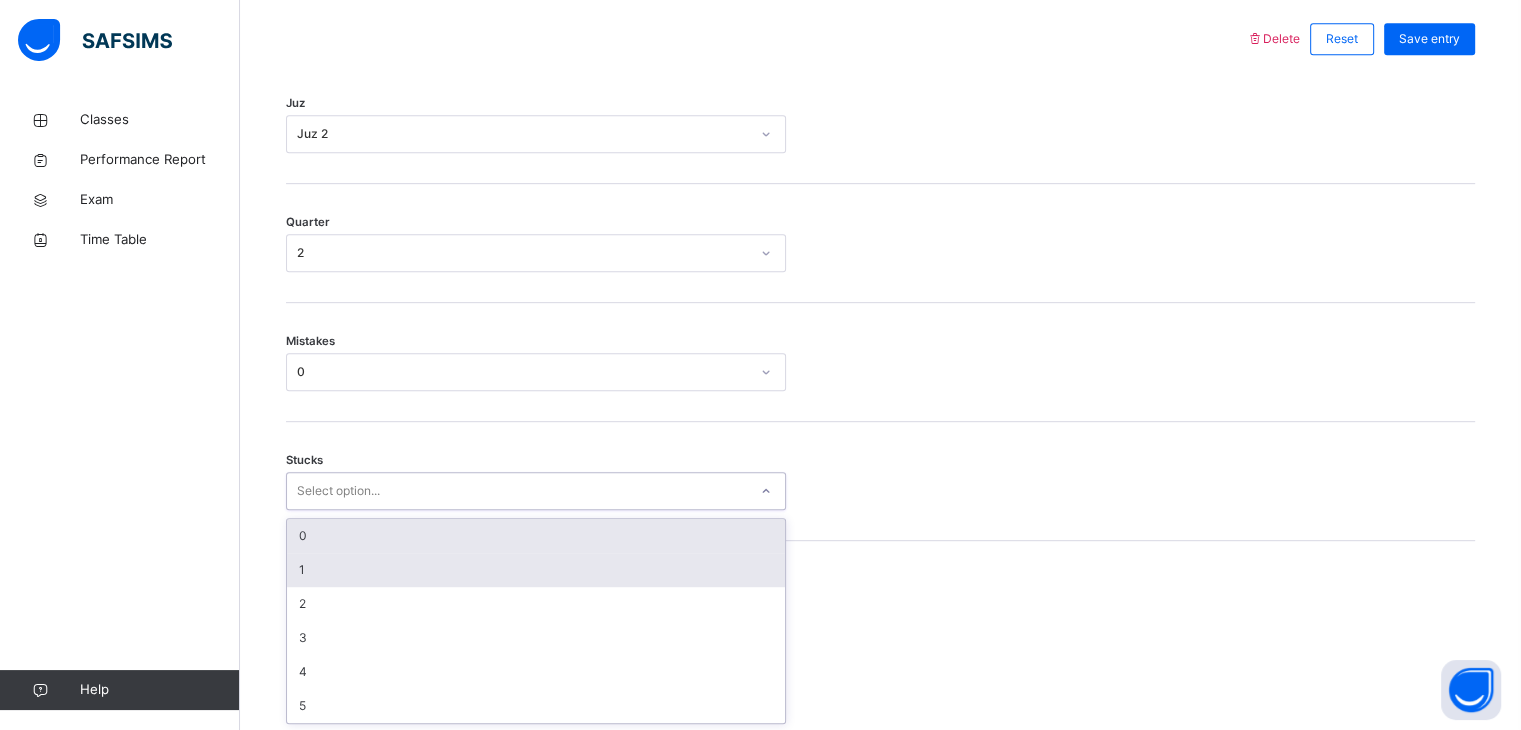 click on "1" at bounding box center [536, 570] 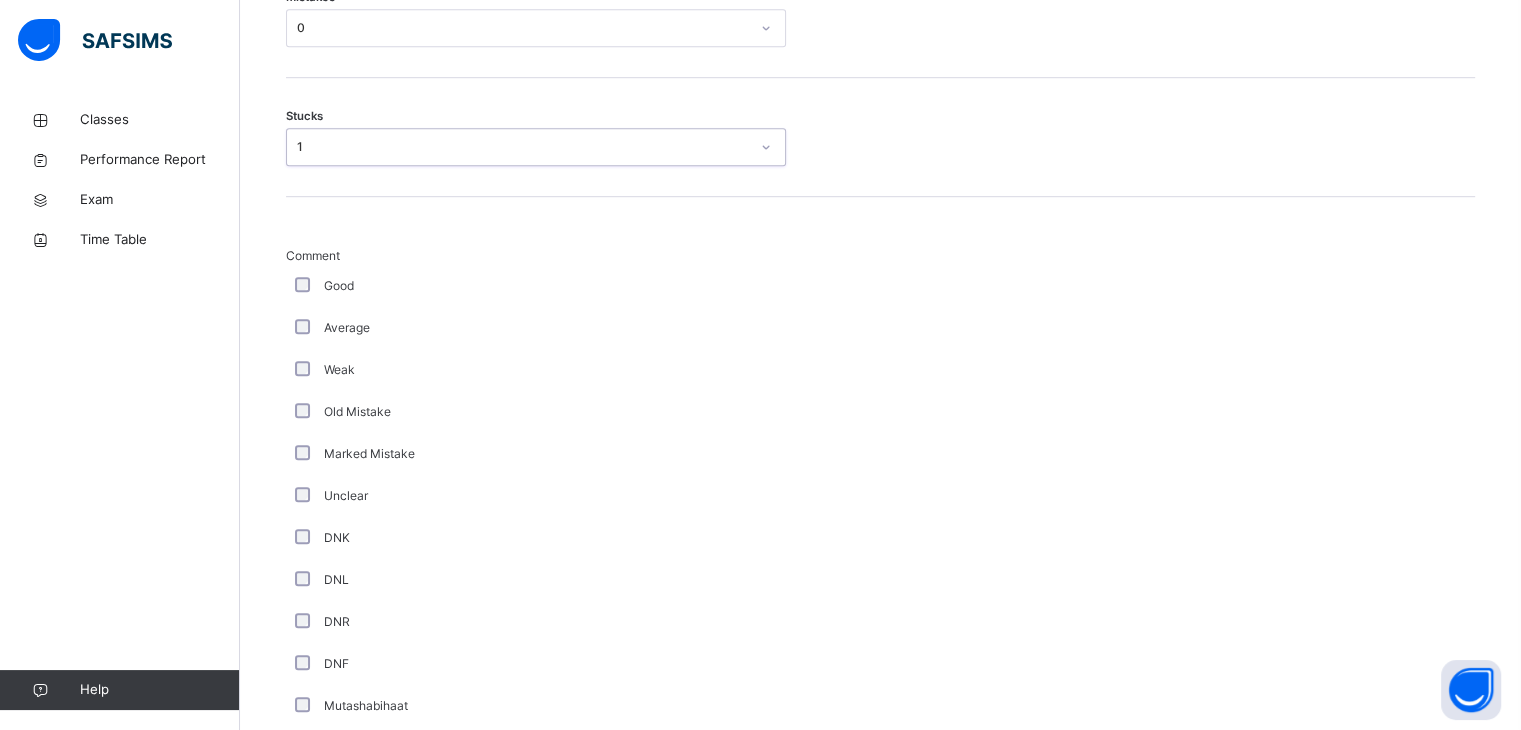 click on "Average" at bounding box center (536, 328) 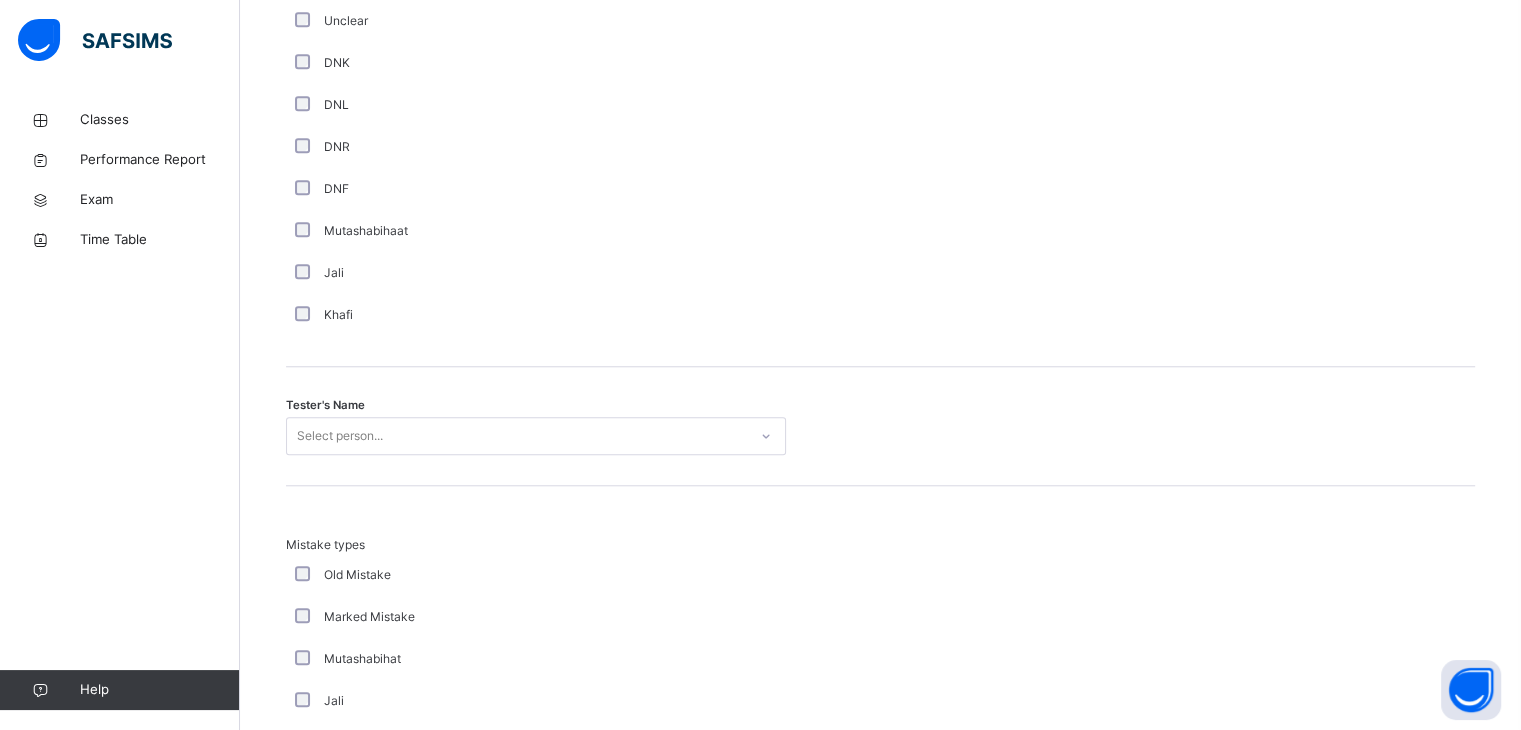 scroll, scrollTop: 1844, scrollLeft: 0, axis: vertical 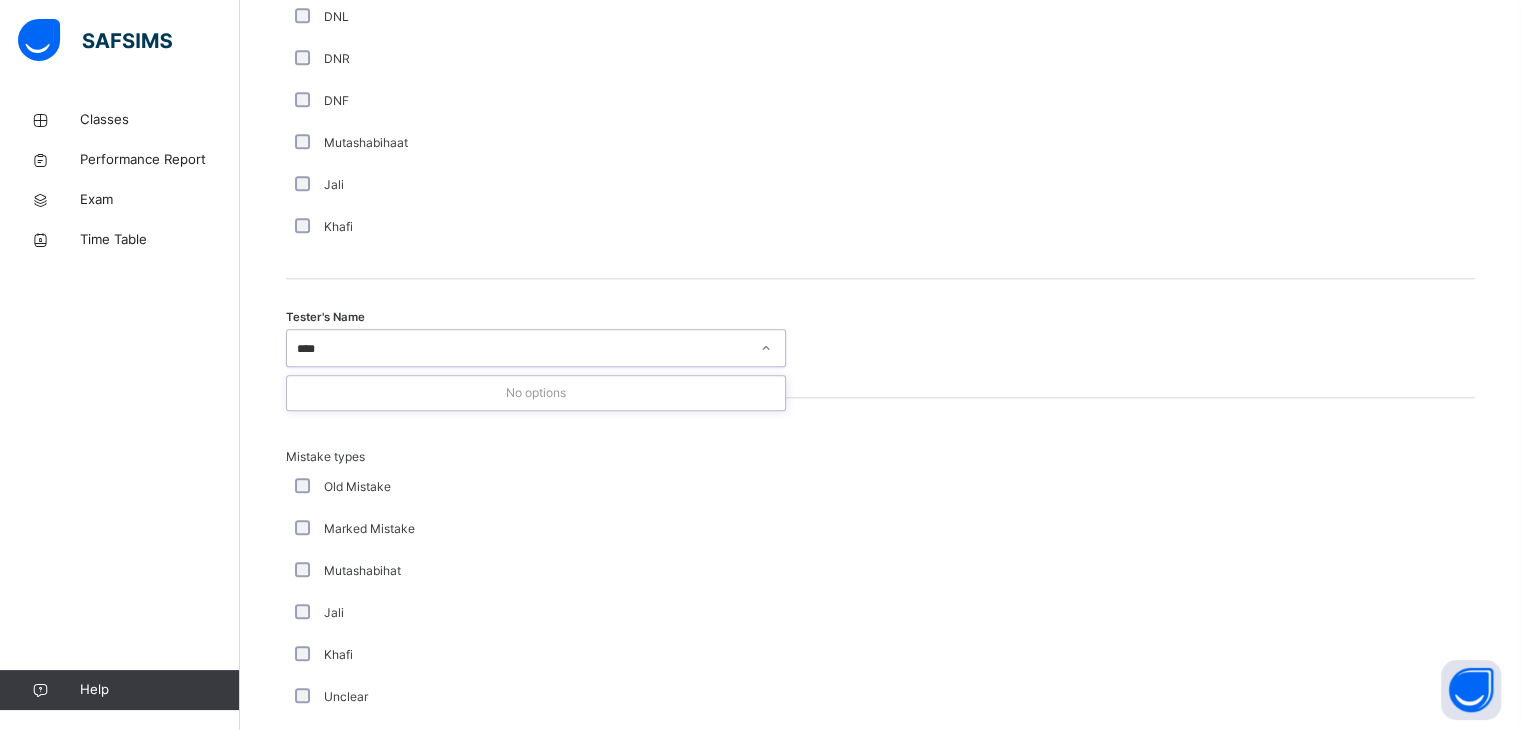 type on "***" 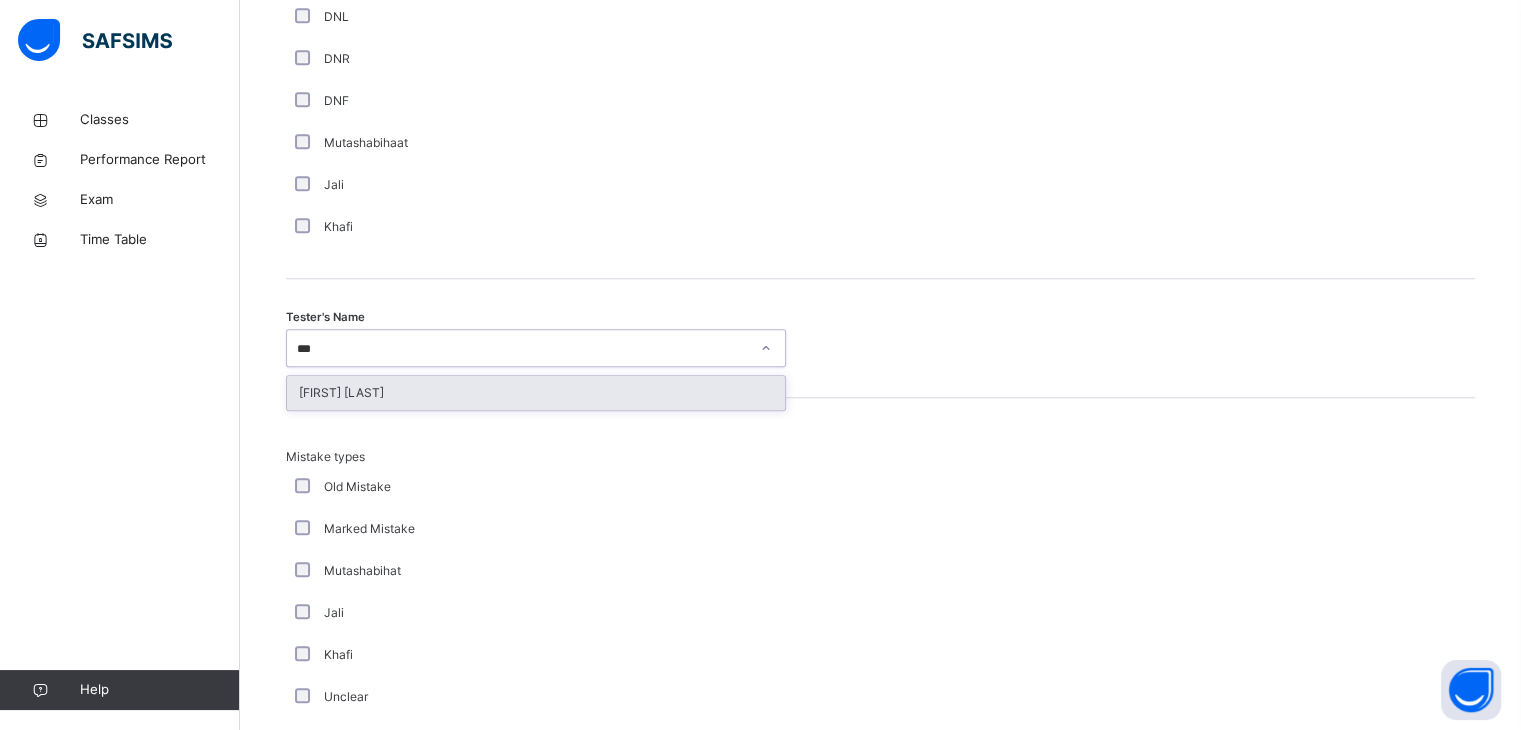 type 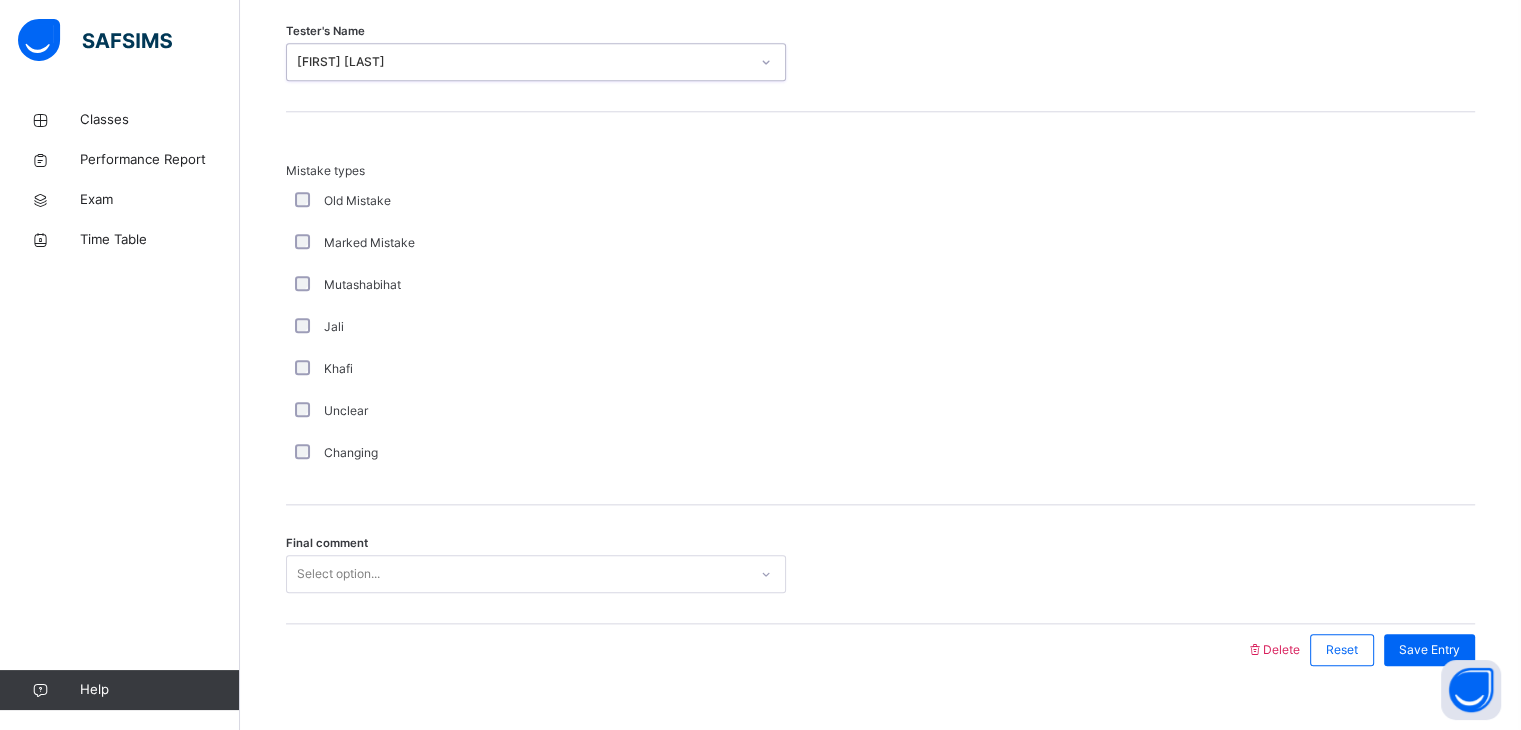 scroll, scrollTop: 2164, scrollLeft: 0, axis: vertical 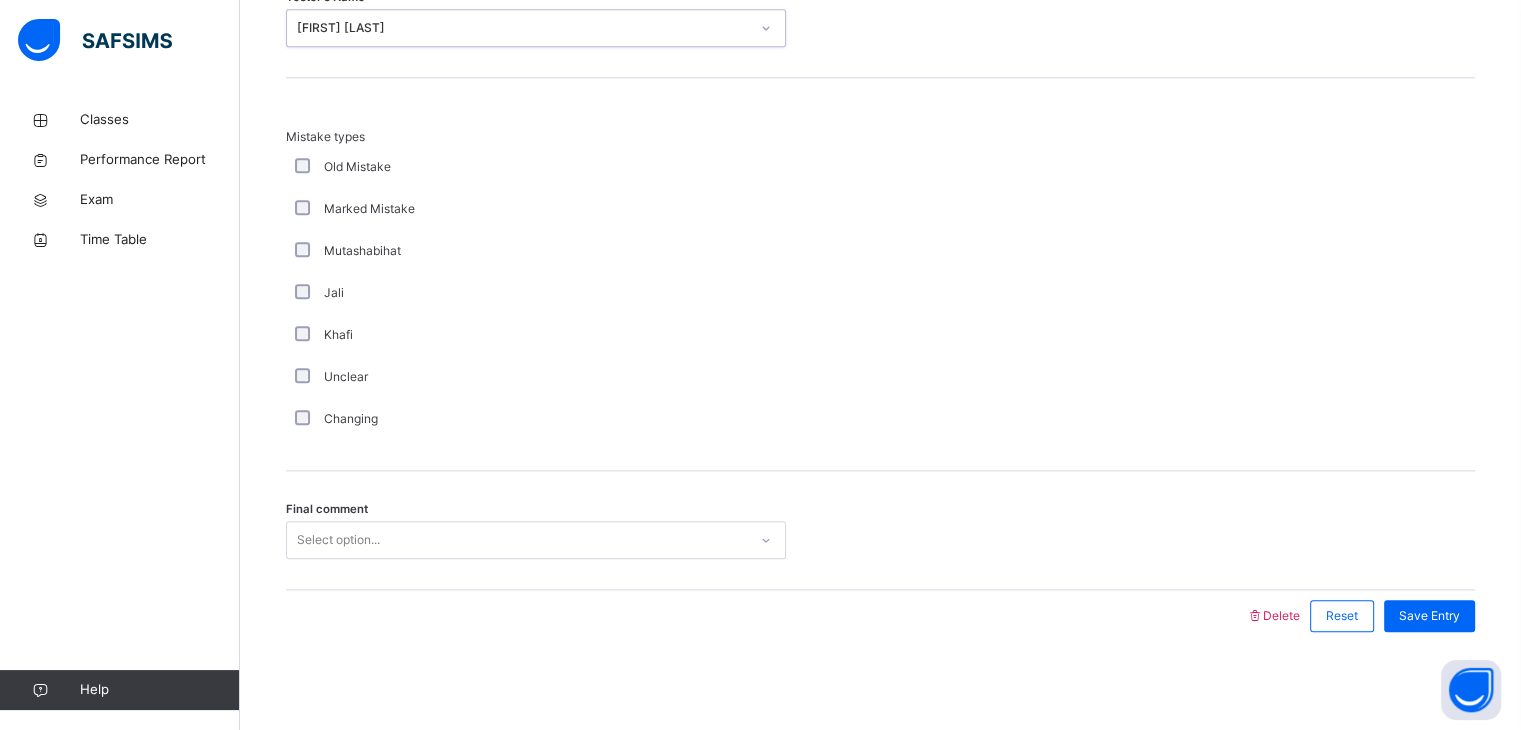 click on "Changing" at bounding box center (351, 419) 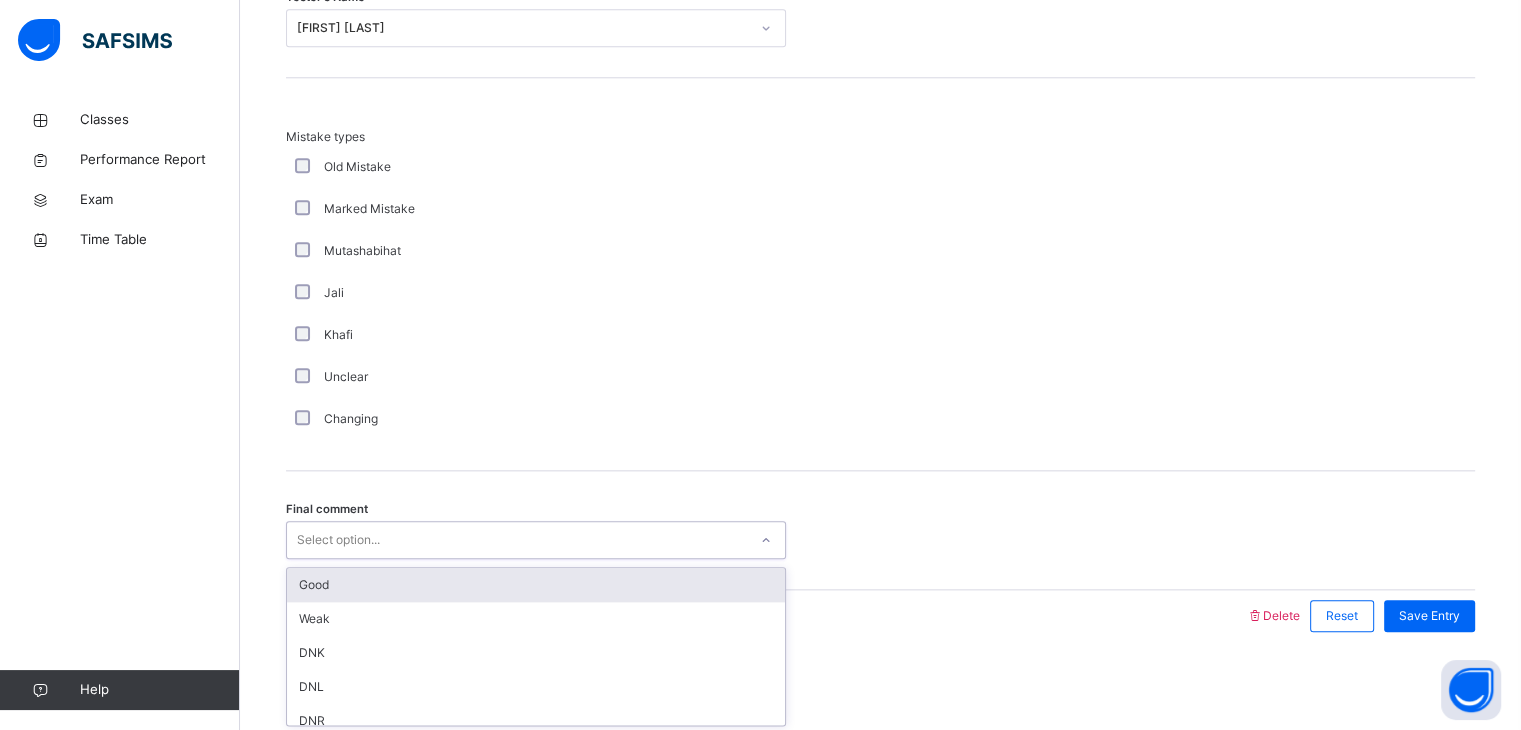 click on "Good" at bounding box center (536, 585) 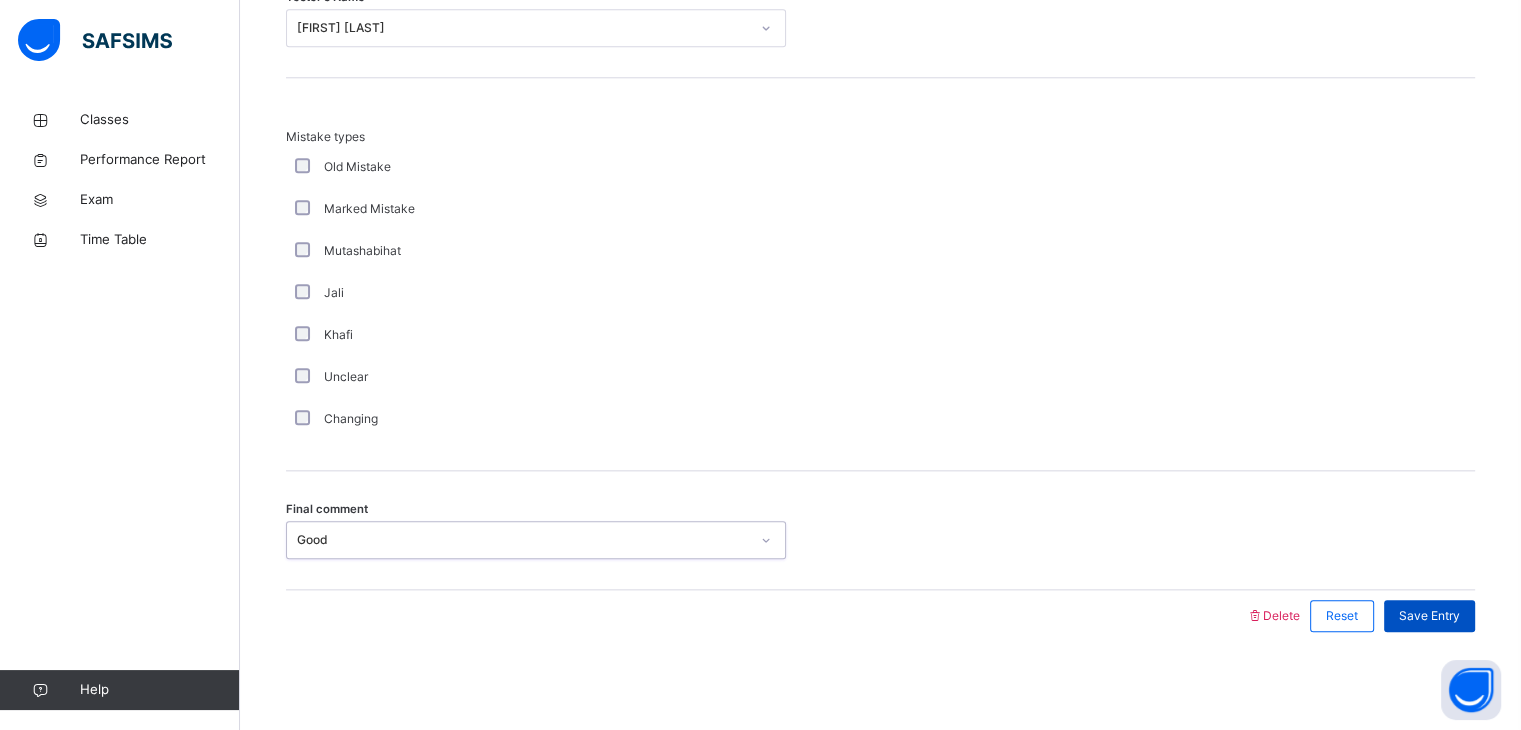 click on "Save Entry" at bounding box center (1429, 616) 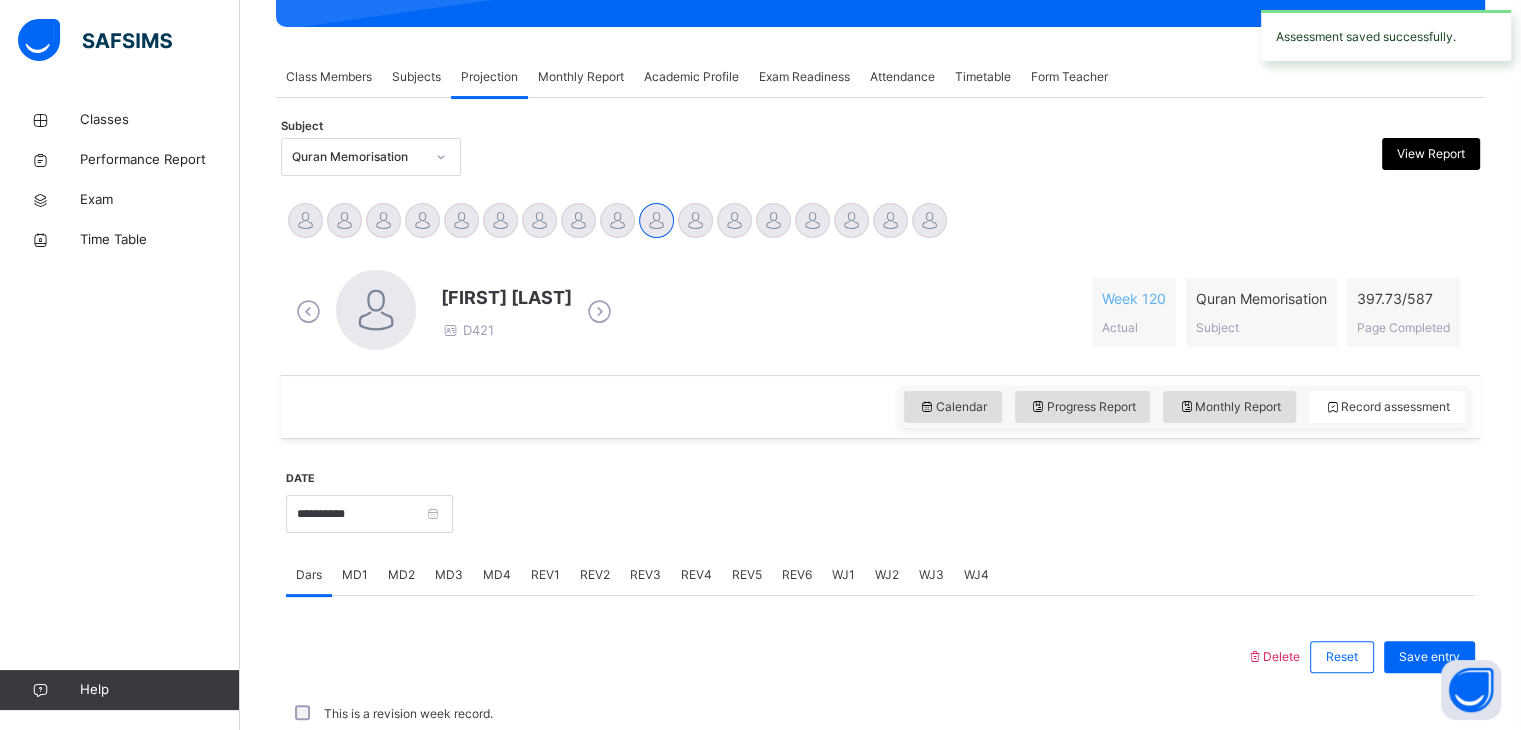 scroll, scrollTop: 772, scrollLeft: 0, axis: vertical 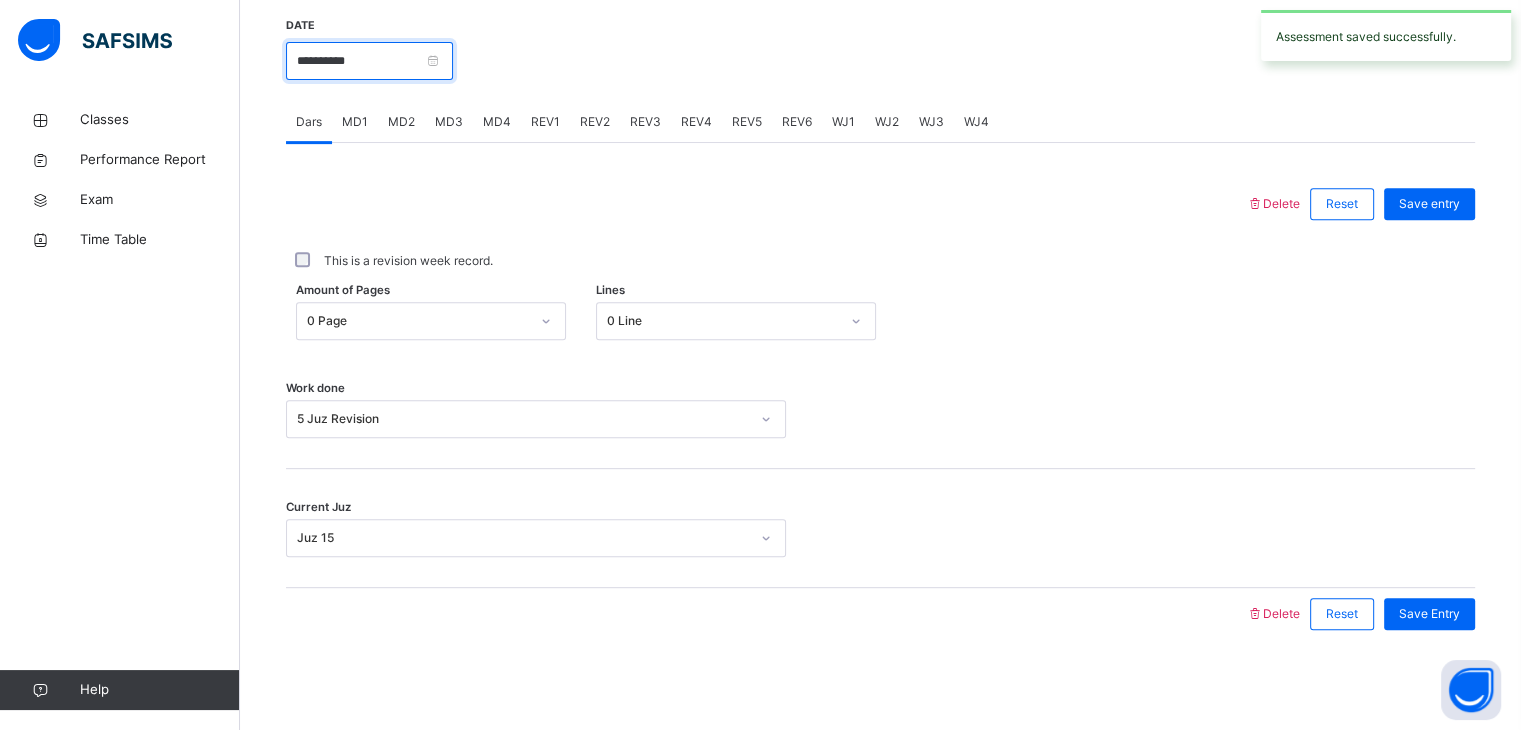 click on "**********" at bounding box center [369, 61] 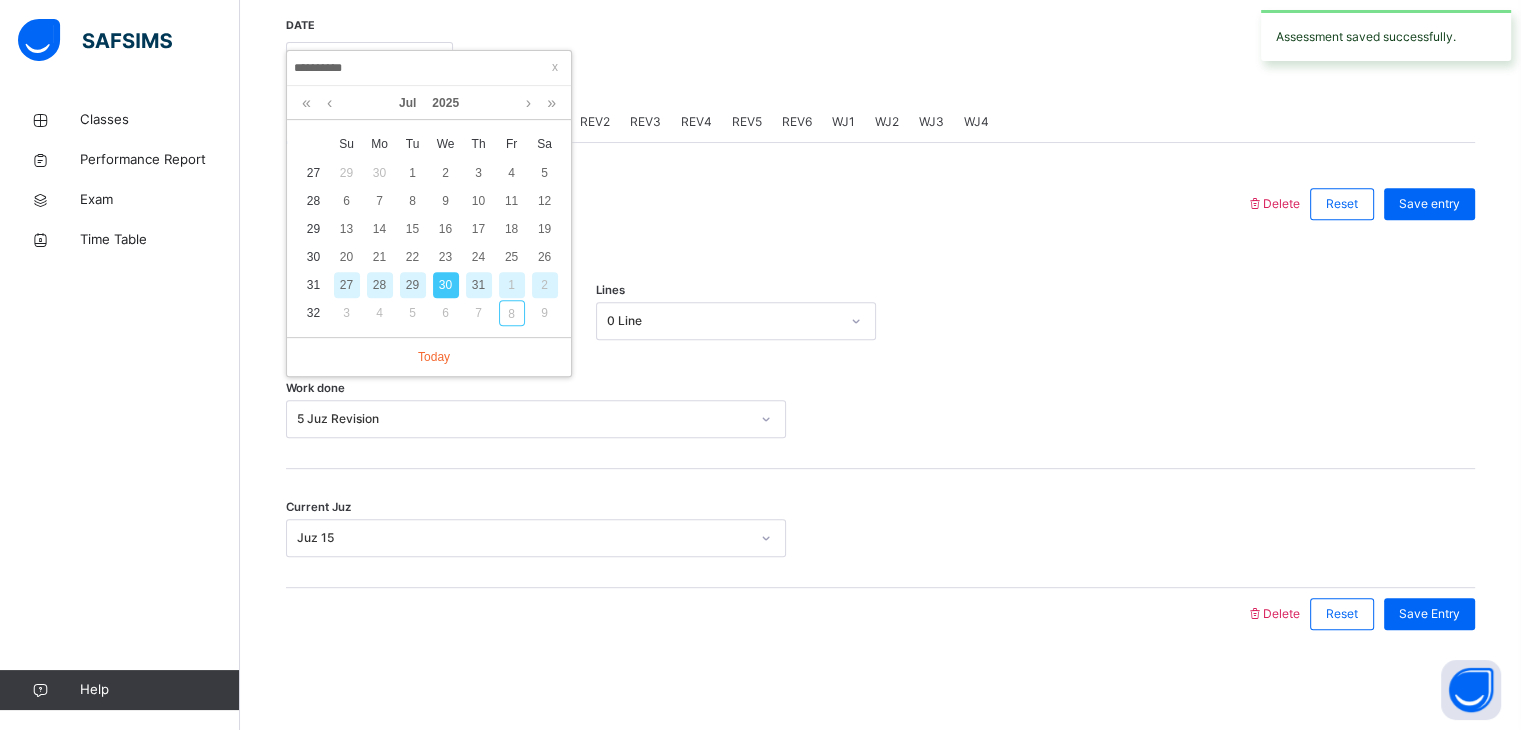 click on "31" at bounding box center (479, 285) 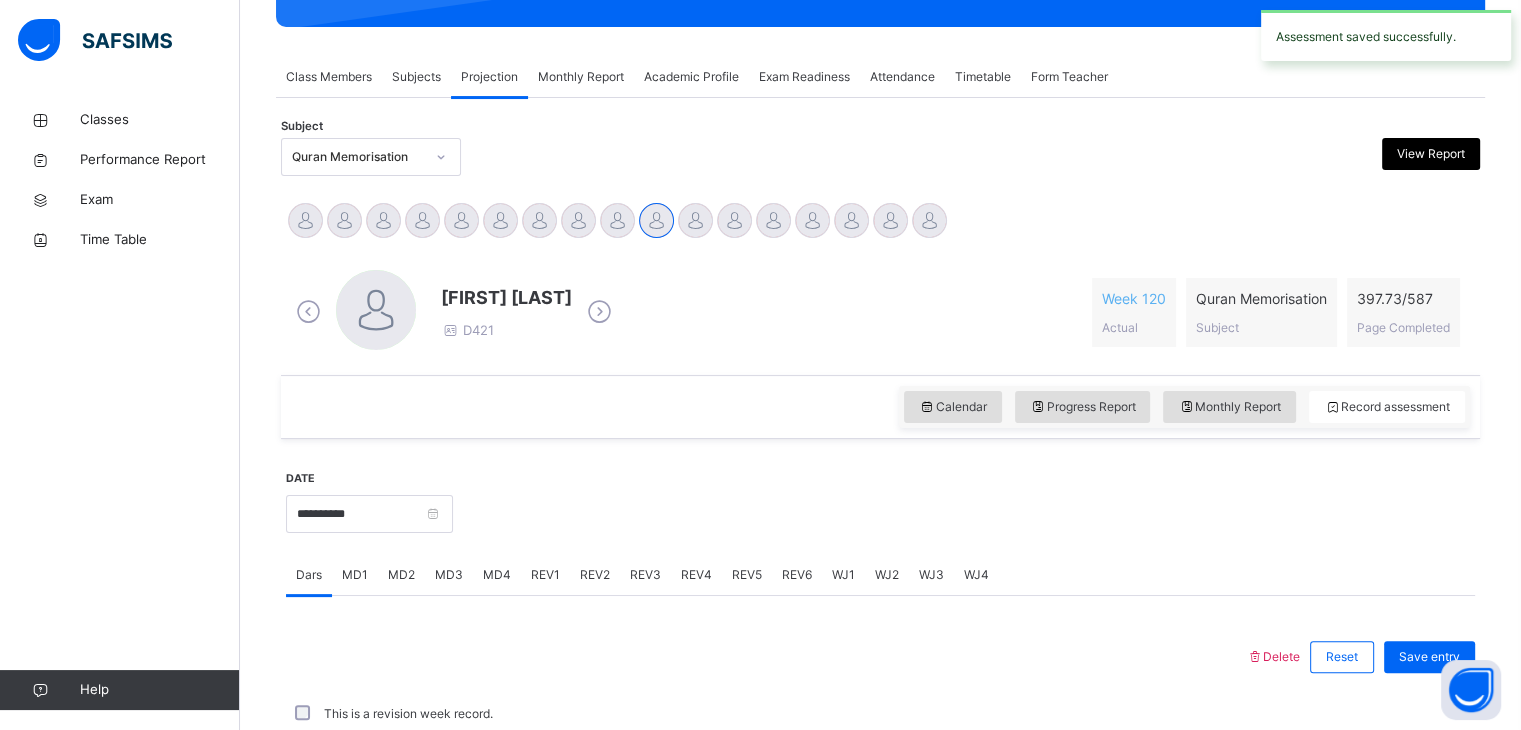 scroll, scrollTop: 772, scrollLeft: 0, axis: vertical 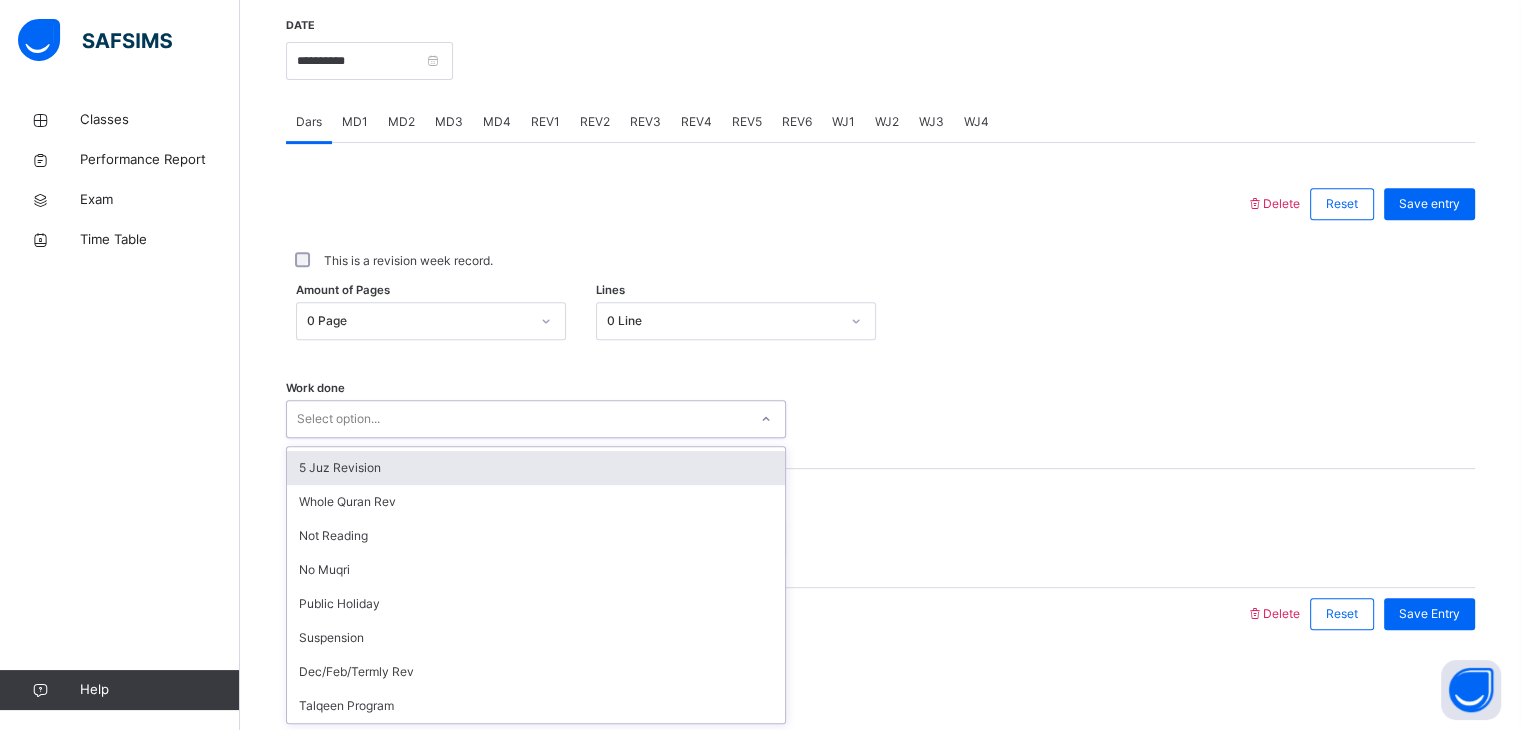 click on "5 Juz Revision" at bounding box center (536, 468) 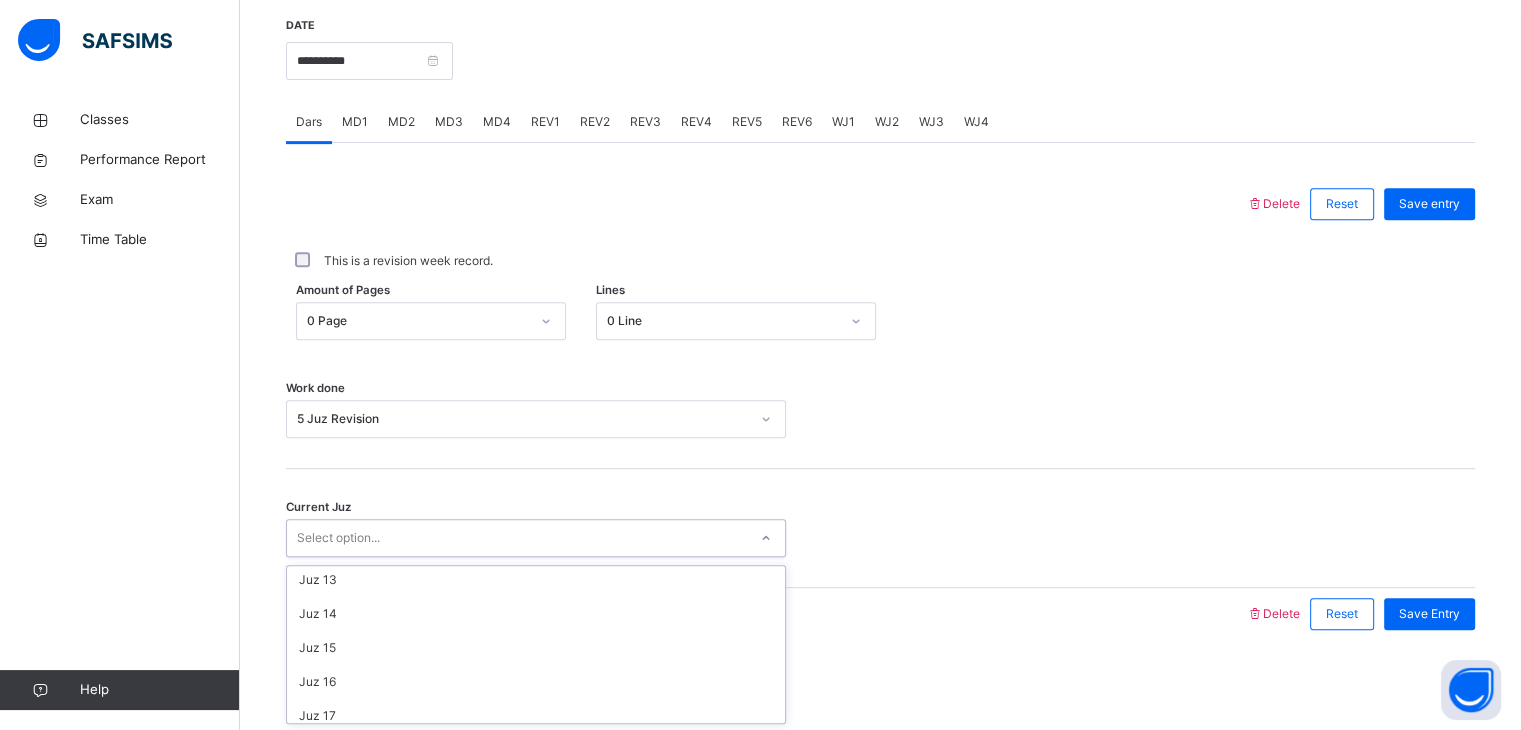 scroll, scrollTop: 415, scrollLeft: 0, axis: vertical 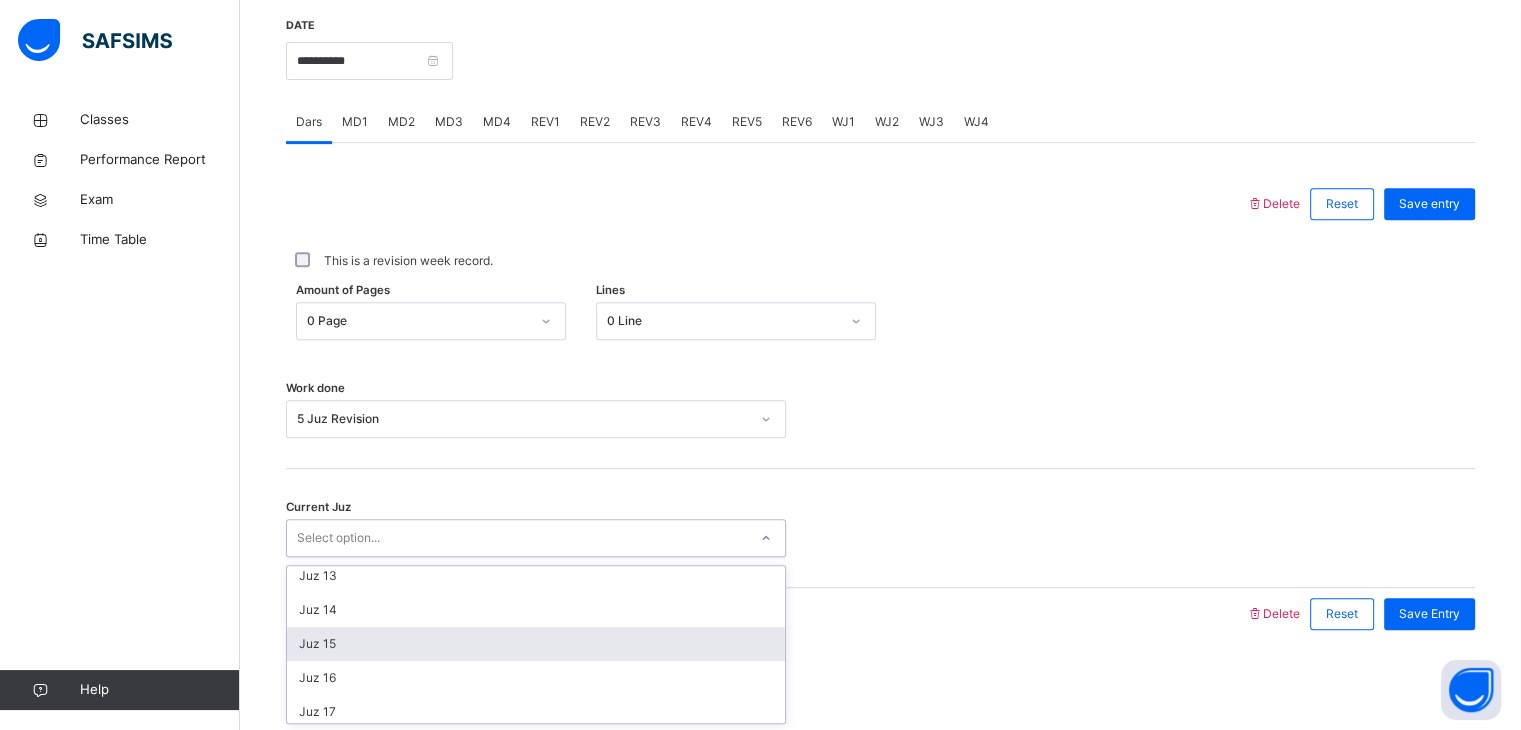 click on "Juz 15" at bounding box center (536, 644) 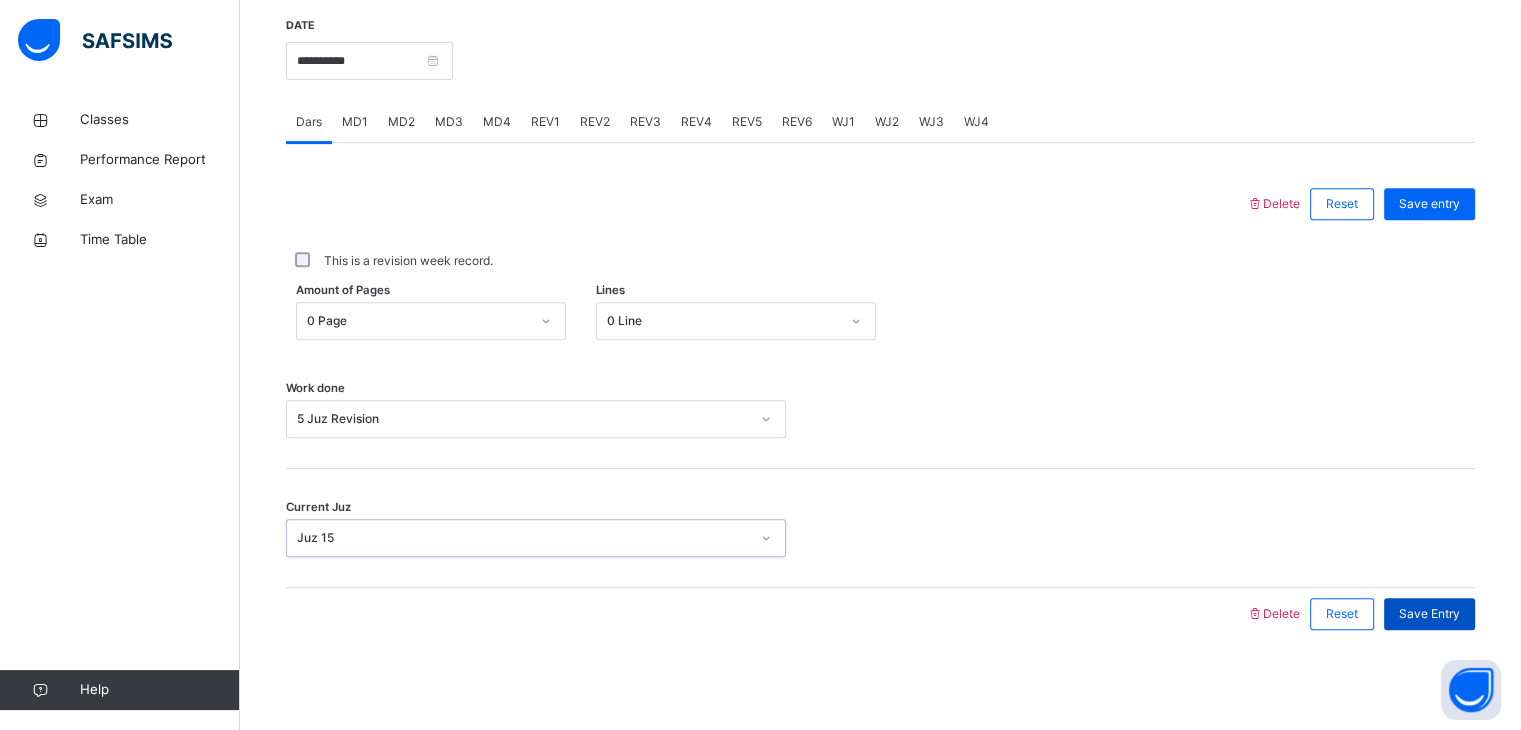 click on "Save Entry" at bounding box center (1429, 614) 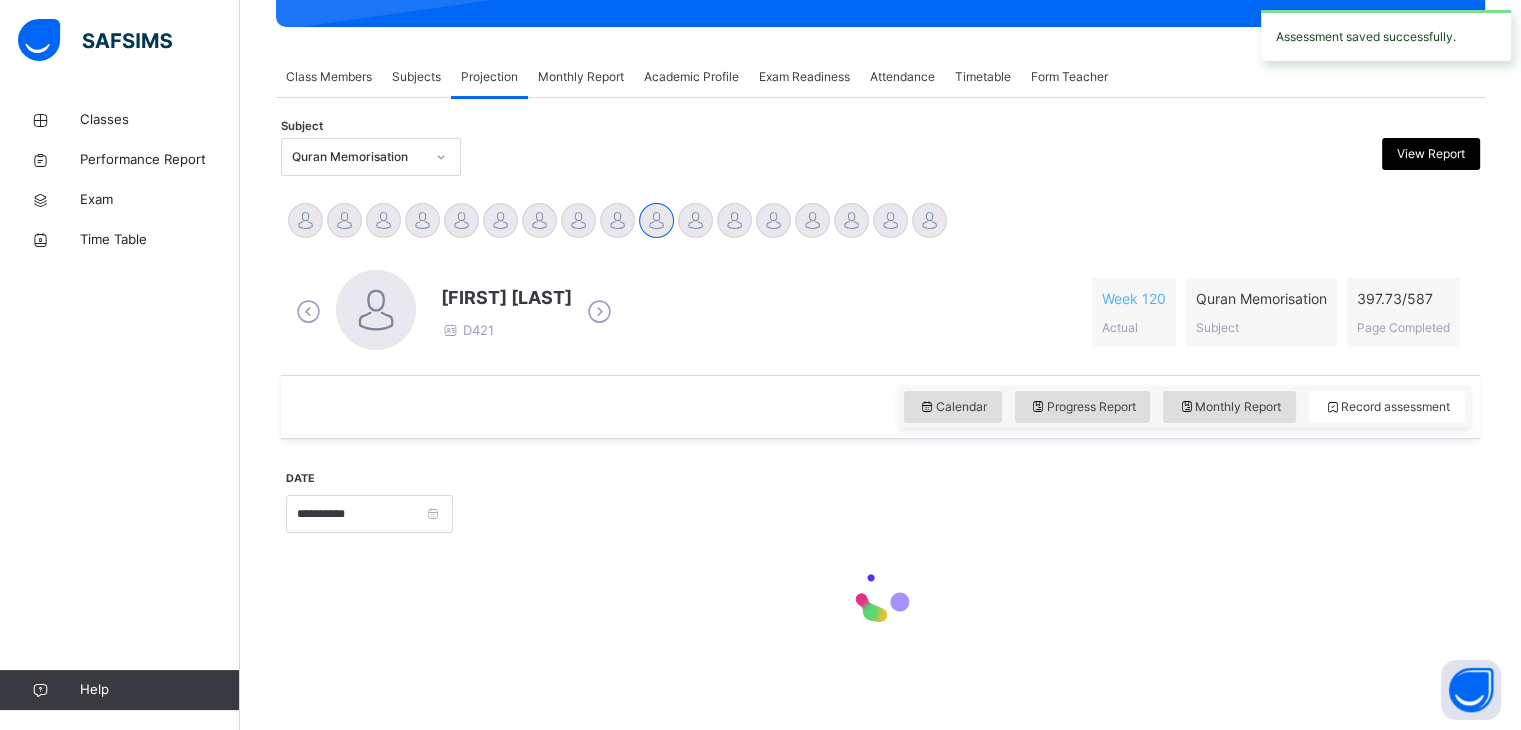 scroll, scrollTop: 772, scrollLeft: 0, axis: vertical 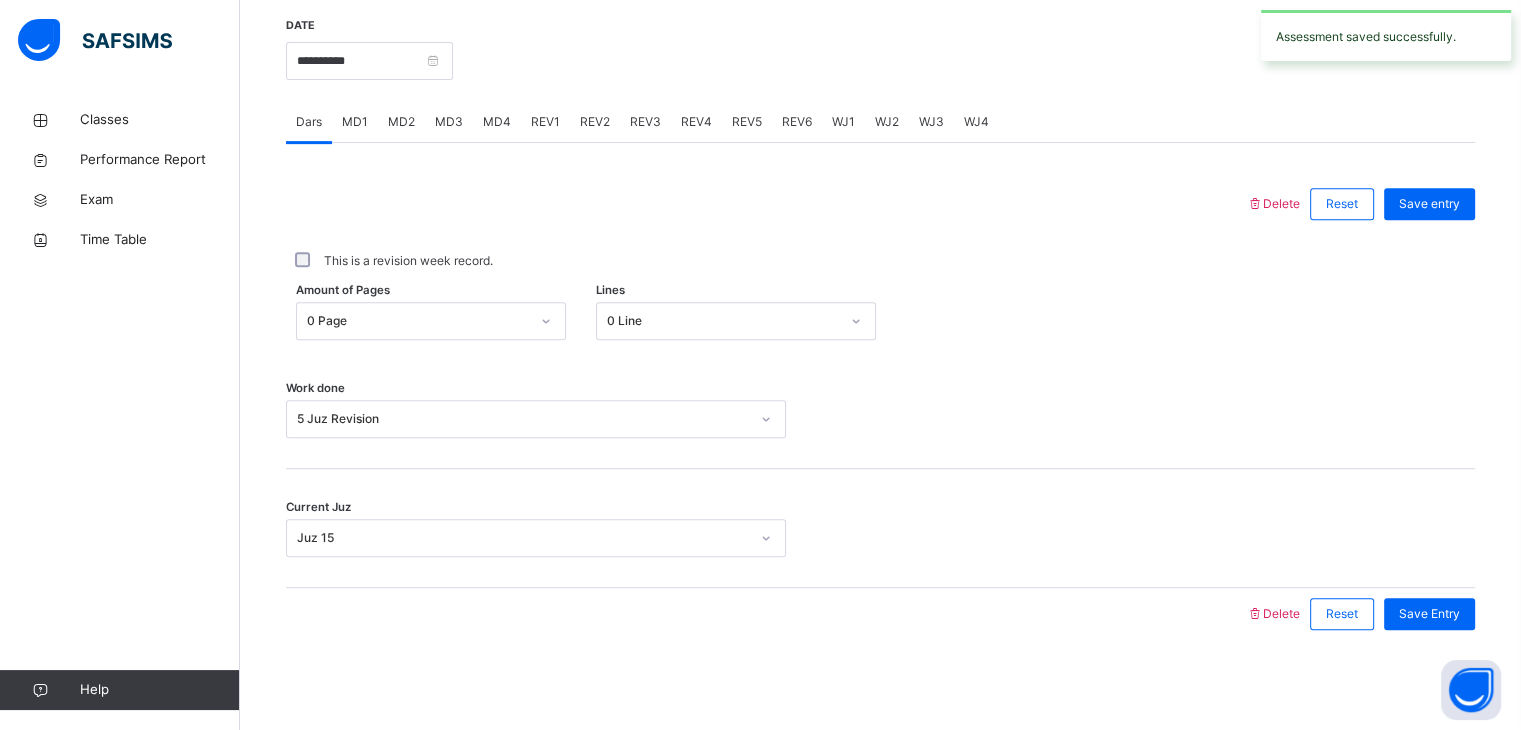 click on "REV1" at bounding box center (545, 122) 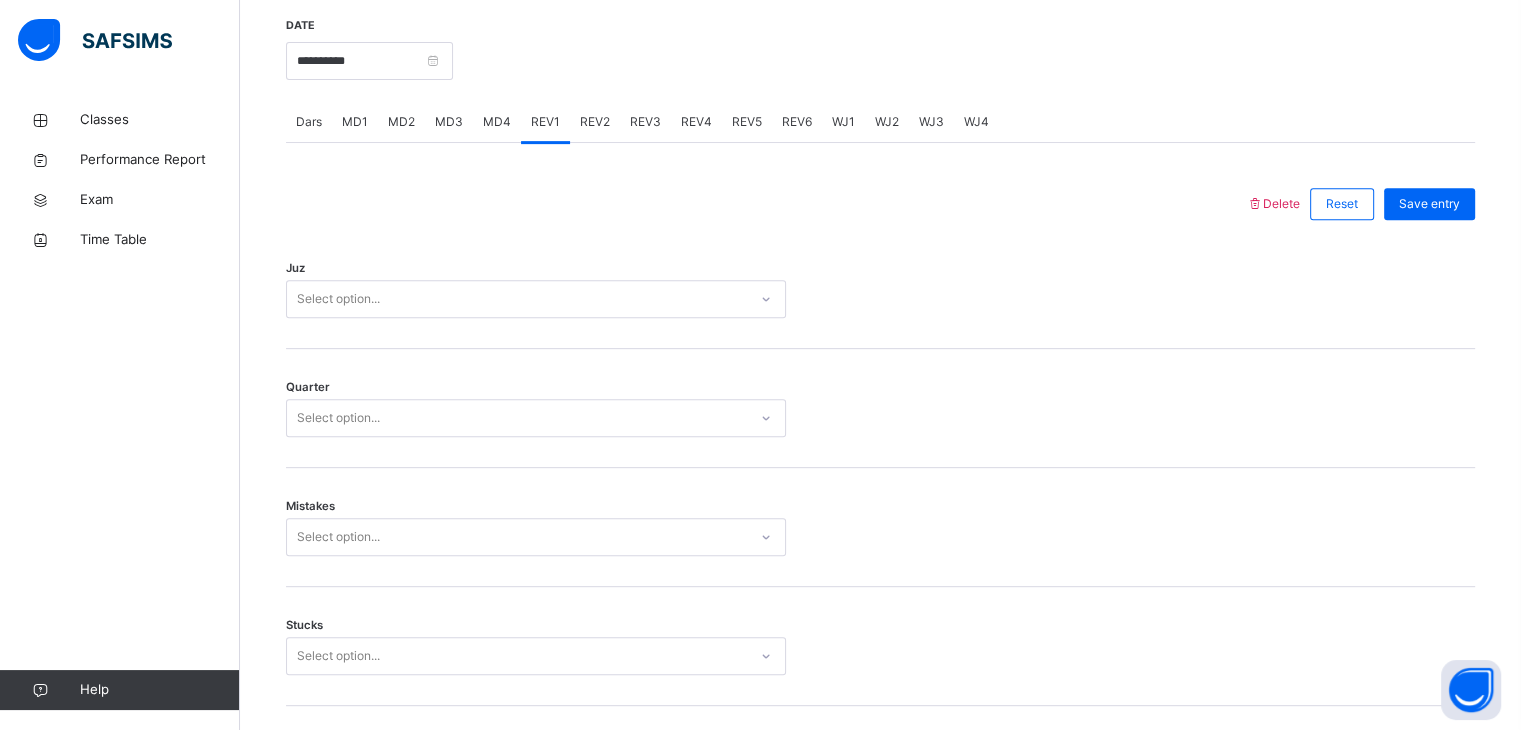 click on "Juz Select option..." at bounding box center (880, 289) 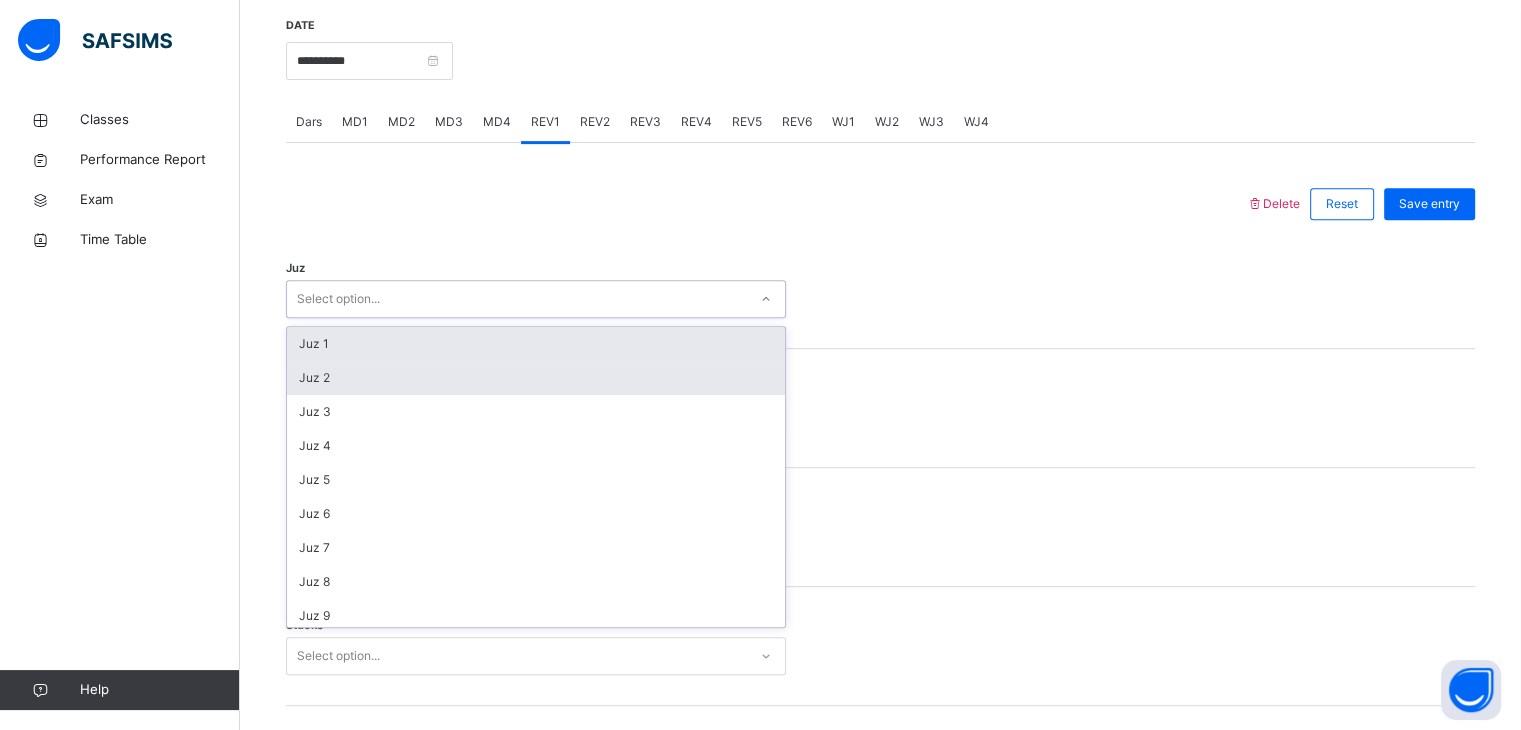click on "Juz 2" at bounding box center [536, 378] 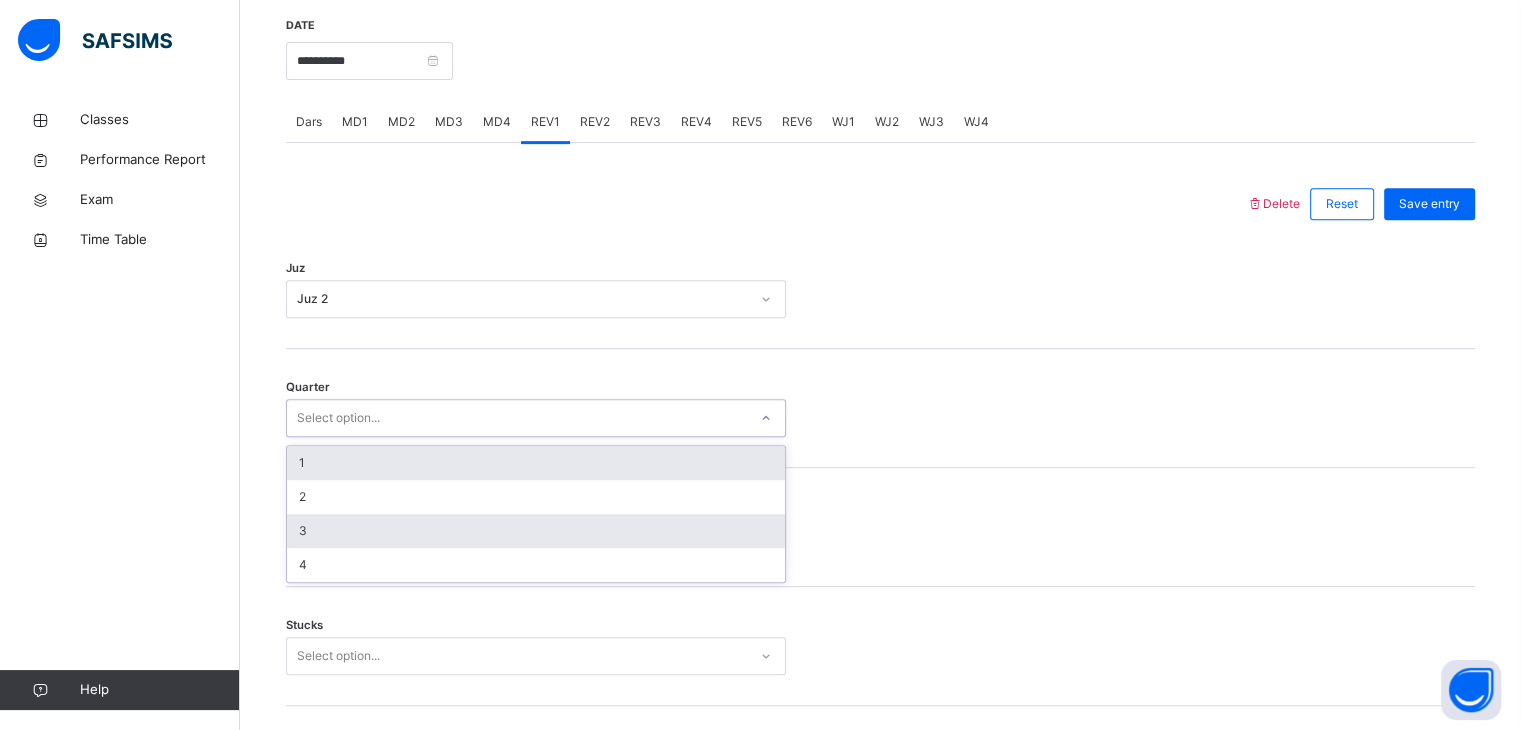 click on "3" at bounding box center [536, 531] 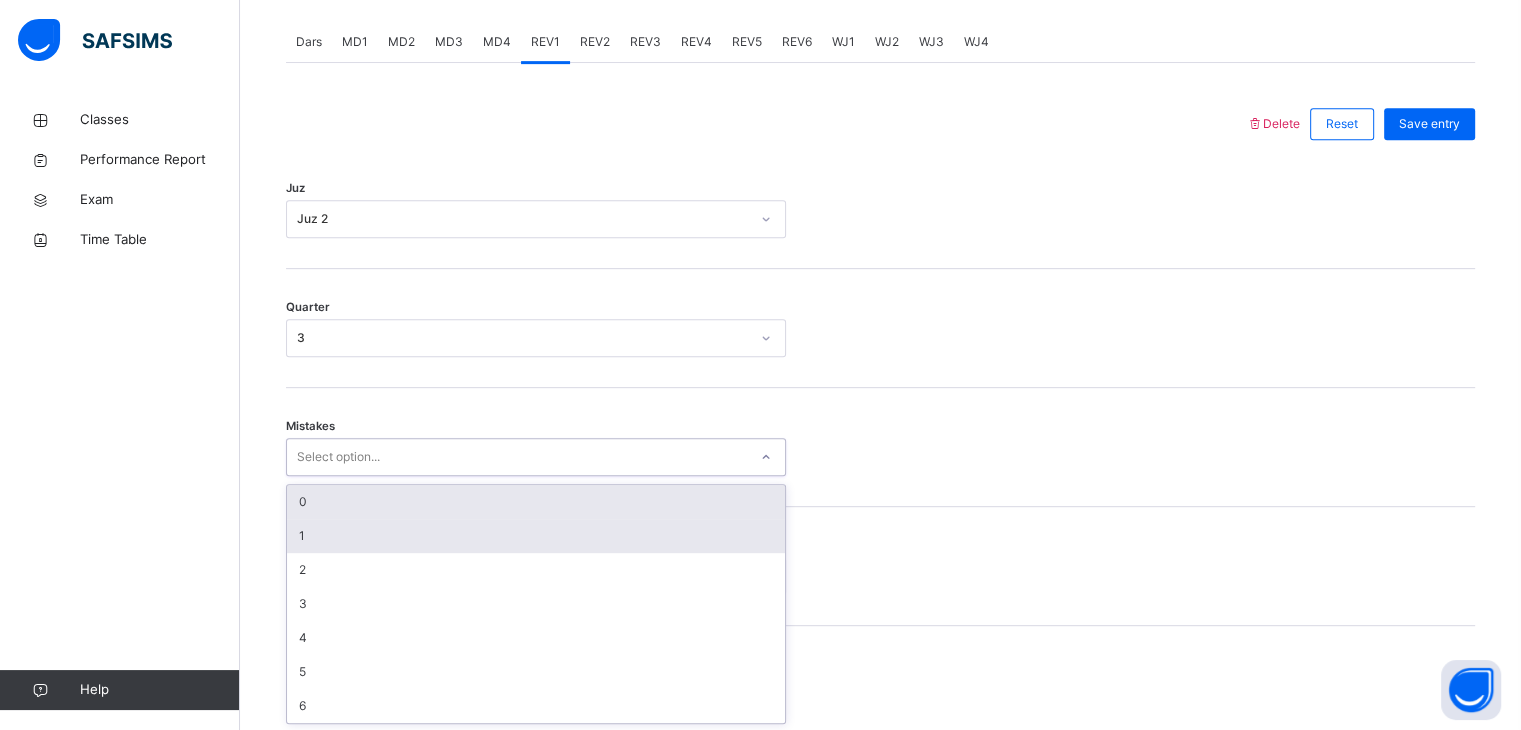 click on "1" at bounding box center (536, 536) 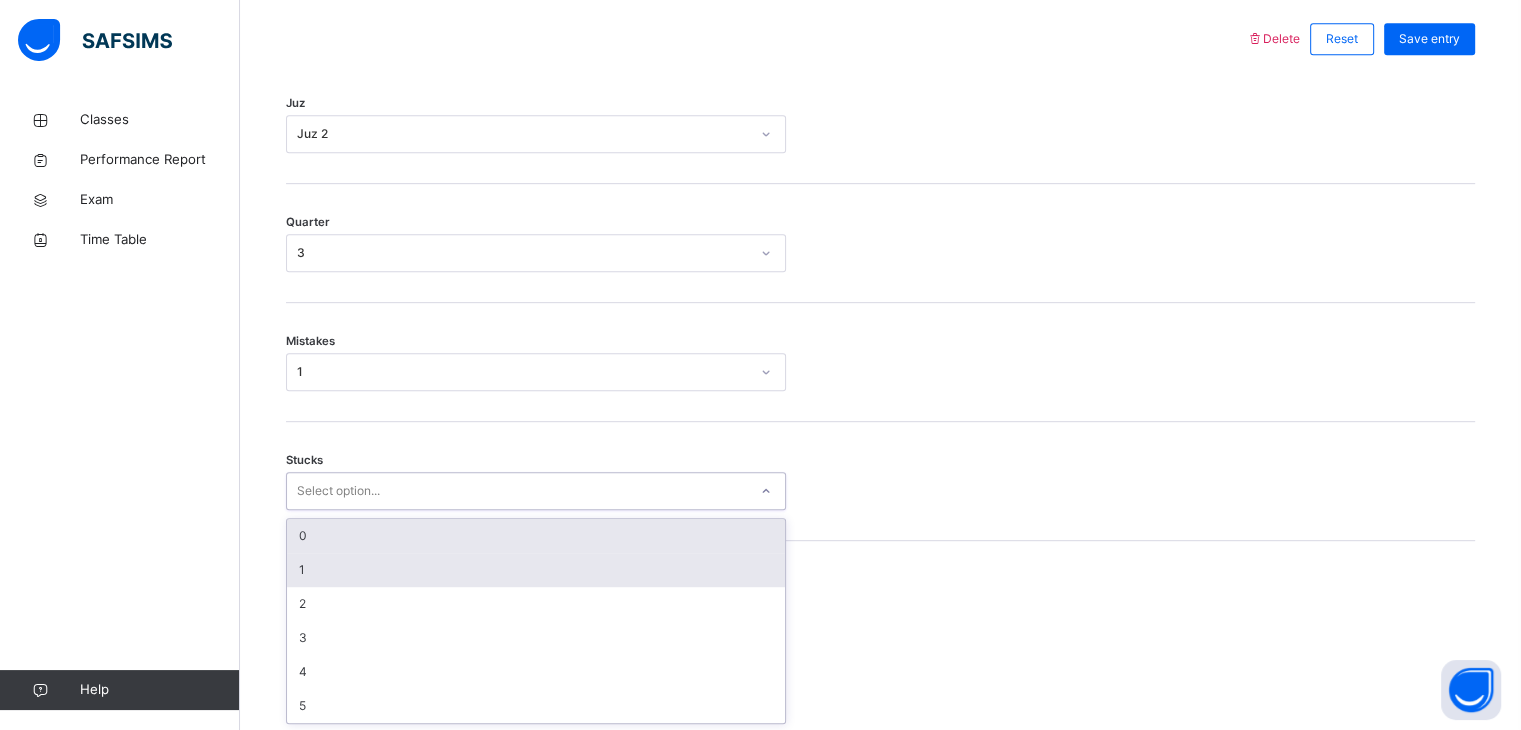 click on "1" at bounding box center [536, 570] 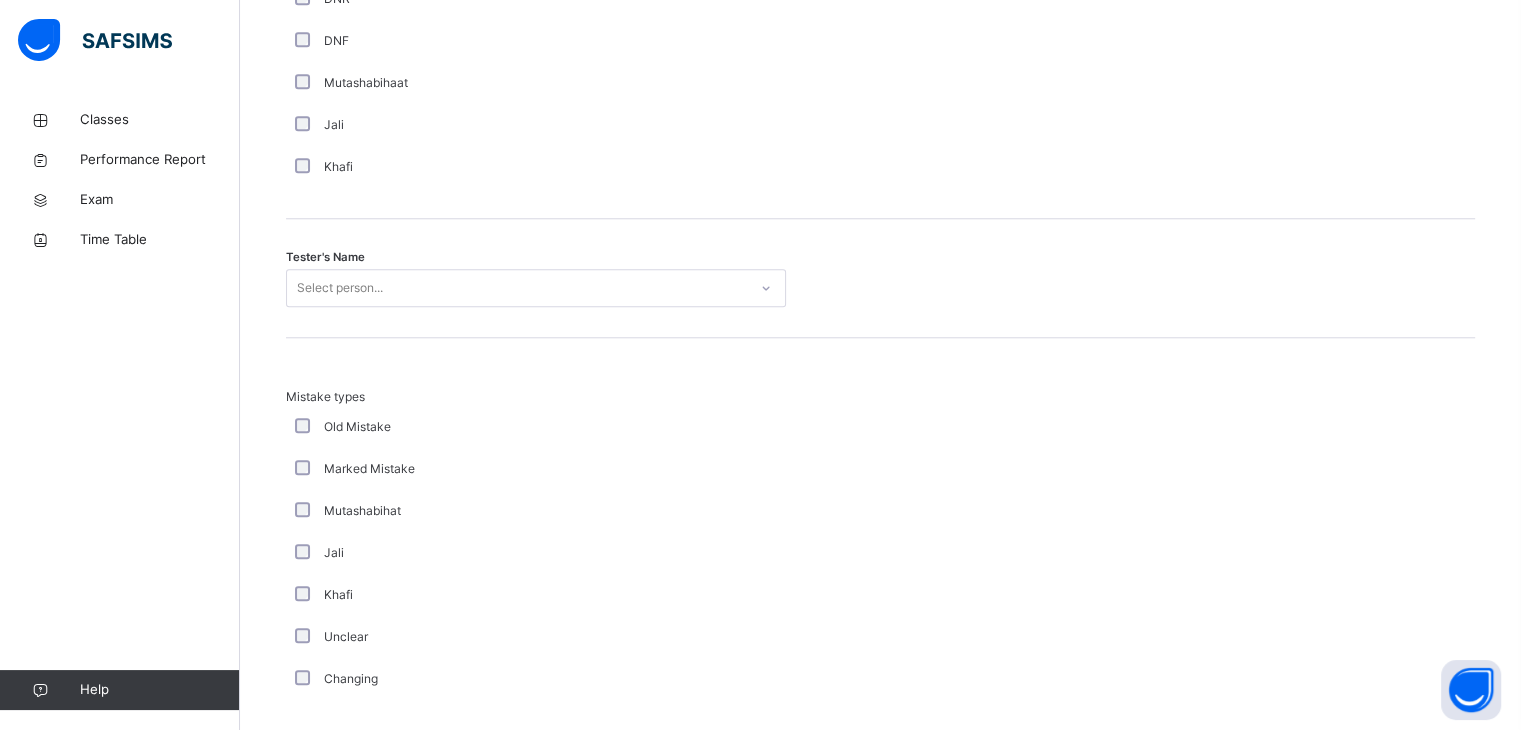 scroll, scrollTop: 1904, scrollLeft: 0, axis: vertical 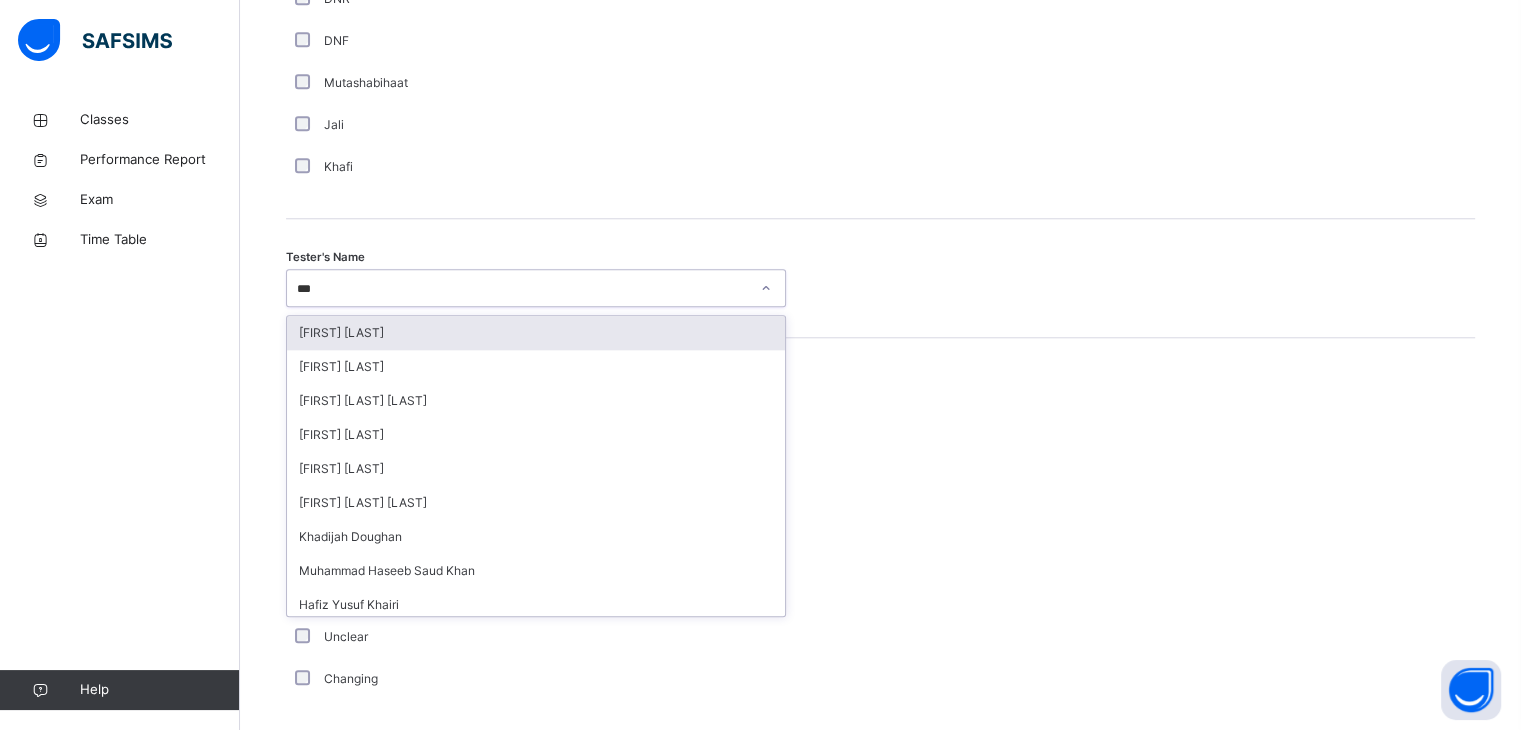 type on "****" 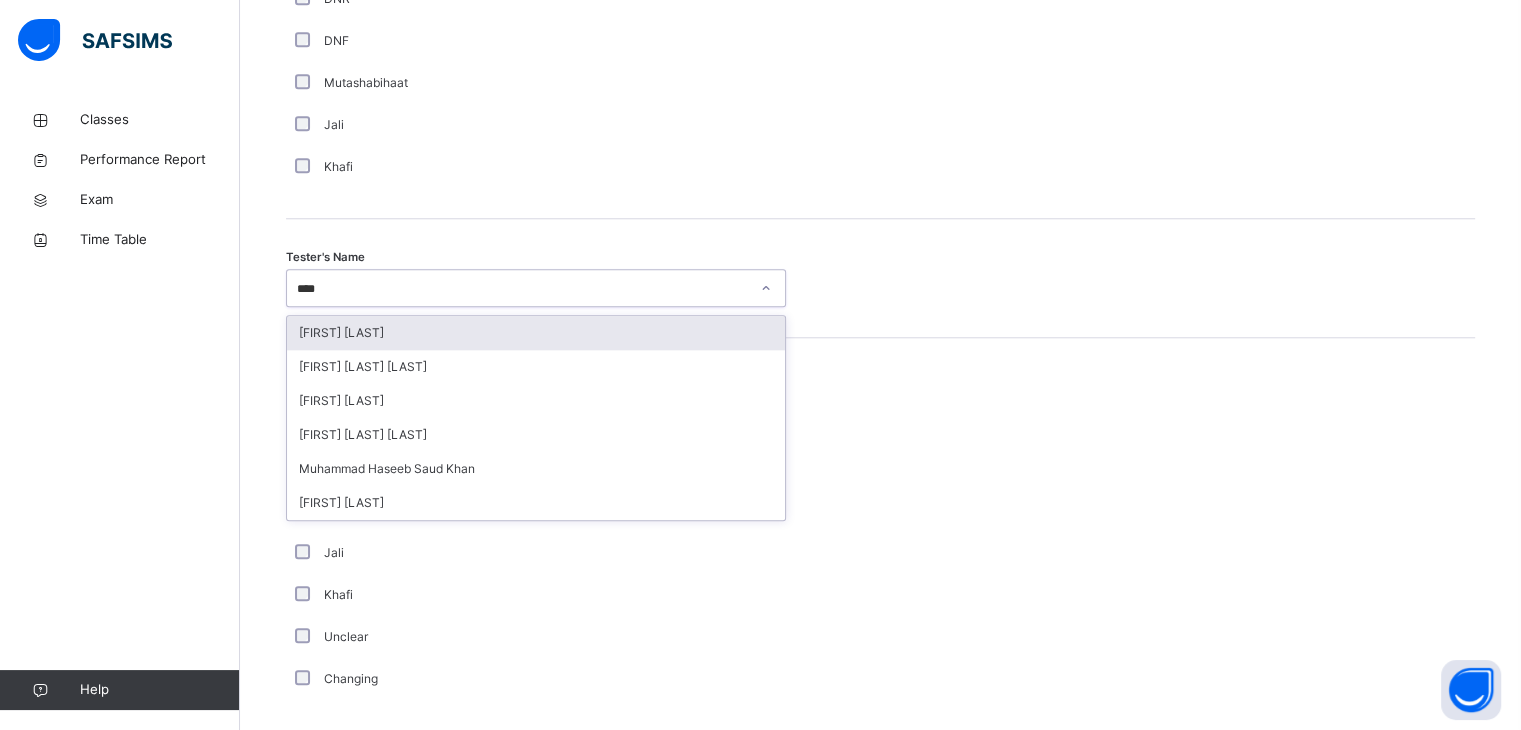 type 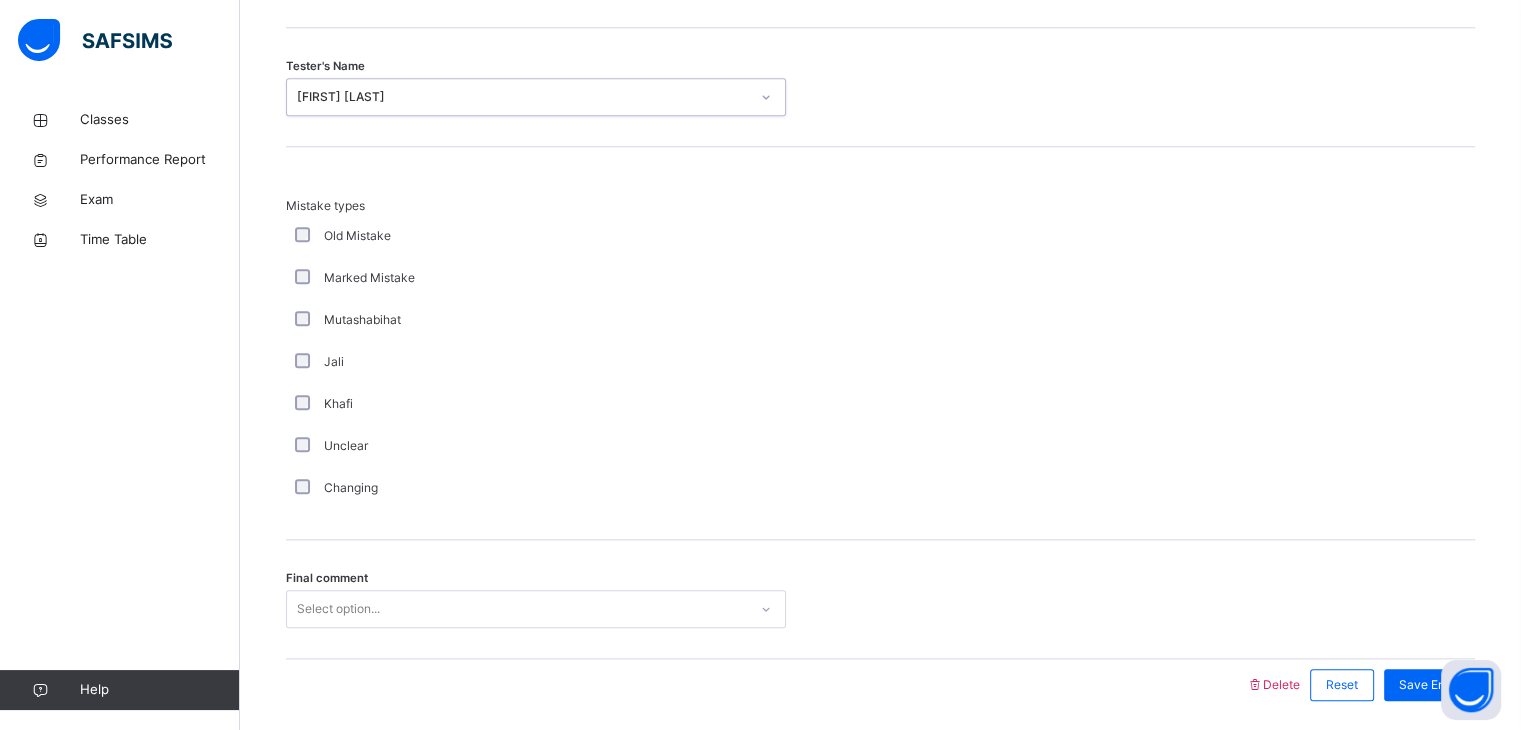 scroll, scrollTop: 2164, scrollLeft: 0, axis: vertical 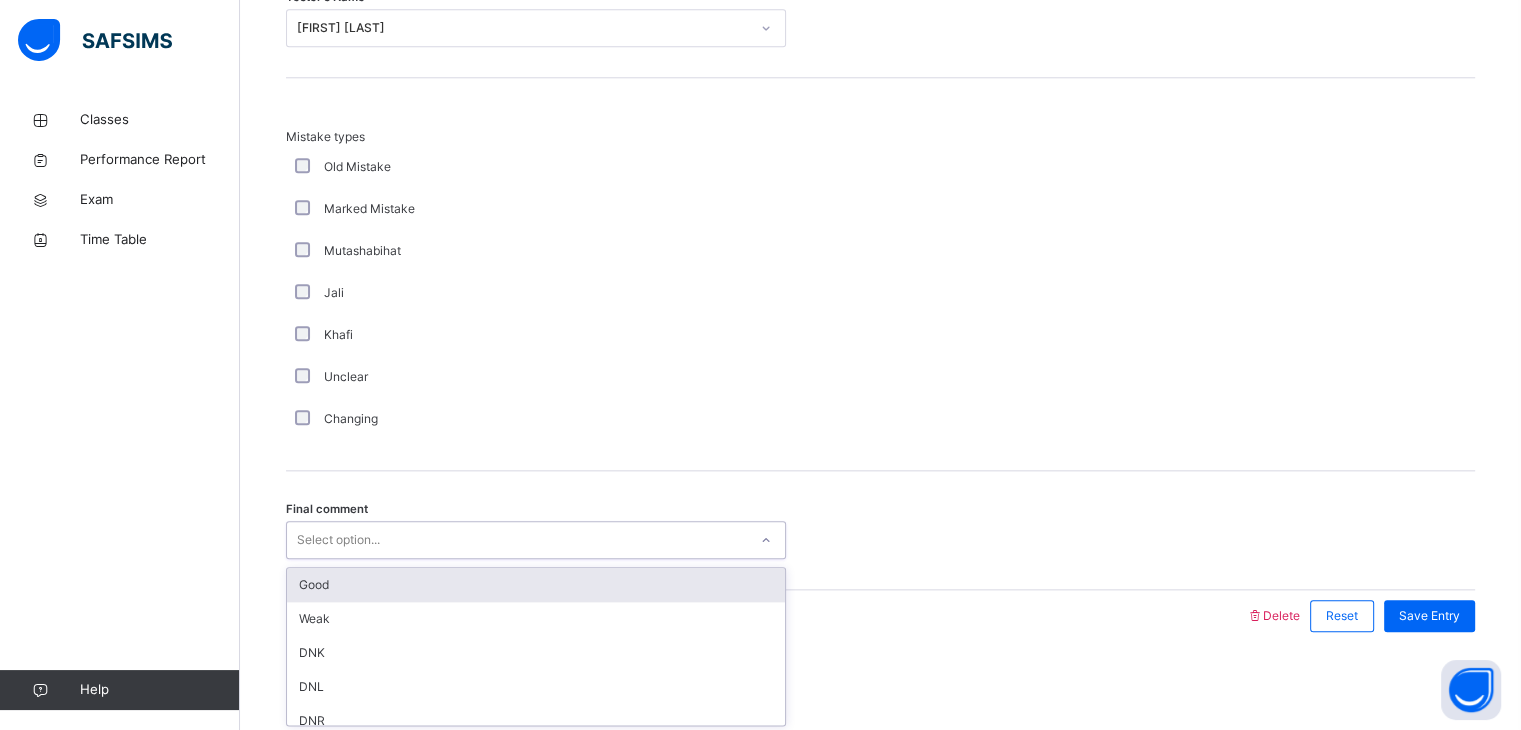 click on "Good" at bounding box center (536, 585) 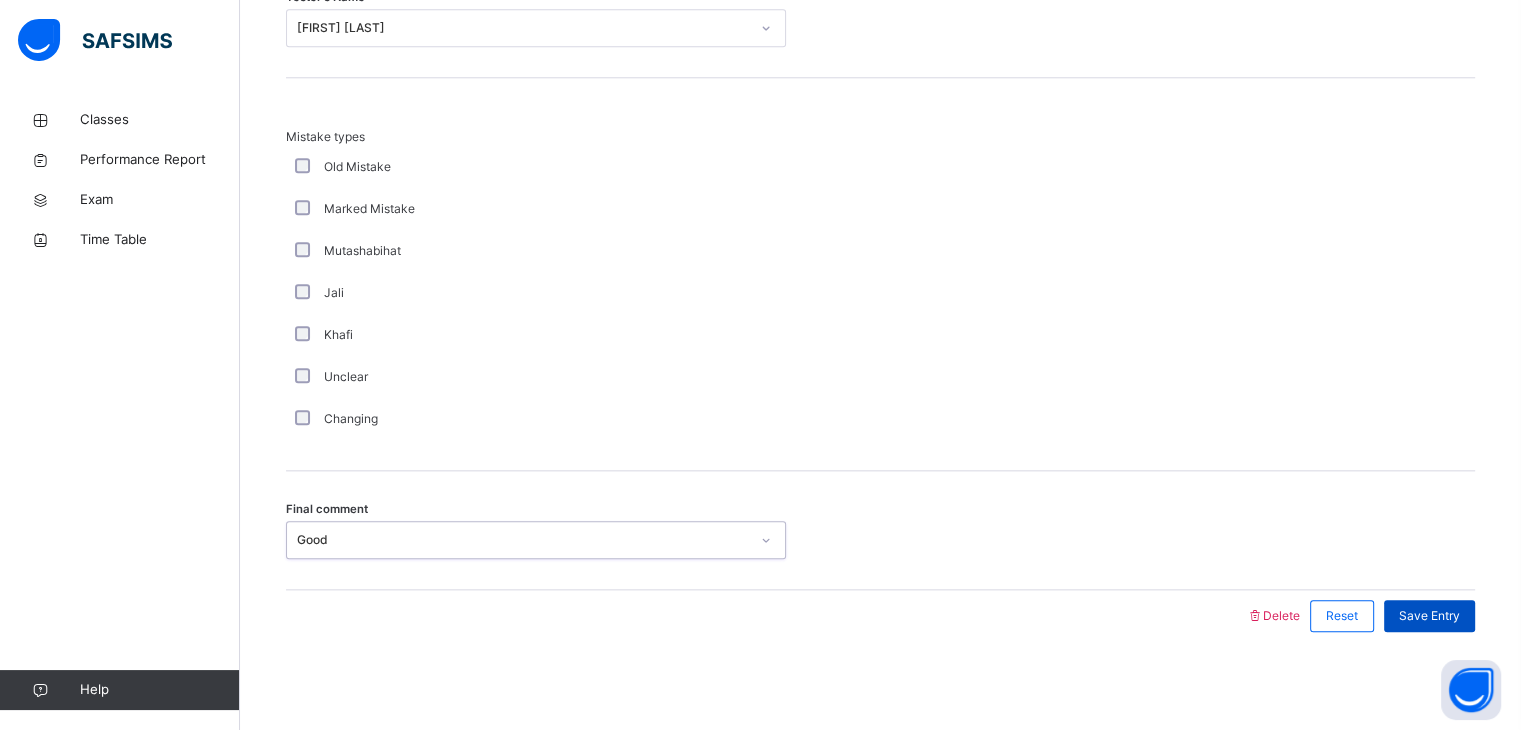 click on "Save Entry" at bounding box center [1429, 616] 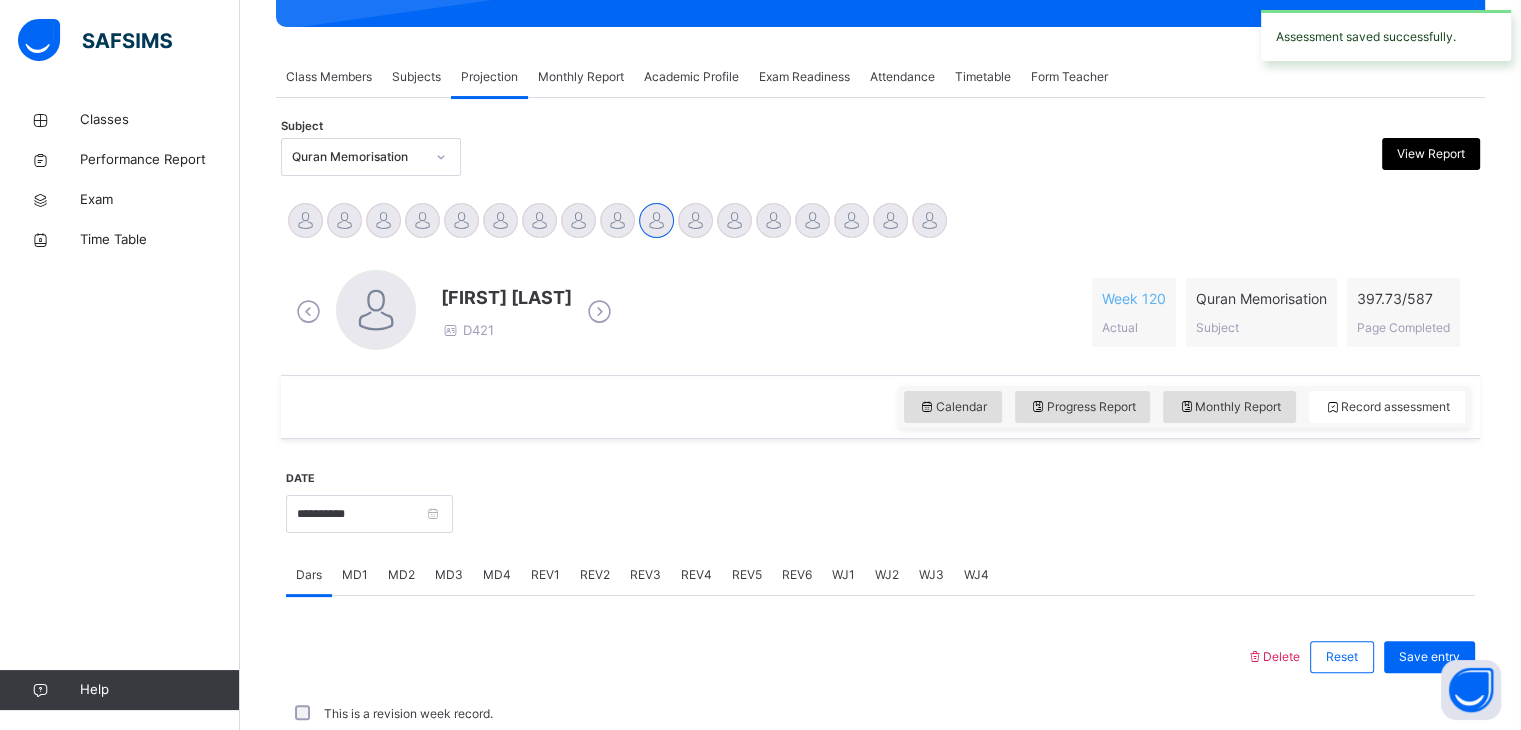 scroll, scrollTop: 772, scrollLeft: 0, axis: vertical 